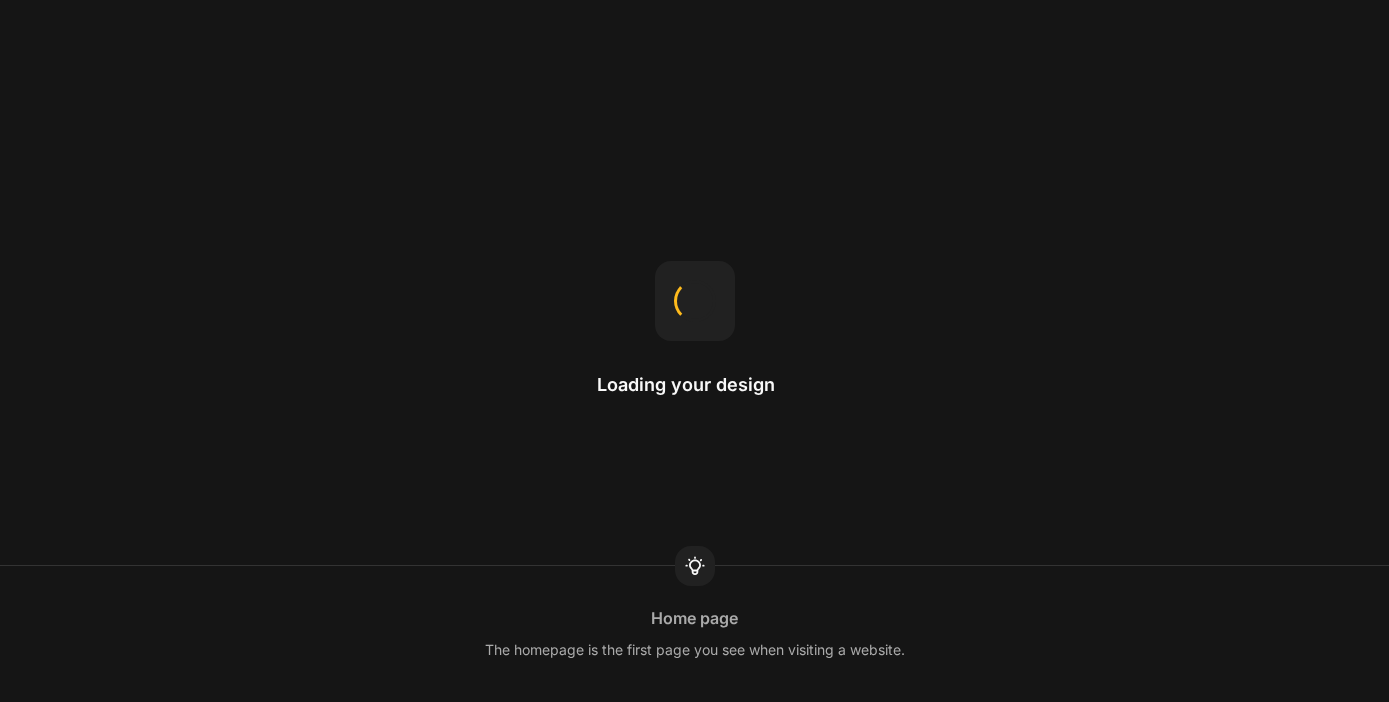 scroll, scrollTop: 0, scrollLeft: 0, axis: both 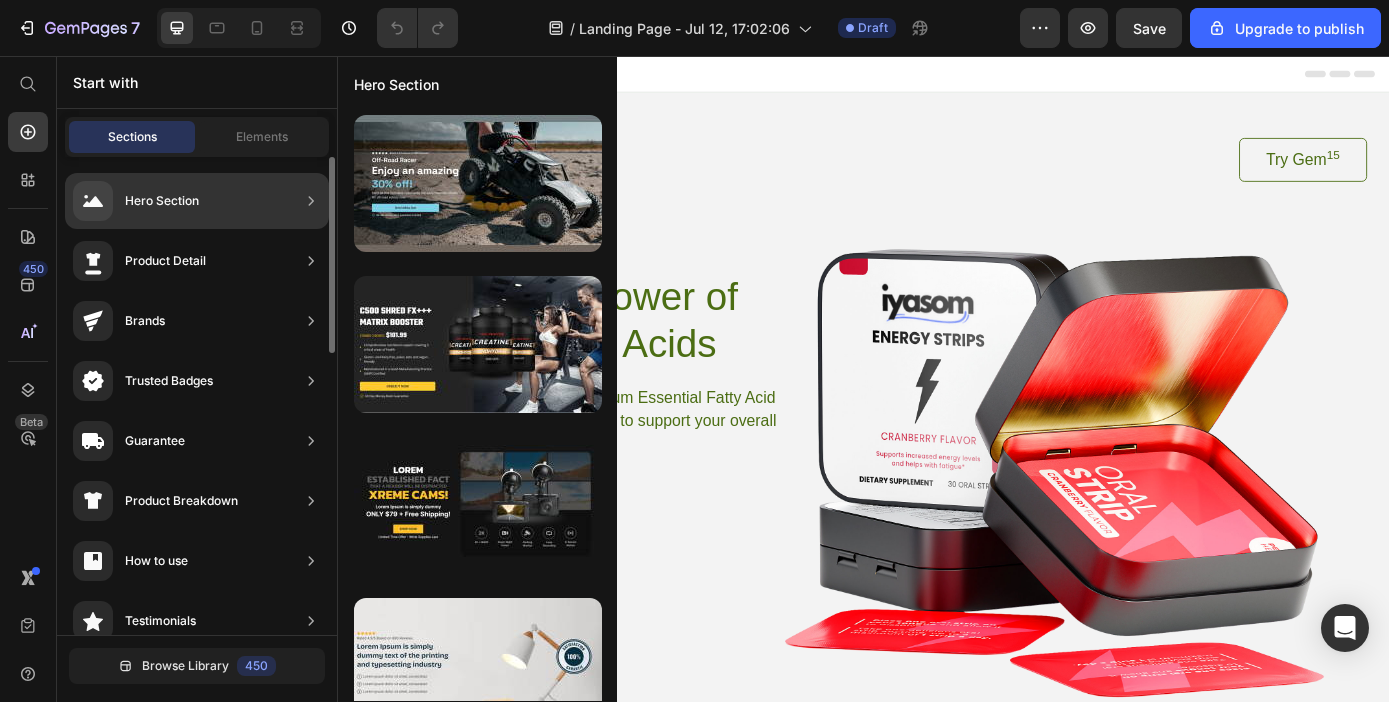 click on "Hero Section" at bounding box center (162, 201) 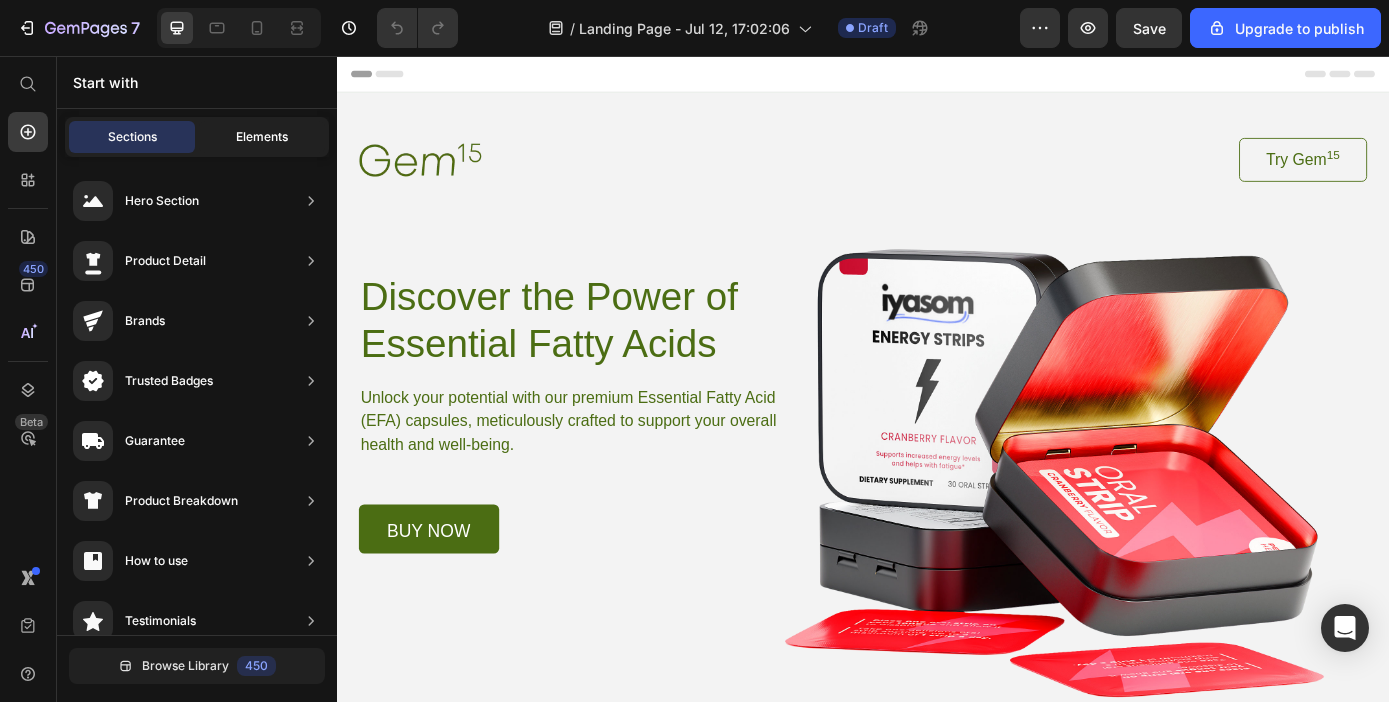 click on "Elements" at bounding box center (262, 137) 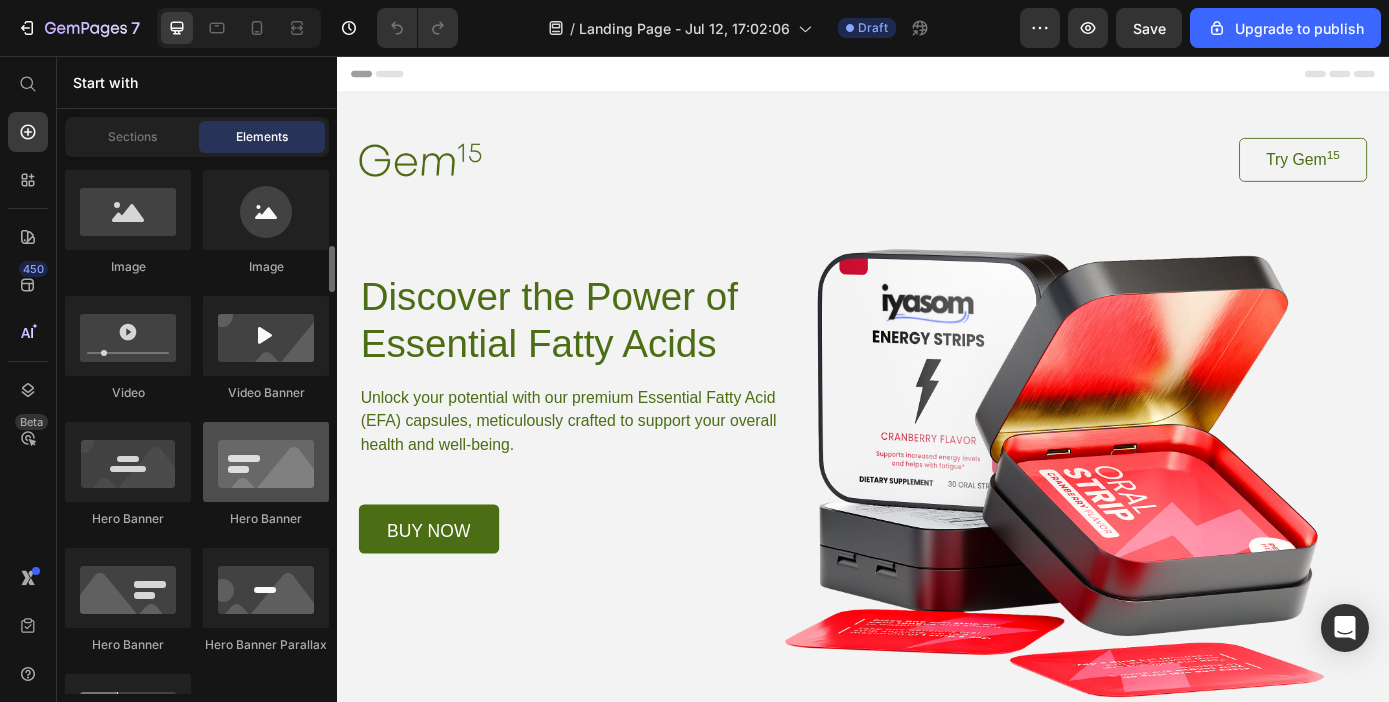 scroll, scrollTop: 817, scrollLeft: 0, axis: vertical 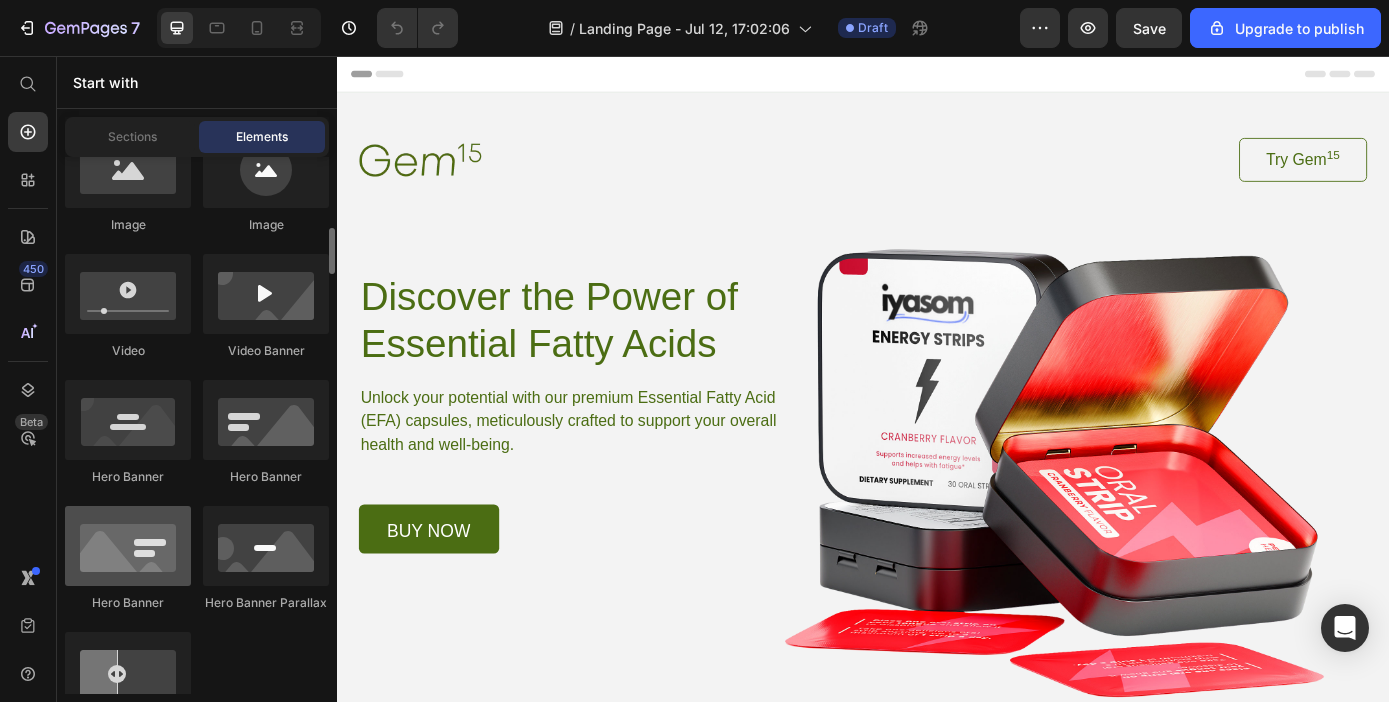 click at bounding box center [128, 546] 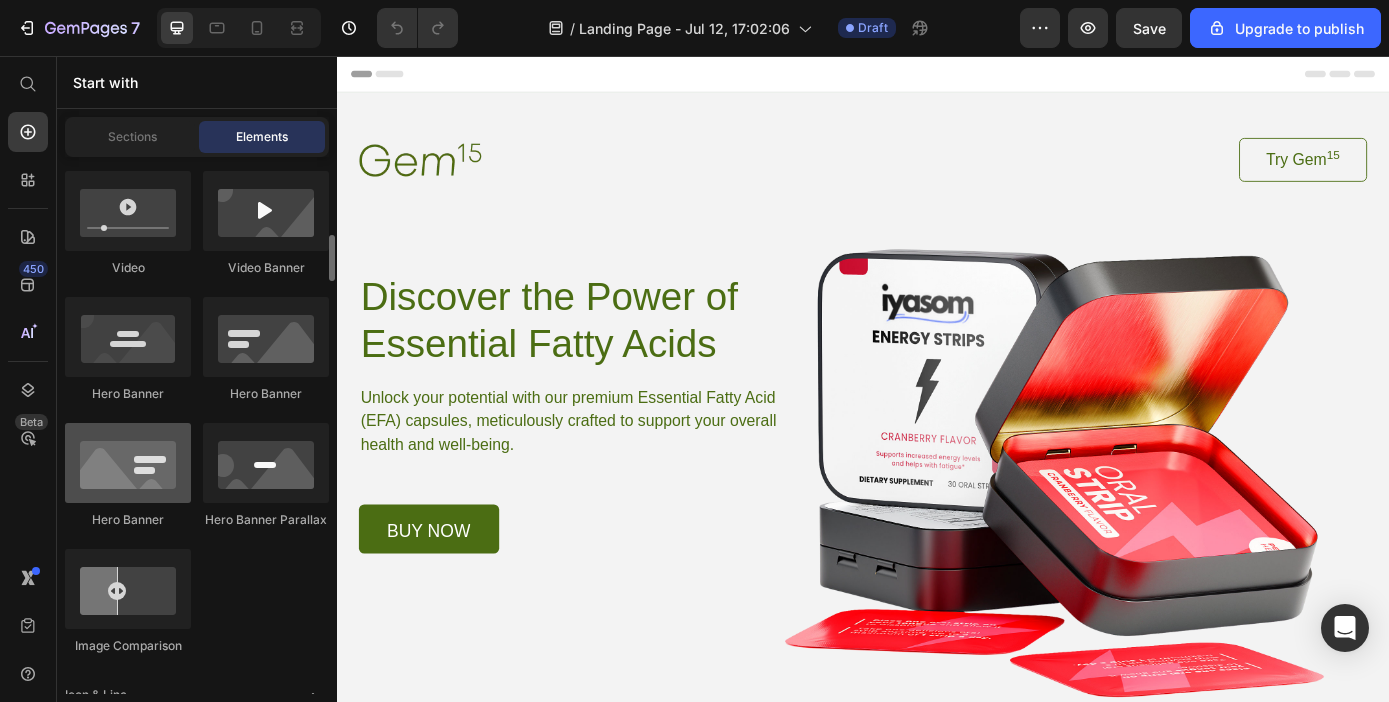 scroll, scrollTop: 902, scrollLeft: 0, axis: vertical 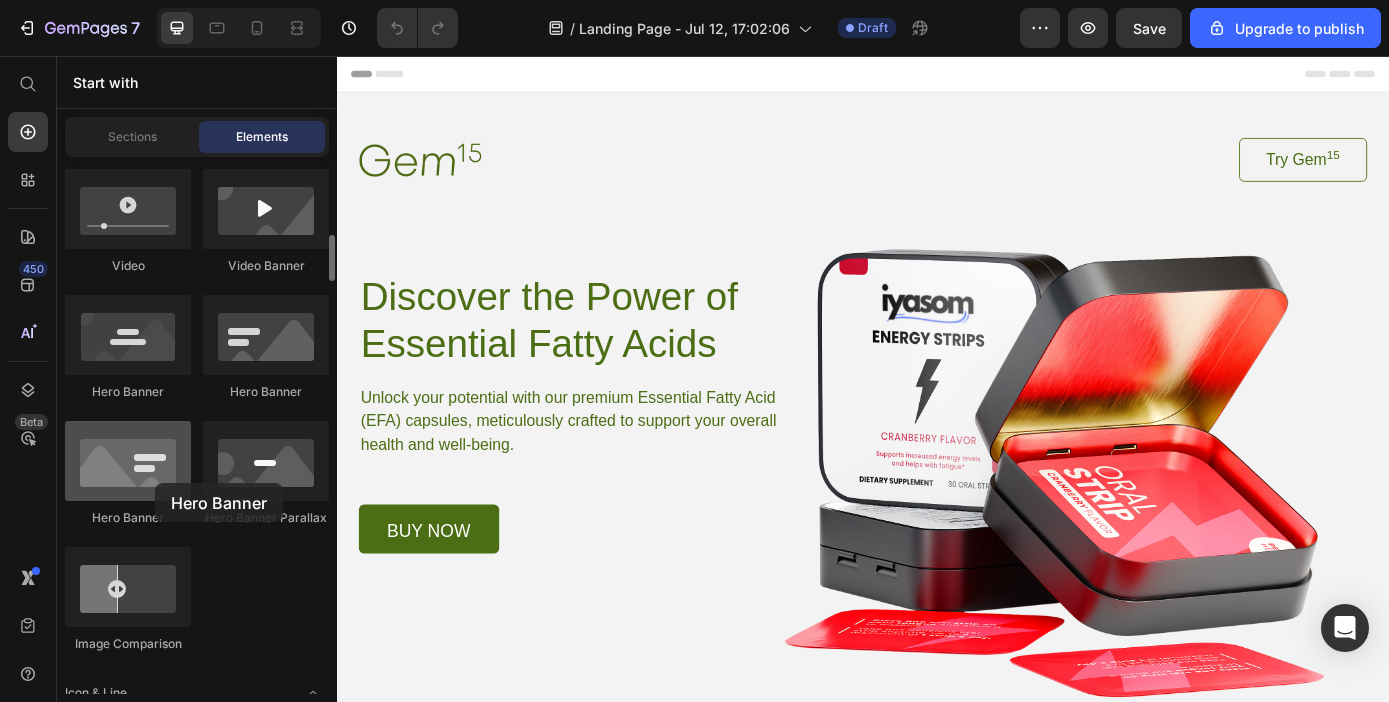 click at bounding box center [128, 461] 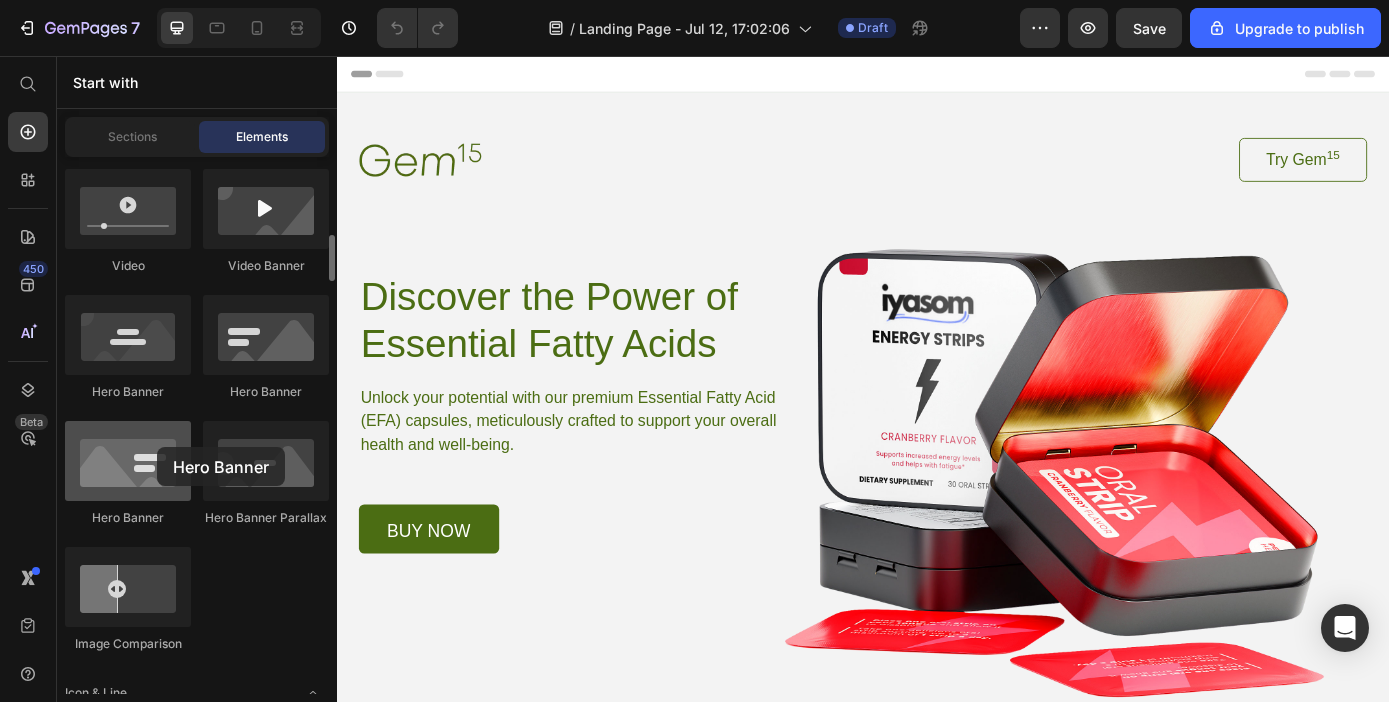 click at bounding box center (128, 461) 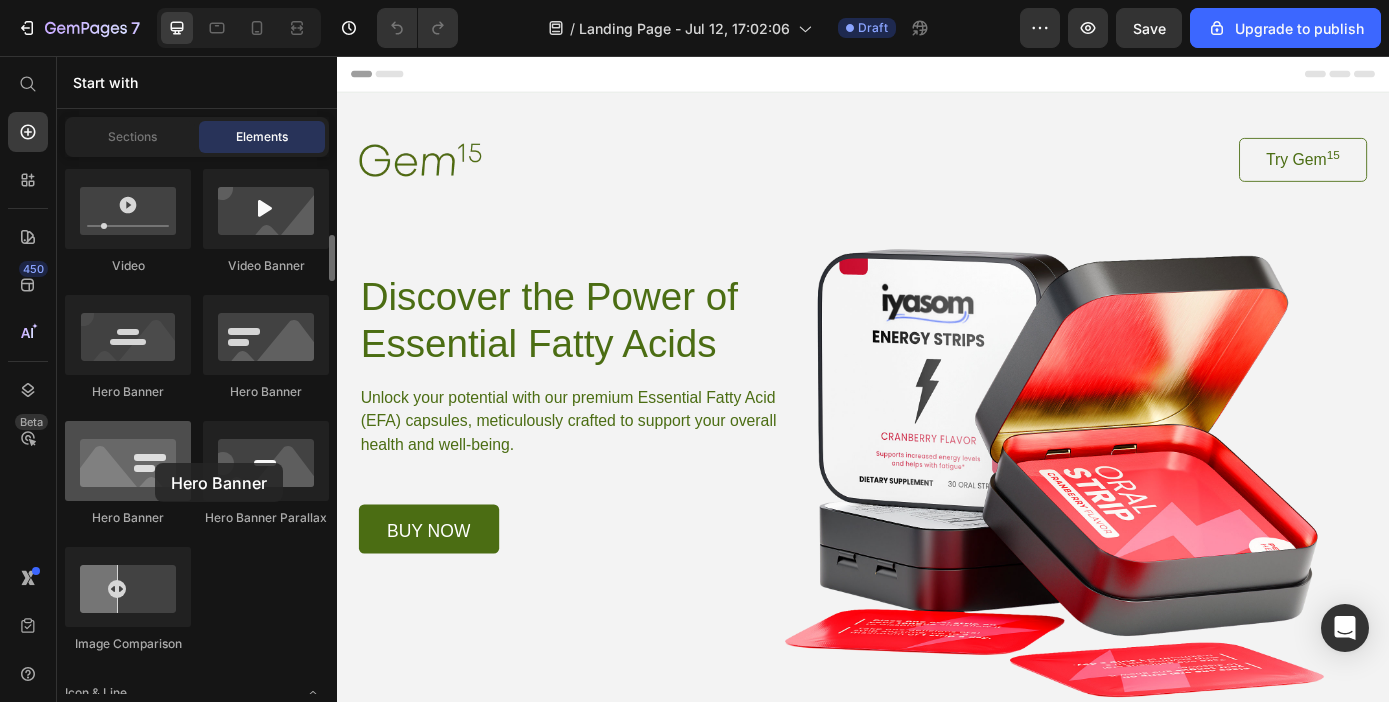 click at bounding box center (128, 461) 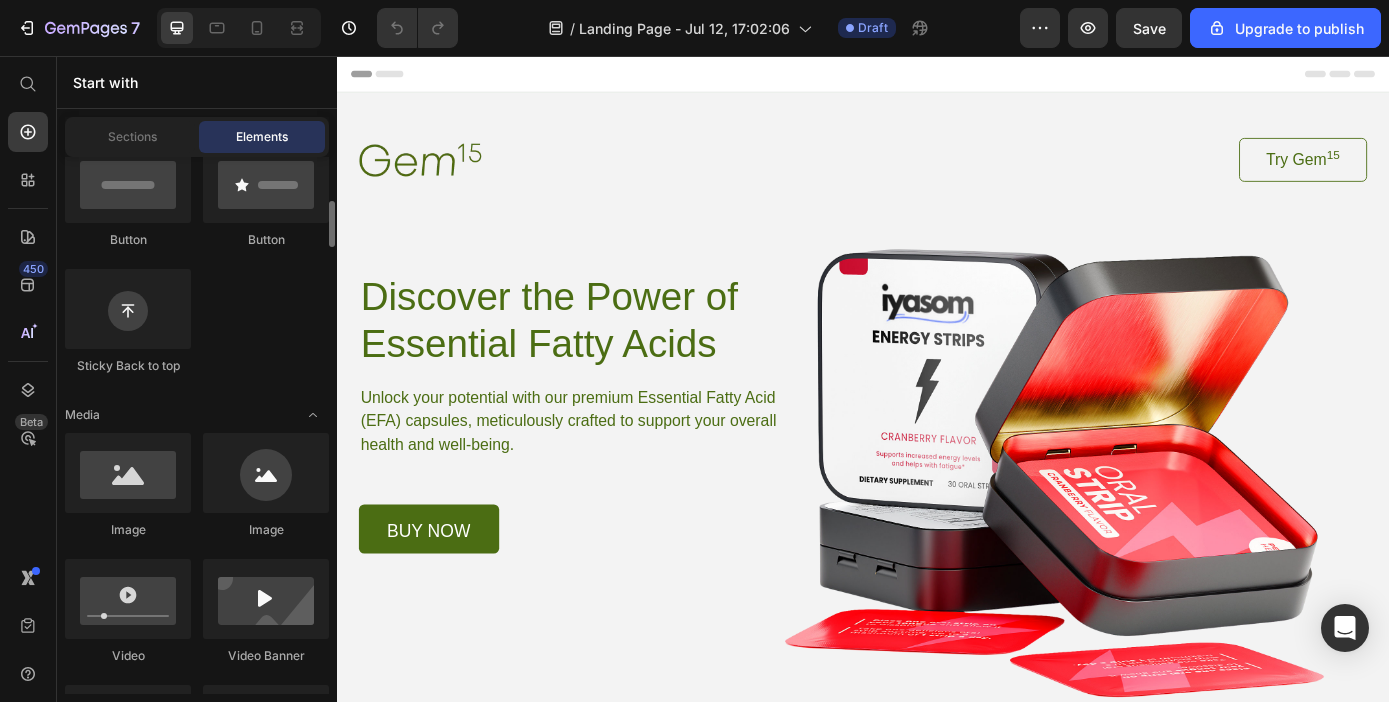 scroll, scrollTop: 0, scrollLeft: 0, axis: both 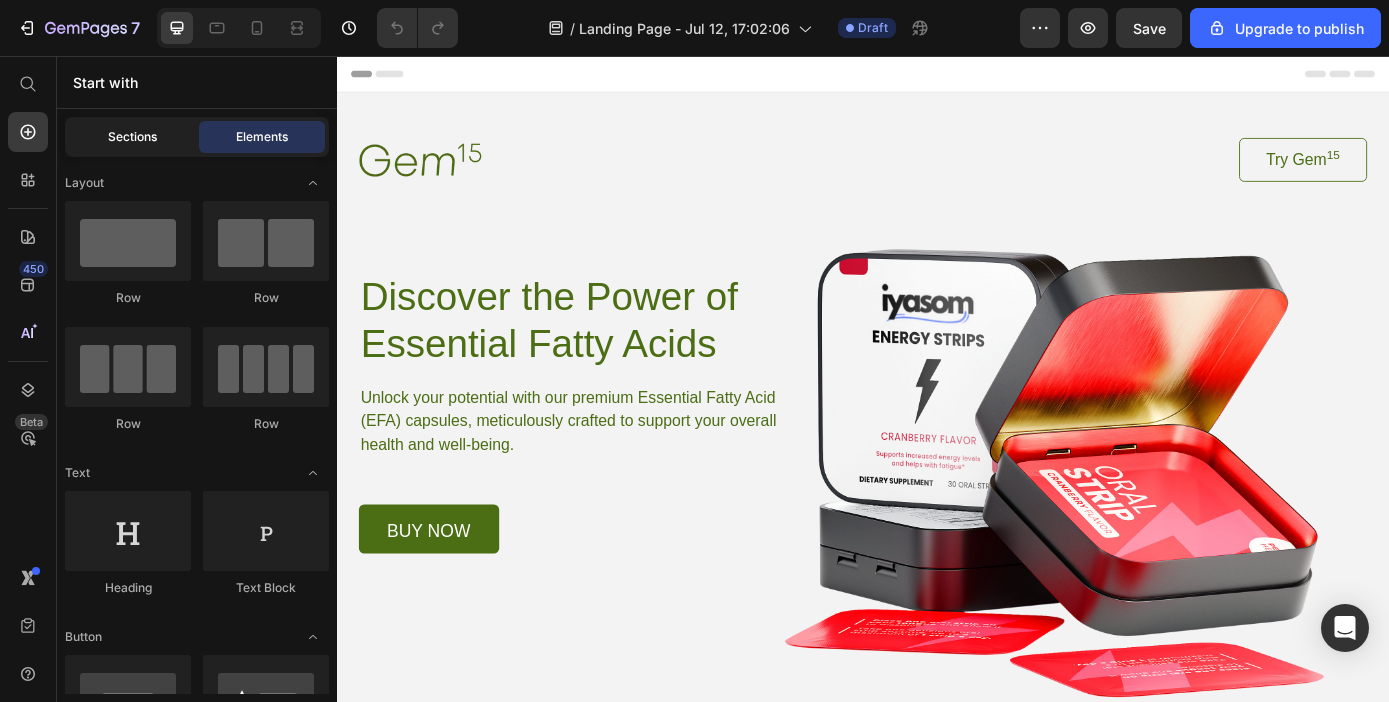 click on "Sections" at bounding box center [132, 137] 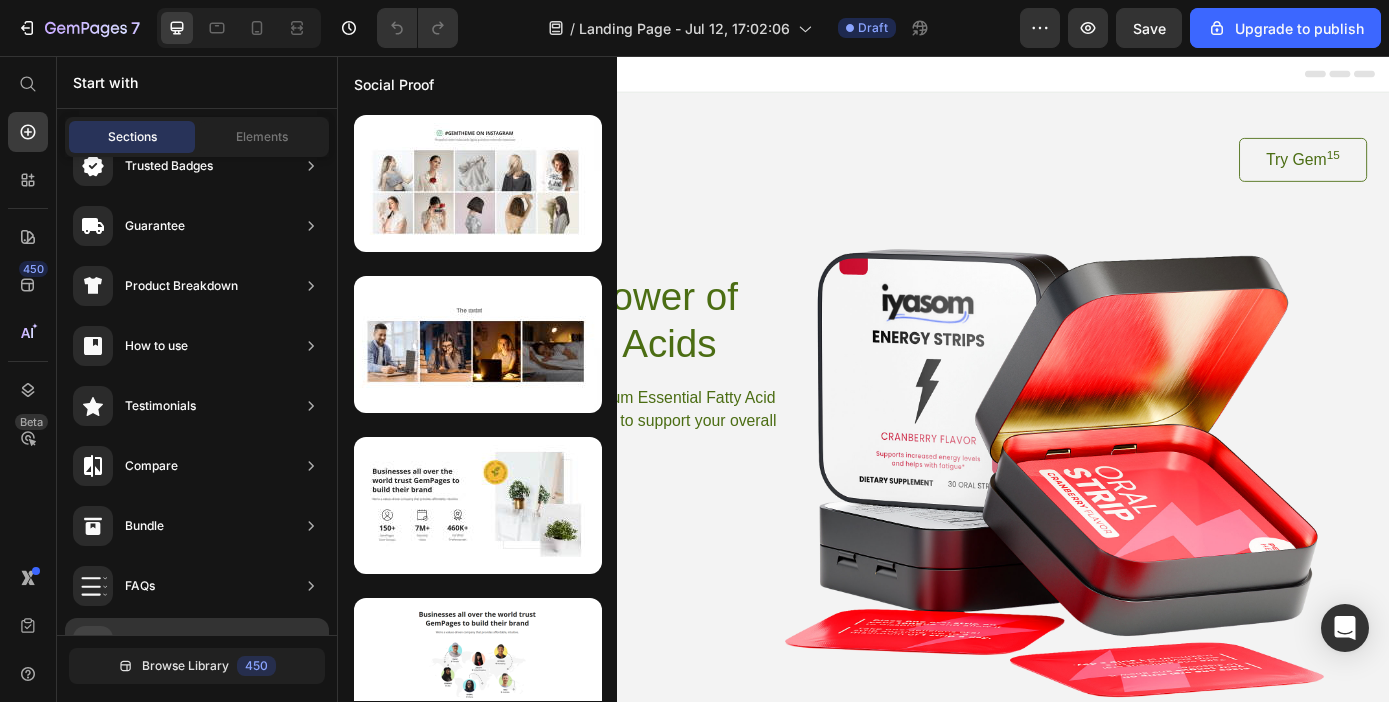 scroll, scrollTop: 0, scrollLeft: 0, axis: both 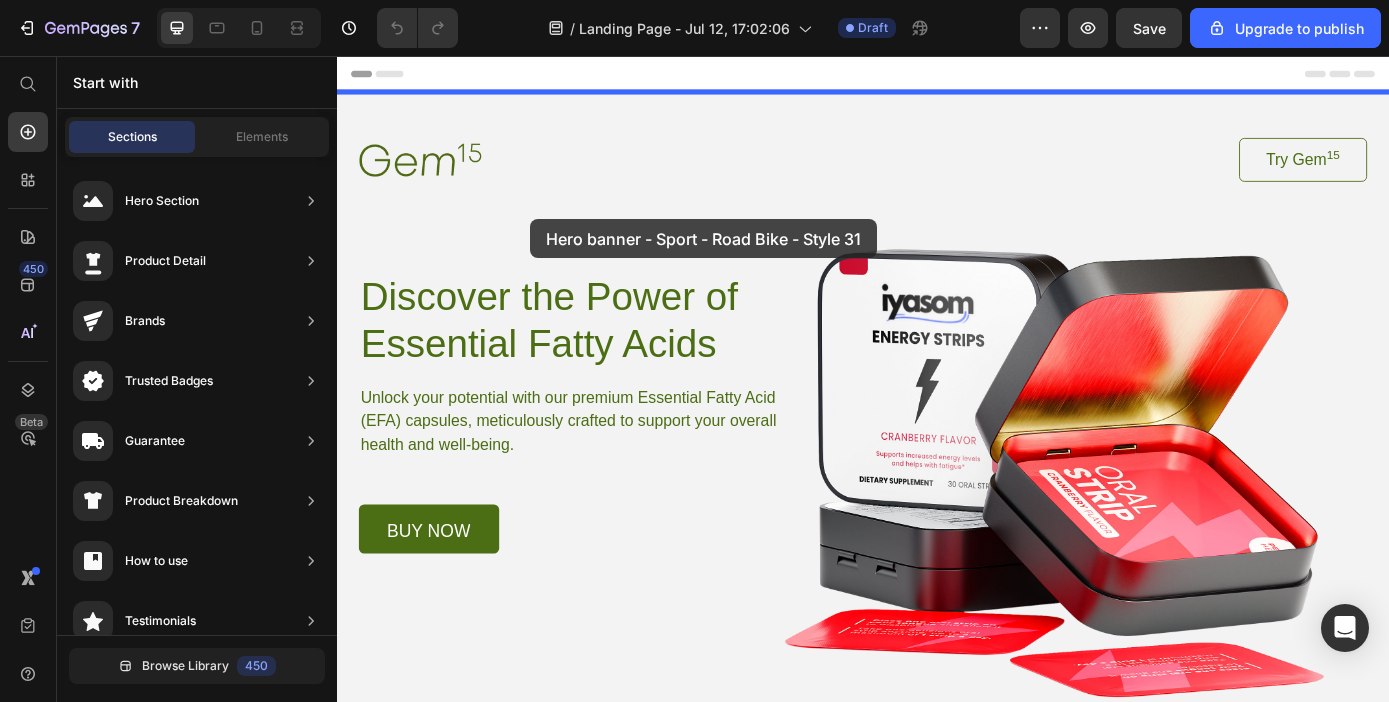 drag, startPoint x: 807, startPoint y: 378, endPoint x: 559, endPoint y: 319, distance: 254.92155 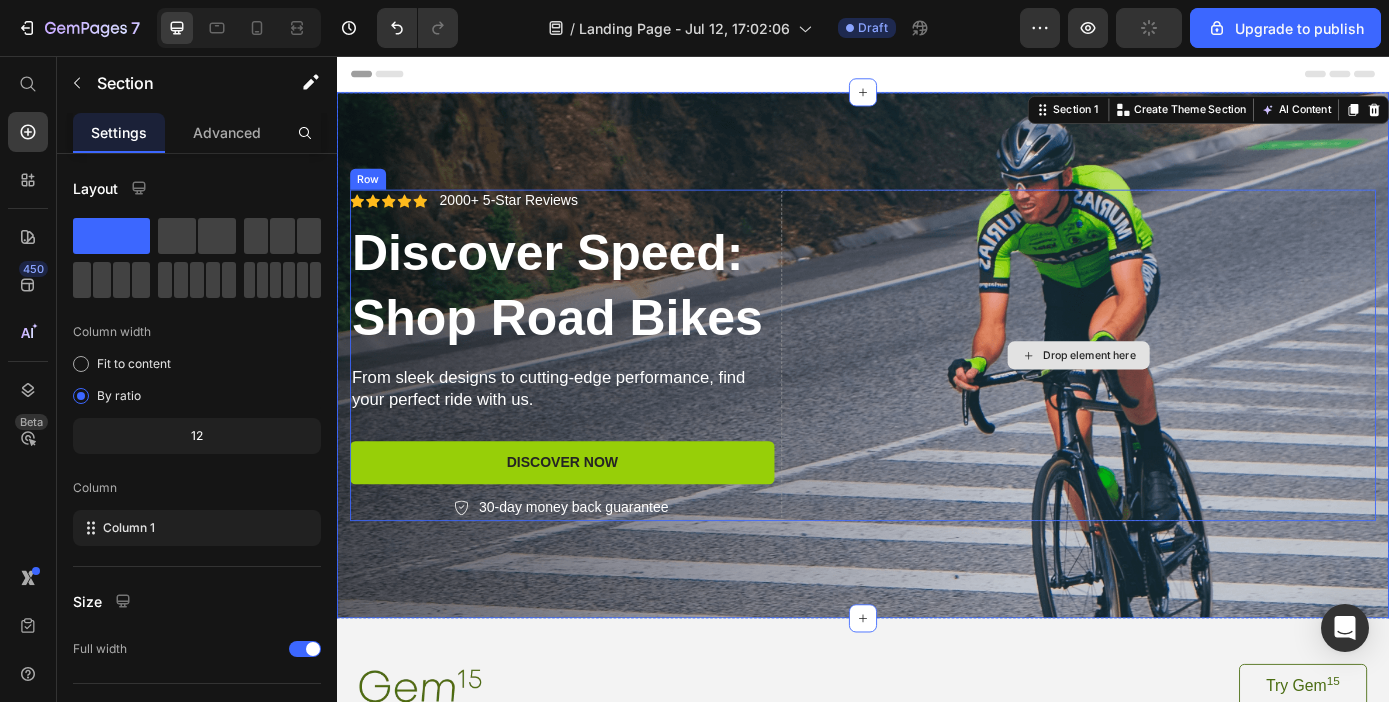 click on "Drop element here" at bounding box center (1183, 396) 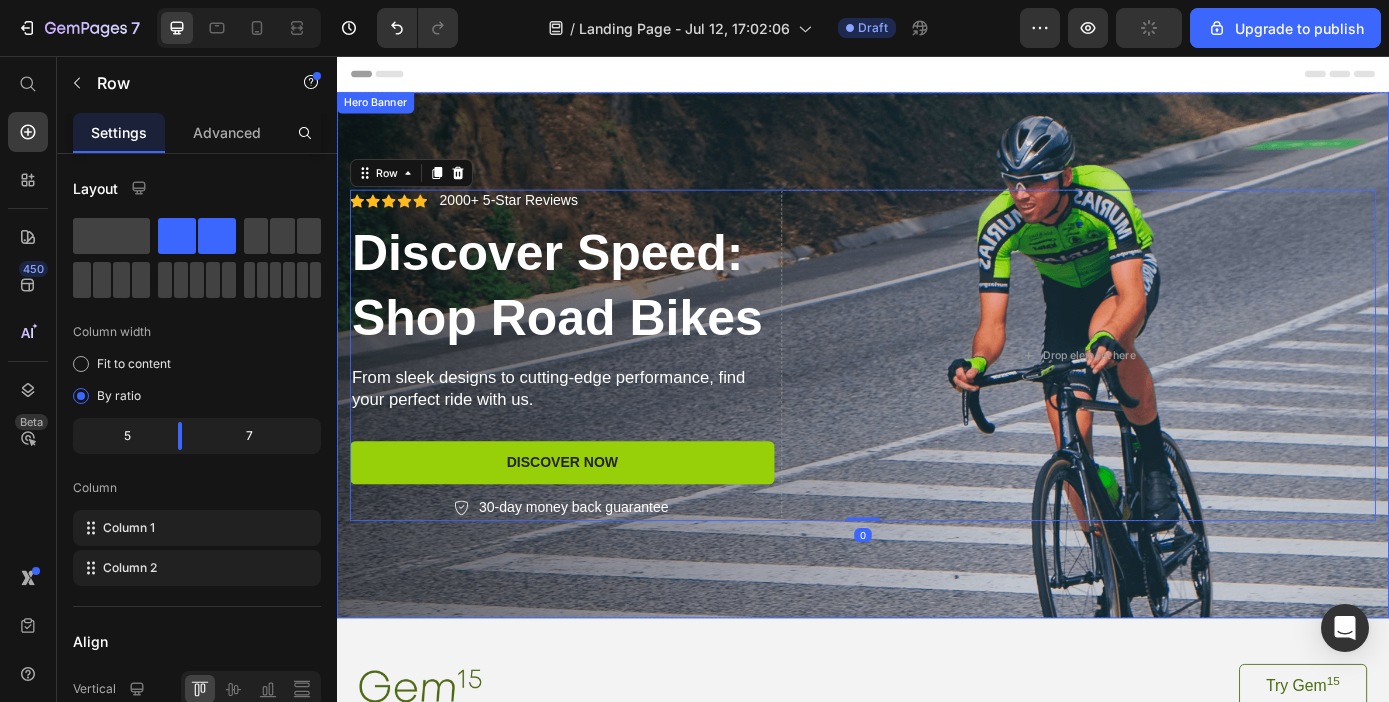 click at bounding box center [937, 397] 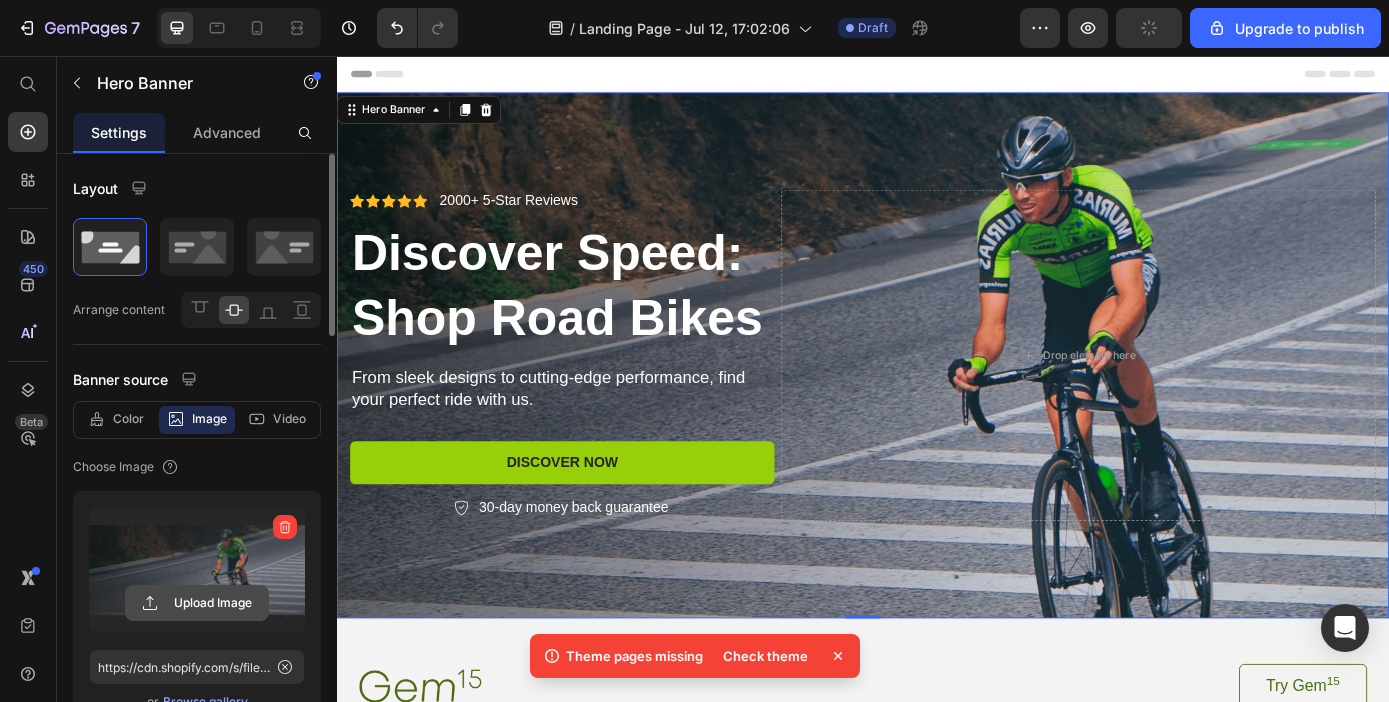 click 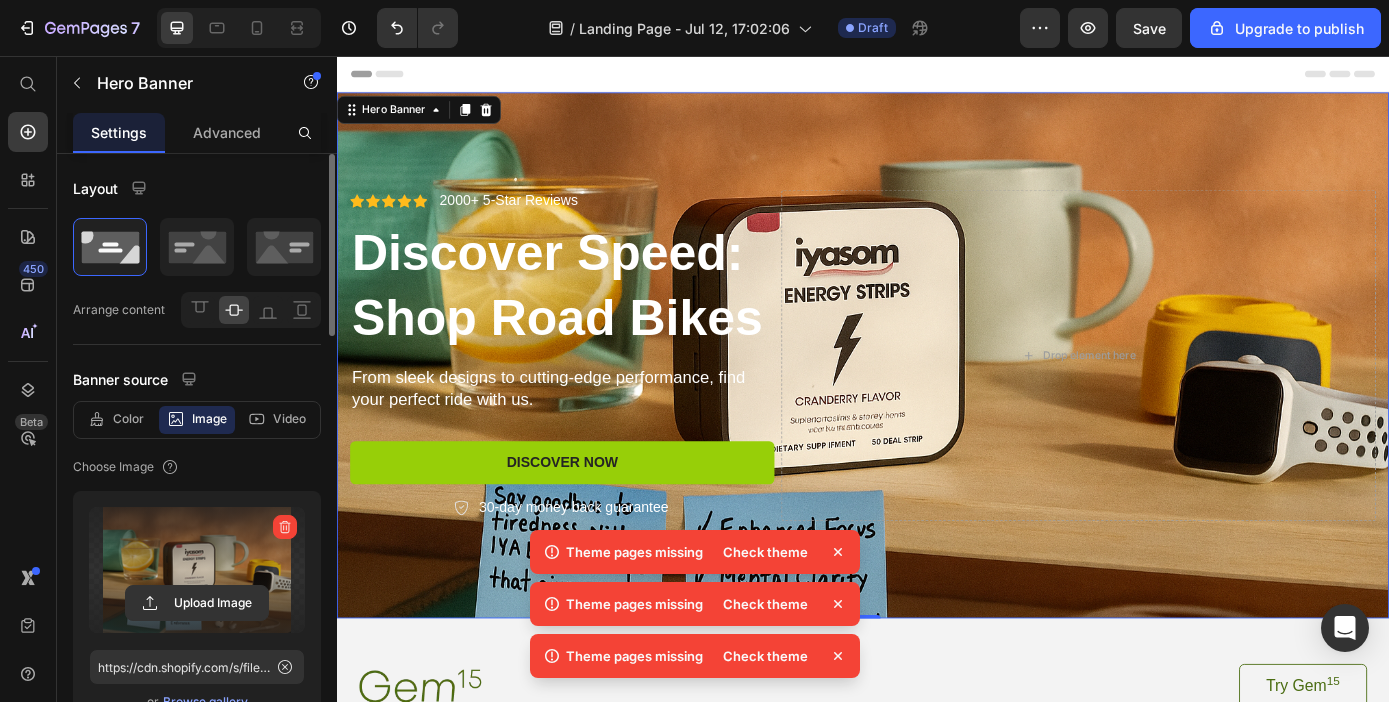 click 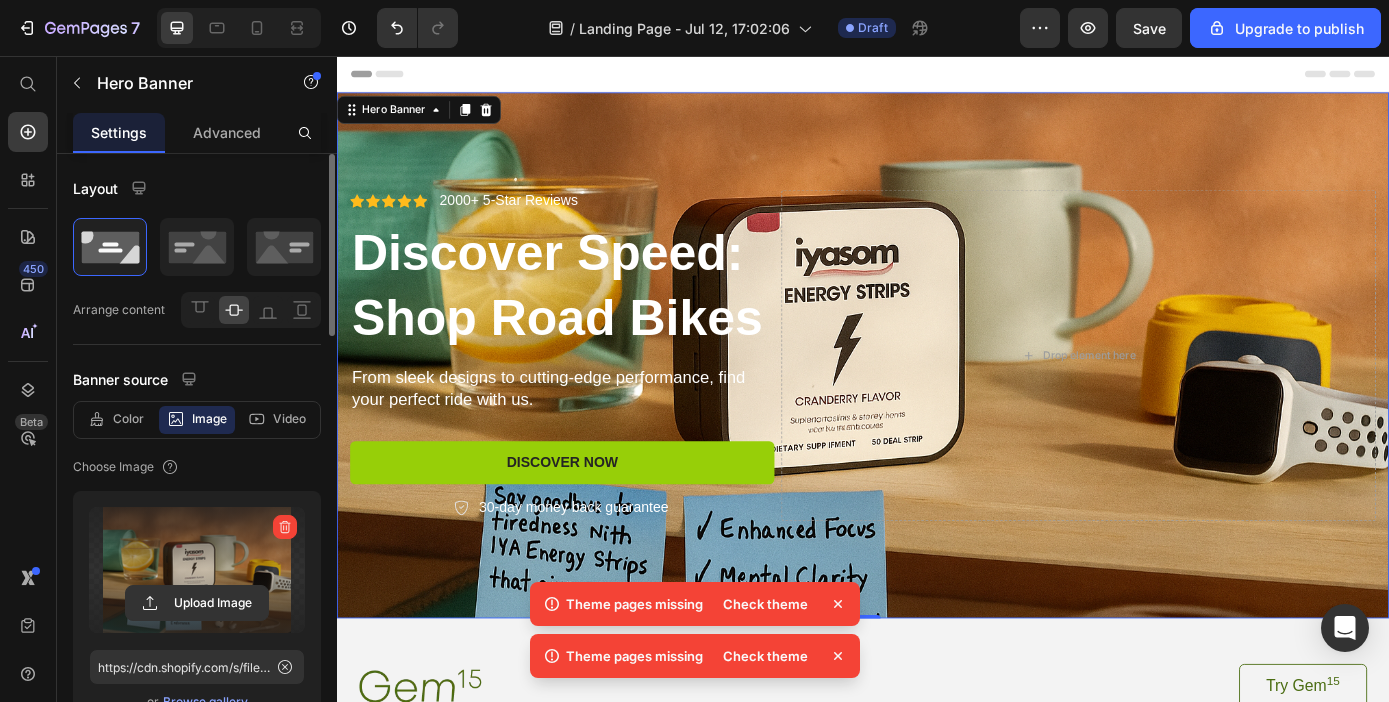 click 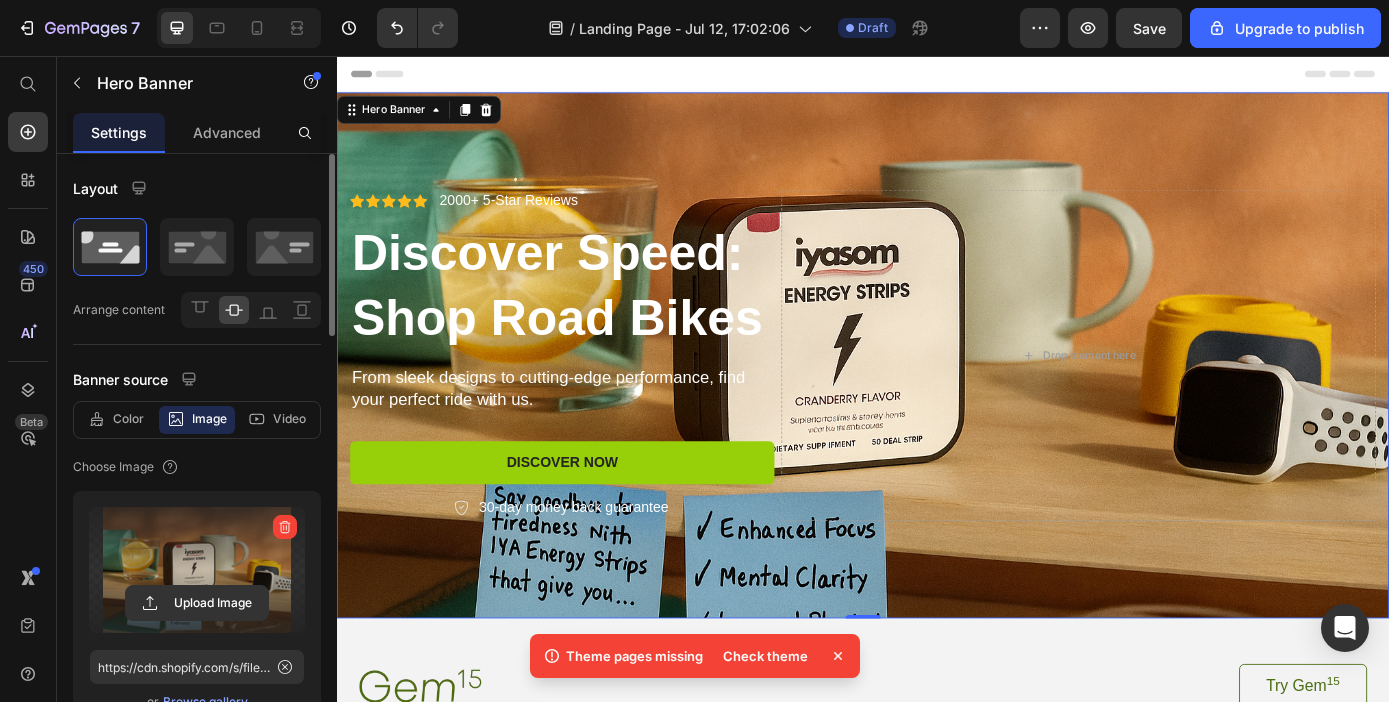 click 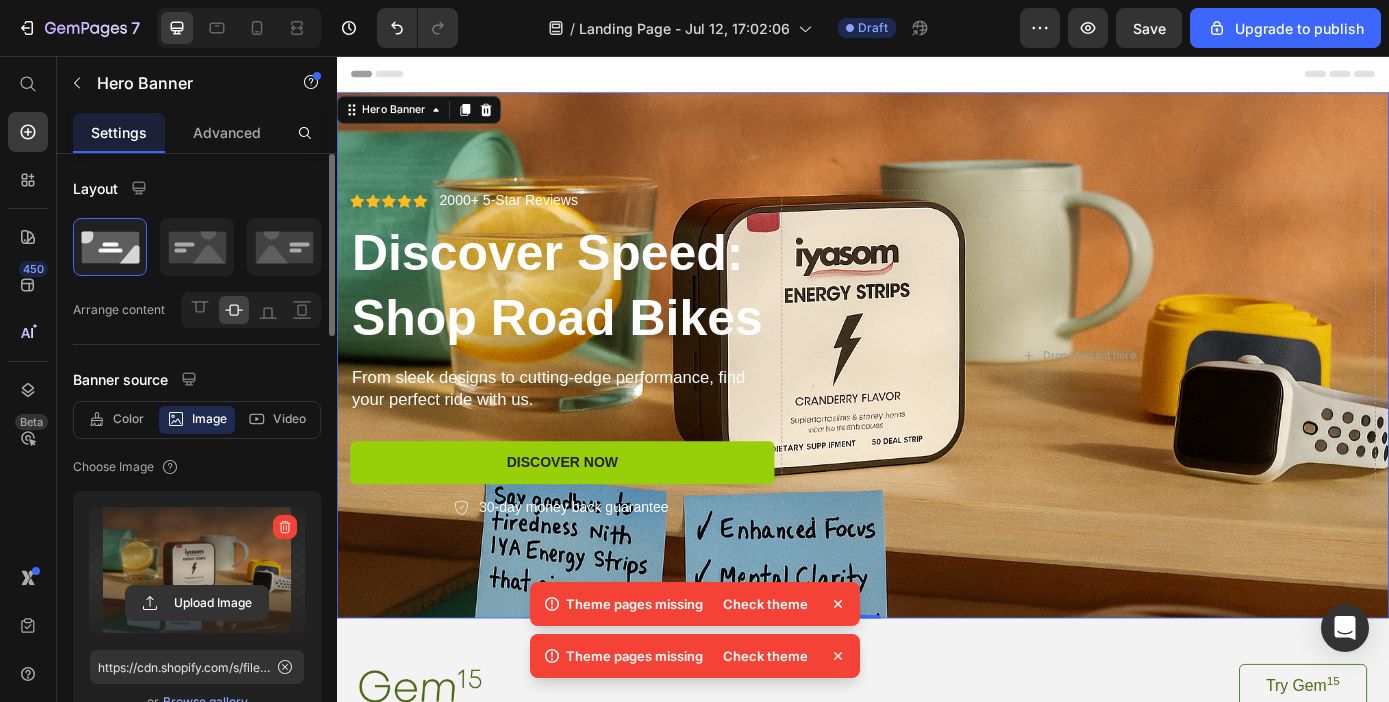 click 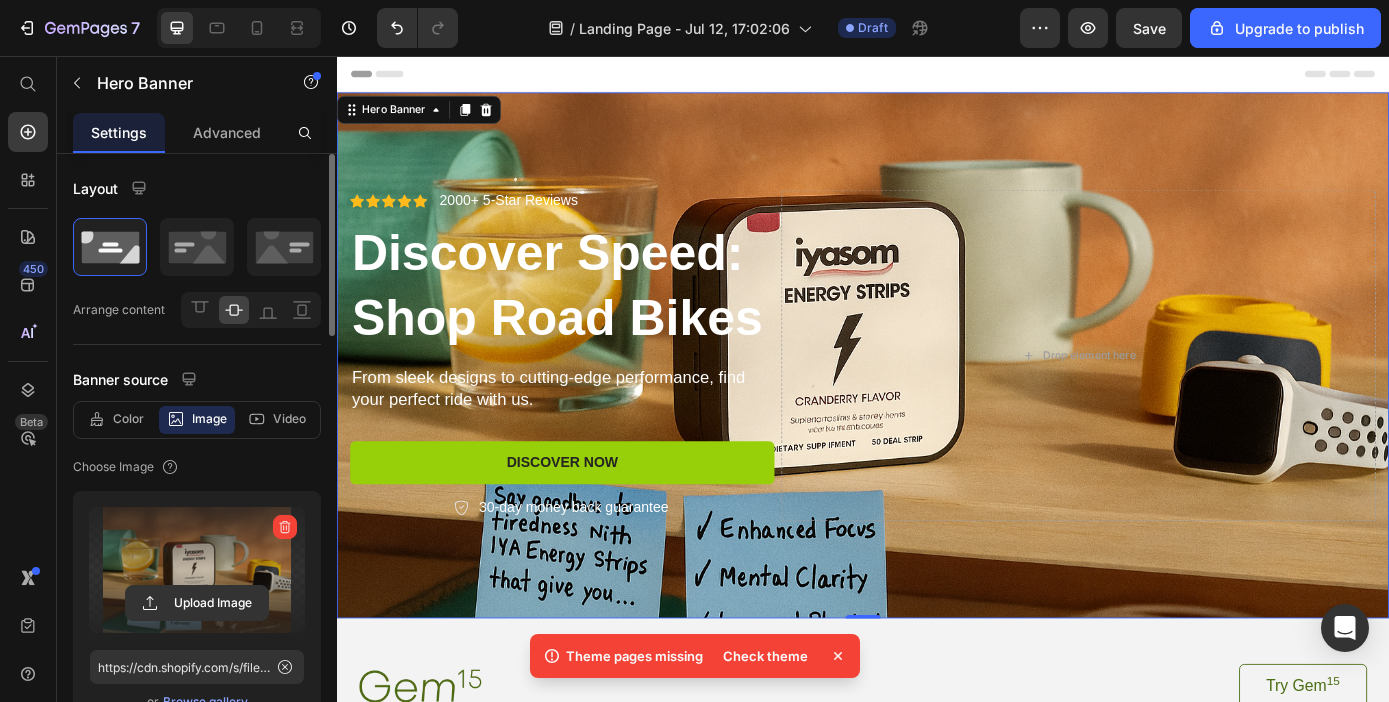 click 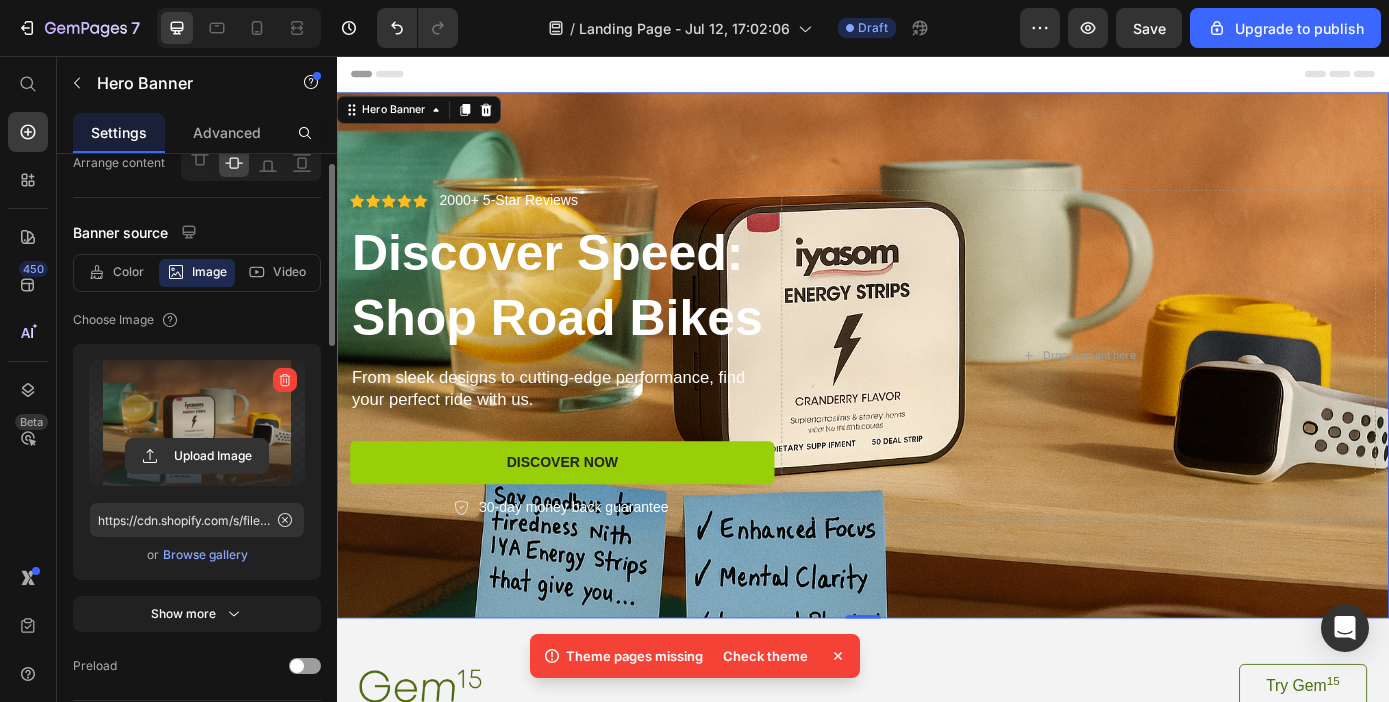 scroll, scrollTop: 62, scrollLeft: 0, axis: vertical 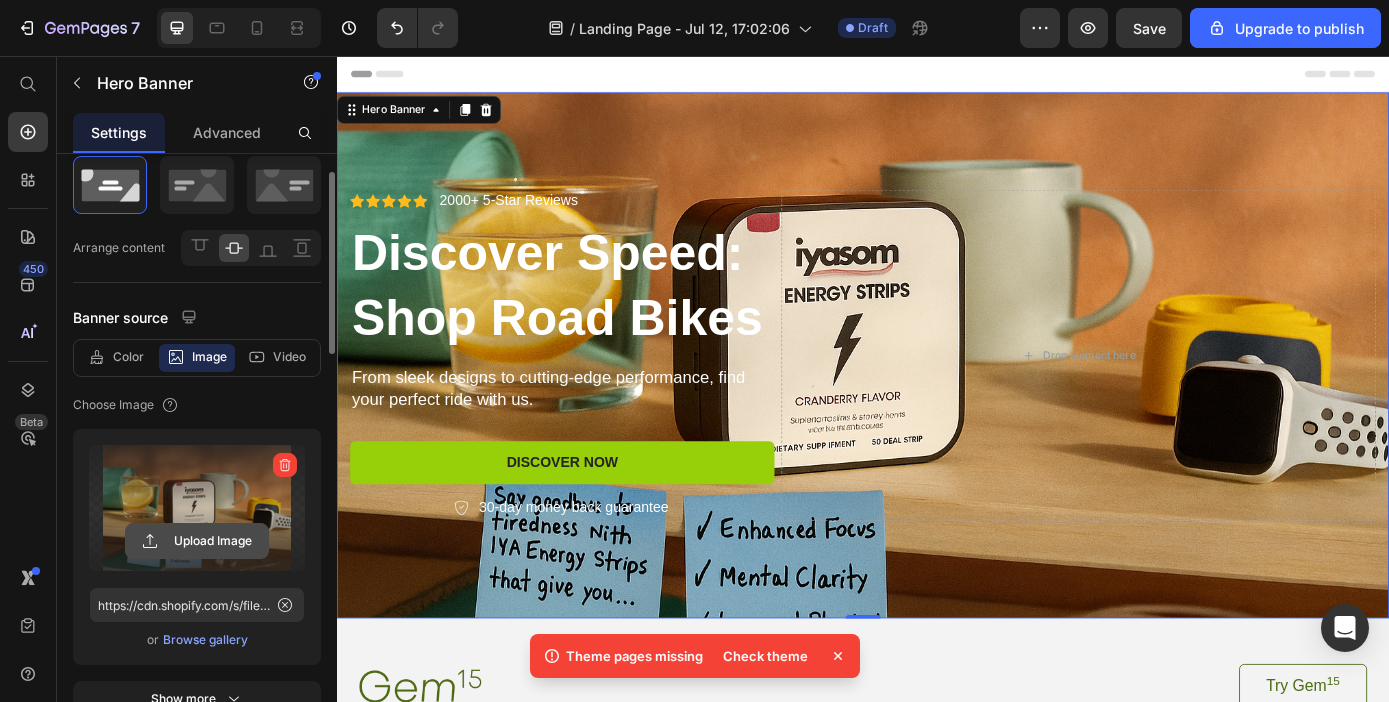 click 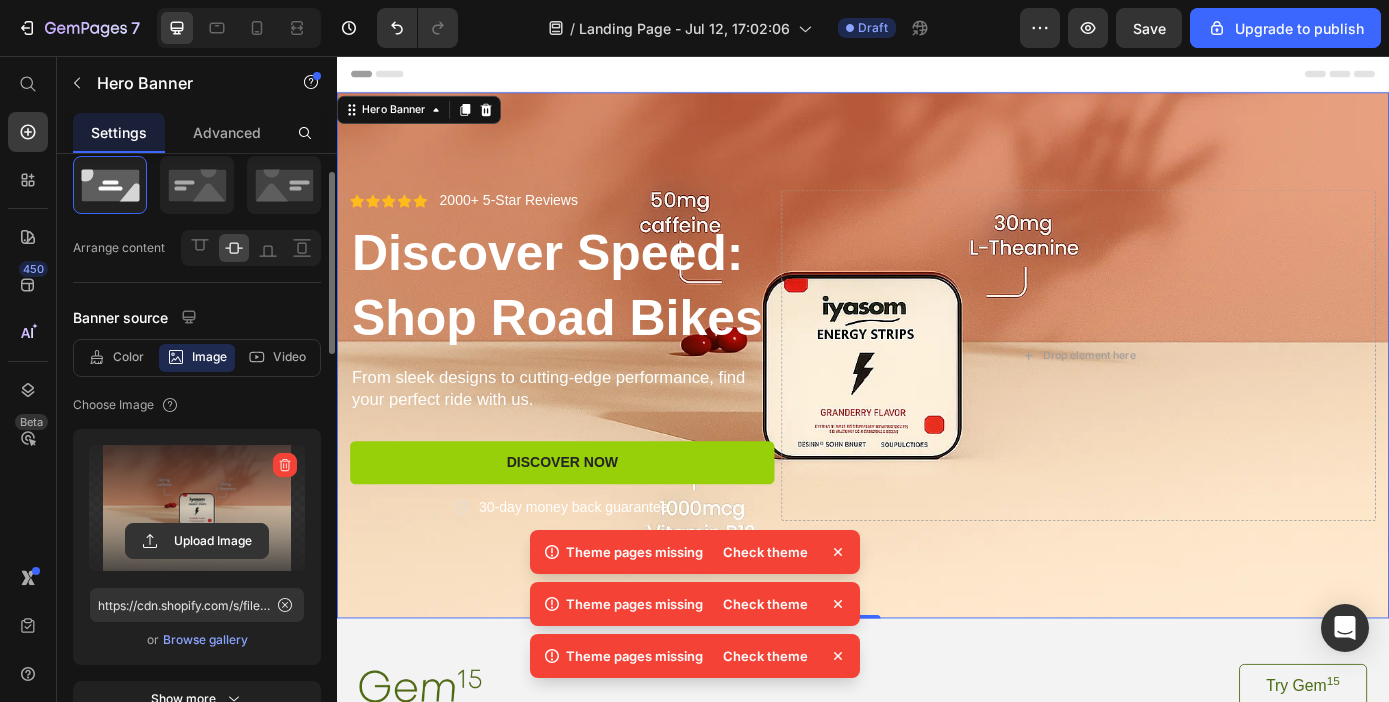 click 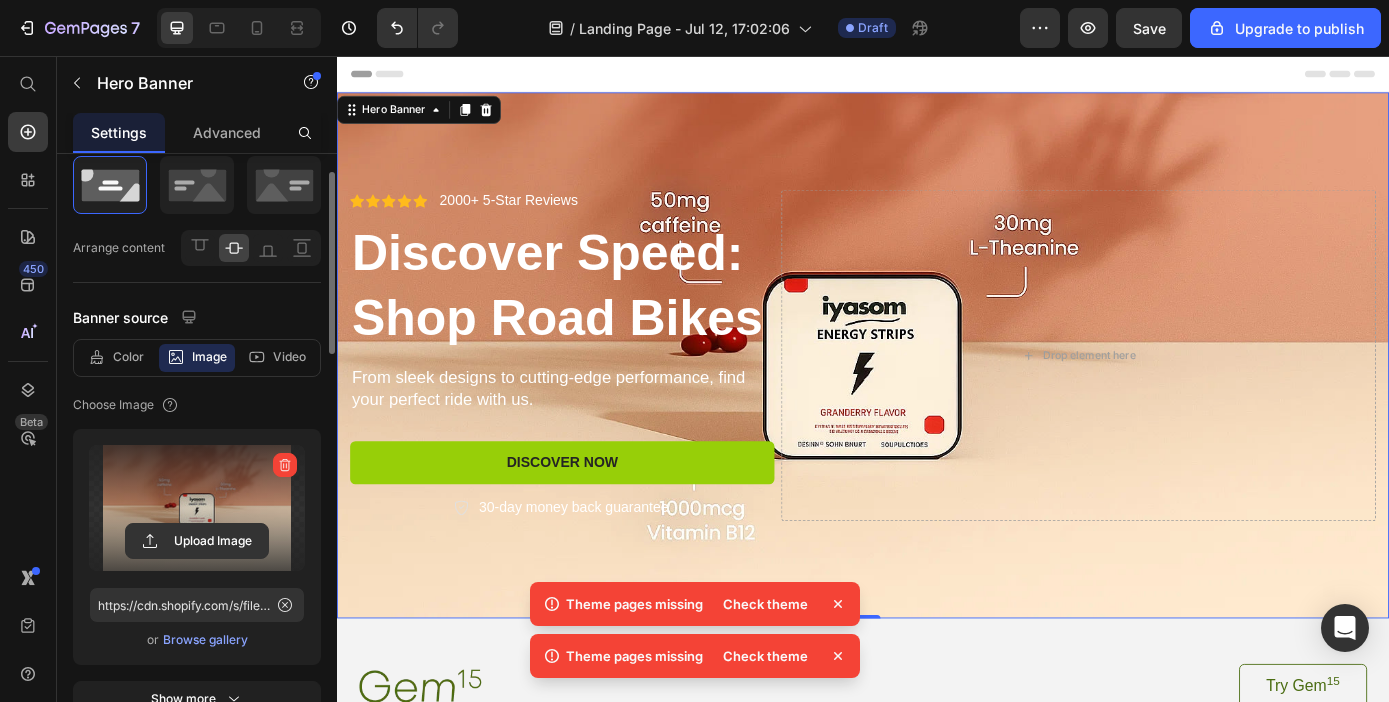 click at bounding box center [937, 397] 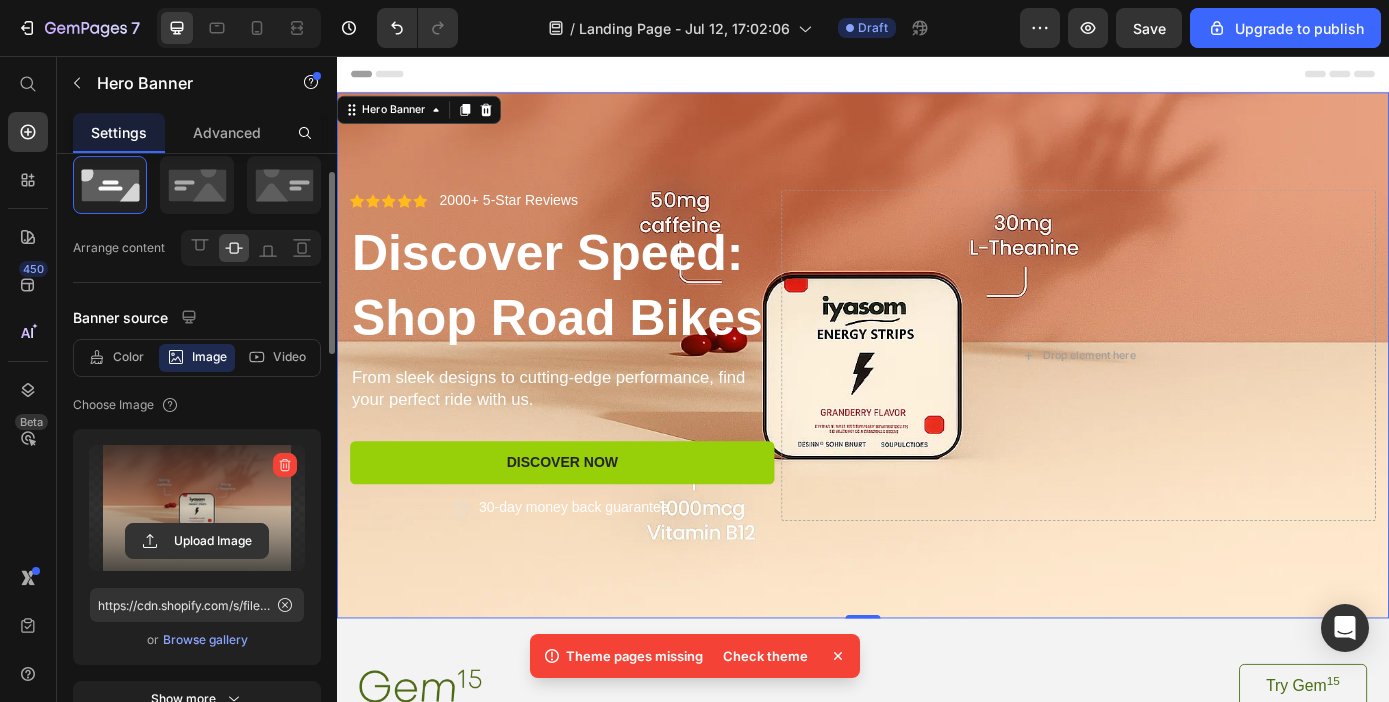 click 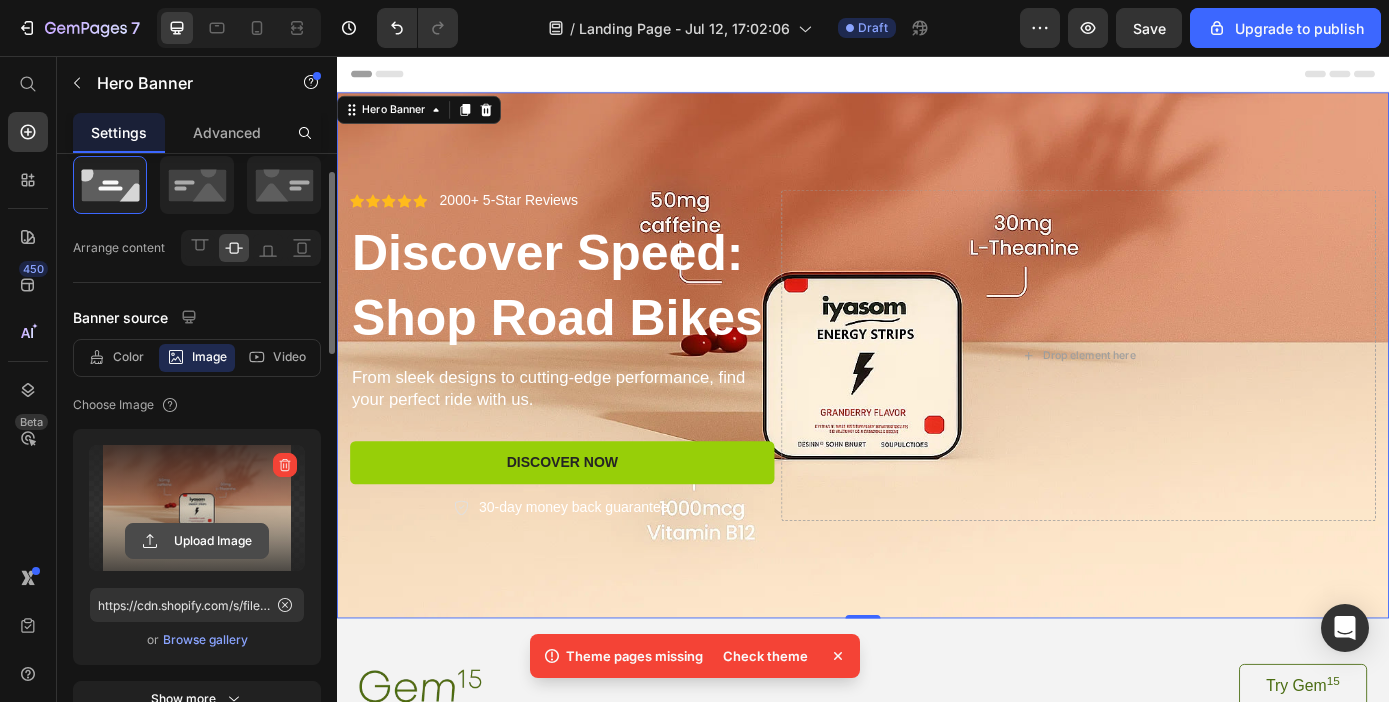 click 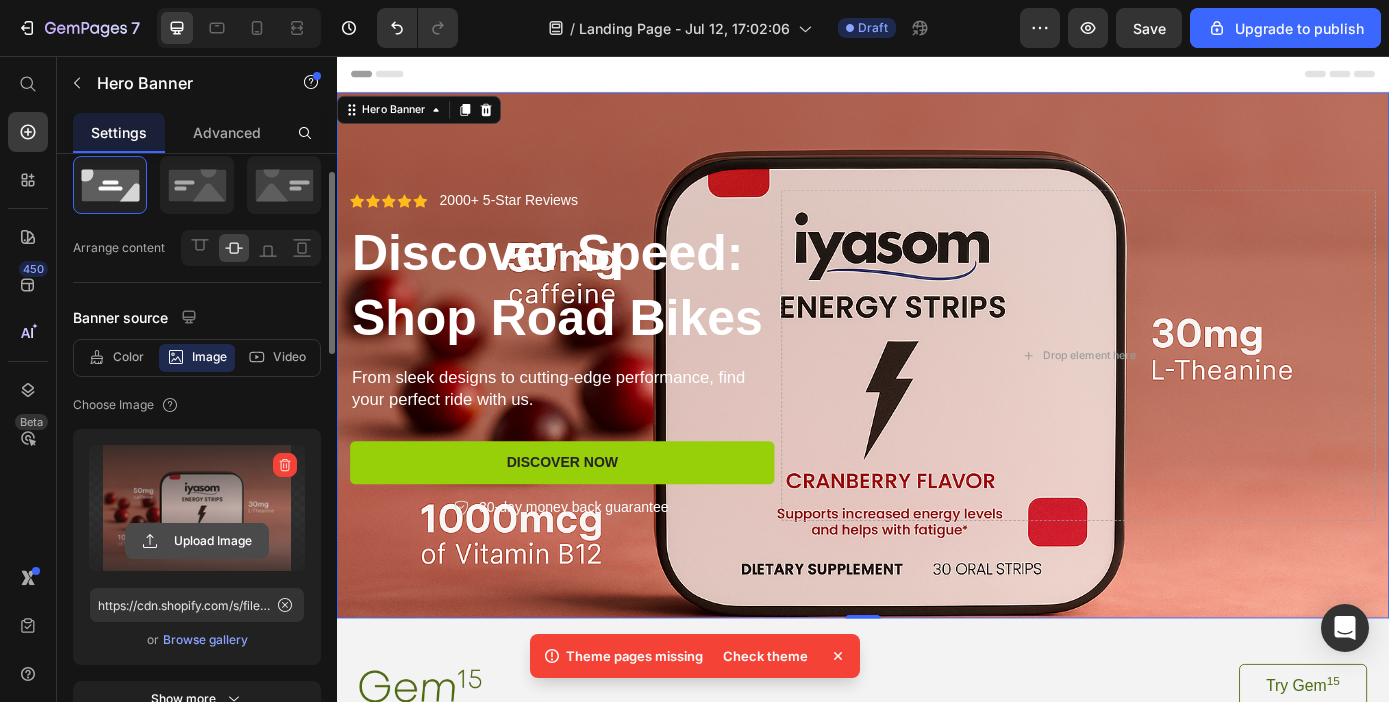 click 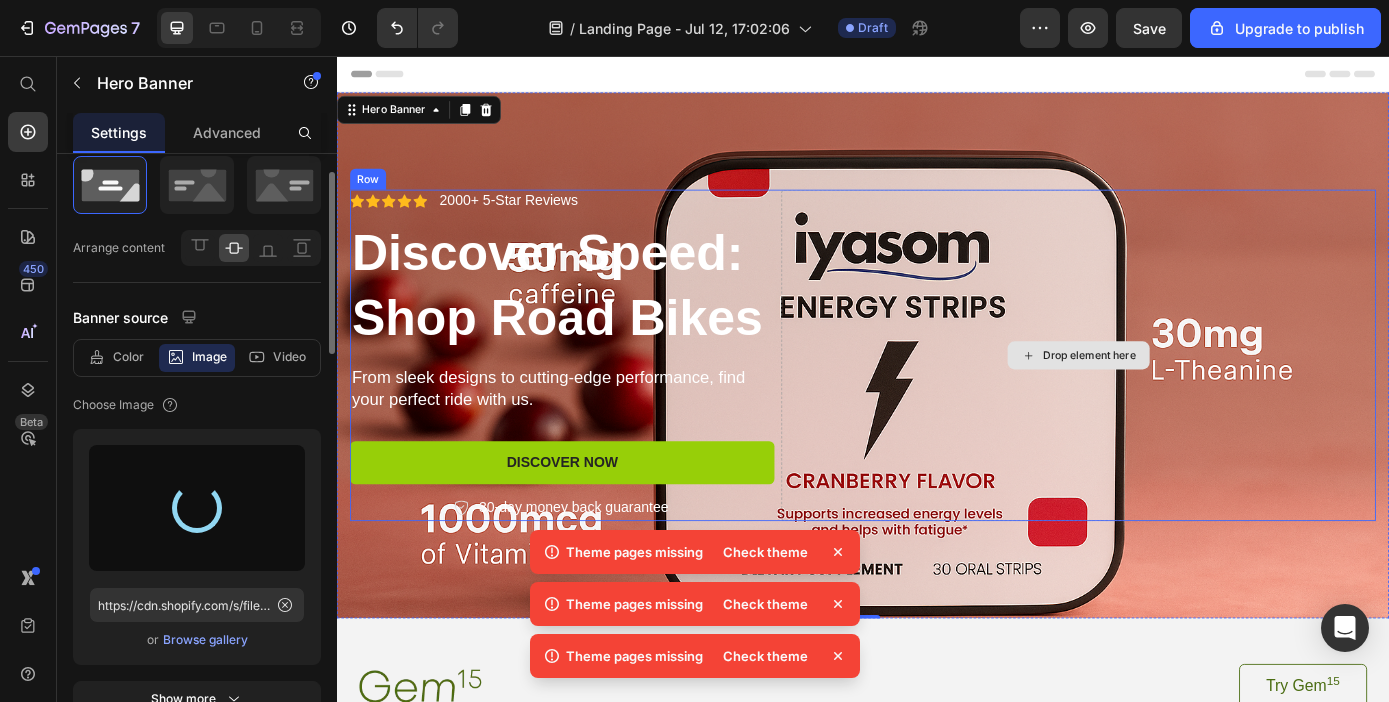 type on "https://cdn.shopify.com/s/files/1/0810/9519/6995/files/gempages_574431715968156901-f4d093ee-d7cc-4bf8-be2c-f2bc2f135591.png" 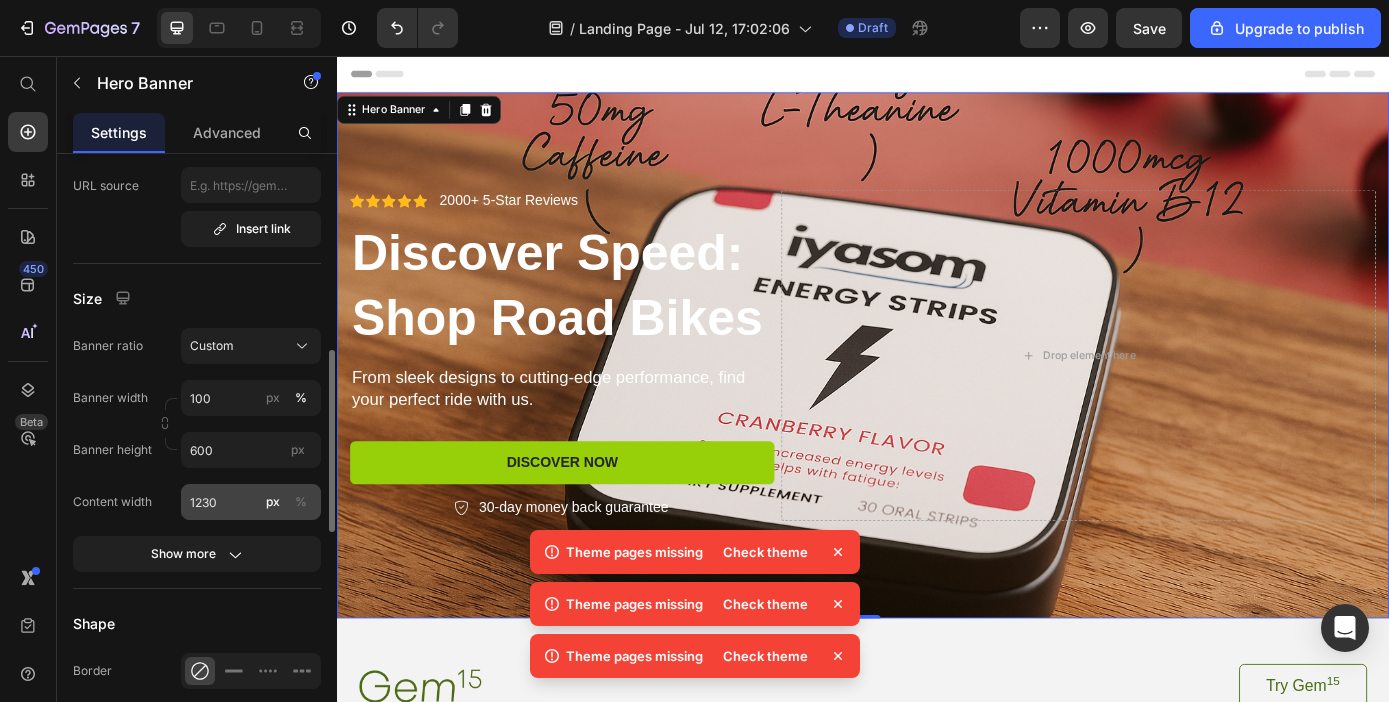 scroll, scrollTop: 708, scrollLeft: 0, axis: vertical 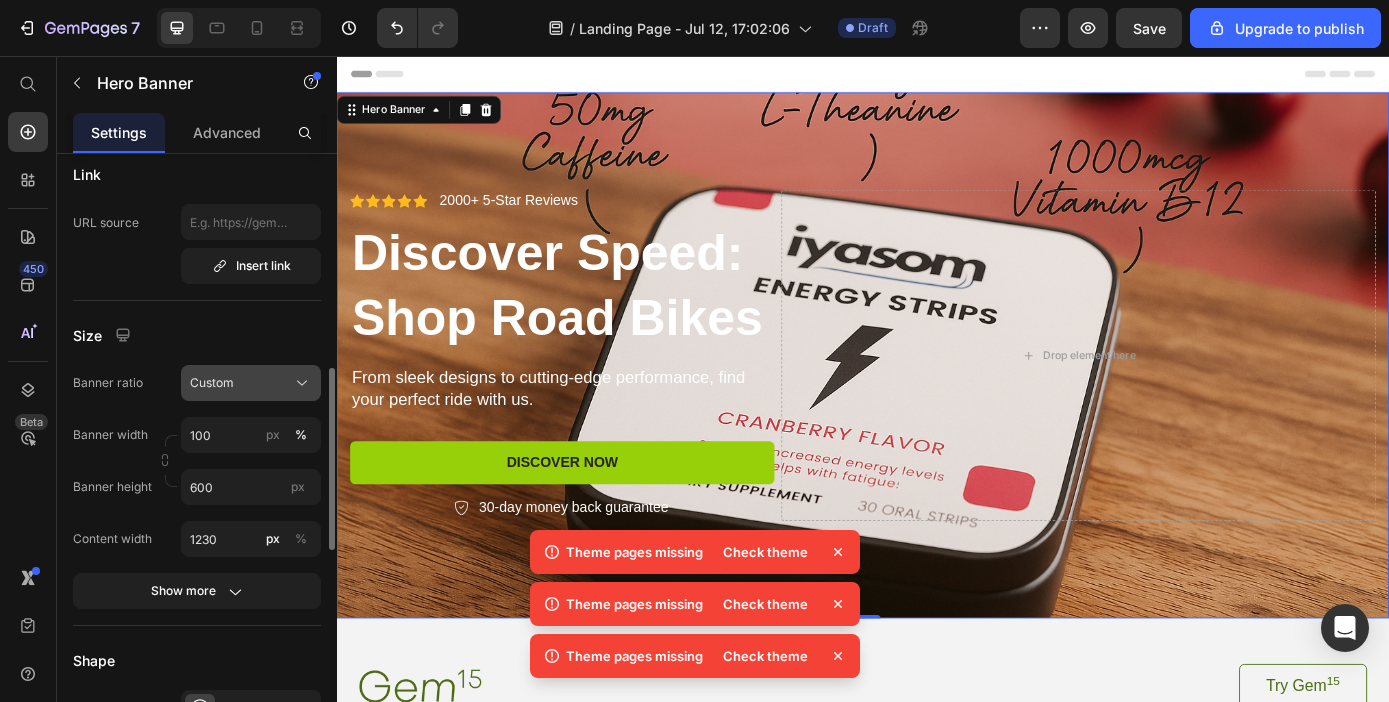click on "Custom" at bounding box center (251, 383) 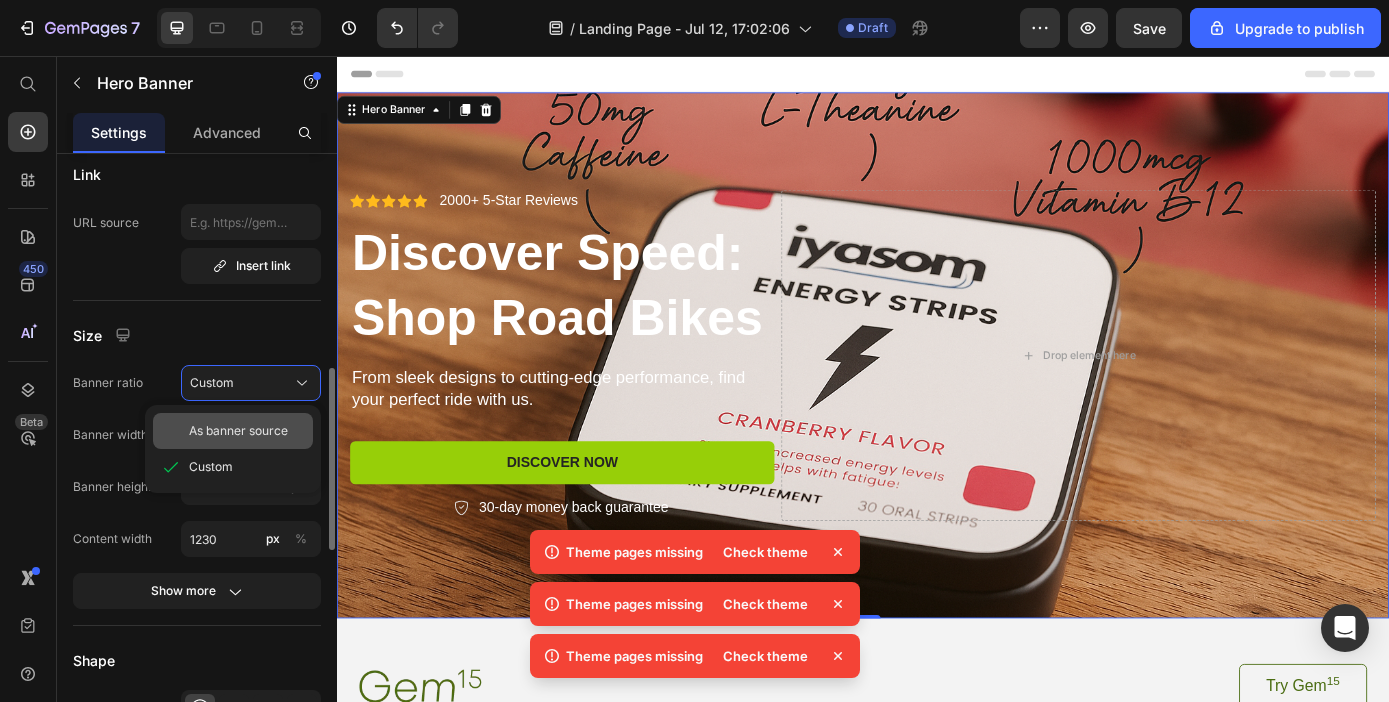 click on "As banner source" at bounding box center [238, 431] 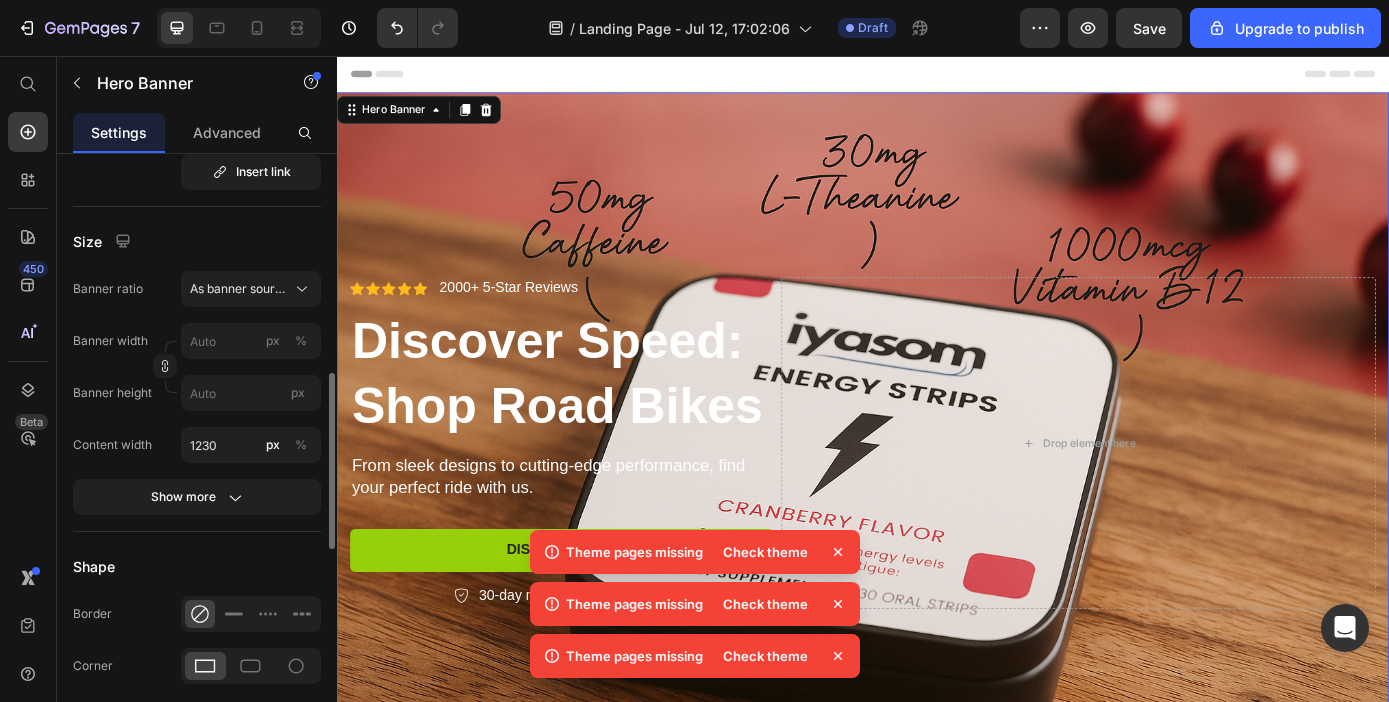 scroll, scrollTop: 787, scrollLeft: 0, axis: vertical 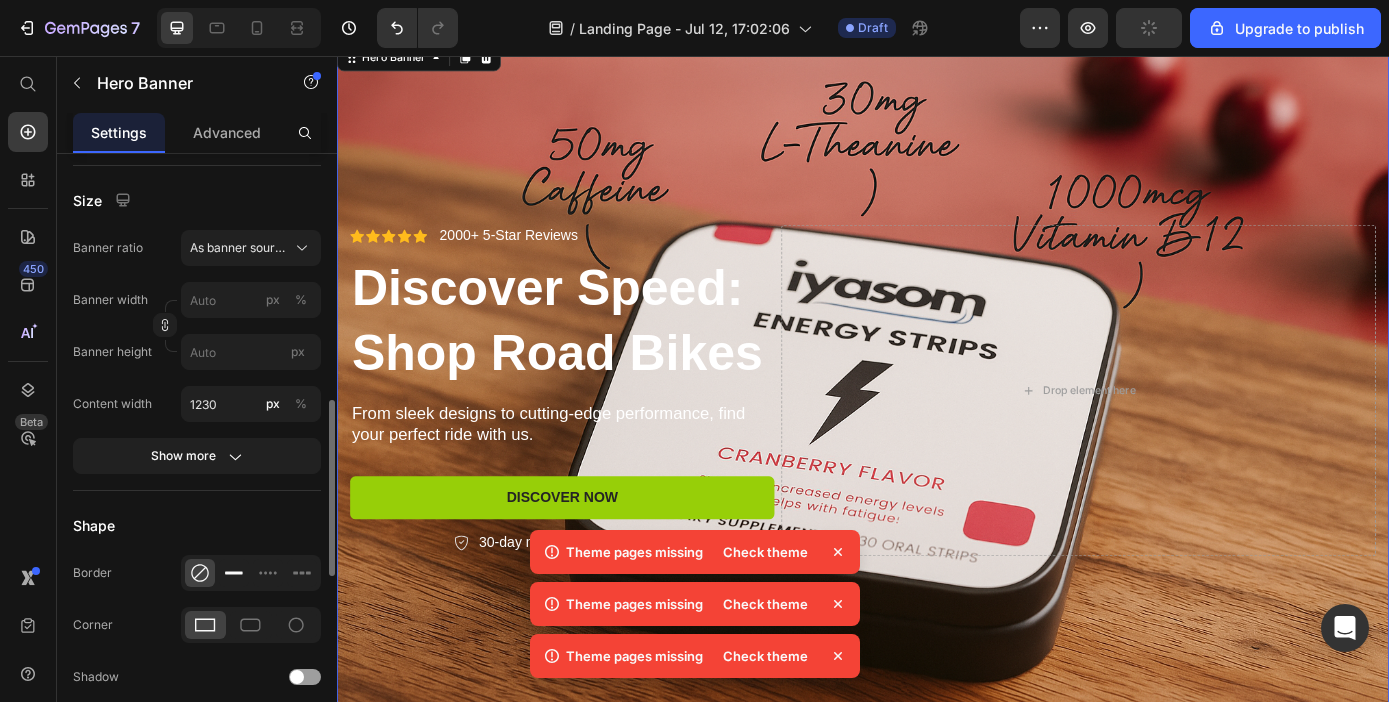 click 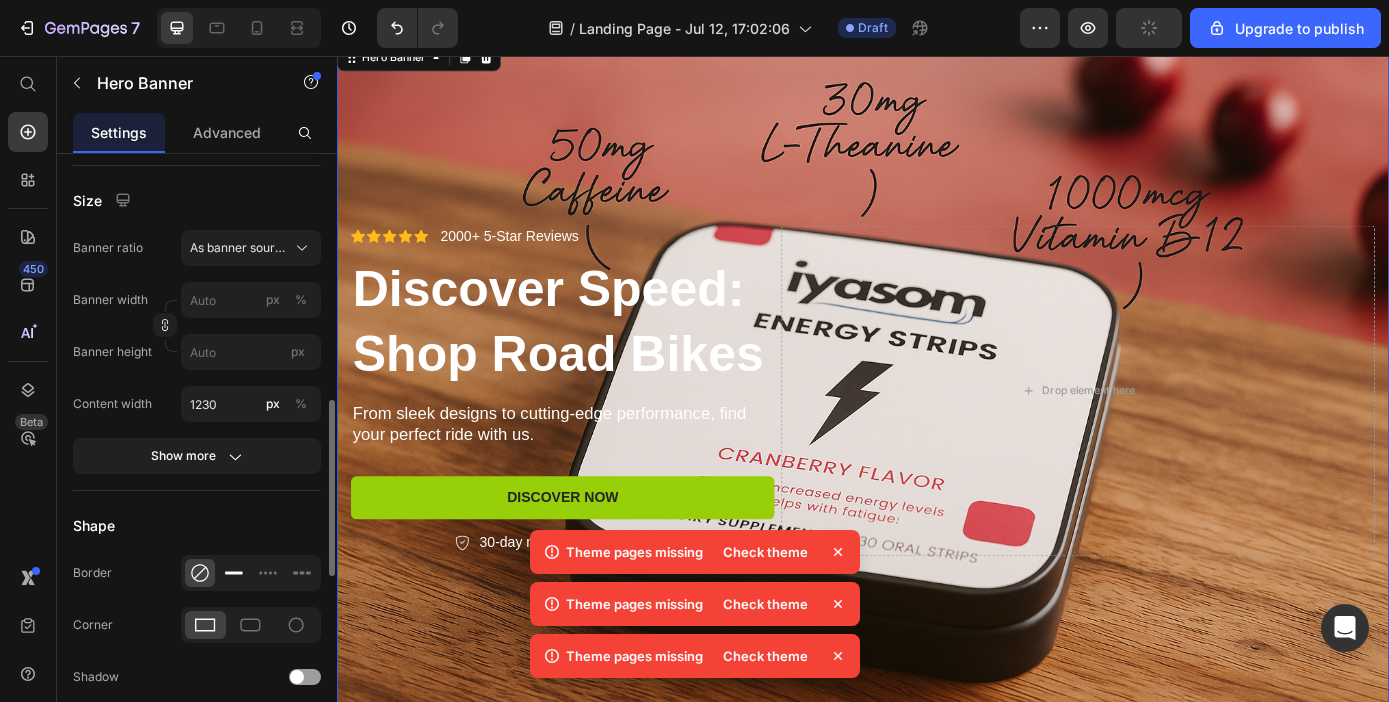 scroll, scrollTop: 61, scrollLeft: 0, axis: vertical 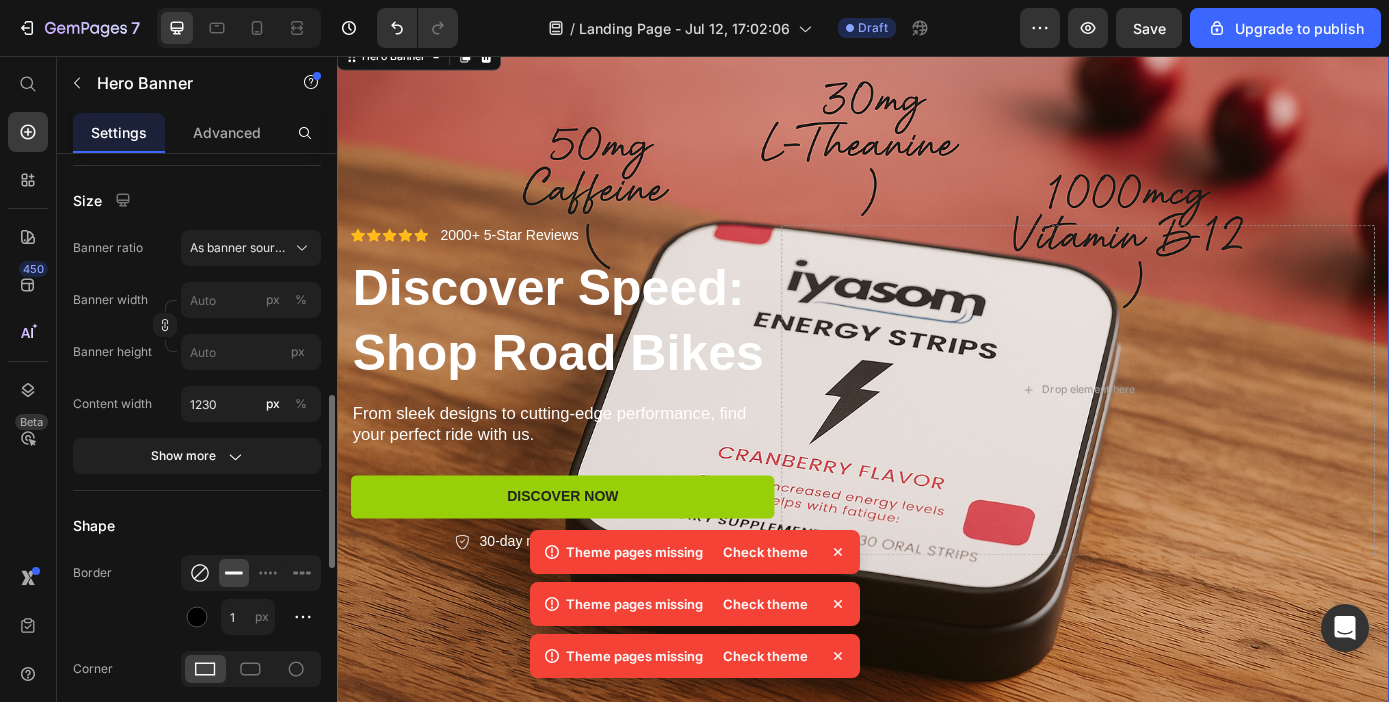 click 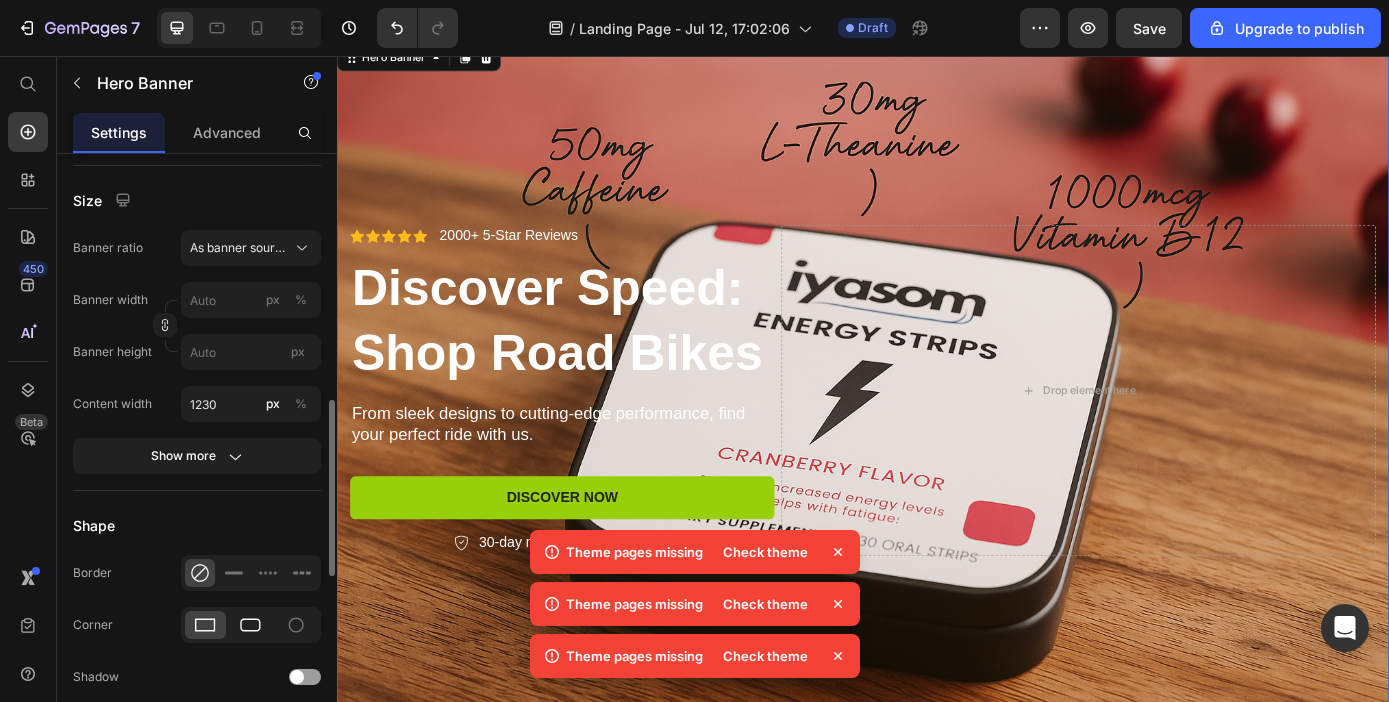 click 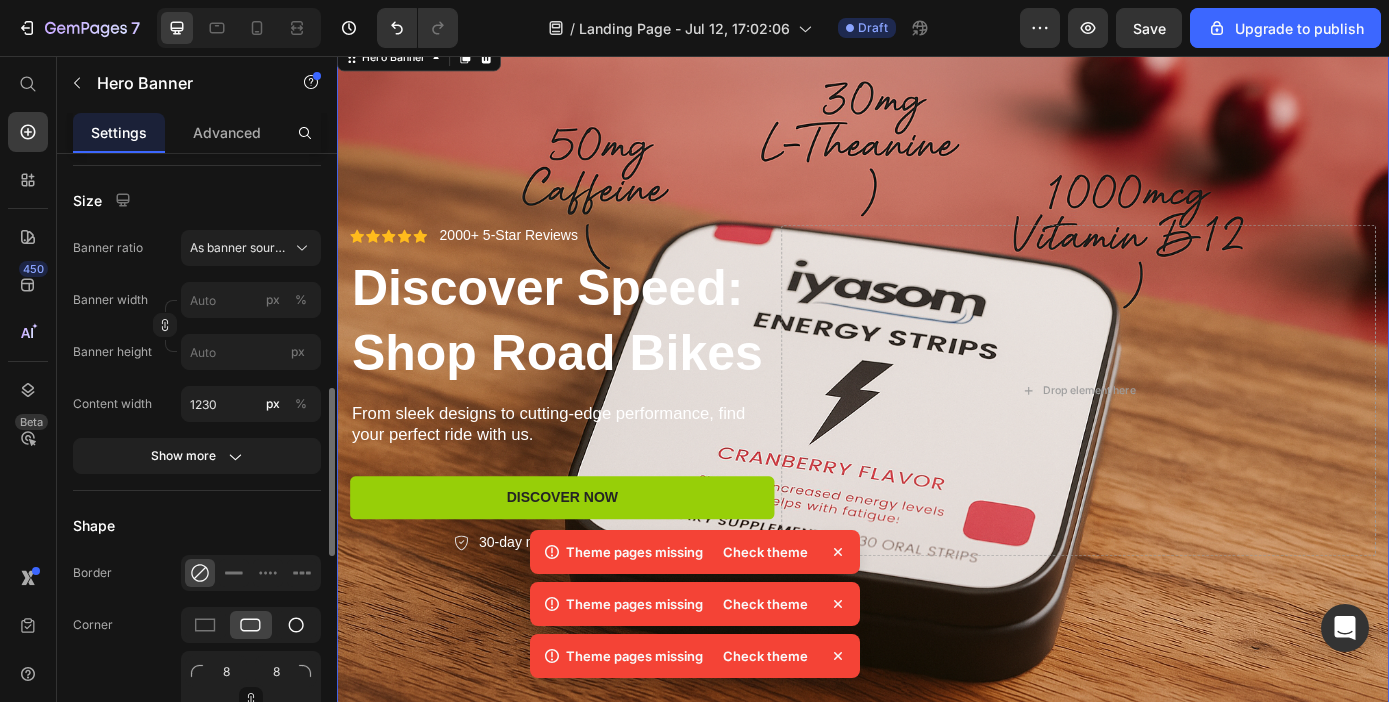 click 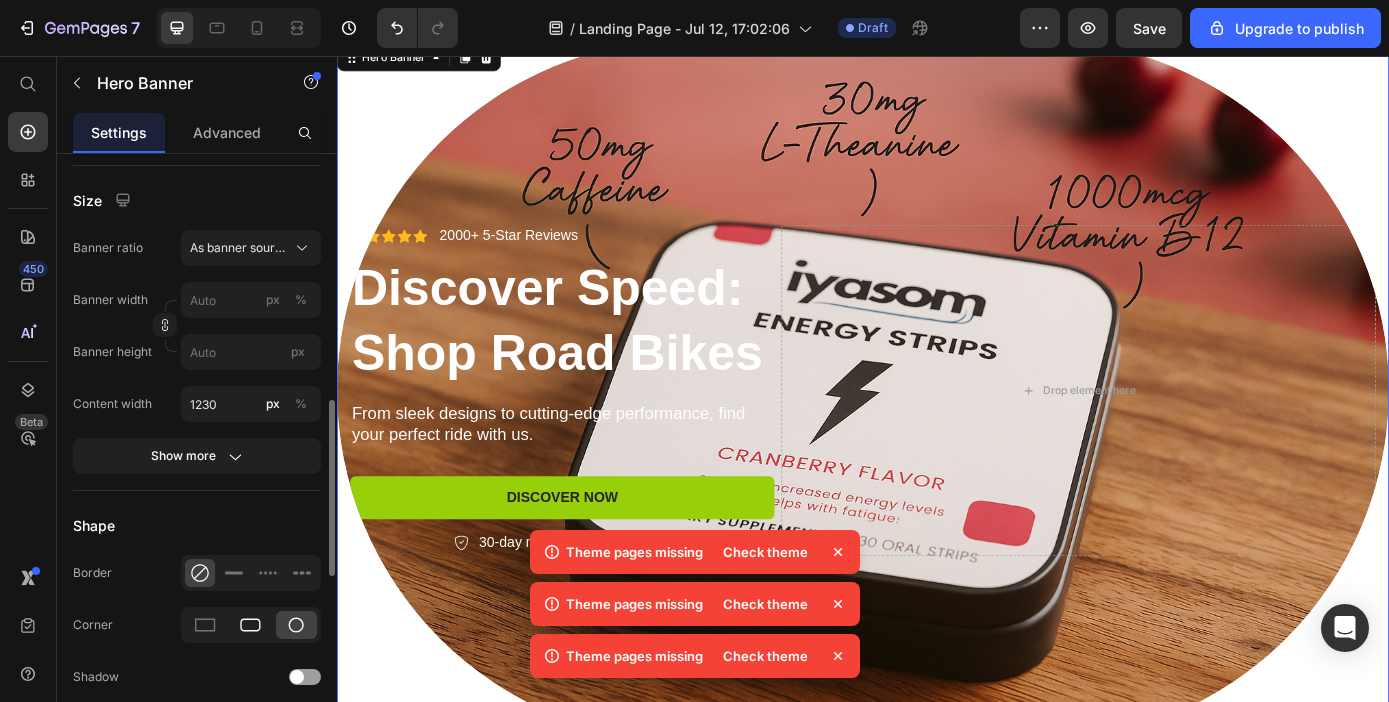 click 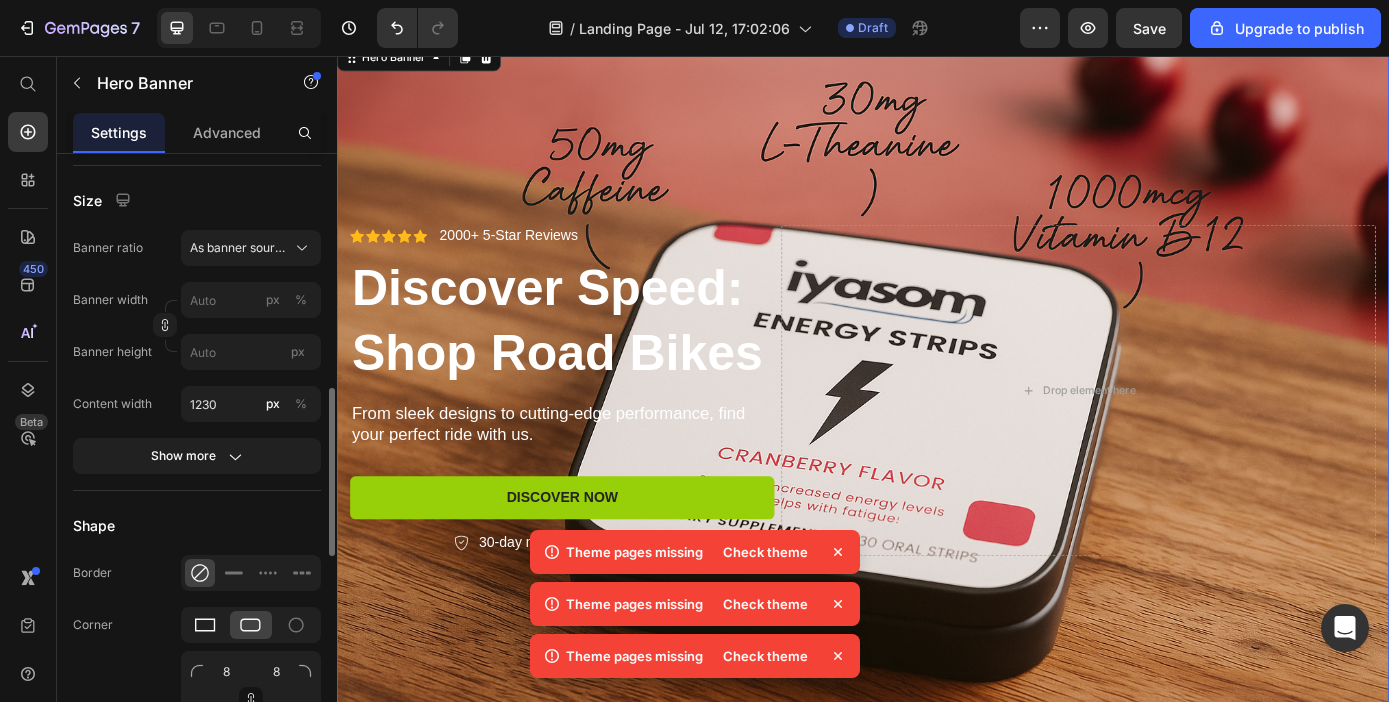 click 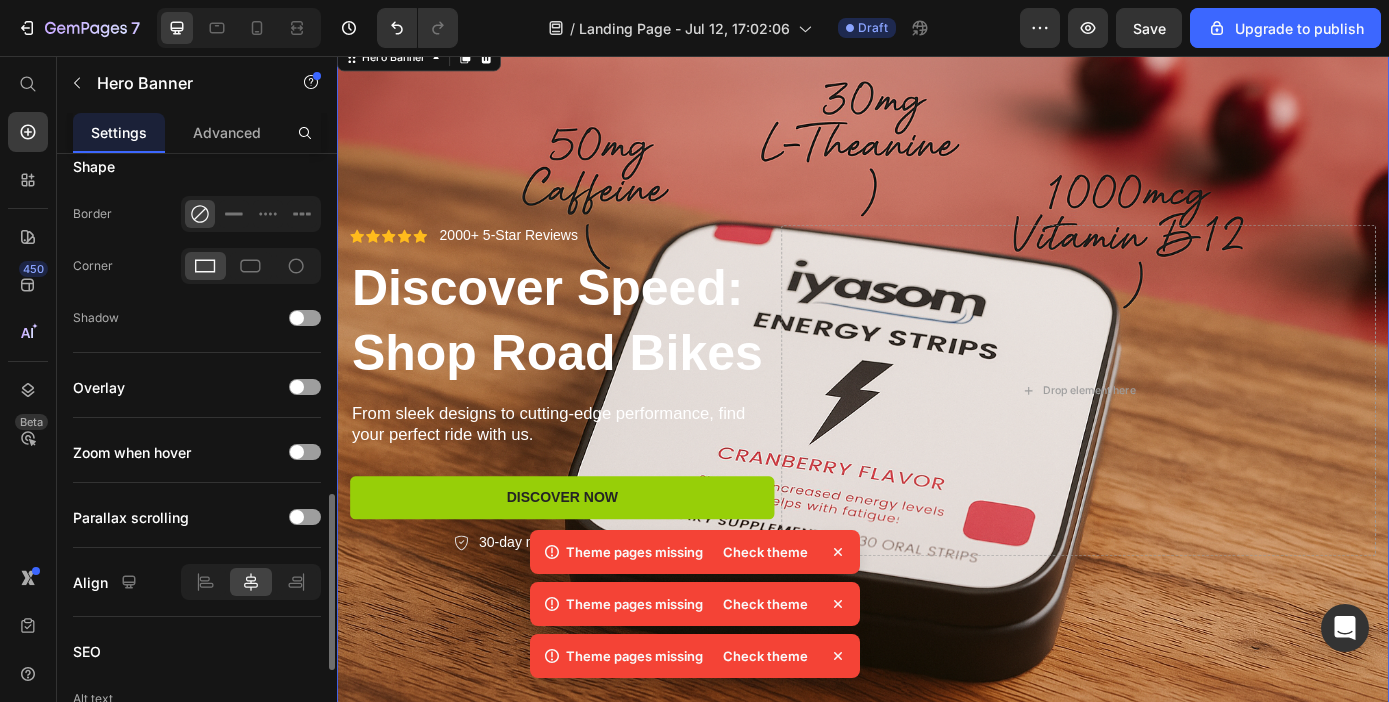 scroll, scrollTop: 1193, scrollLeft: 0, axis: vertical 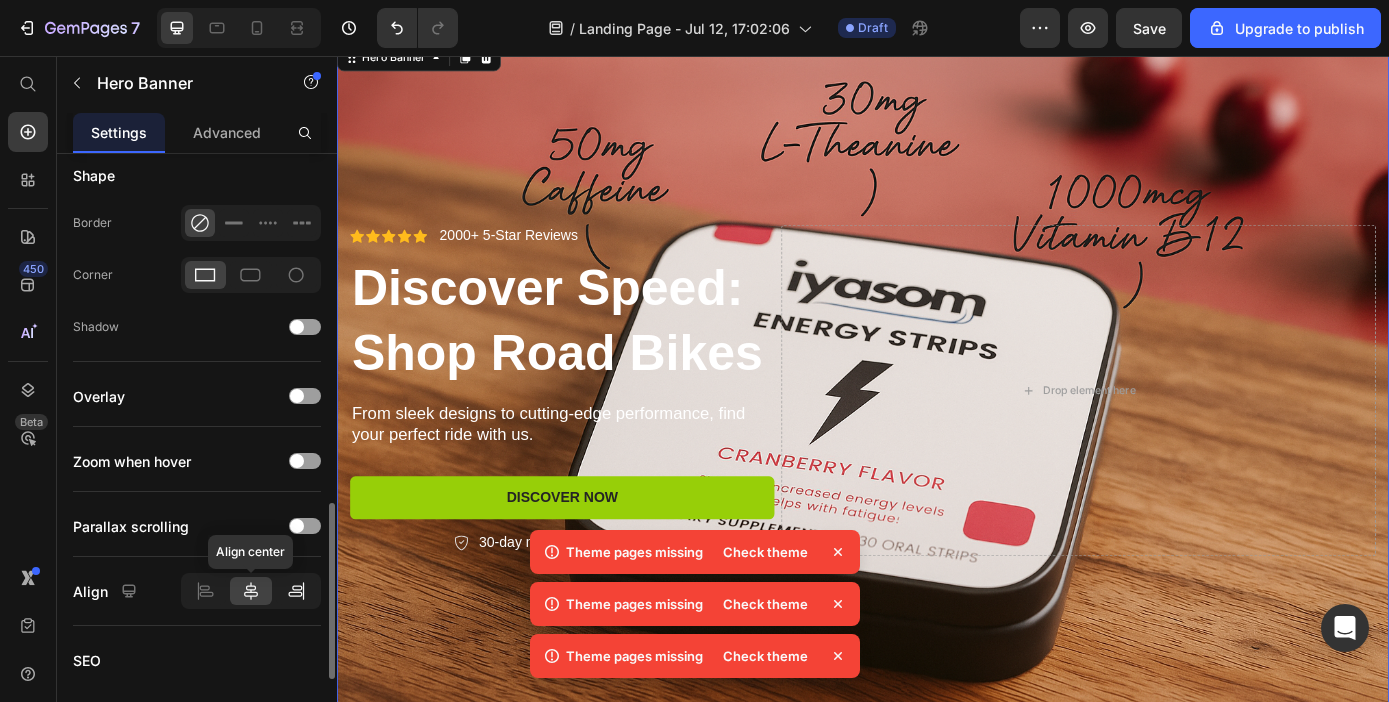 click 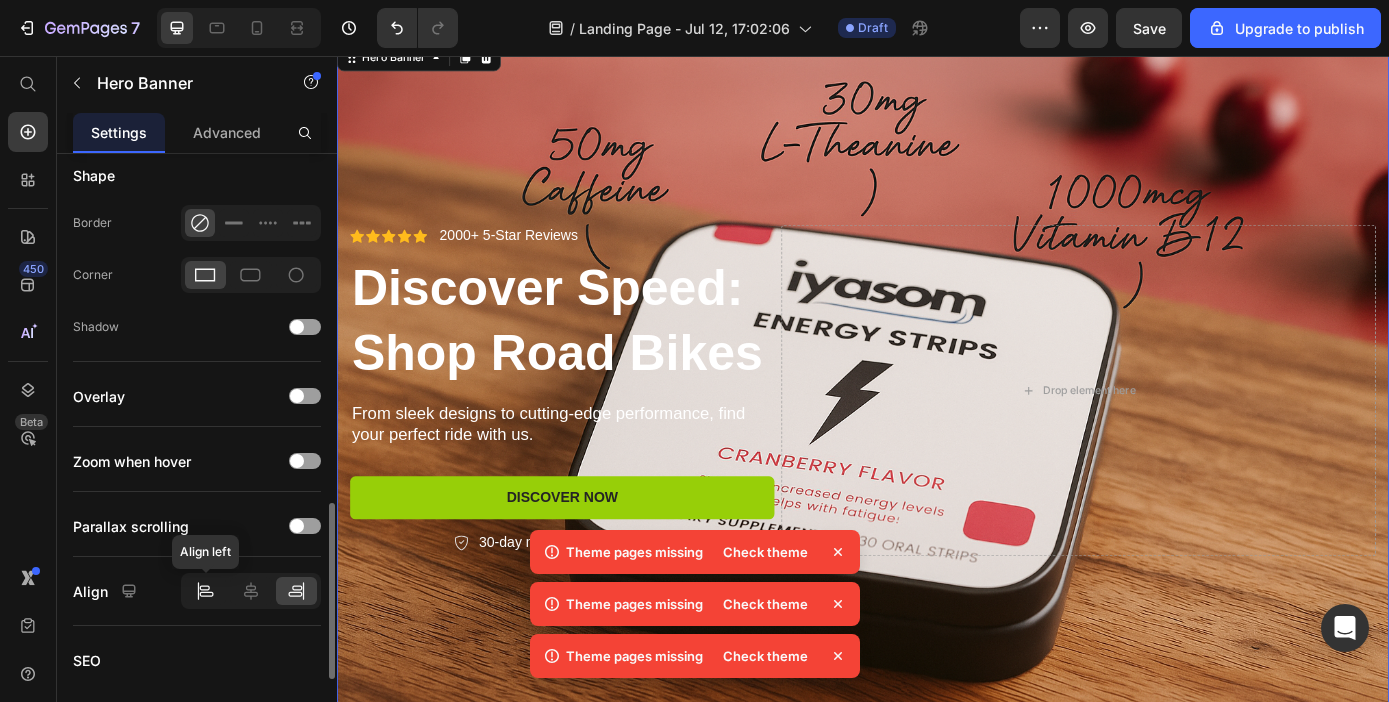 click 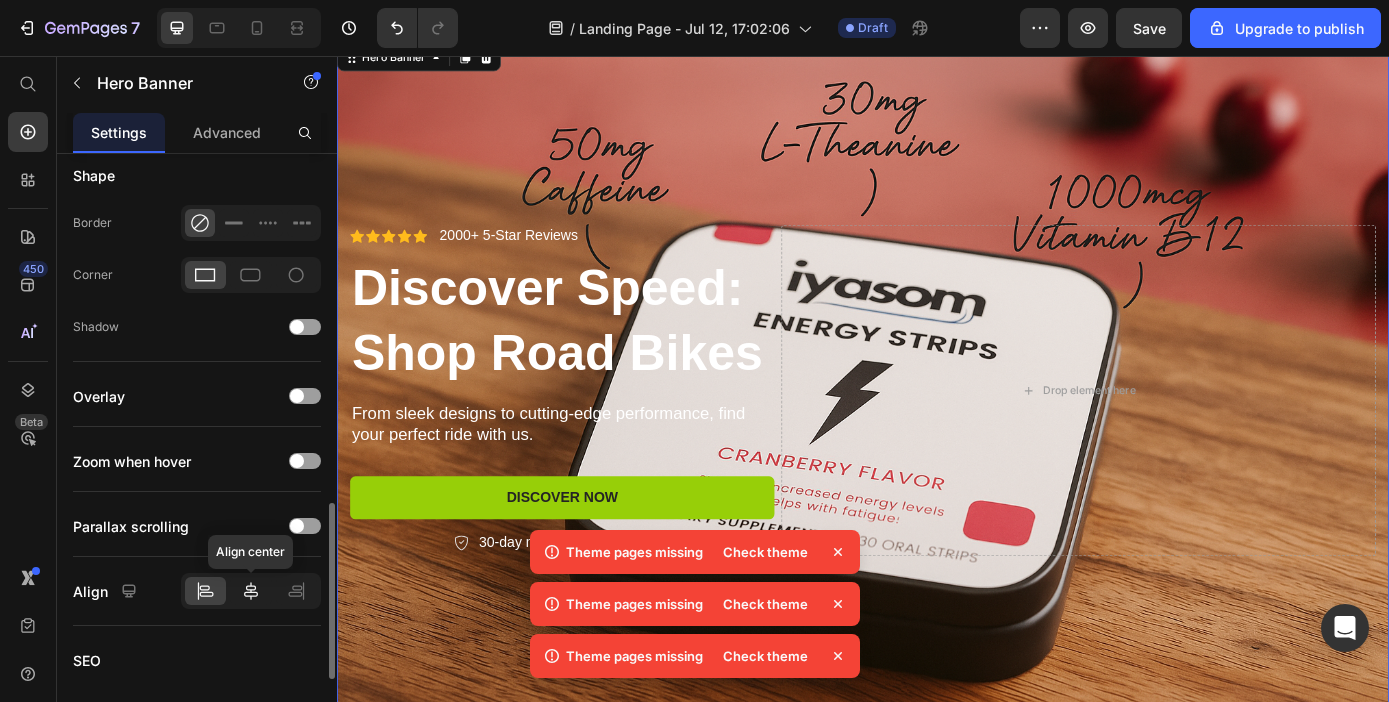 click 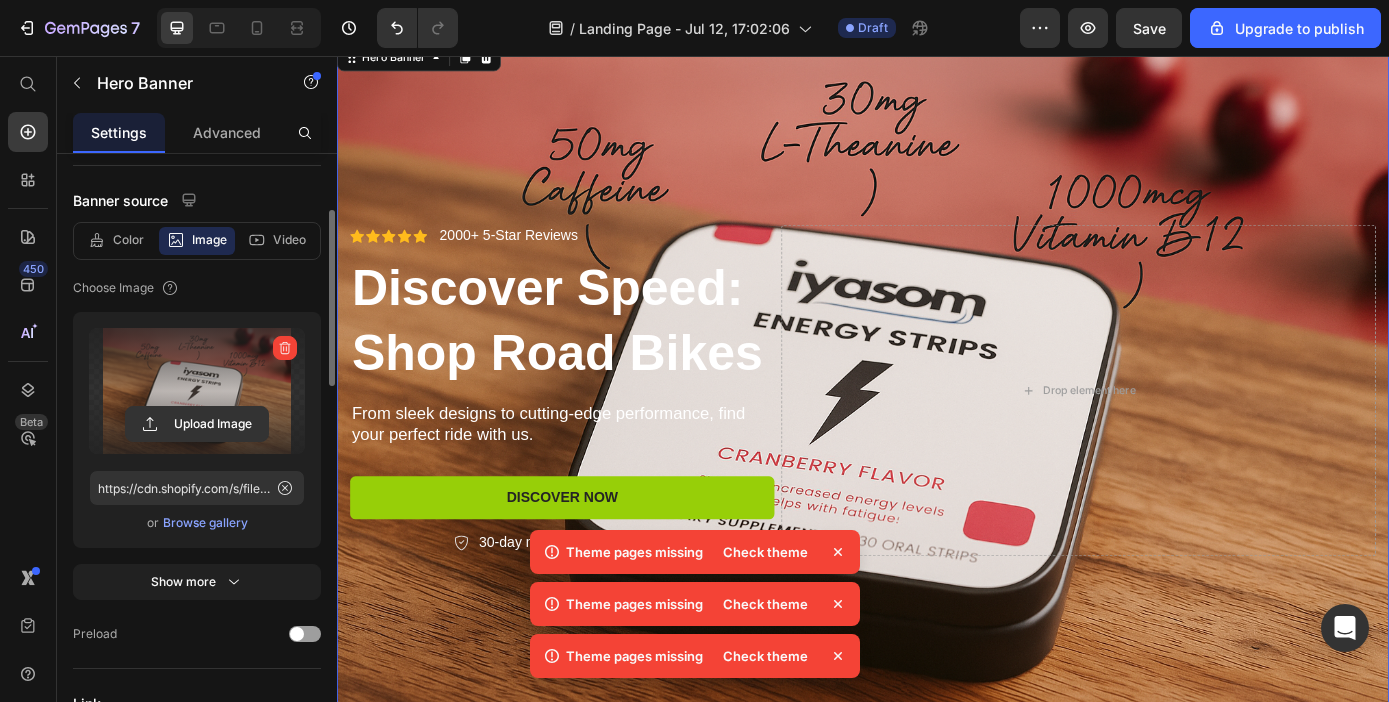 scroll, scrollTop: 175, scrollLeft: 0, axis: vertical 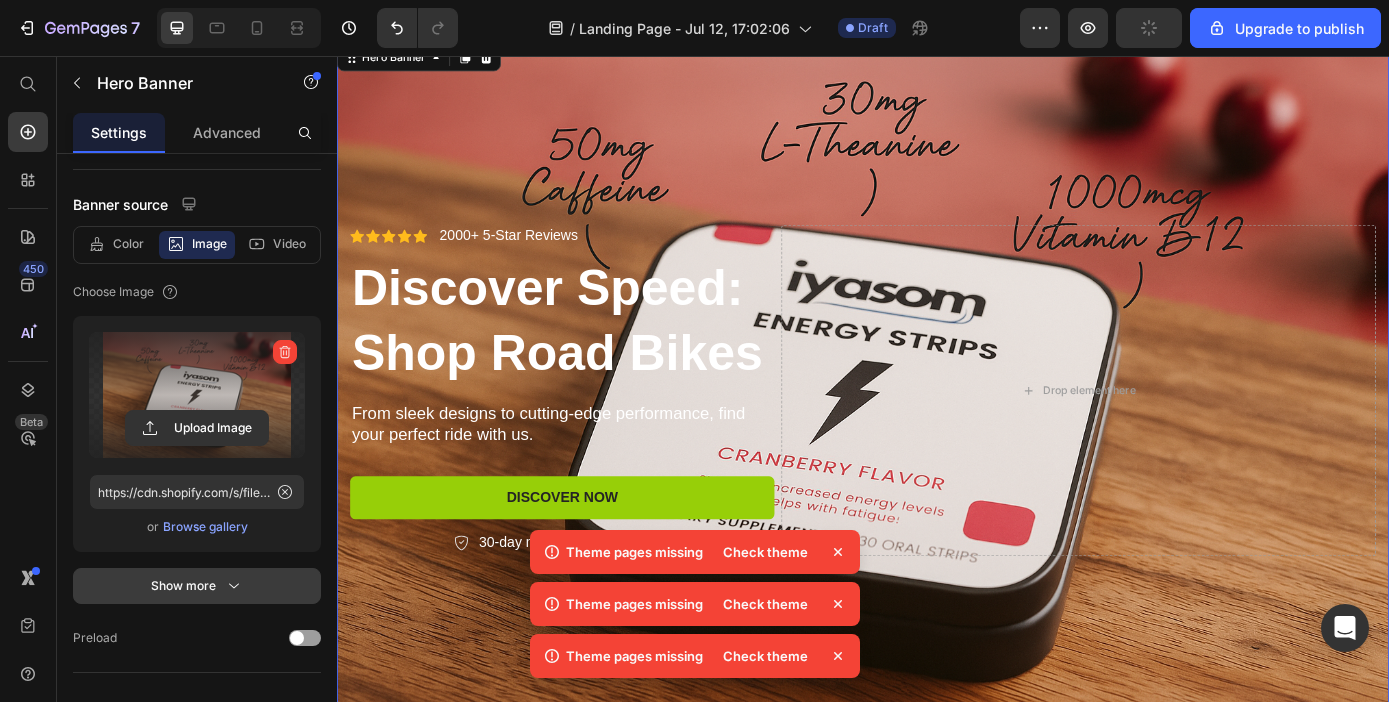 click on "Show more" at bounding box center (197, 586) 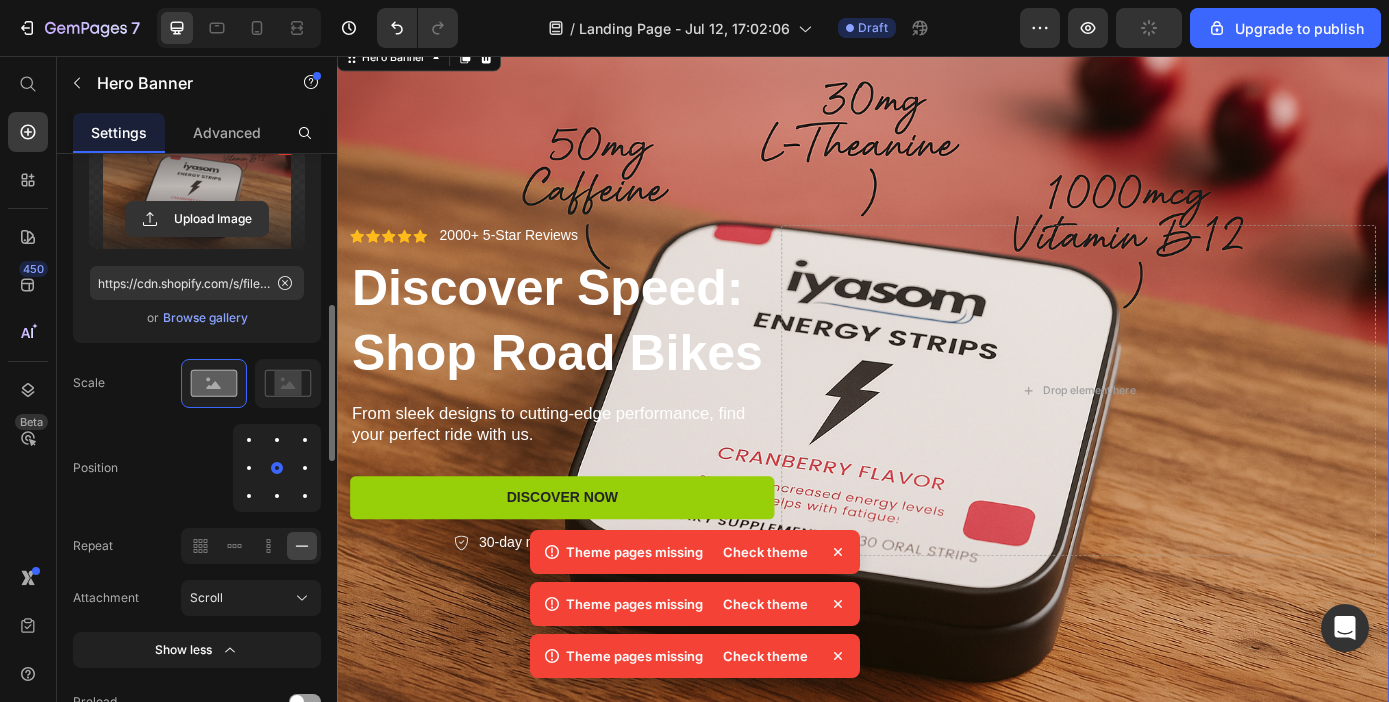 scroll, scrollTop: 426, scrollLeft: 0, axis: vertical 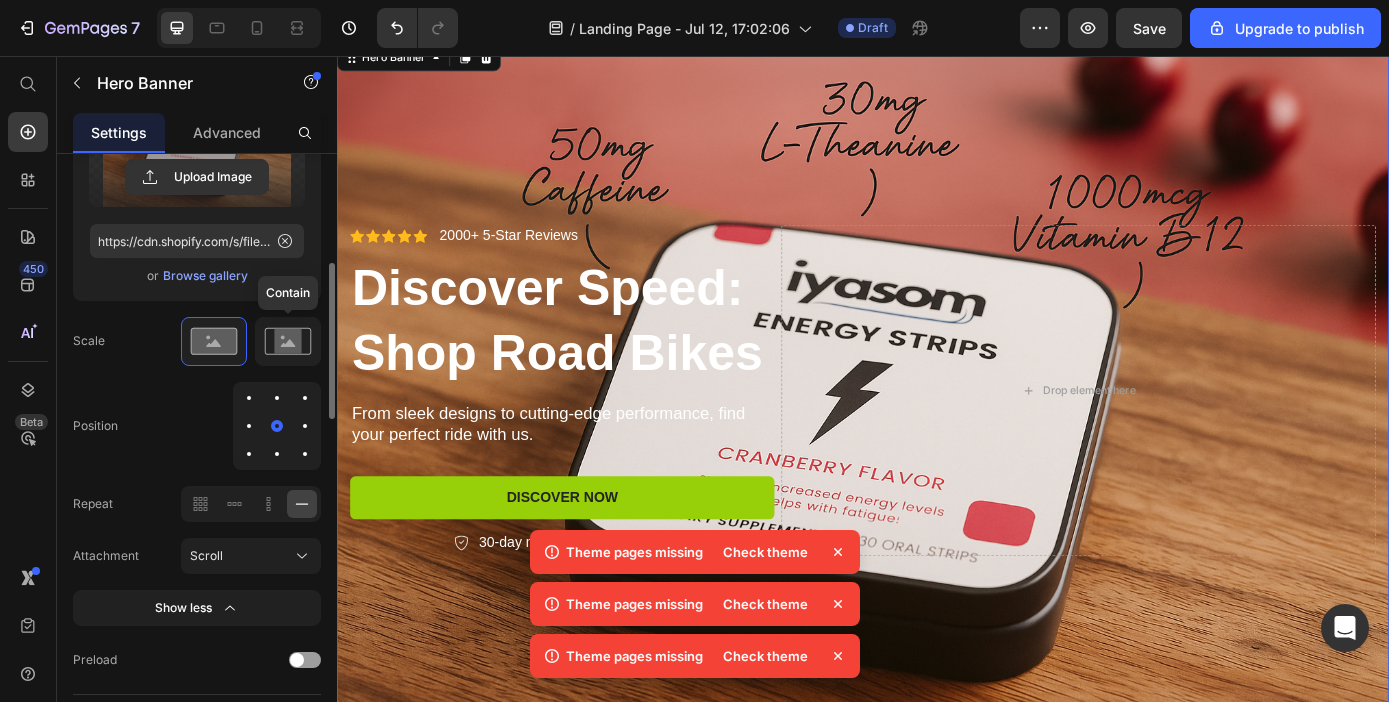 click 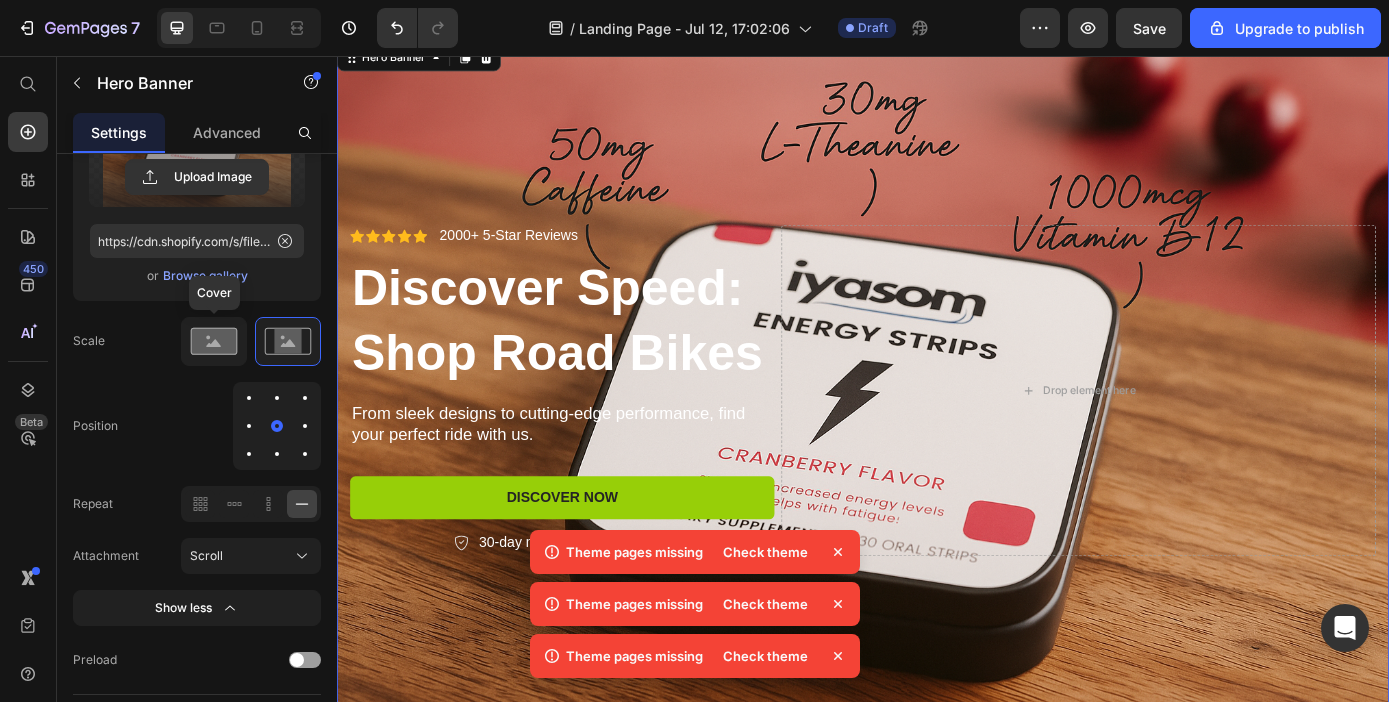 click 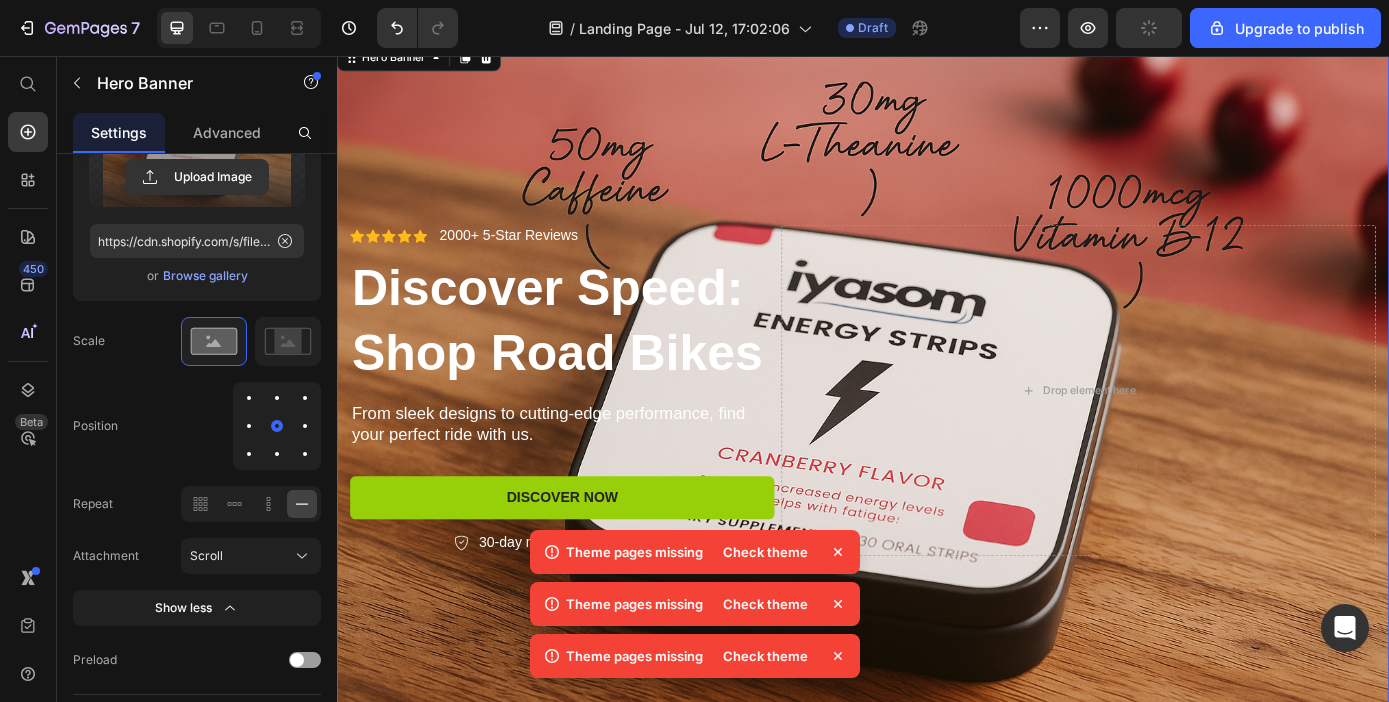 click at bounding box center (305, 426) 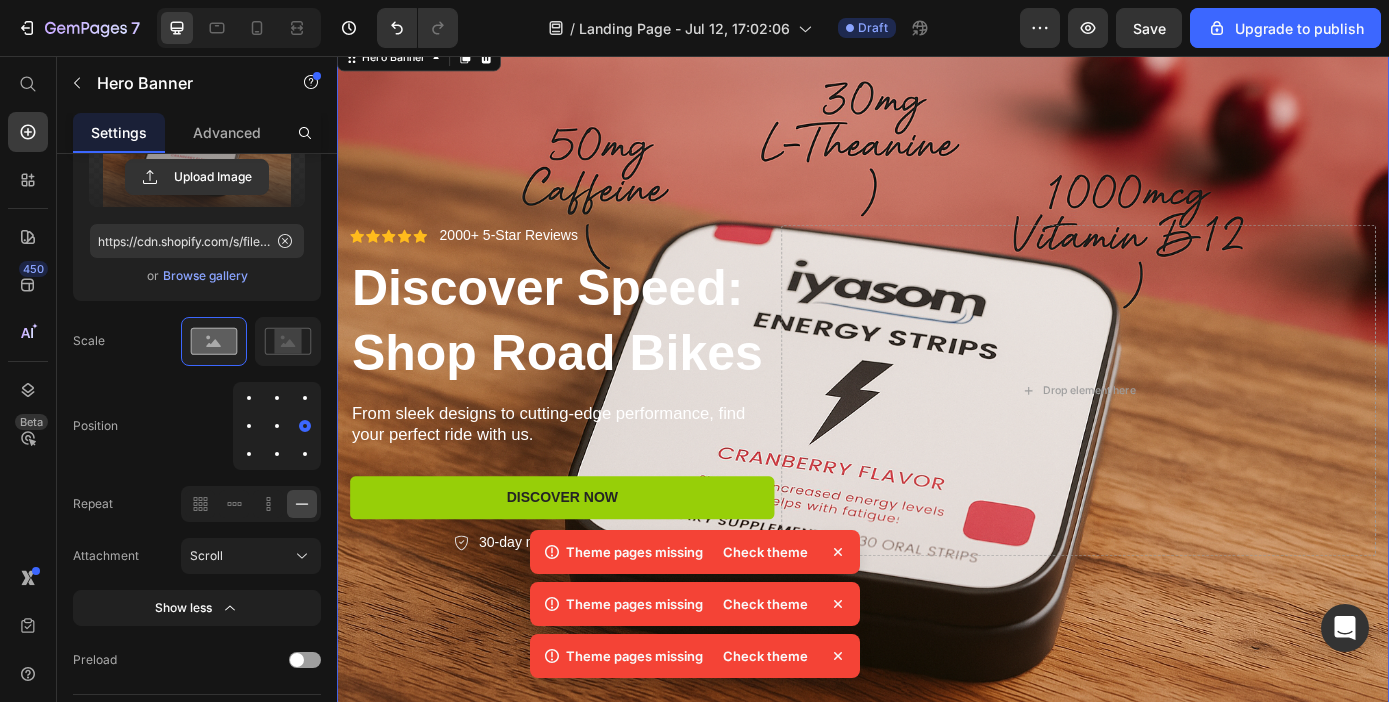 click at bounding box center (277, 426) 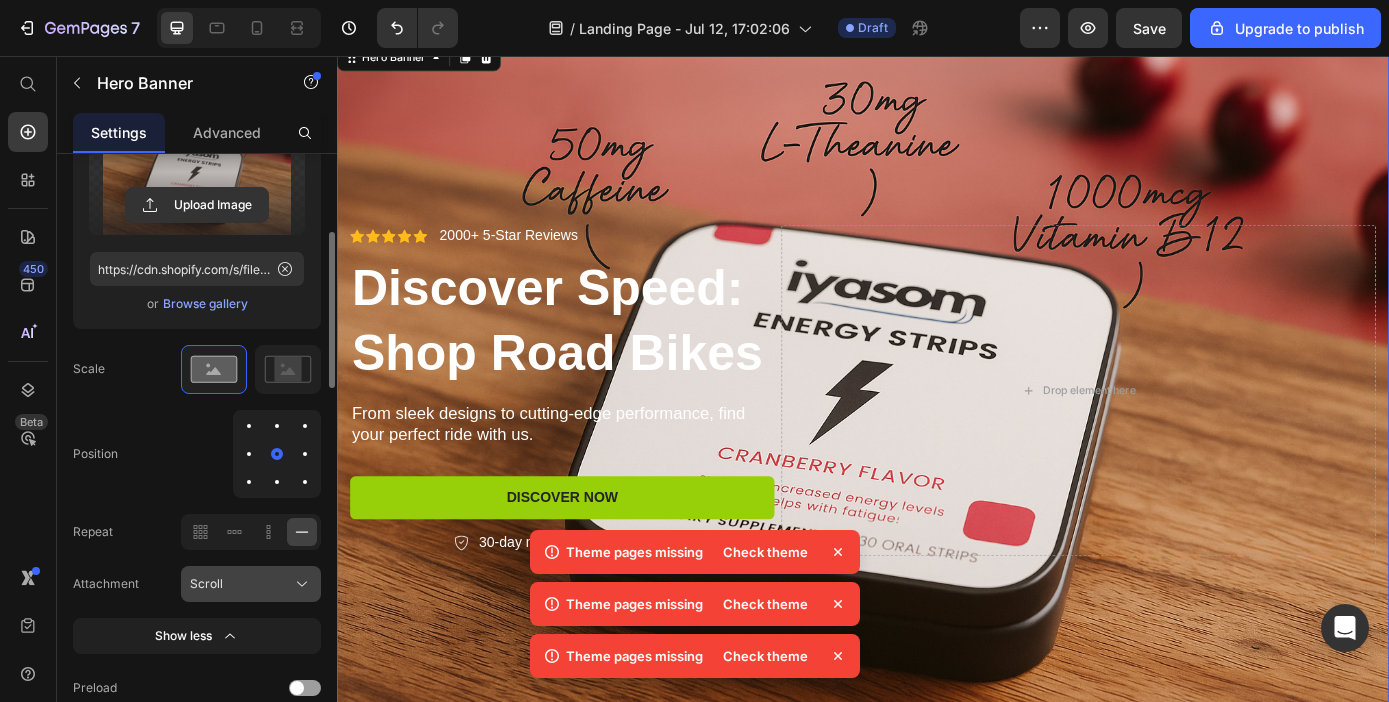 scroll, scrollTop: 379, scrollLeft: 0, axis: vertical 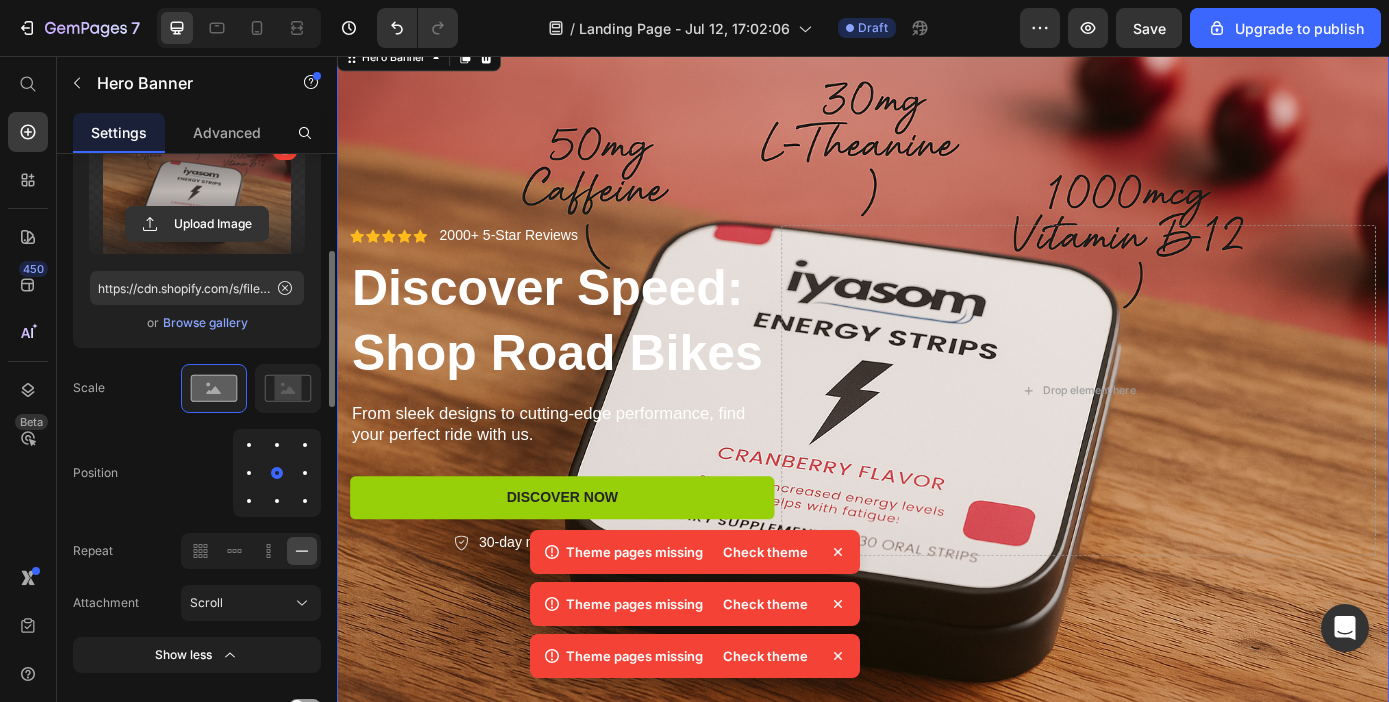 click at bounding box center (277, 473) 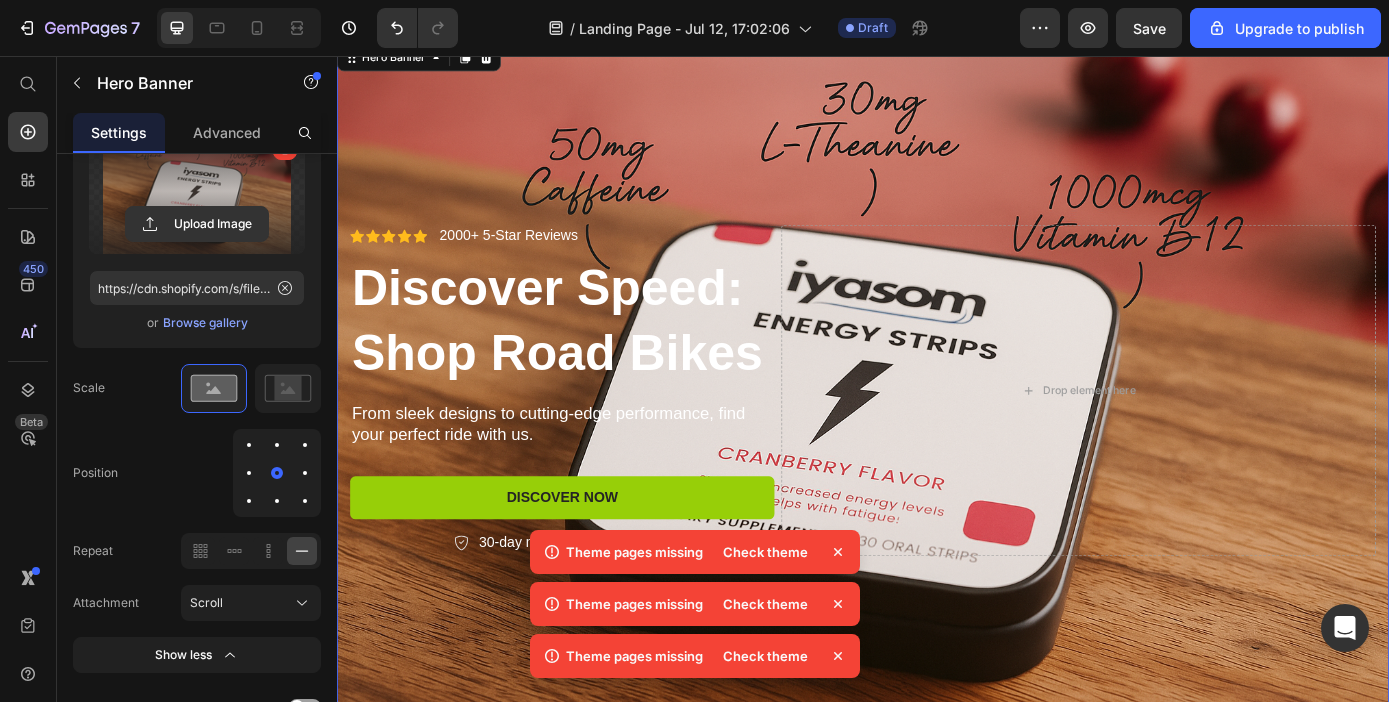 click at bounding box center [277, 501] 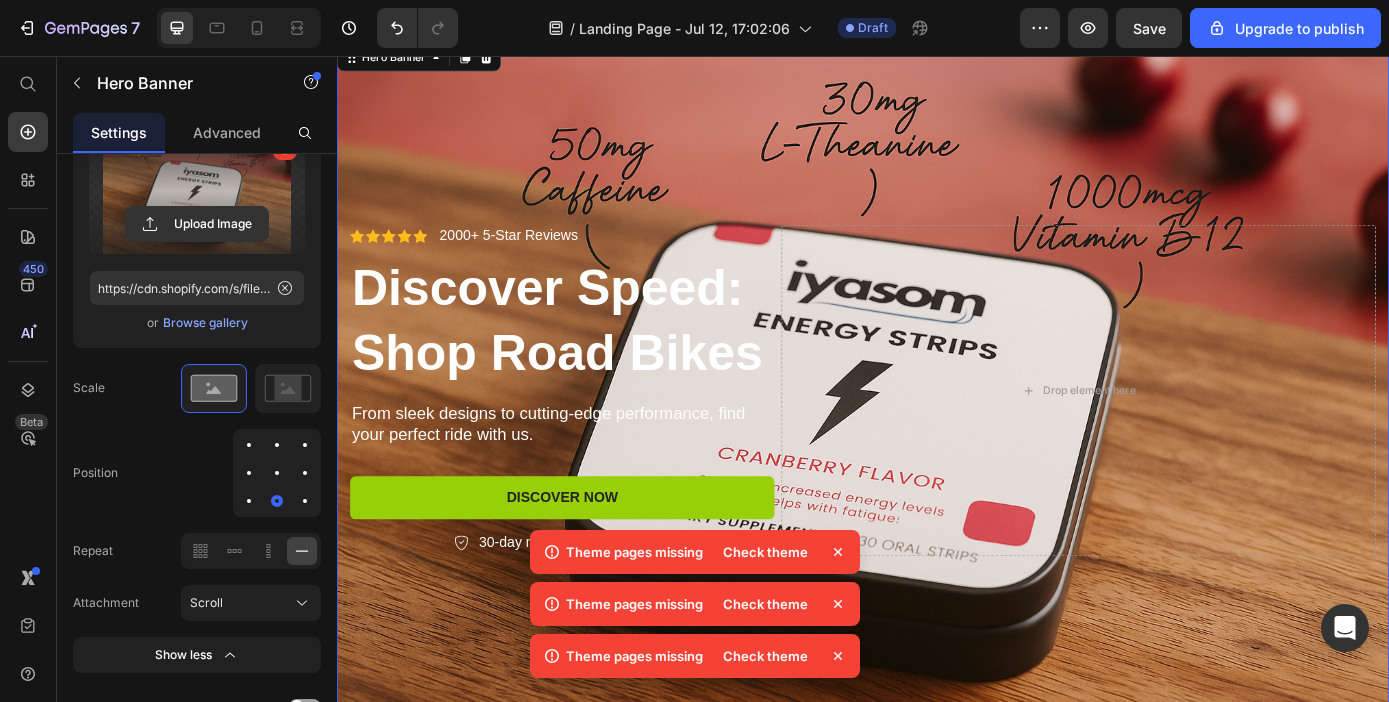 click at bounding box center [277, 473] 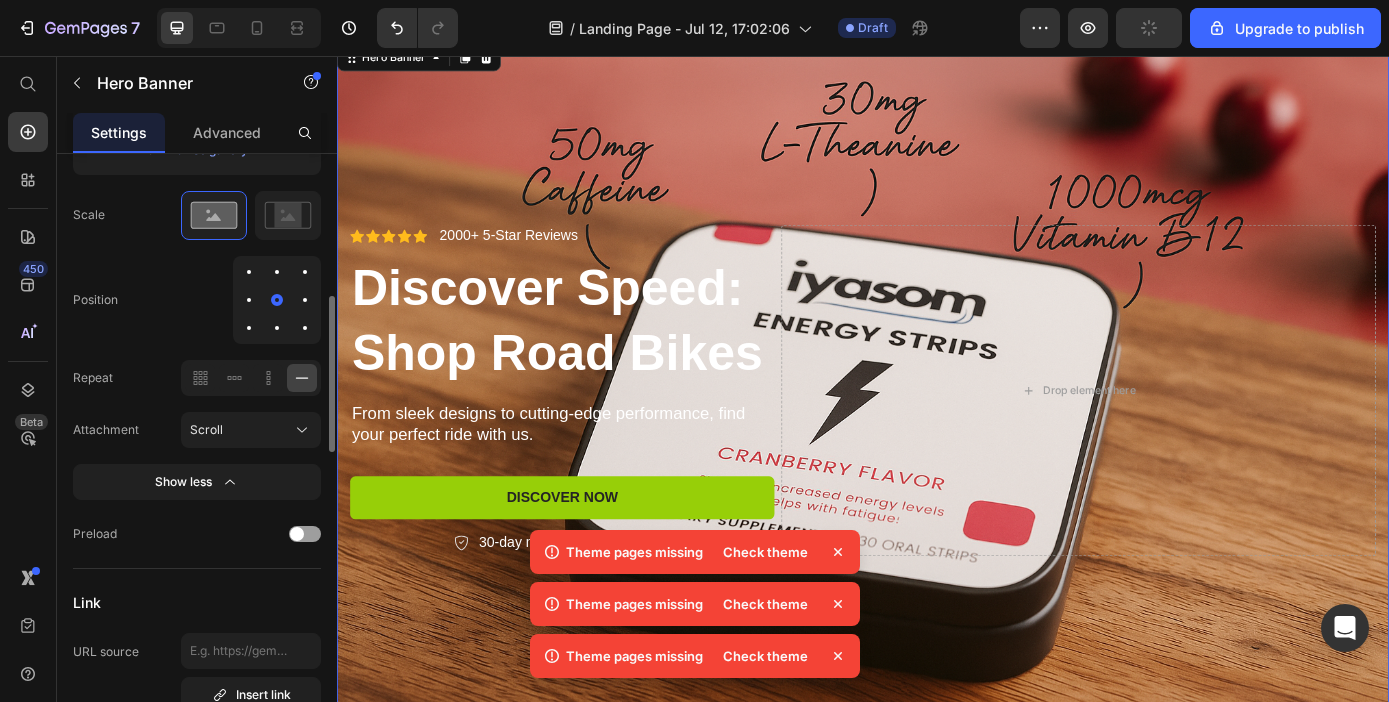 scroll, scrollTop: 586, scrollLeft: 0, axis: vertical 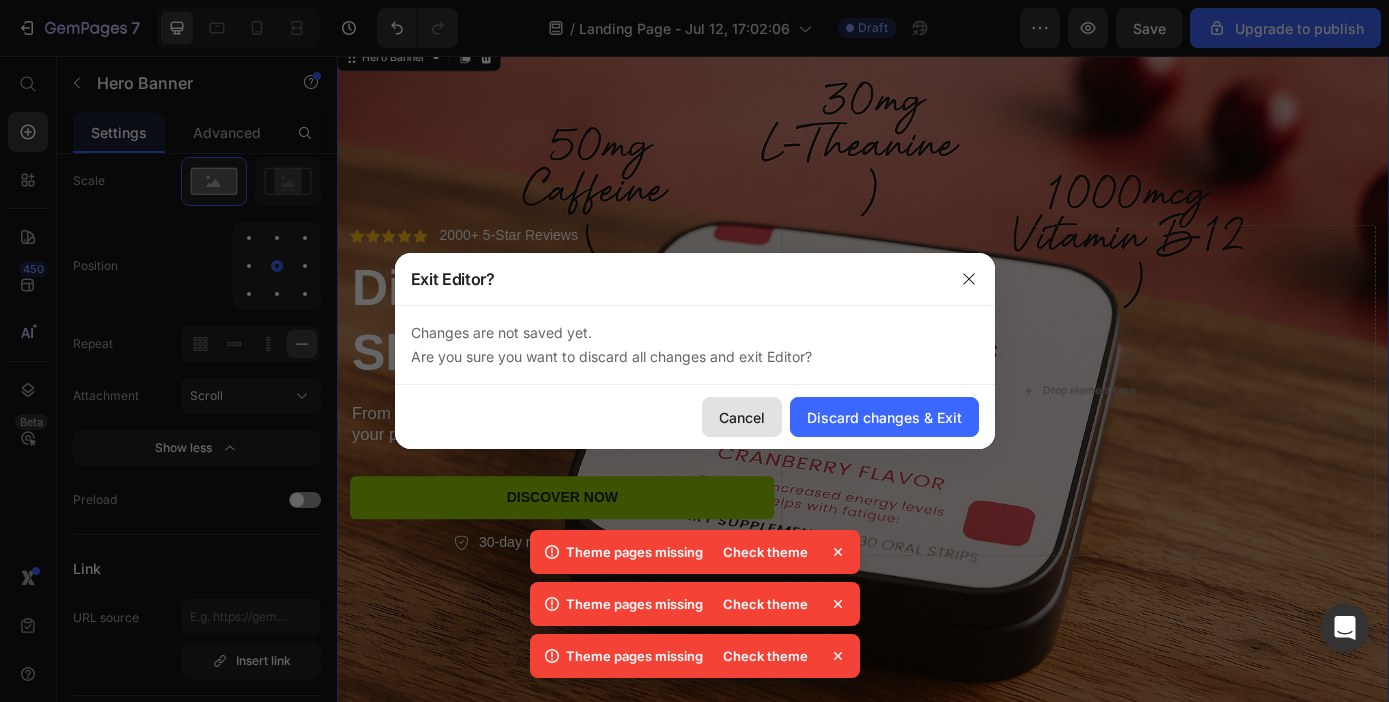 drag, startPoint x: 739, startPoint y: 416, endPoint x: 459, endPoint y: 411, distance: 280.04465 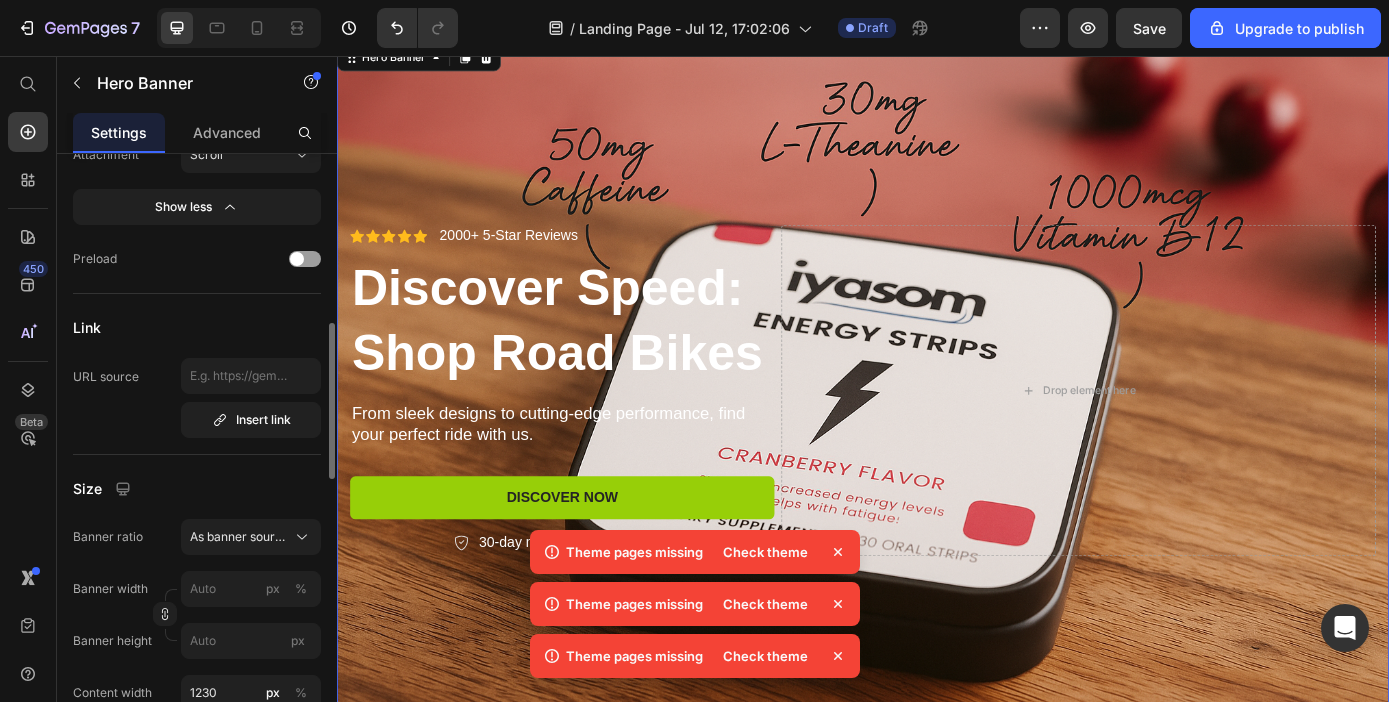 scroll, scrollTop: 911, scrollLeft: 0, axis: vertical 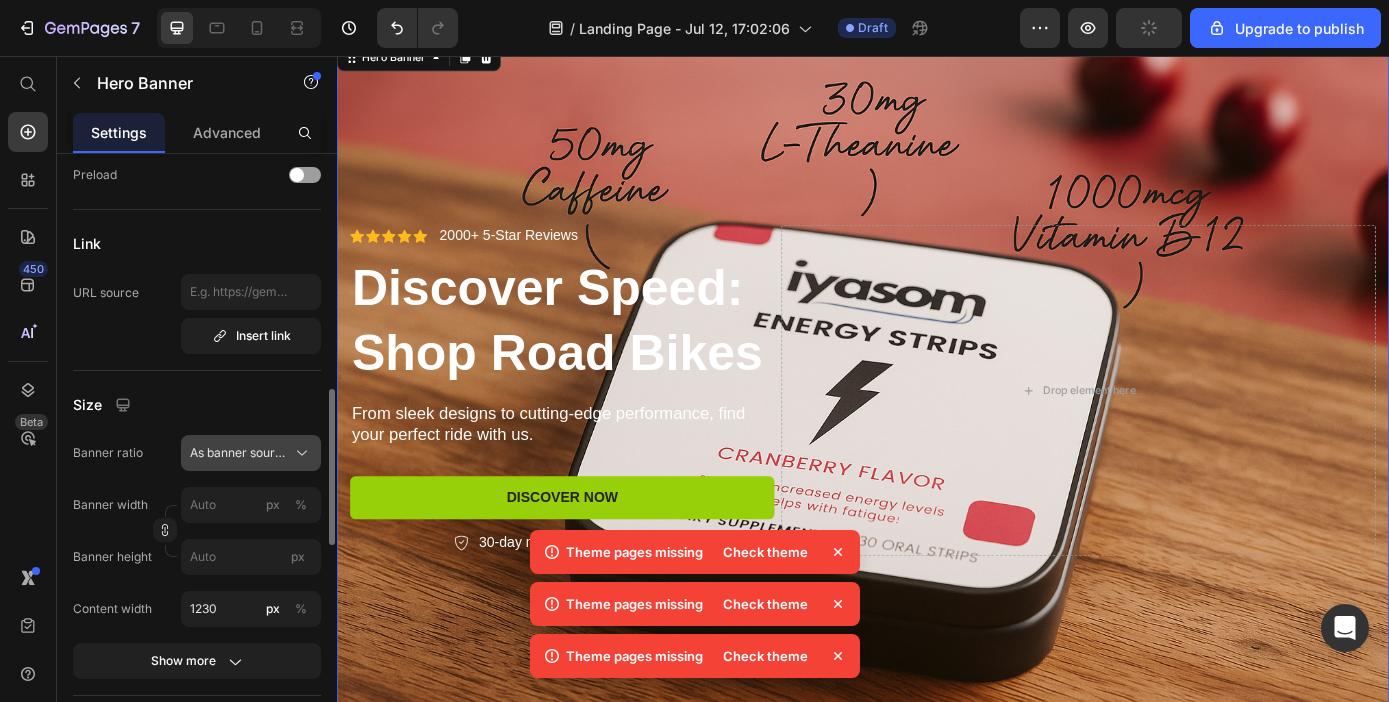 click on "As banner source" at bounding box center [239, 453] 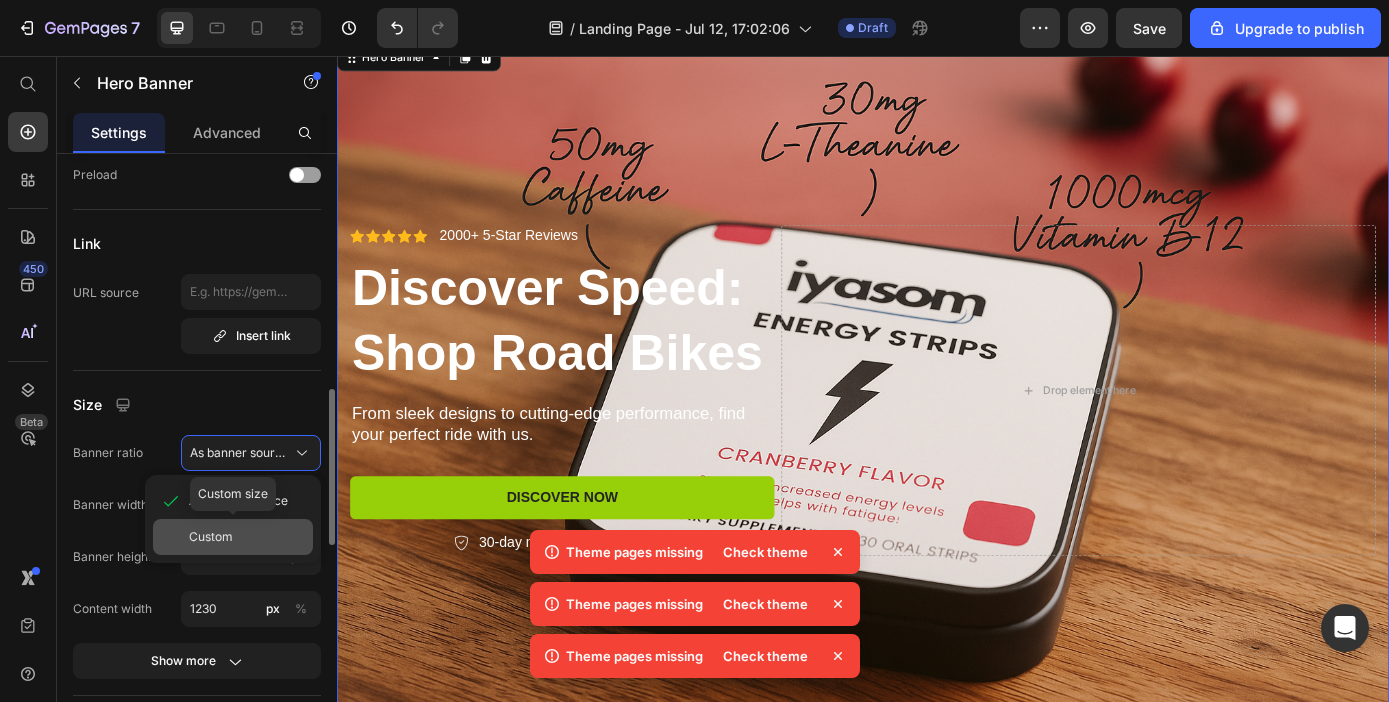 click on "Custom" at bounding box center [247, 537] 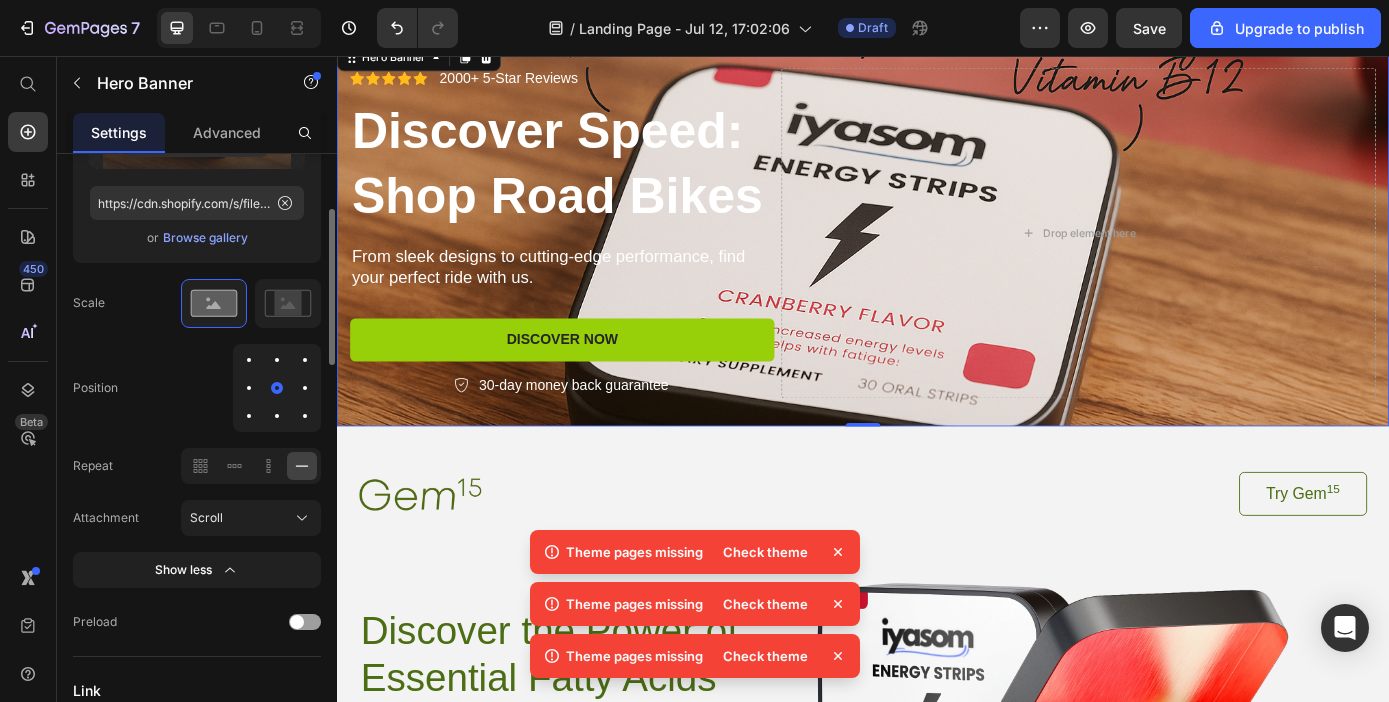 scroll, scrollTop: 413, scrollLeft: 0, axis: vertical 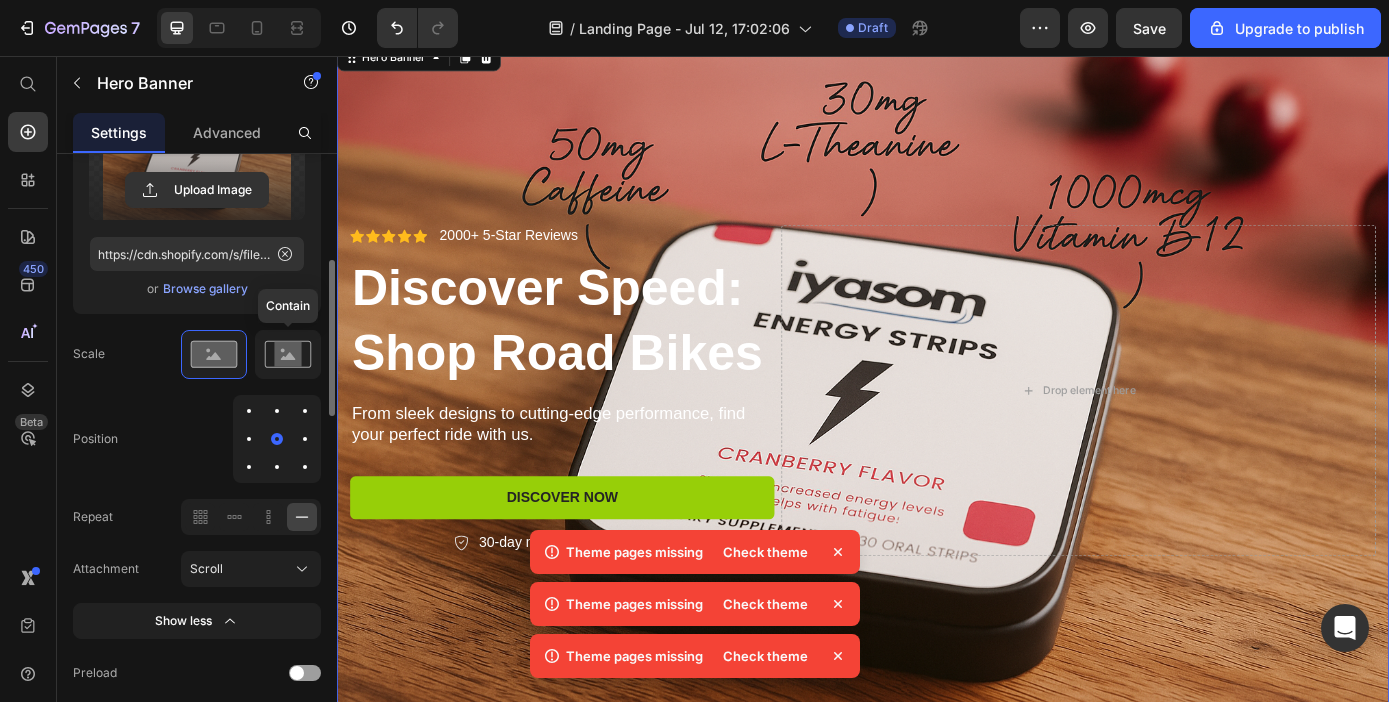 click 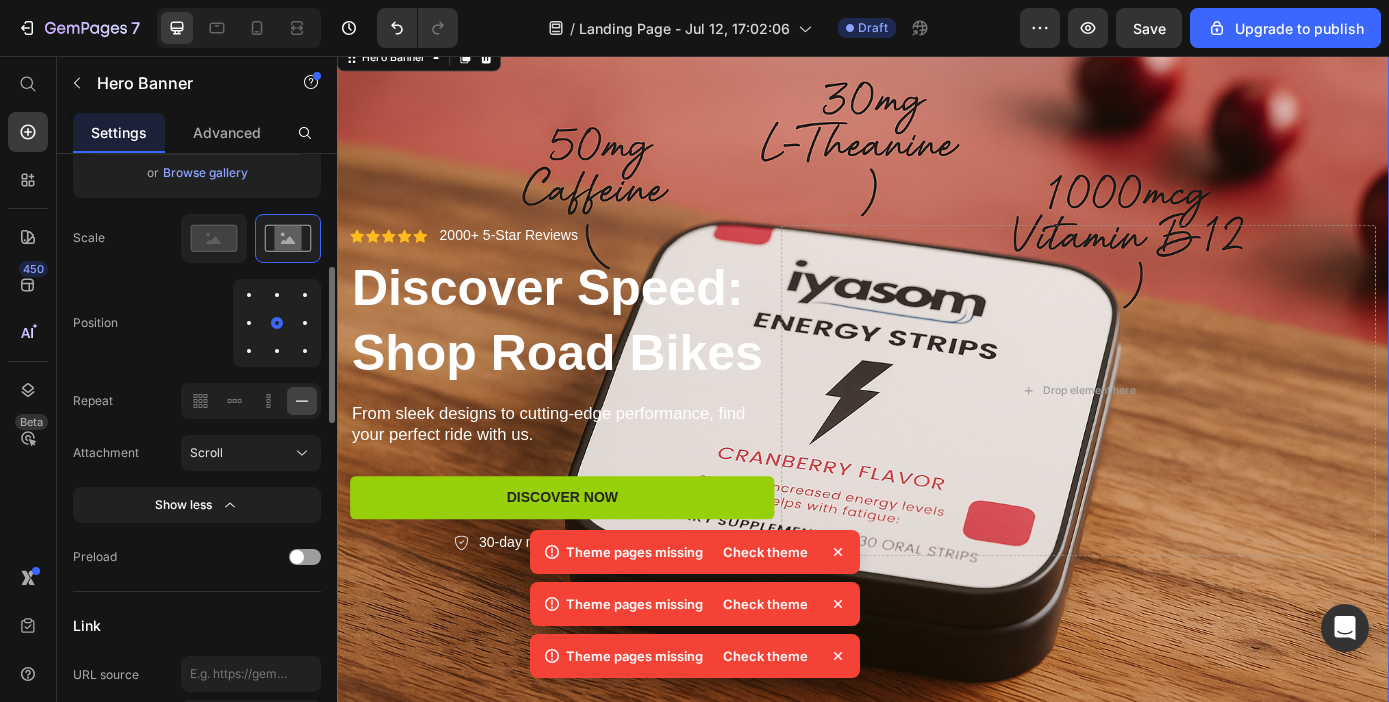 scroll, scrollTop: 494, scrollLeft: 0, axis: vertical 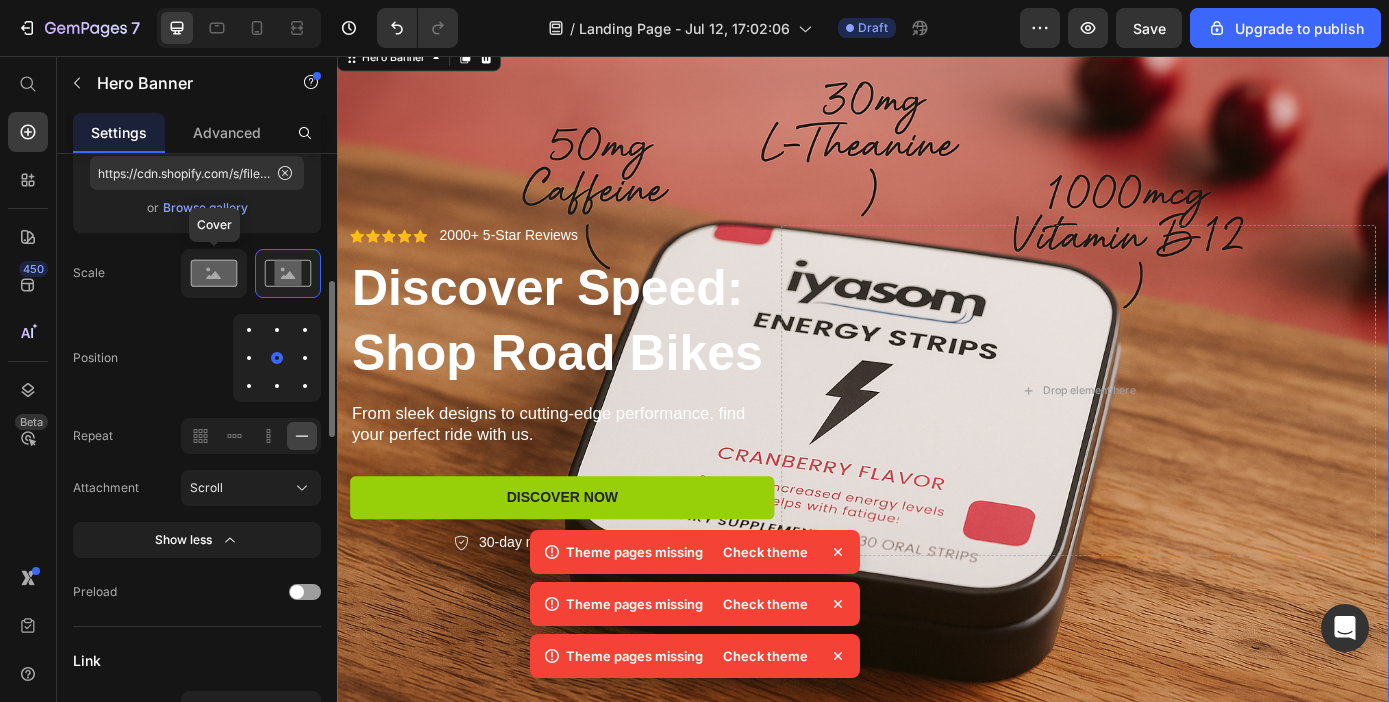 click 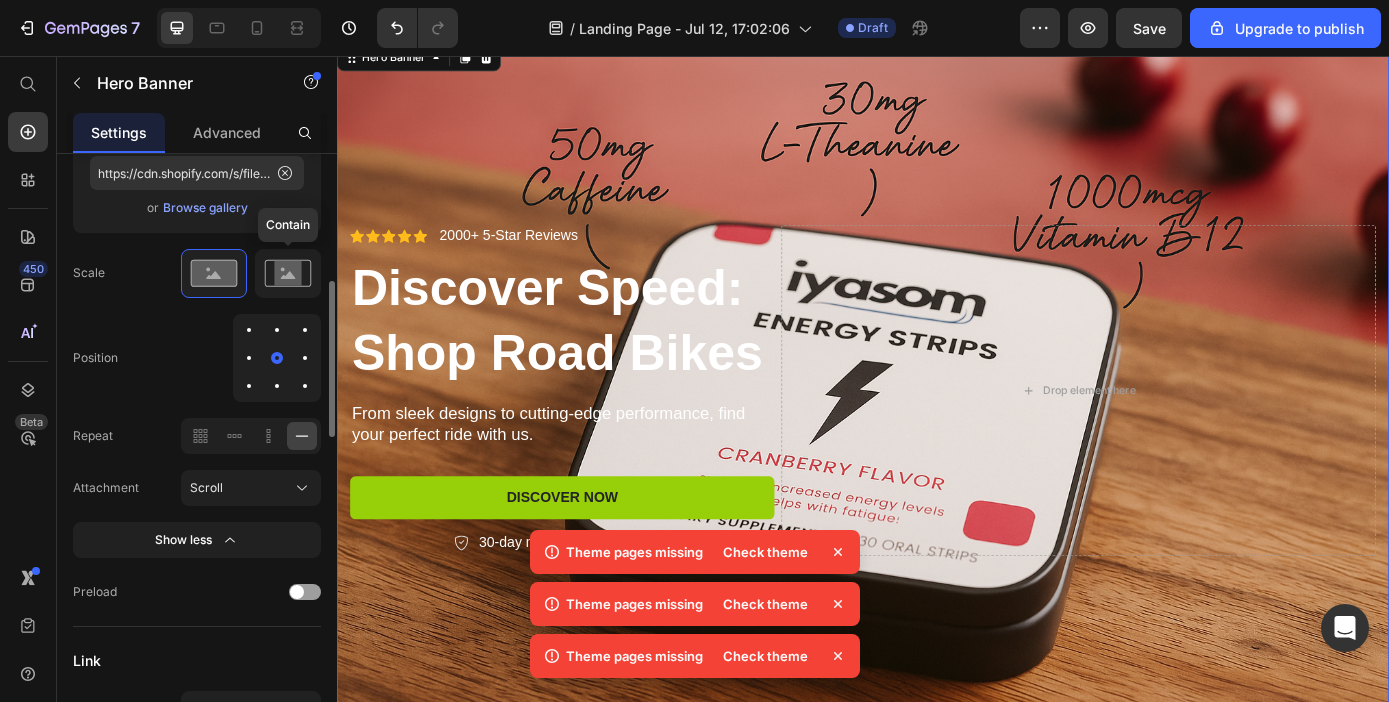 click 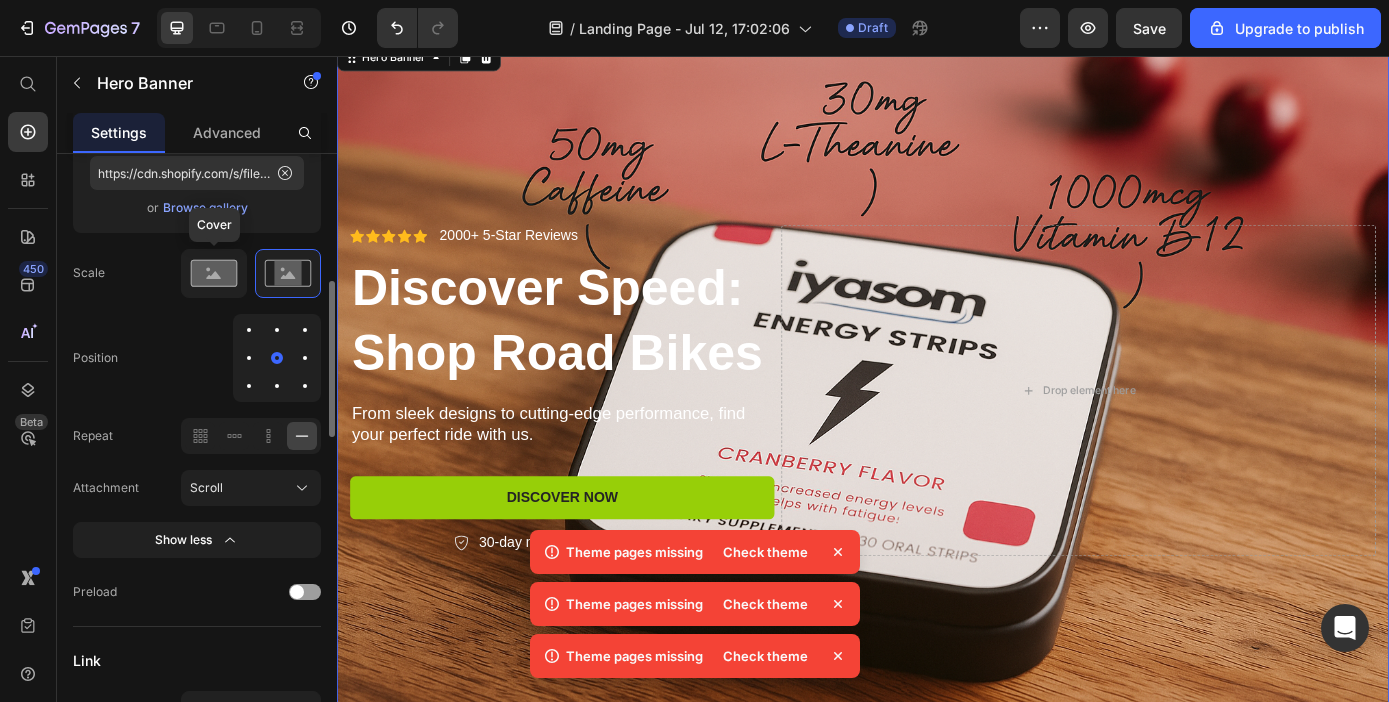 click 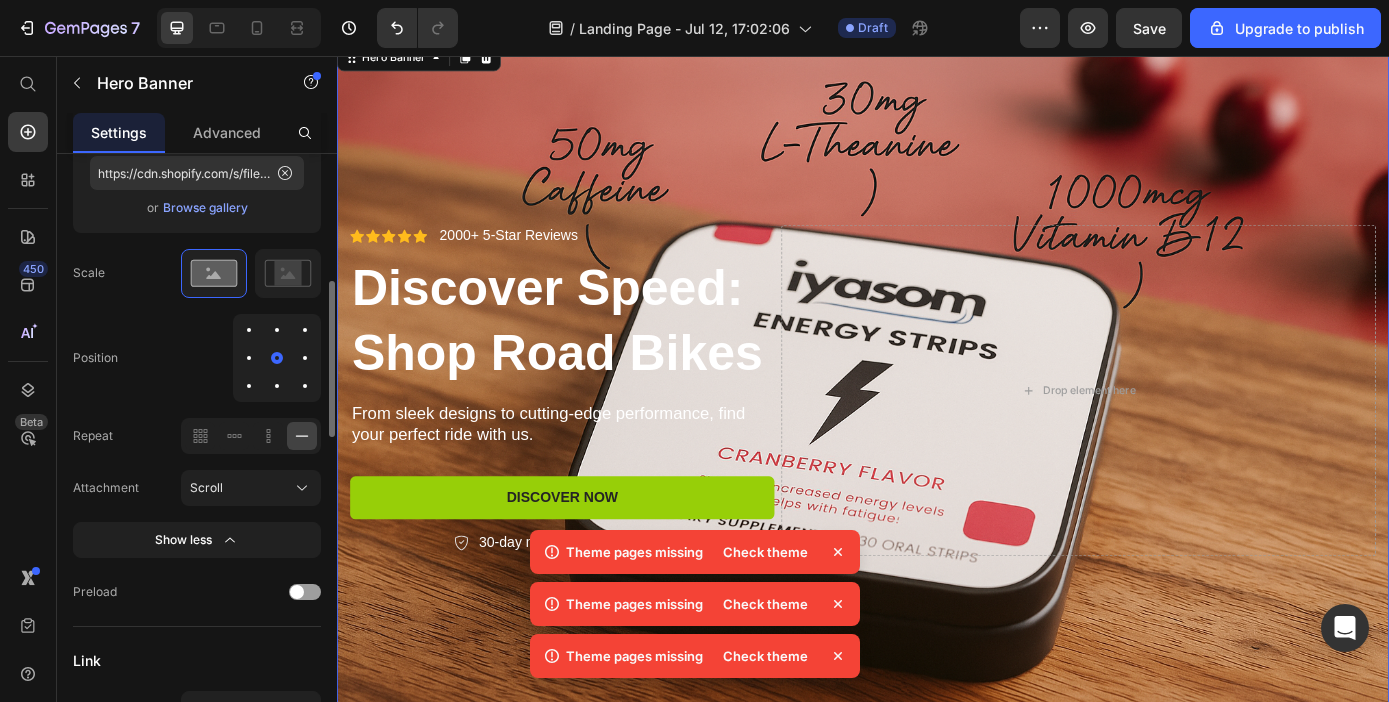 click at bounding box center (249, 358) 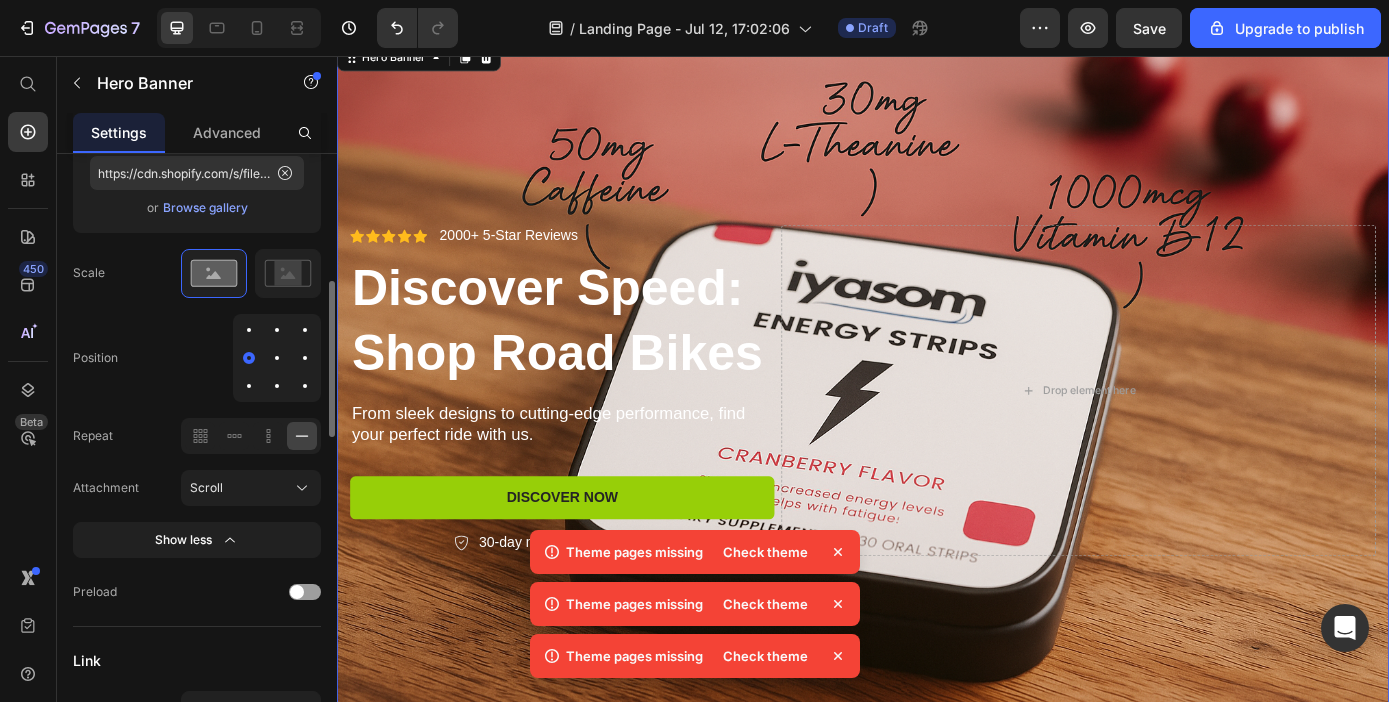 click on "Scale   Position   Repeat
Attachment  Scroll" 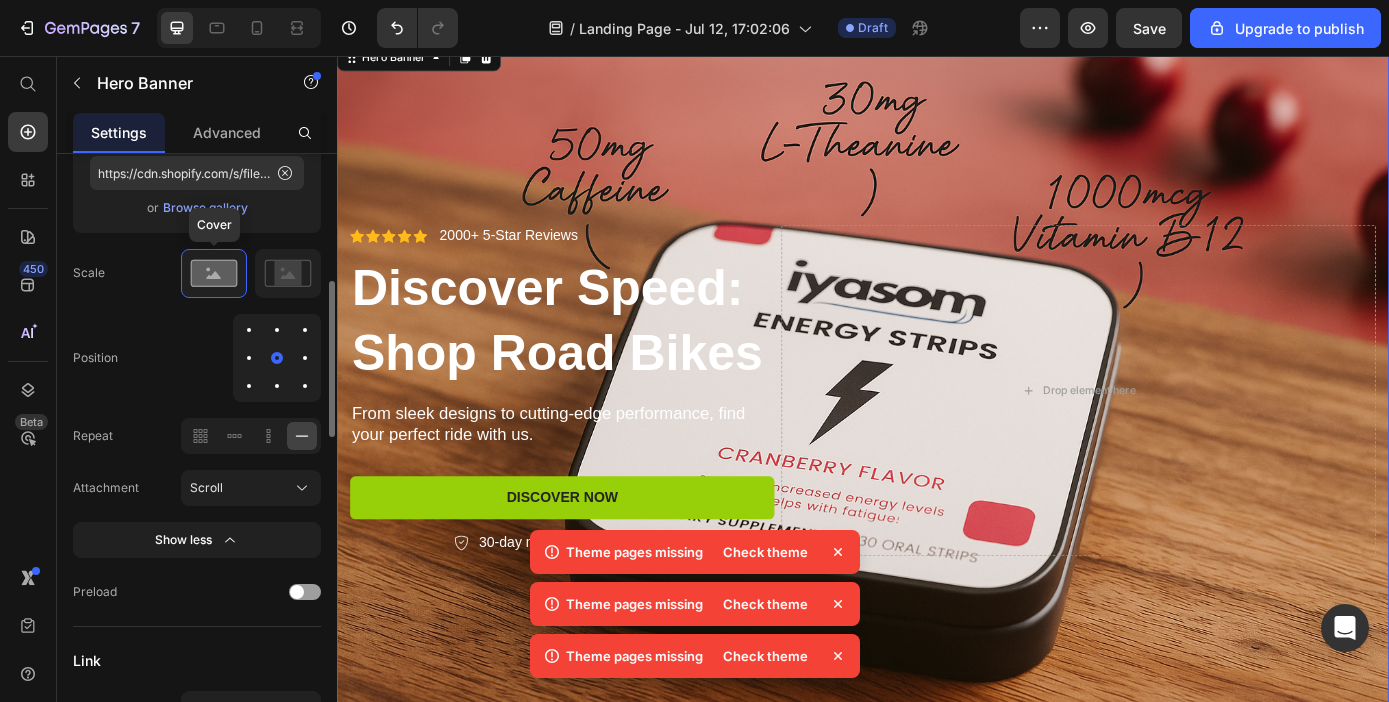 click 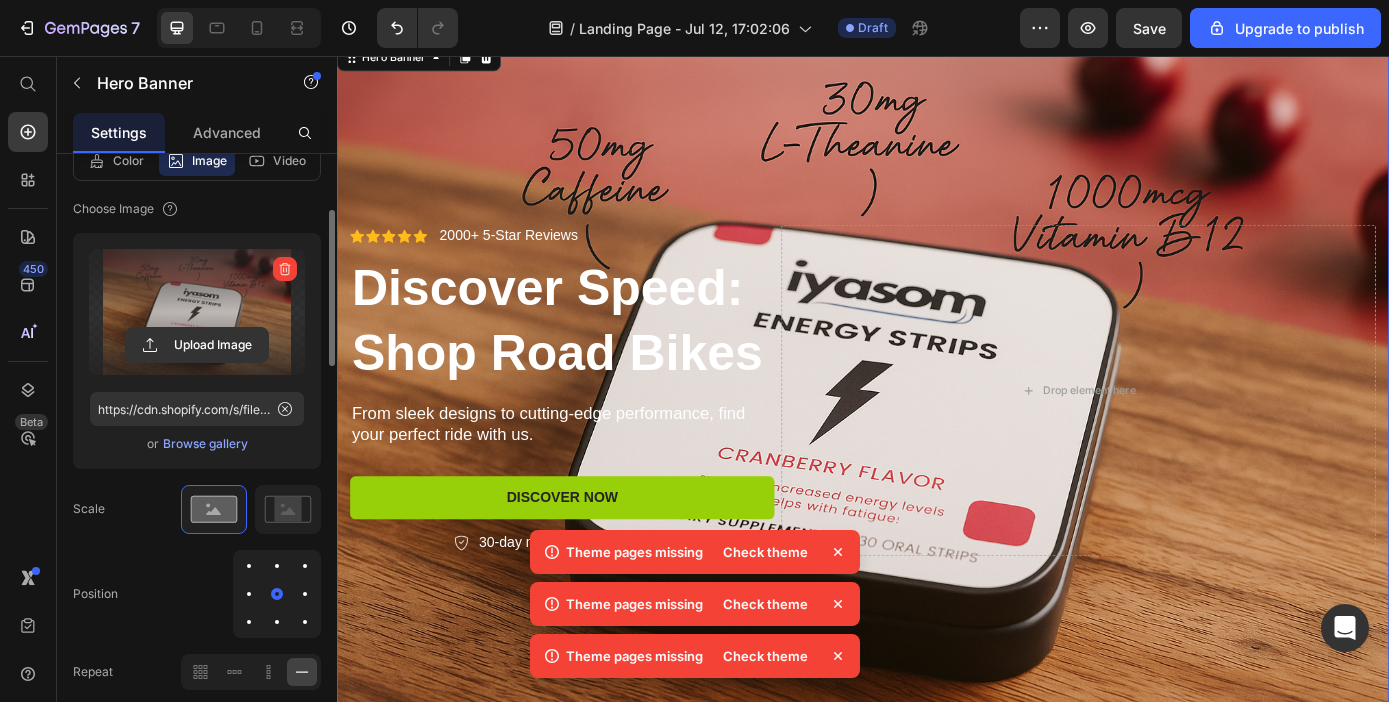 scroll, scrollTop: 248, scrollLeft: 0, axis: vertical 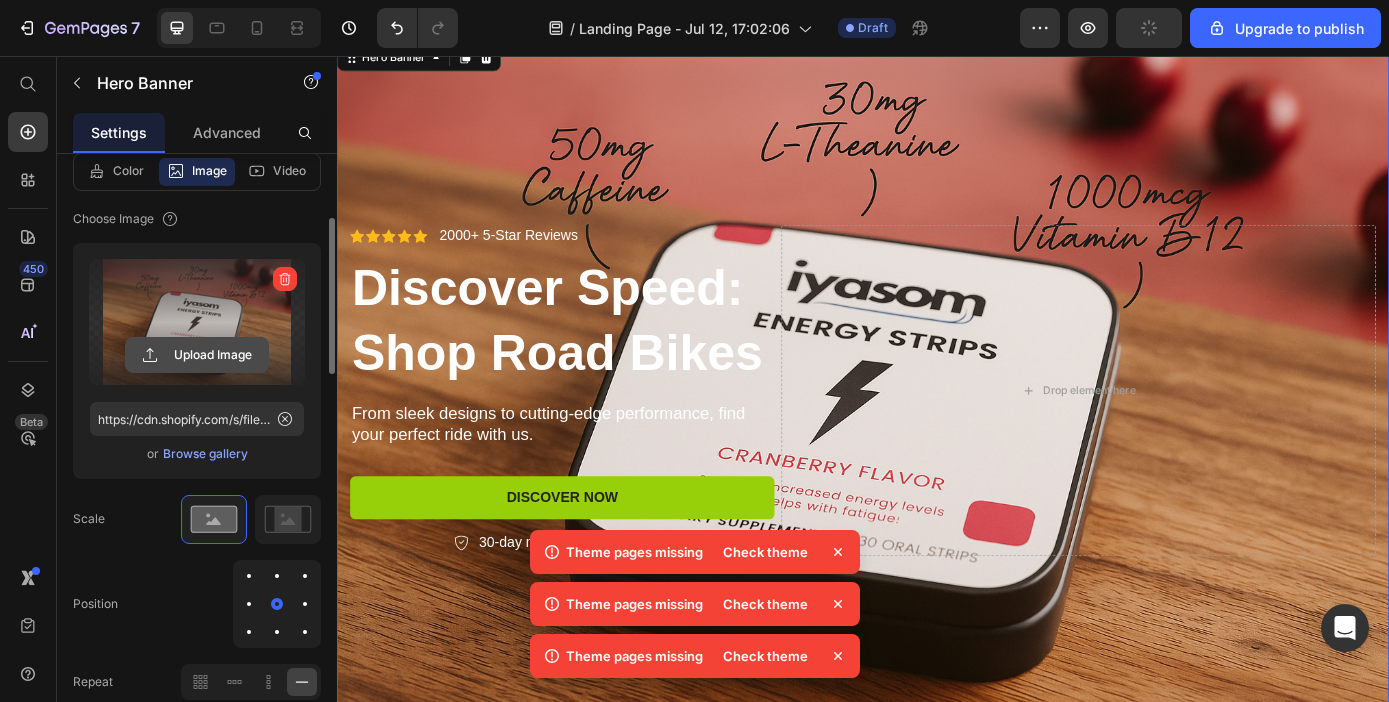 click 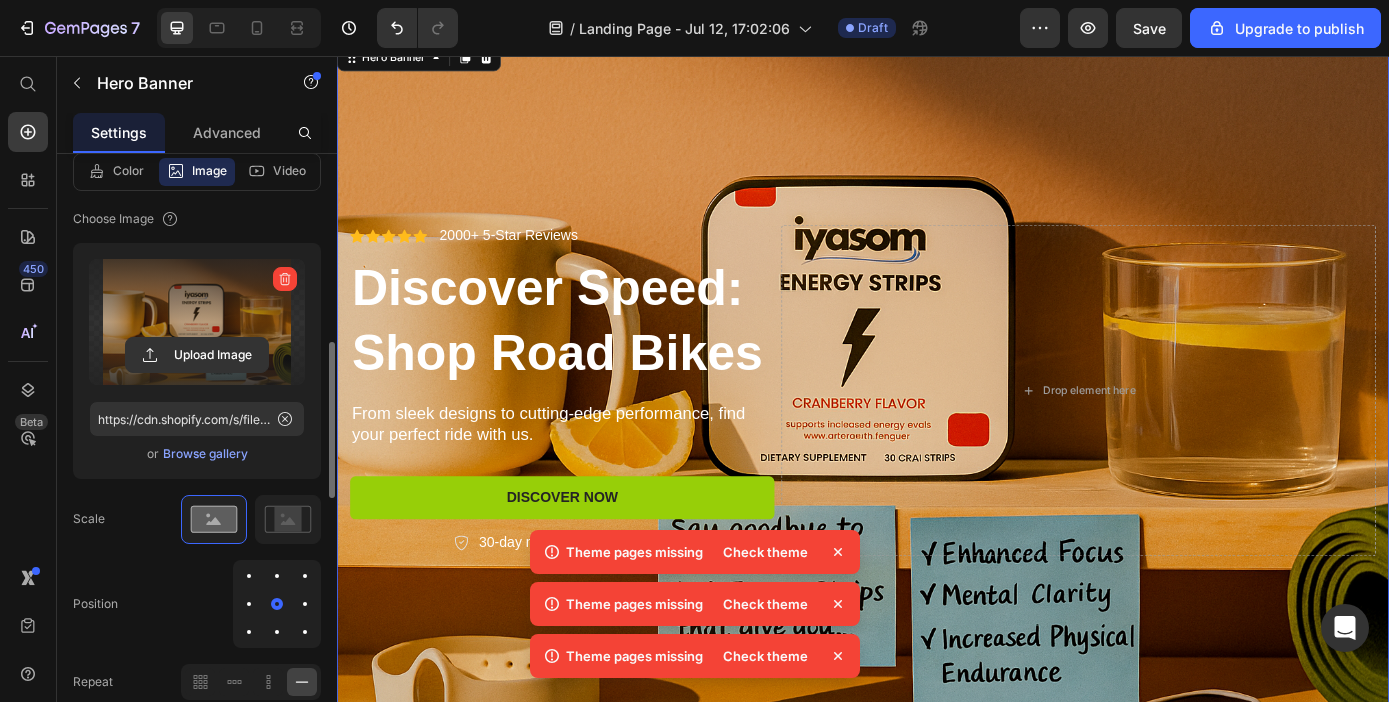 scroll, scrollTop: 349, scrollLeft: 0, axis: vertical 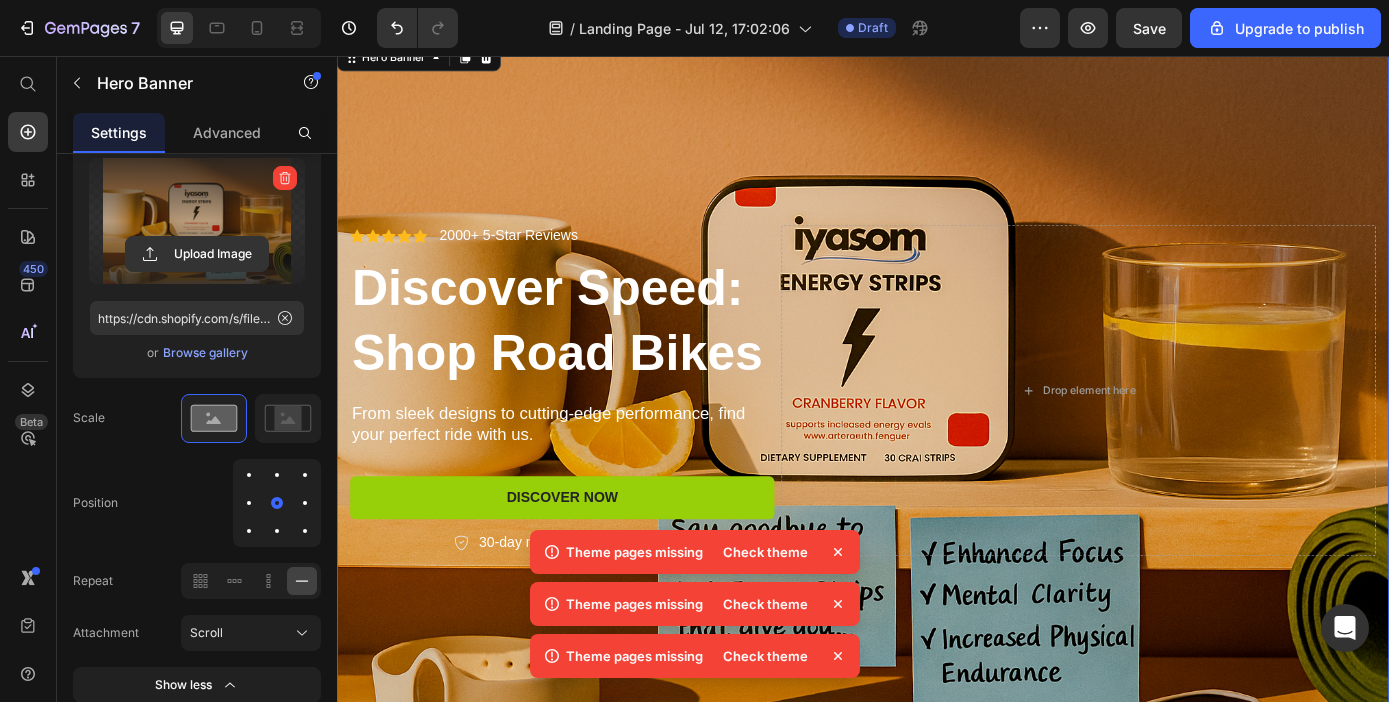 click 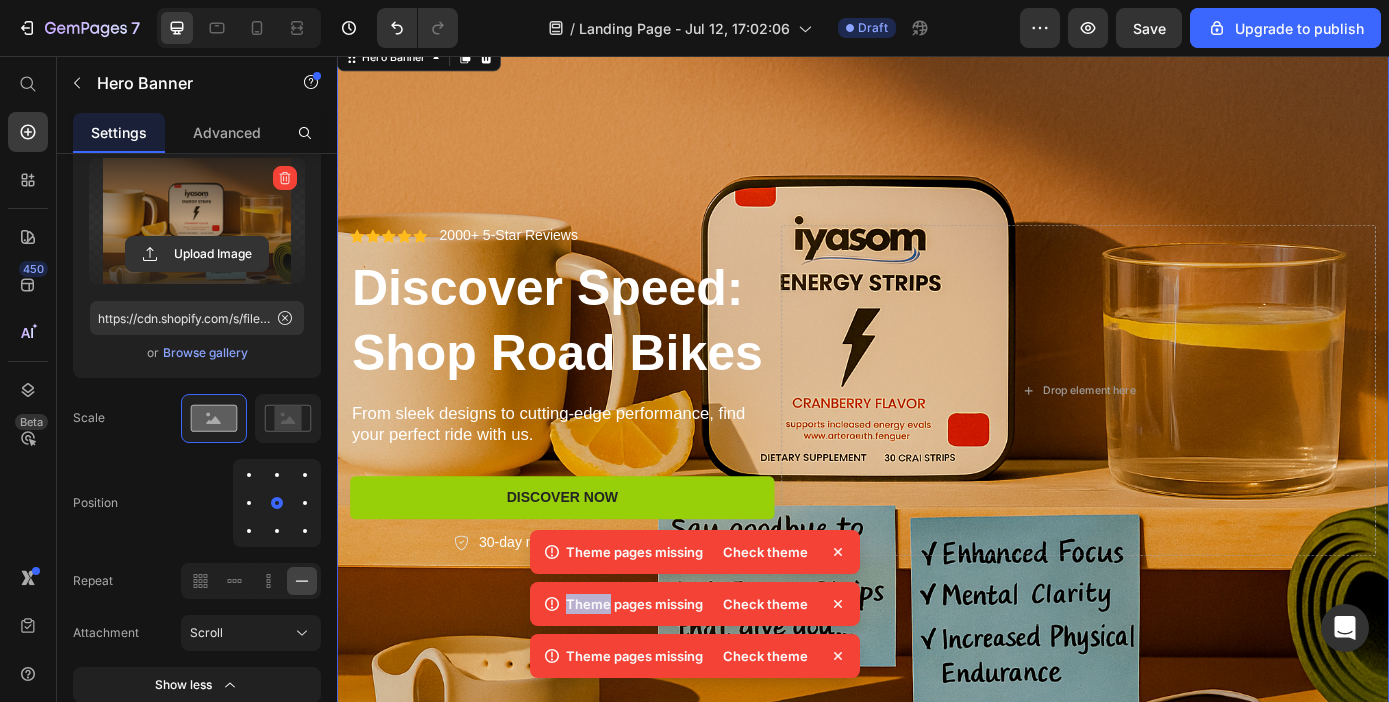 click 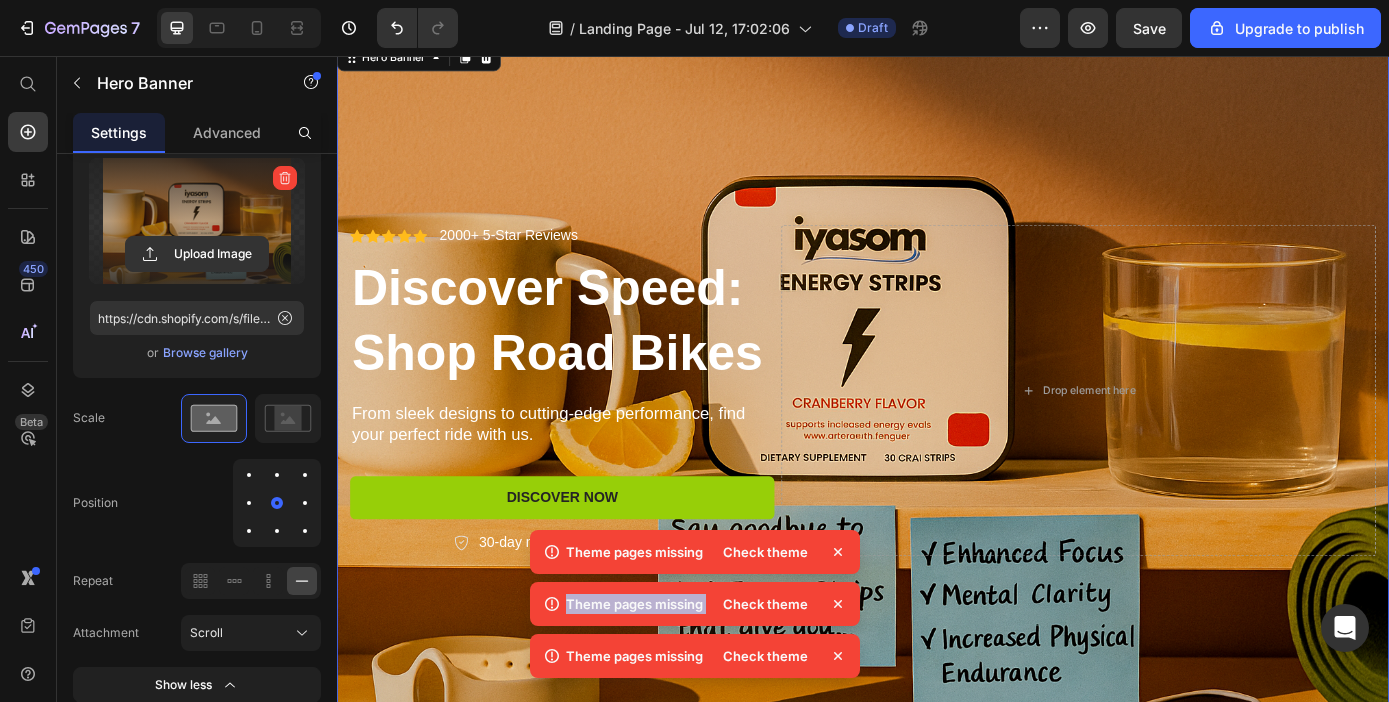 click 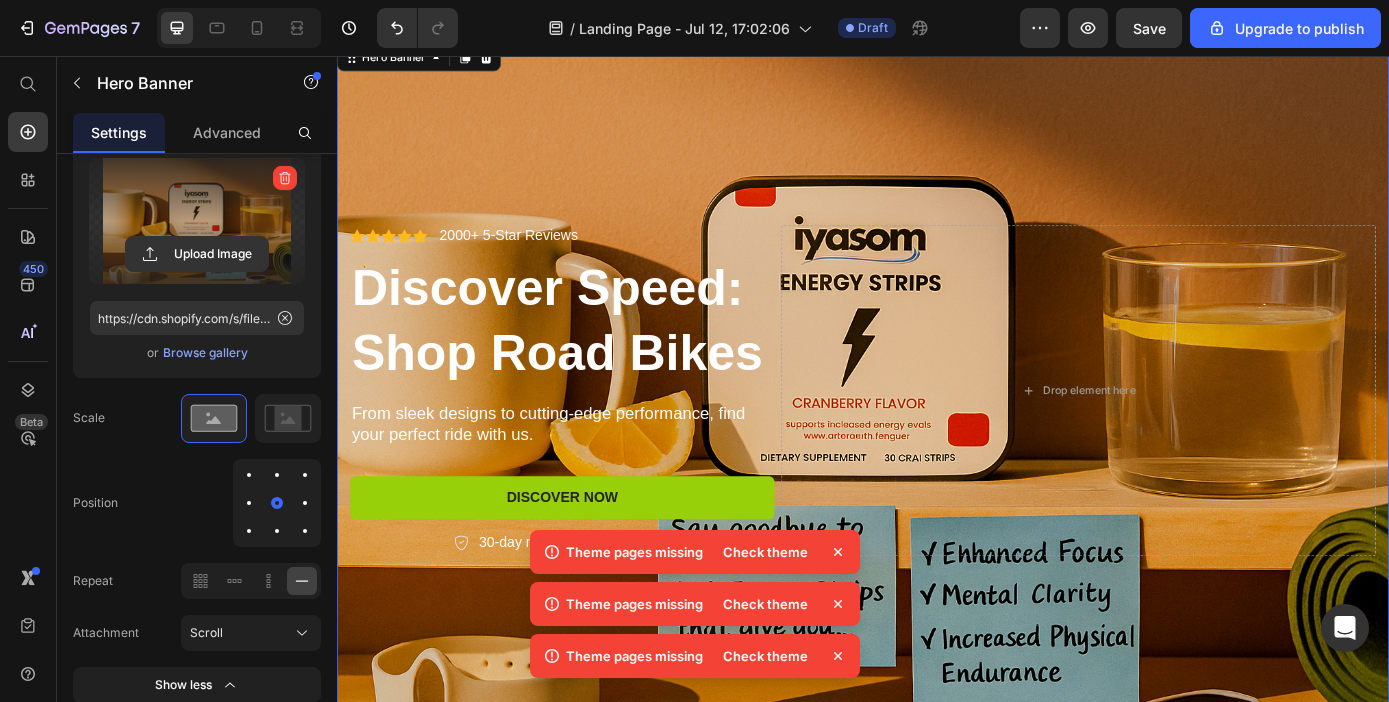 click 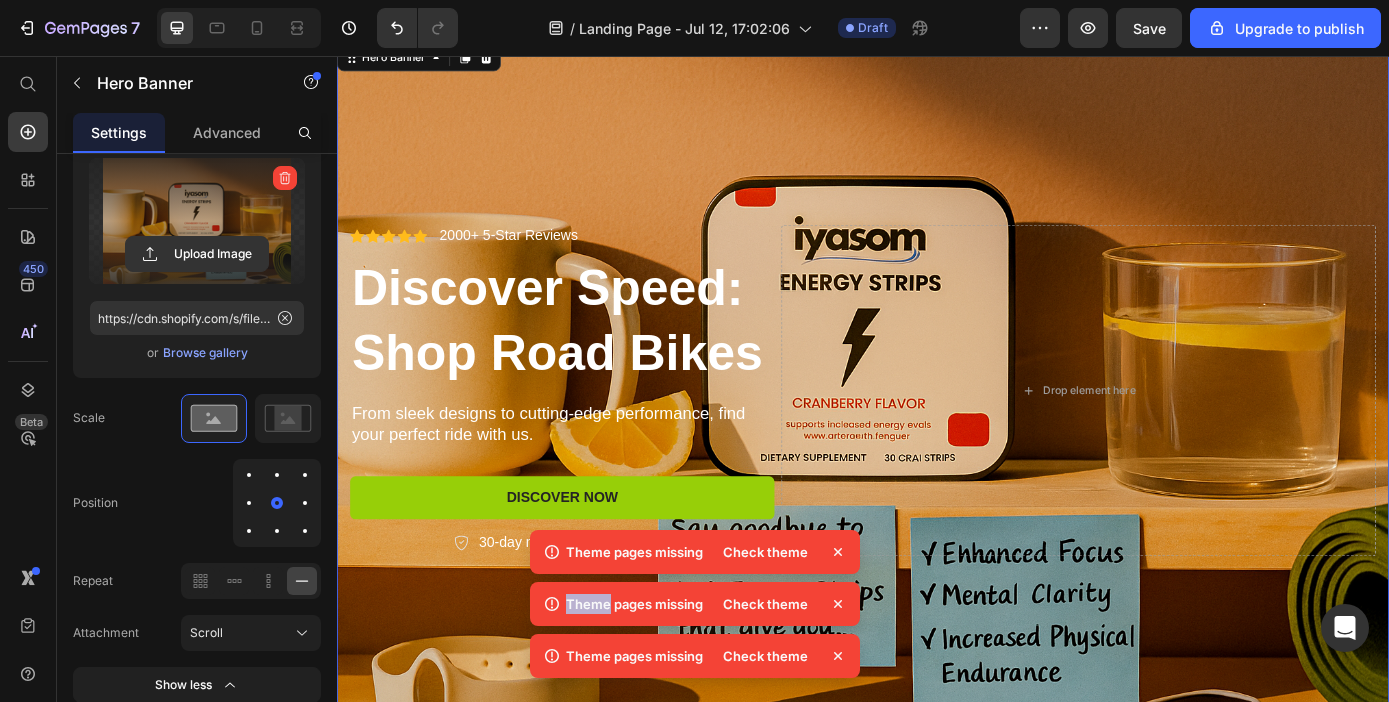 click 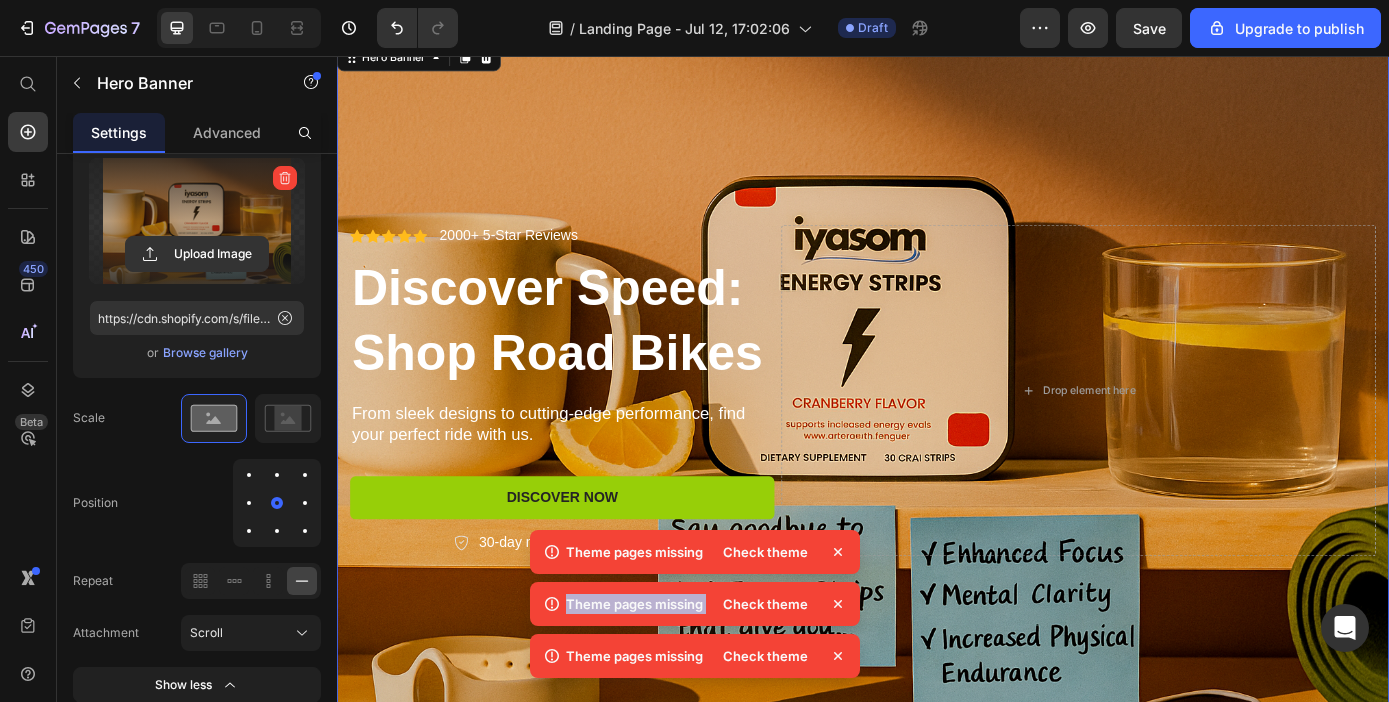 click 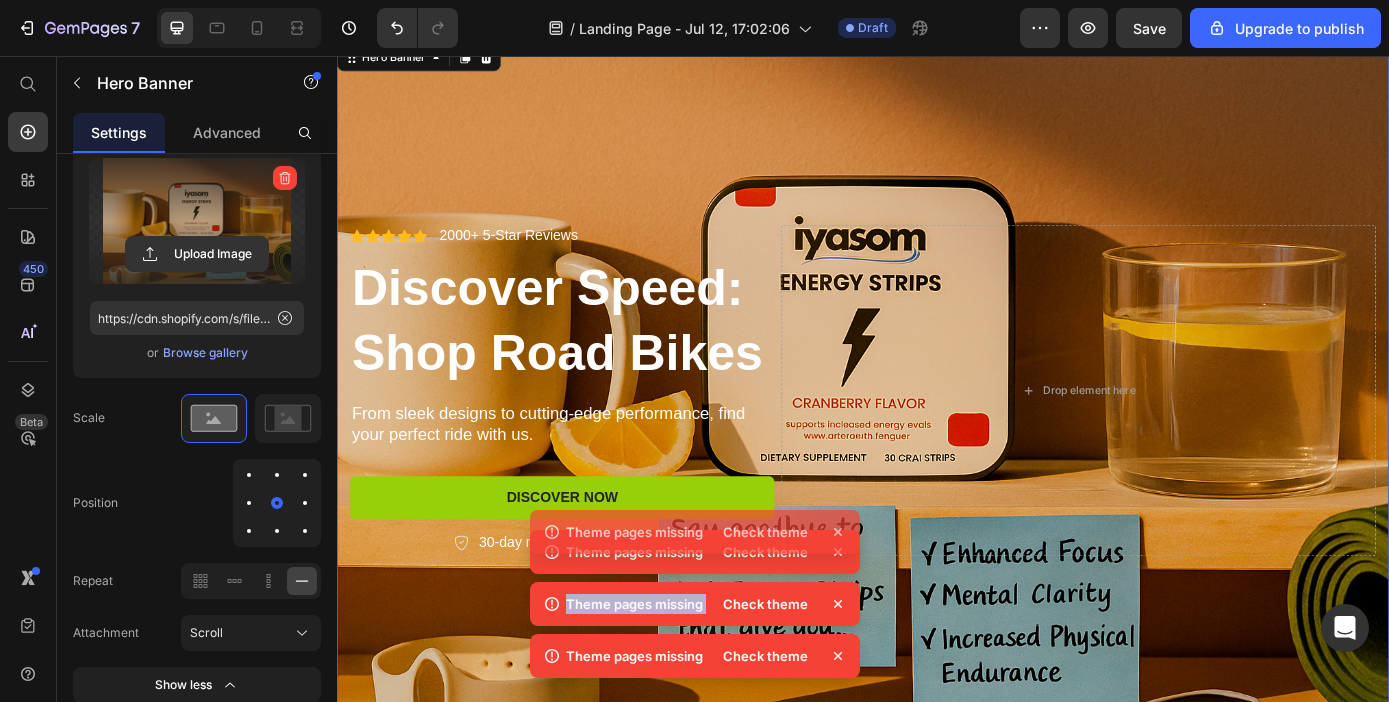 click 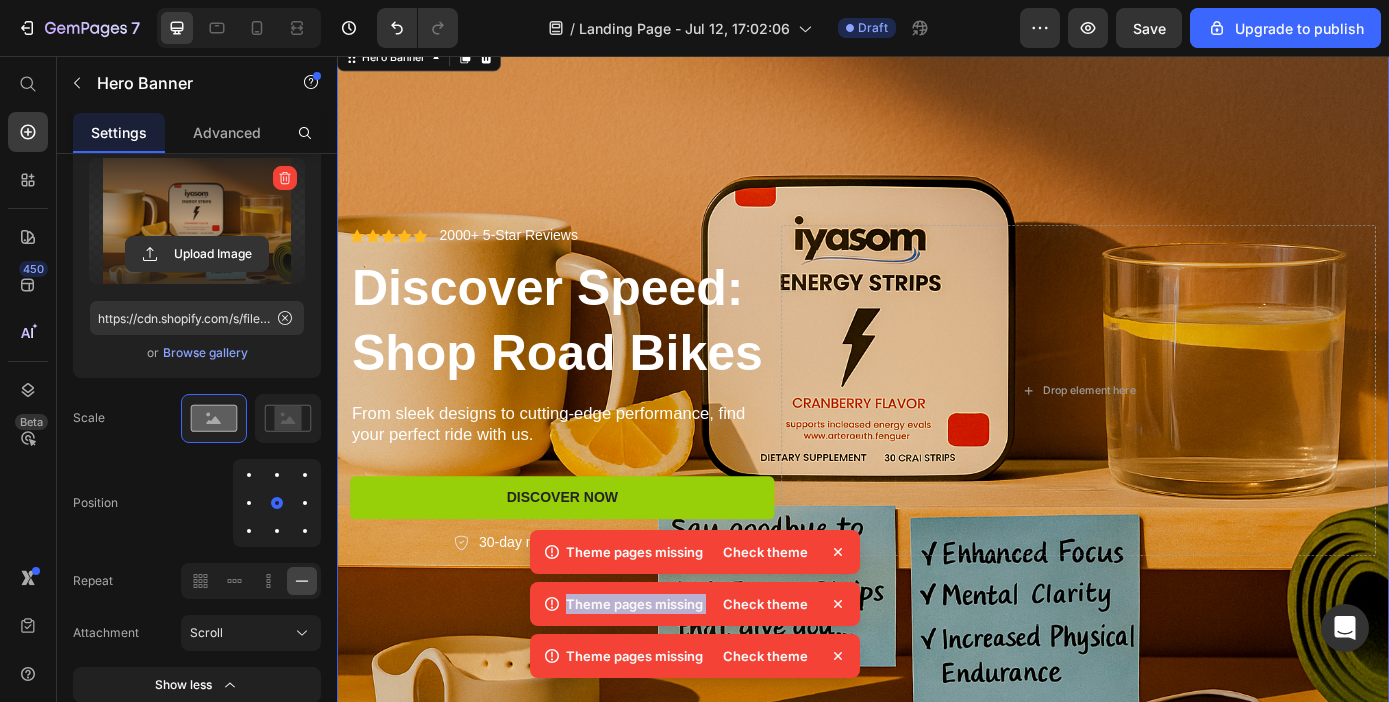 click 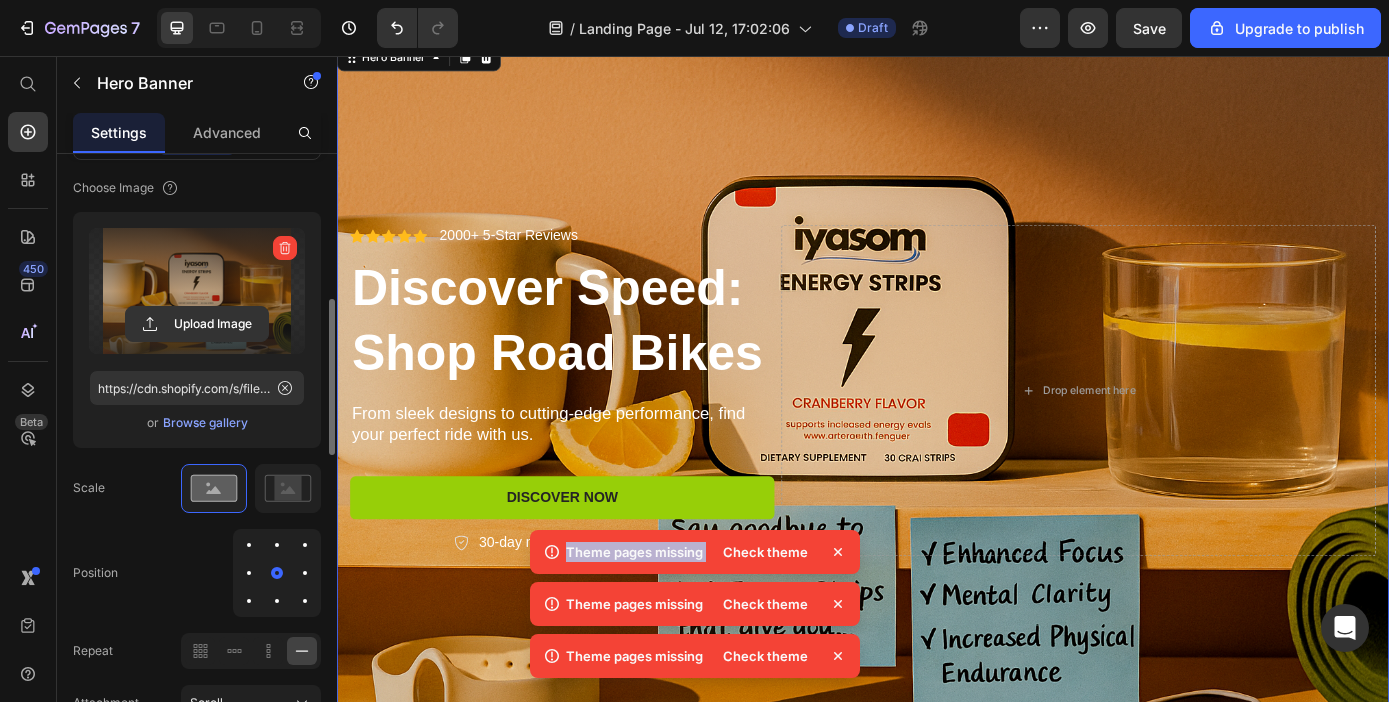 scroll, scrollTop: 263, scrollLeft: 0, axis: vertical 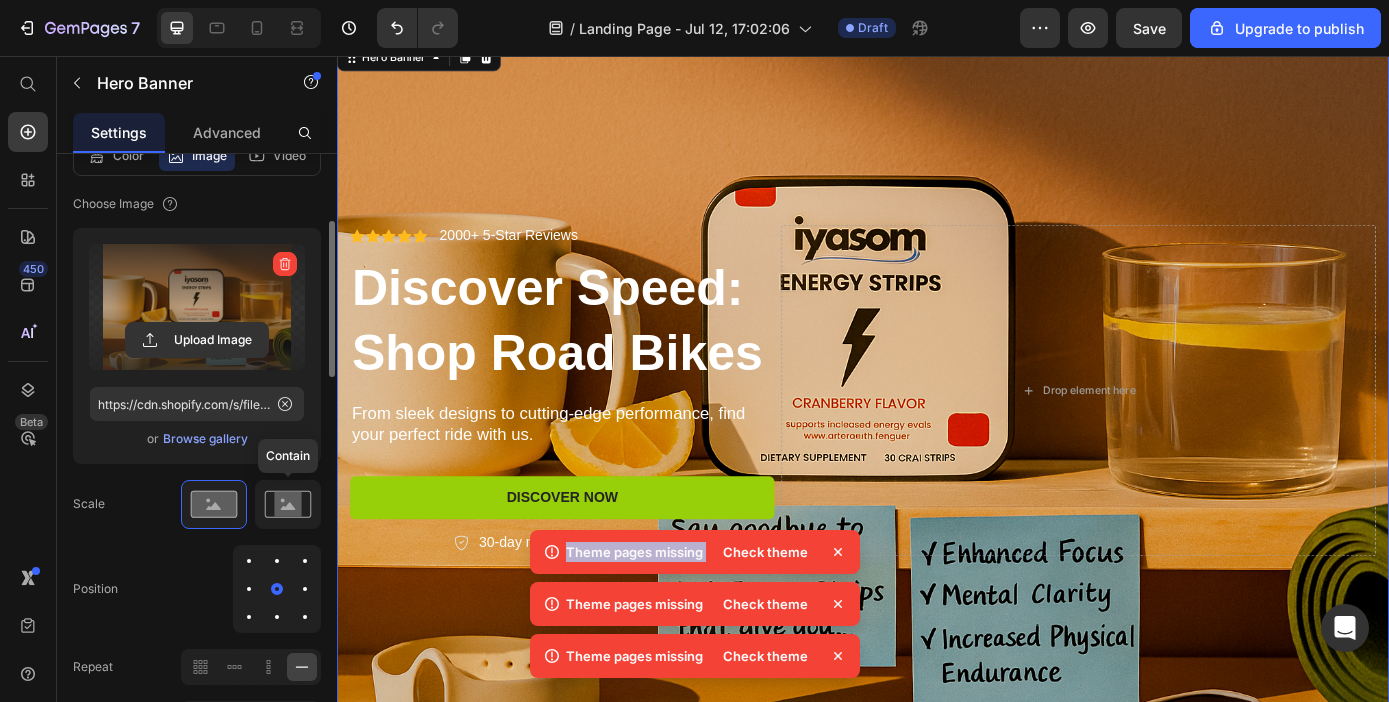 click 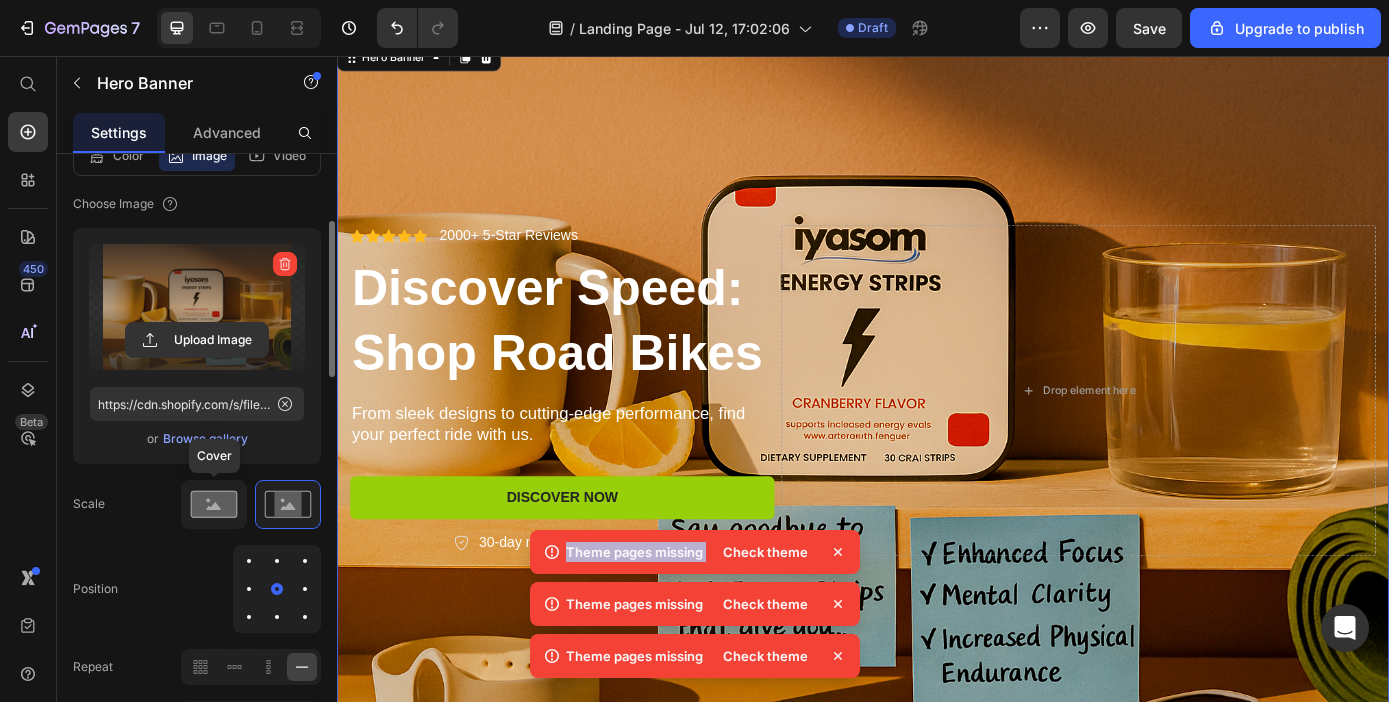 click 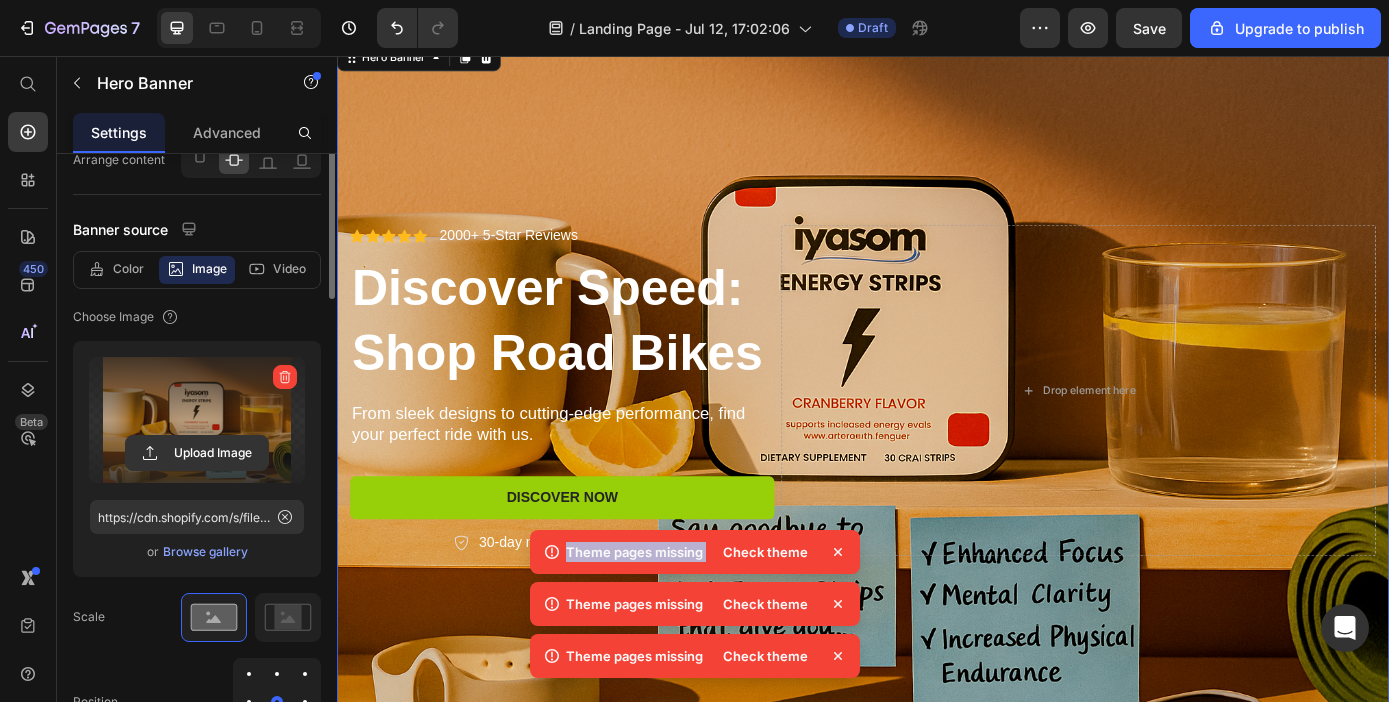 scroll, scrollTop: 99, scrollLeft: 0, axis: vertical 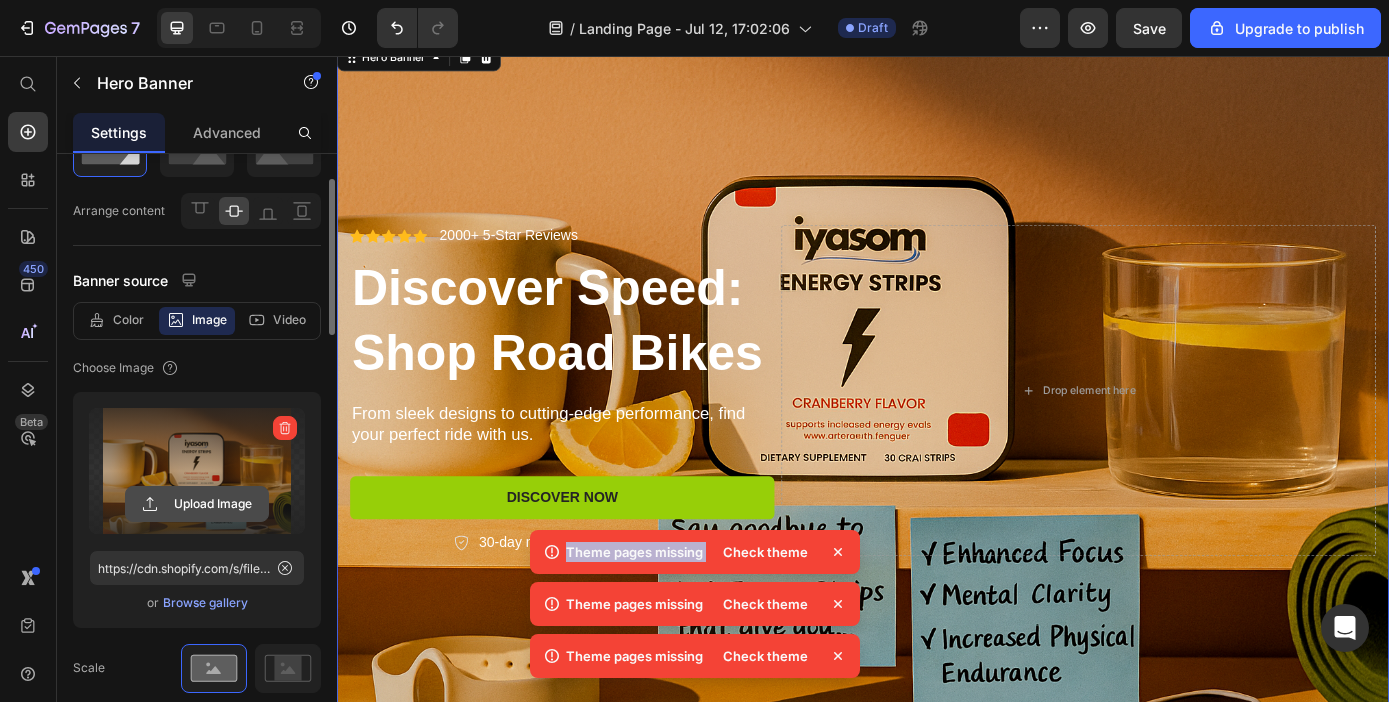 click 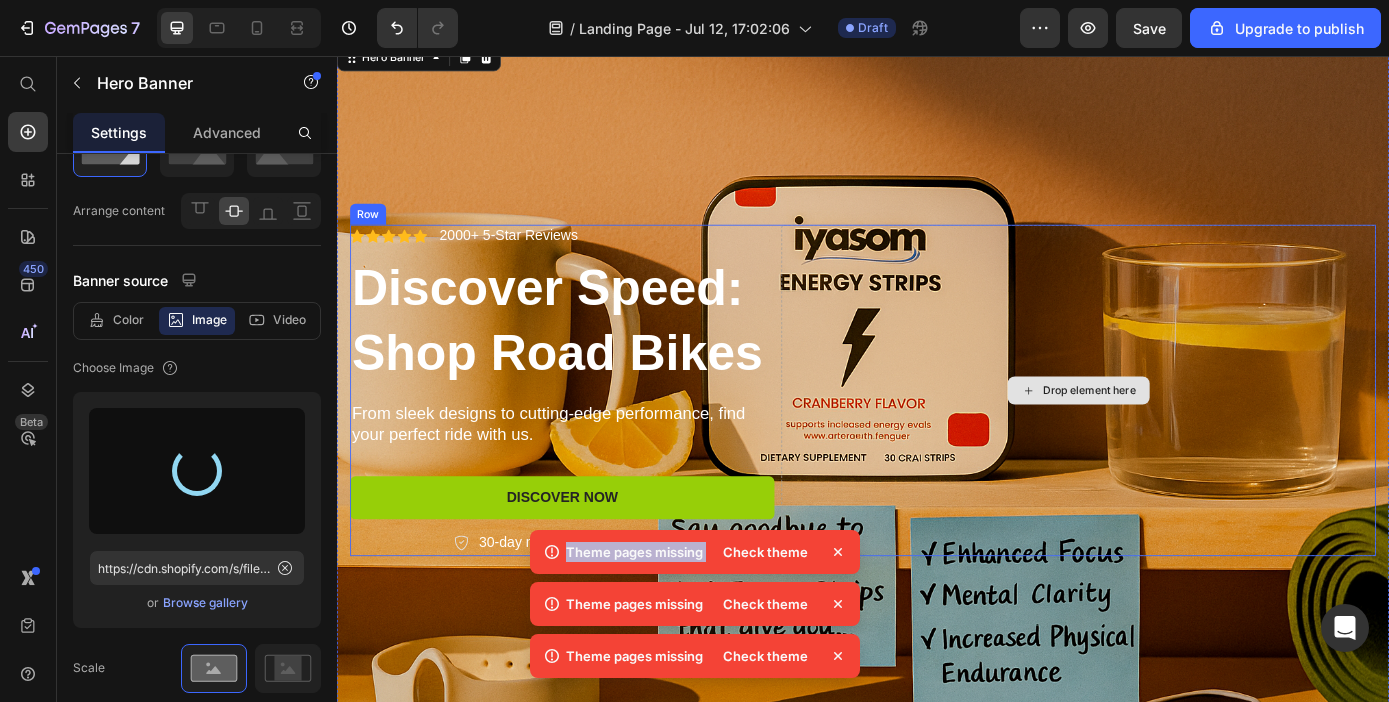 type on "https://cdn.shopify.com/s/files/1/0810/9519/6995/files/gempages_574431715968156901-e2425e3a-2640-4cce-922d-980d5aba8591.png" 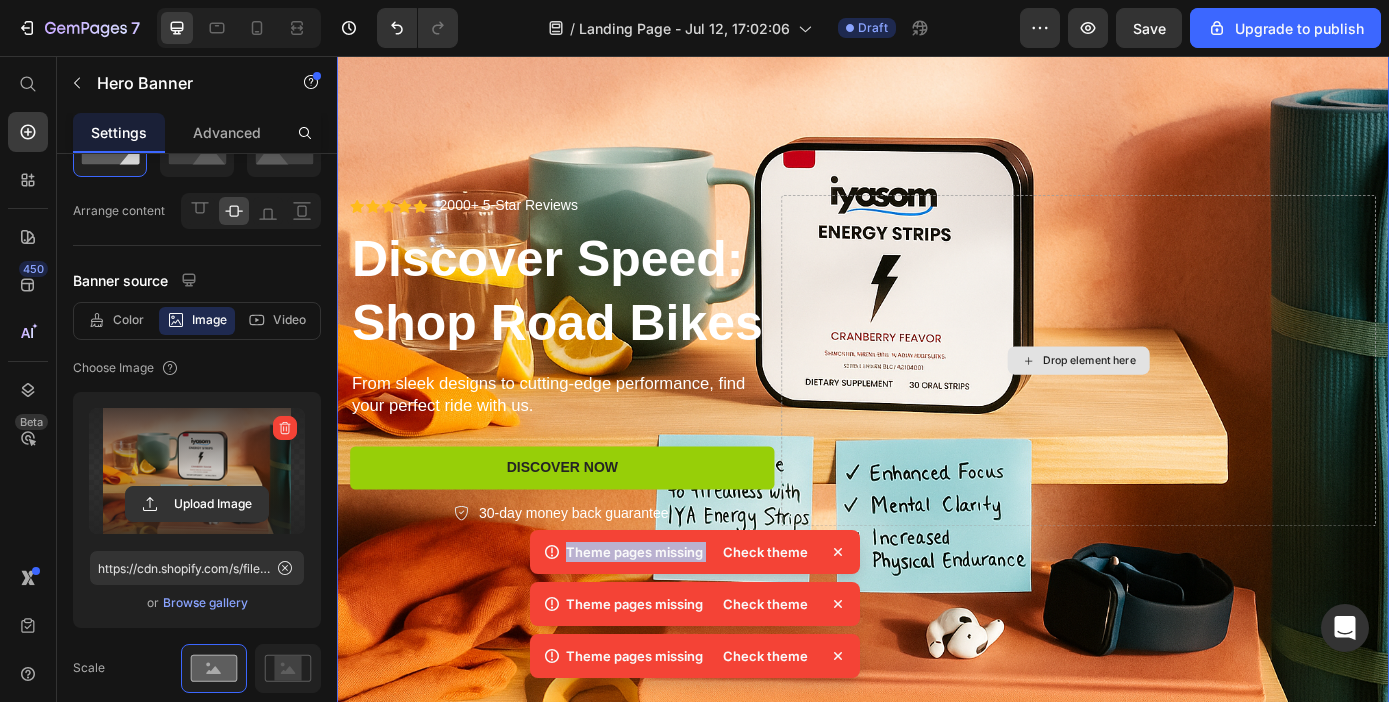scroll, scrollTop: 97, scrollLeft: 0, axis: vertical 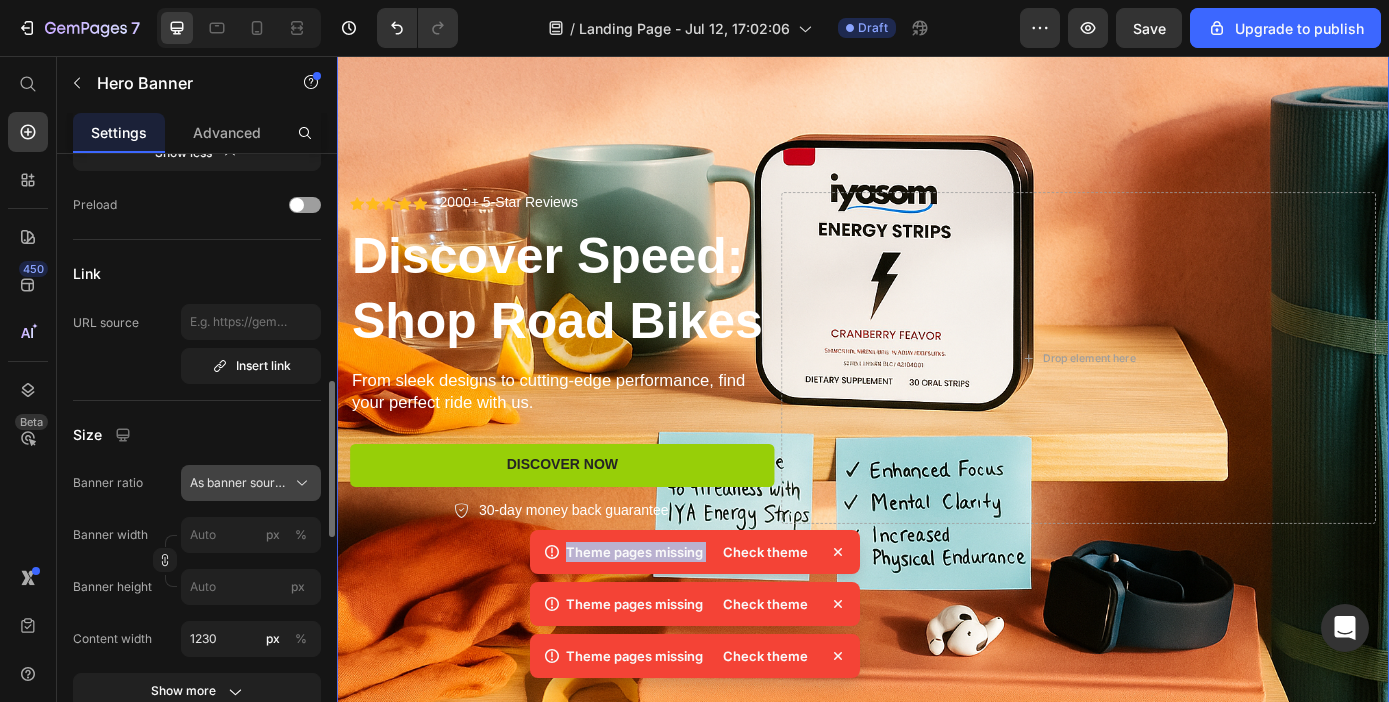 click on "As banner source" at bounding box center (239, 483) 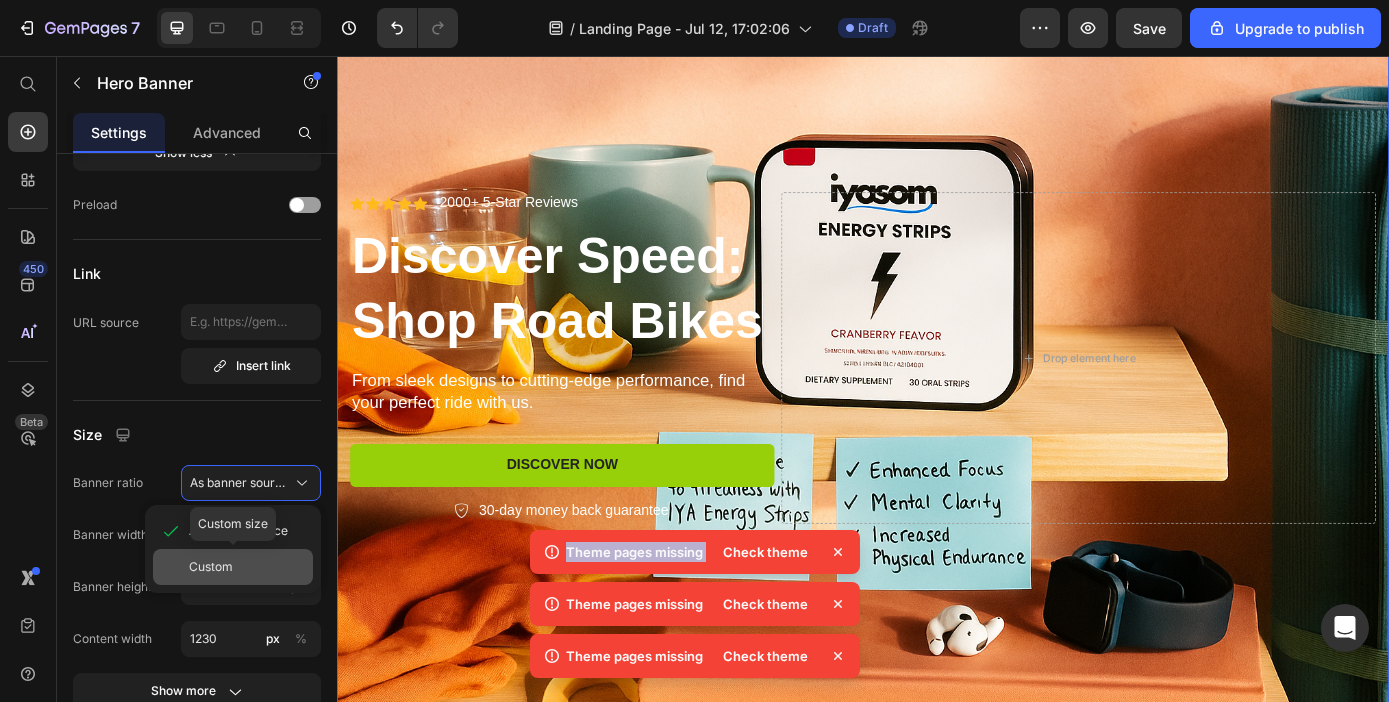 click on "Custom" at bounding box center [247, 567] 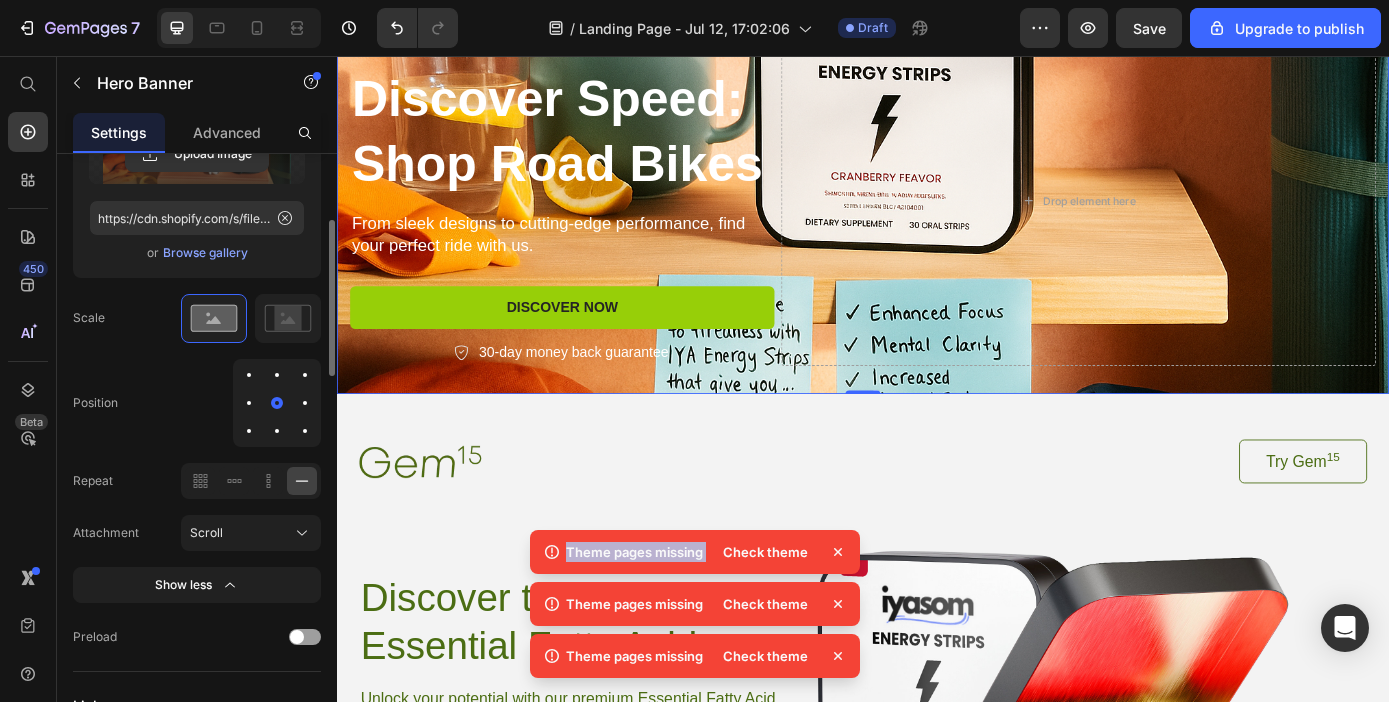 scroll, scrollTop: 410, scrollLeft: 0, axis: vertical 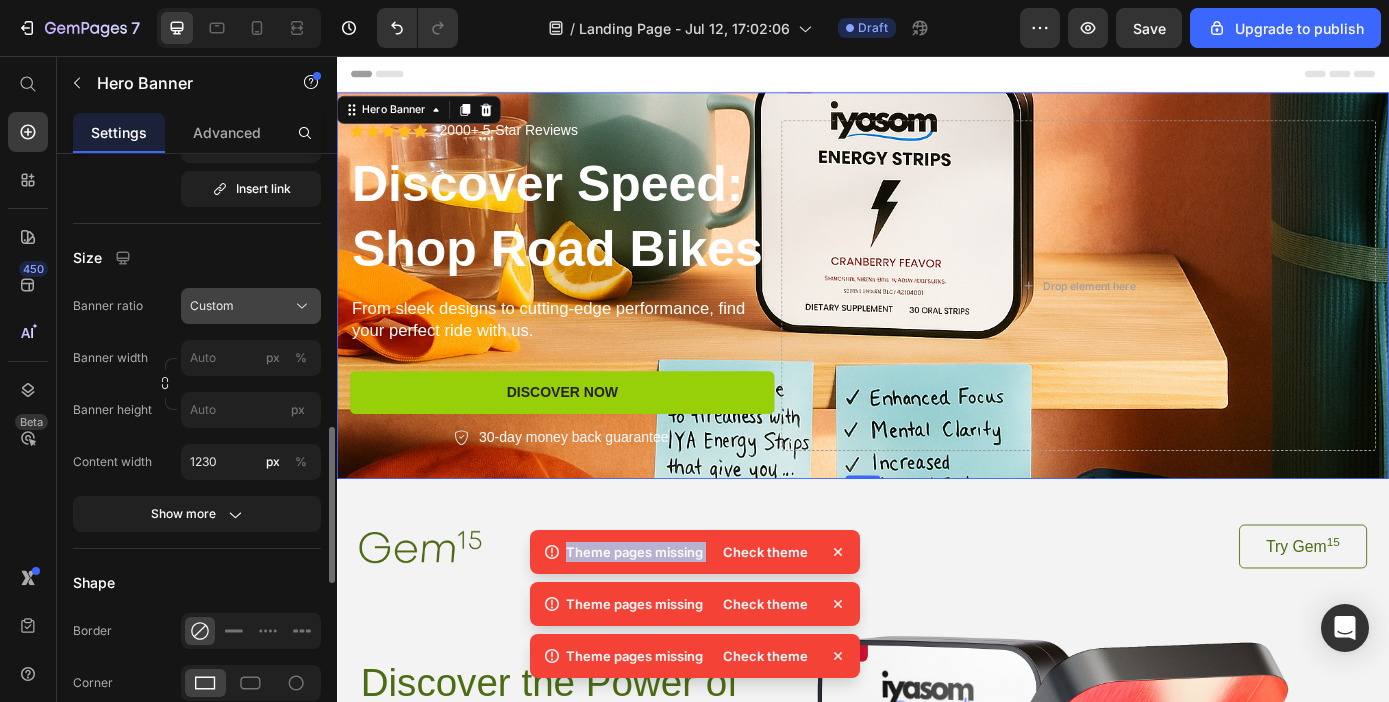 click on "Custom" 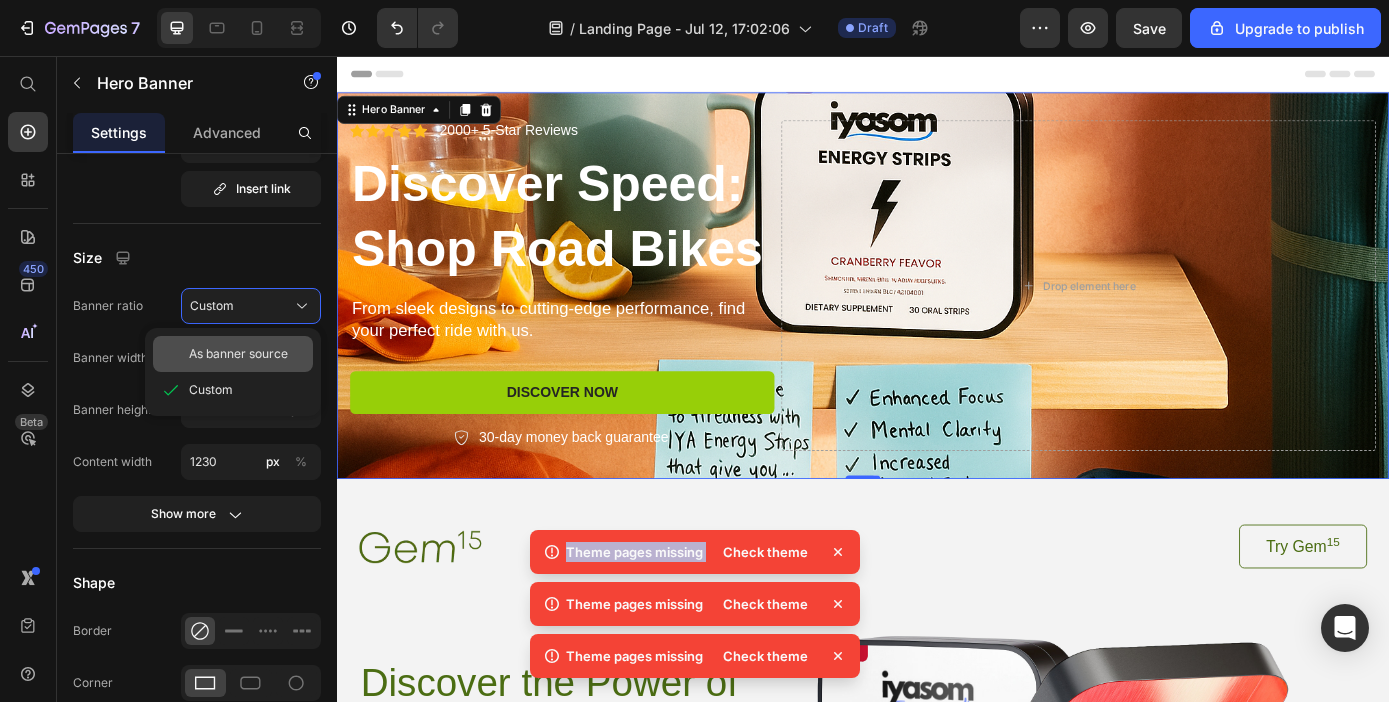 click on "As banner source" at bounding box center [238, 354] 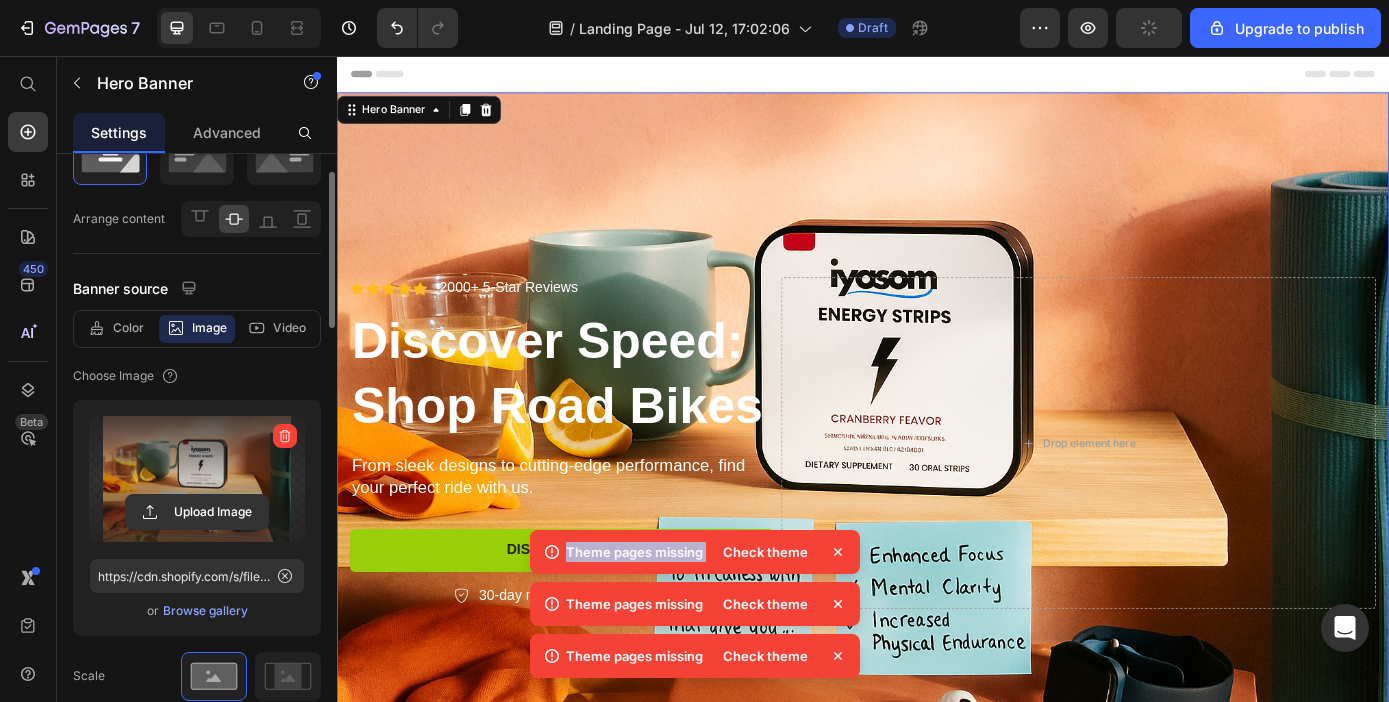 scroll, scrollTop: 87, scrollLeft: 0, axis: vertical 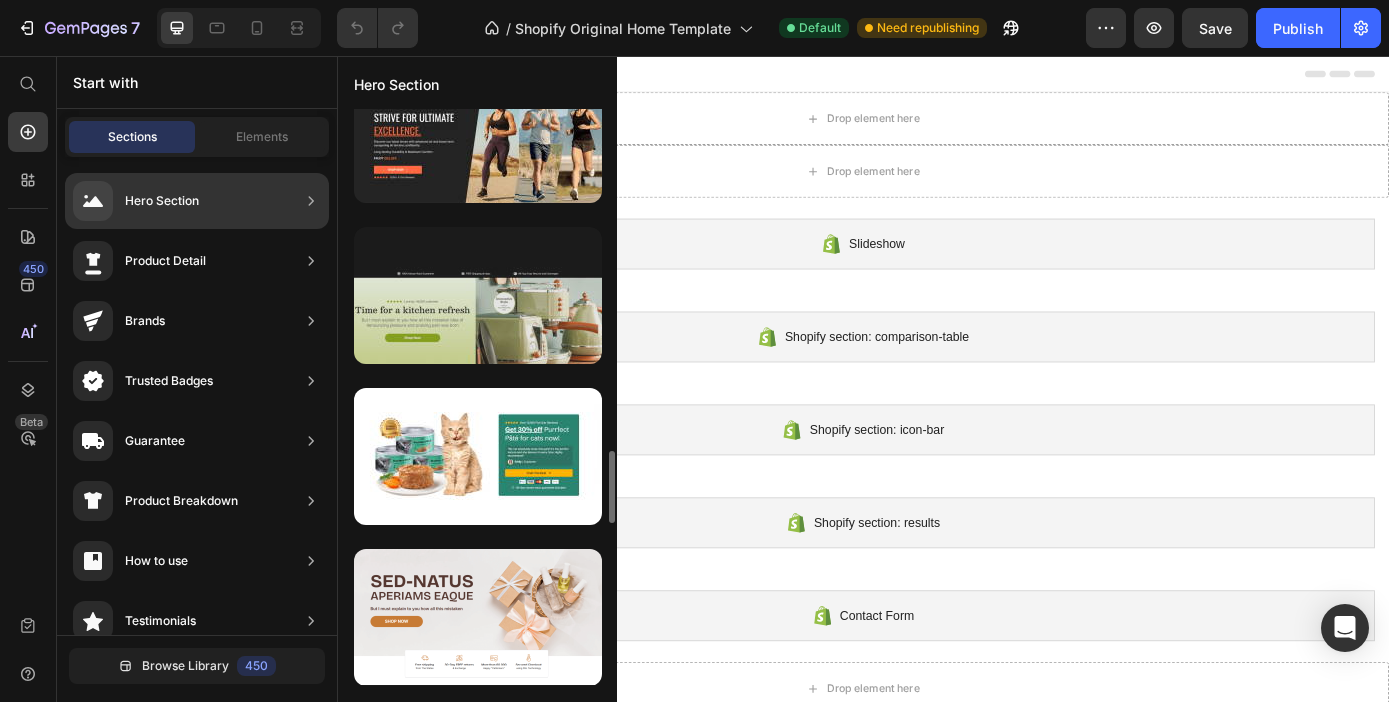 click at bounding box center (478, 295) 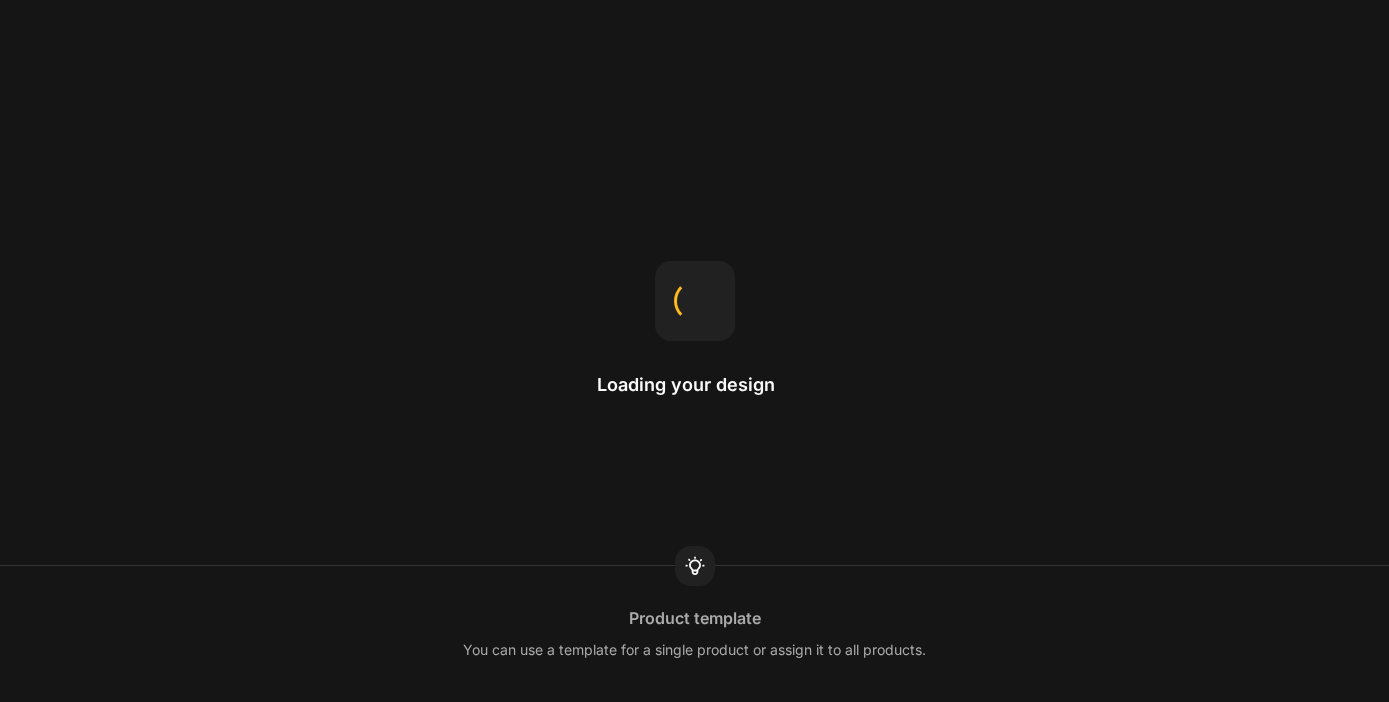 scroll, scrollTop: 0, scrollLeft: 0, axis: both 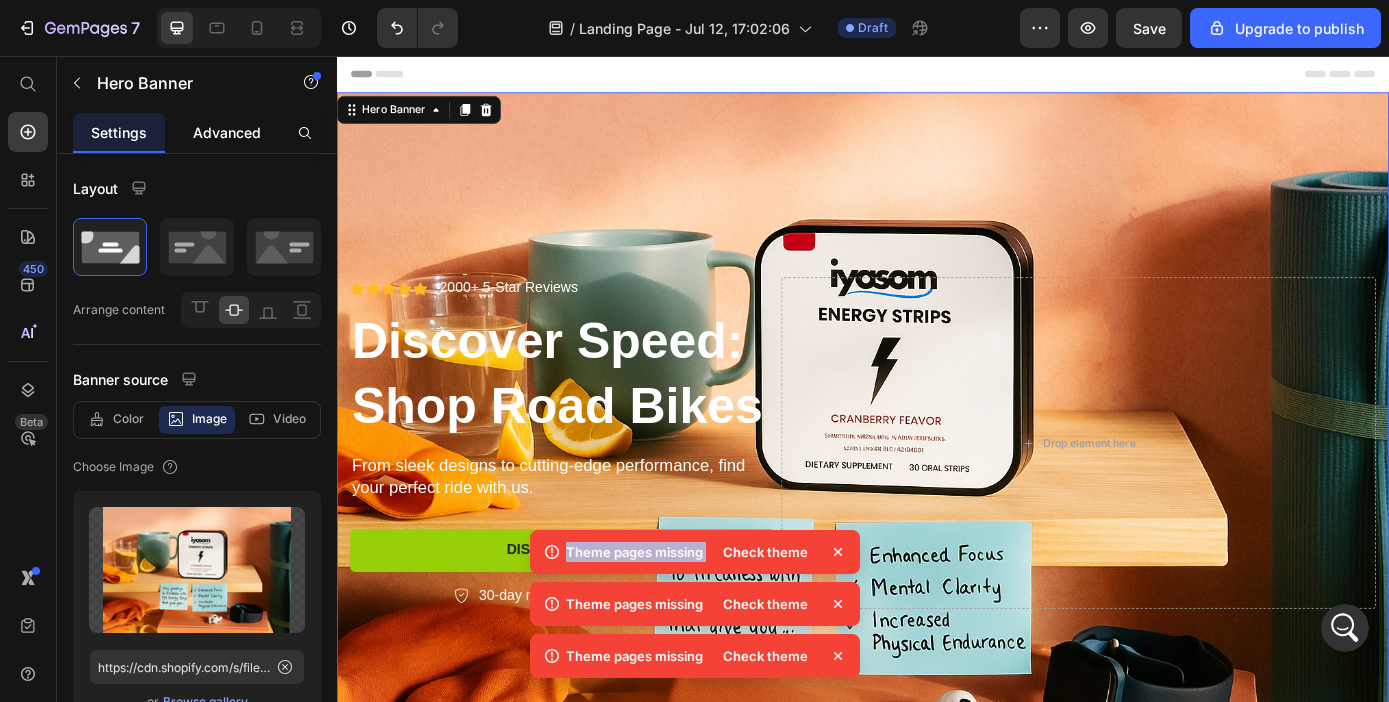 click on "Advanced" at bounding box center (227, 132) 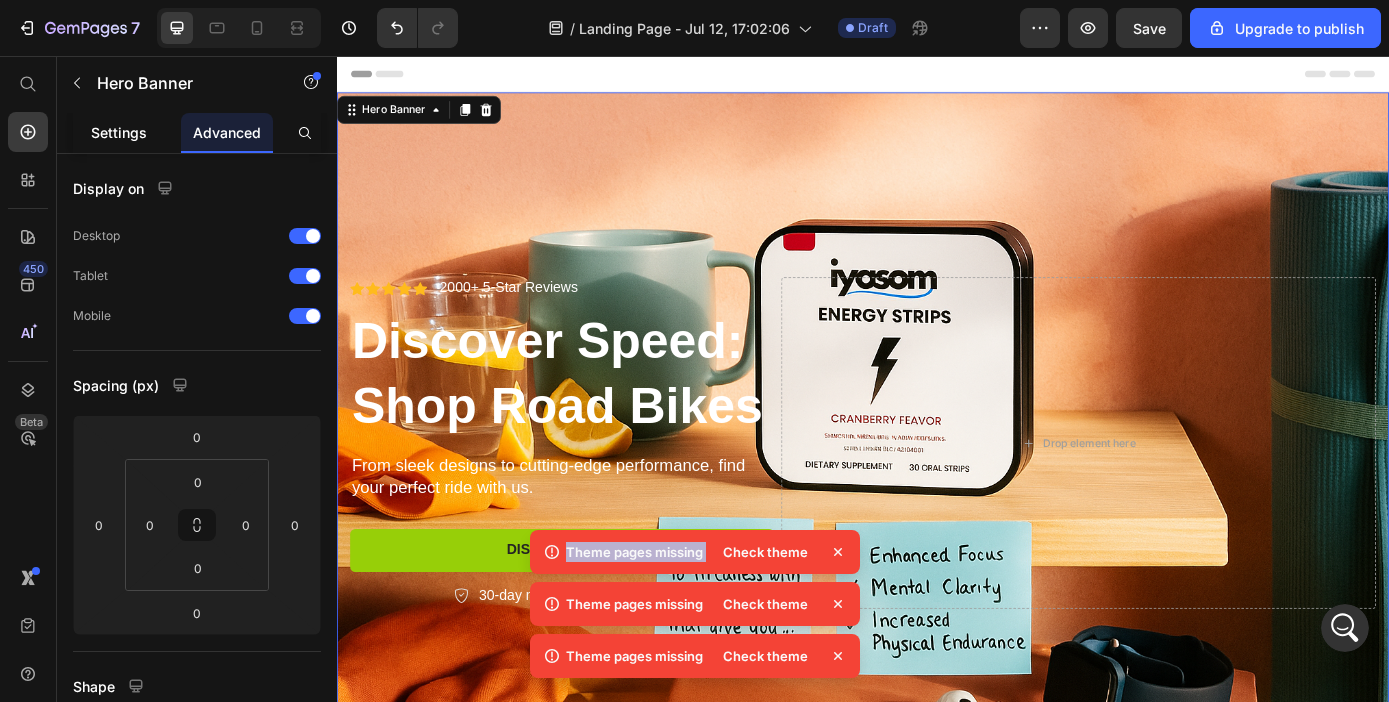 click on "Settings" at bounding box center (119, 132) 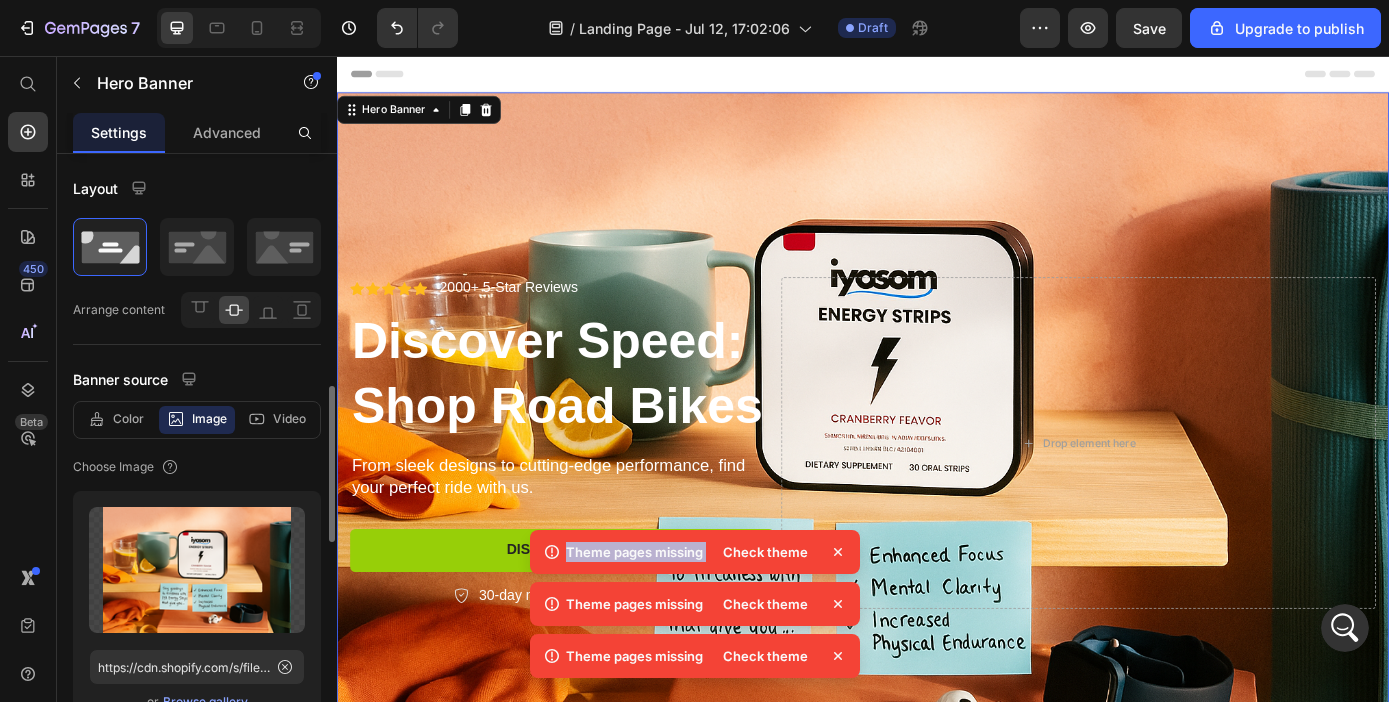 scroll, scrollTop: 185, scrollLeft: 0, axis: vertical 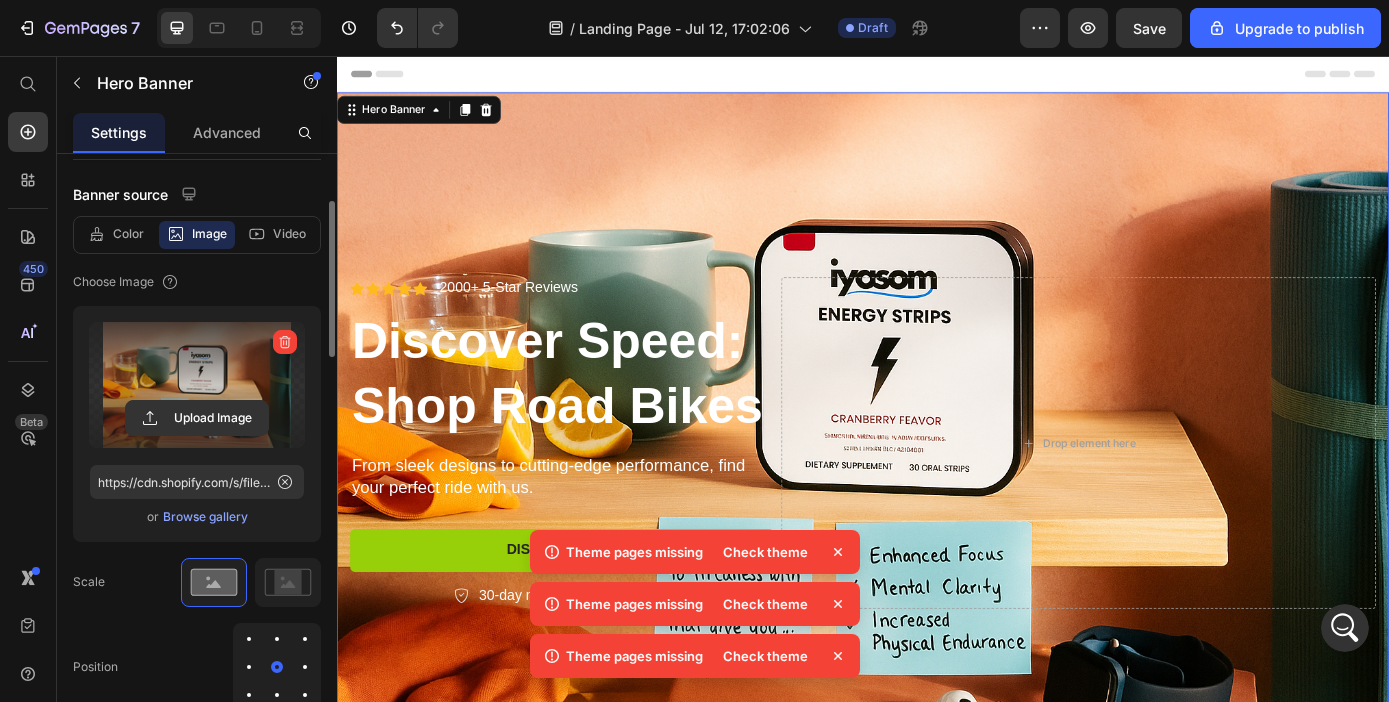 click at bounding box center (197, 385) 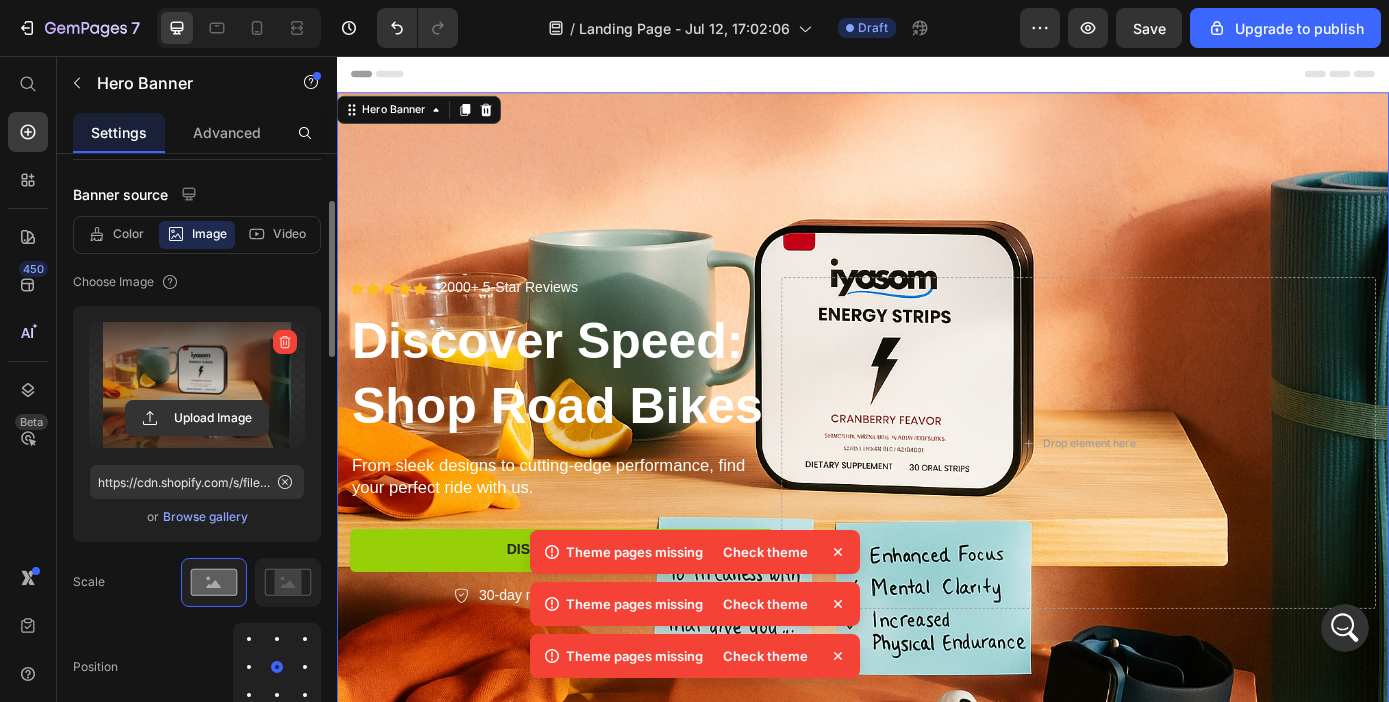 type on "C:[REDACTED]Untitled_4x.png" 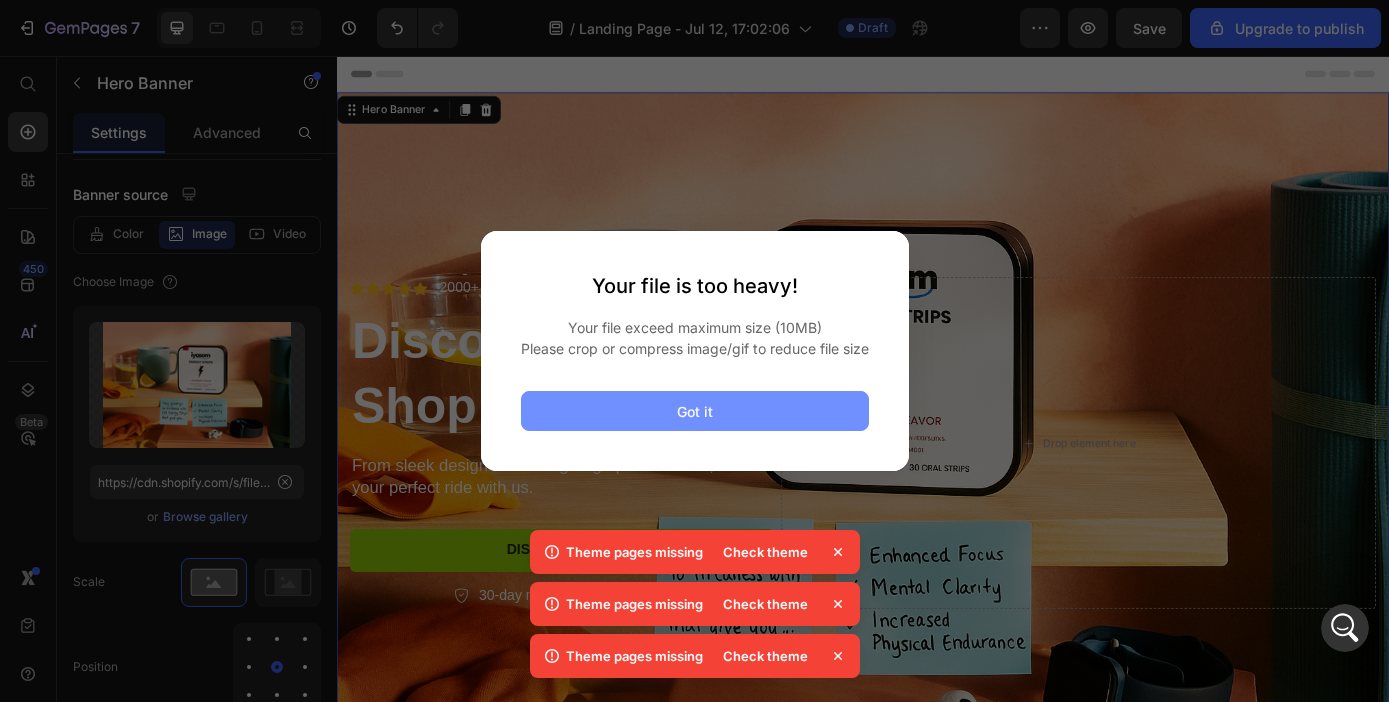 click on "Got it" at bounding box center (695, 411) 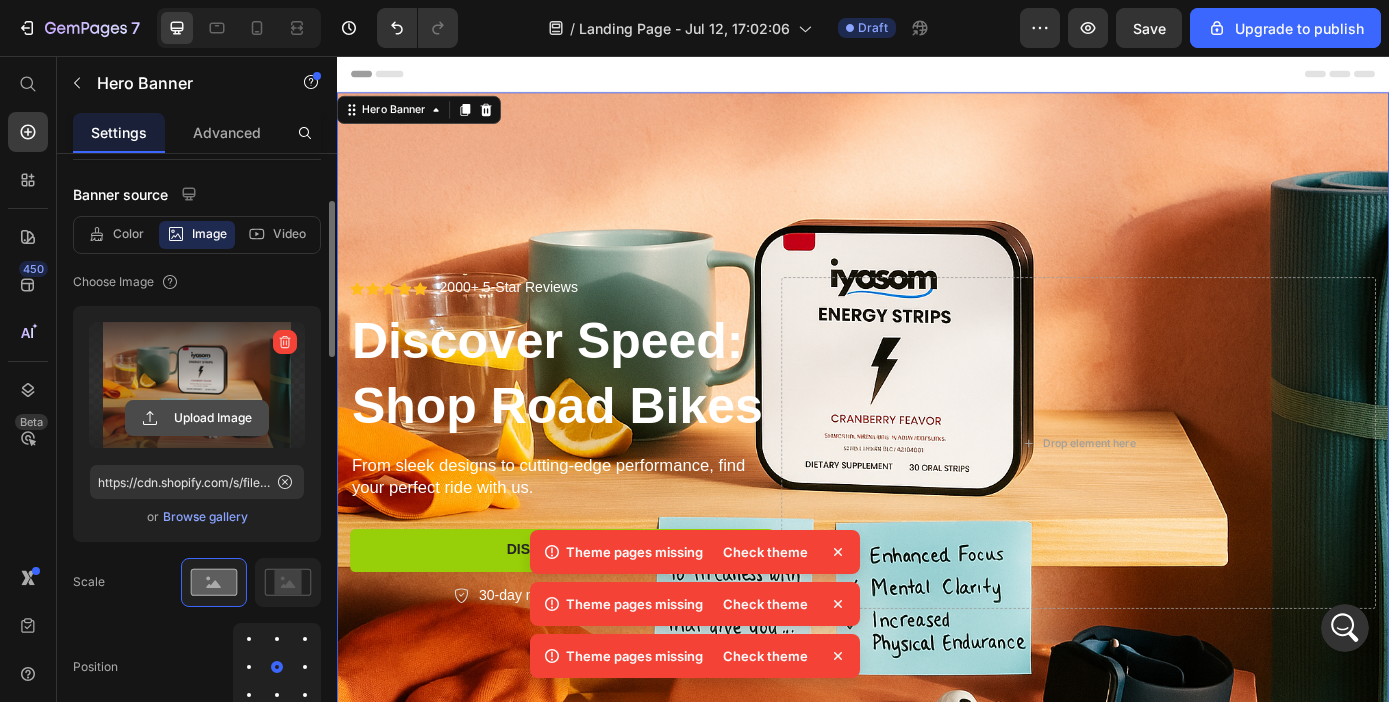 click 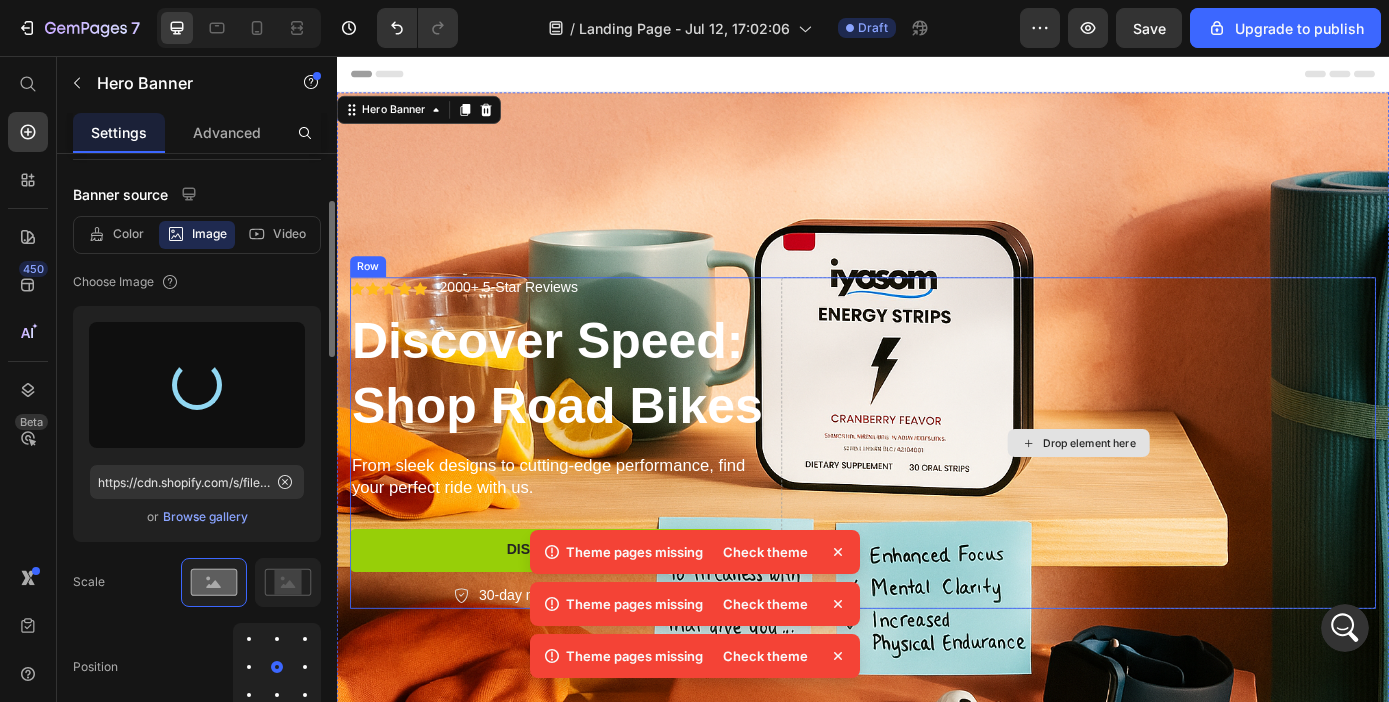 type on "https://cdn.shopify.com/s/files/1/0810/9519/6995/files/gempages_574431715968156901-470776bd-6a8b-4570-80b4-d15278f11808.webp" 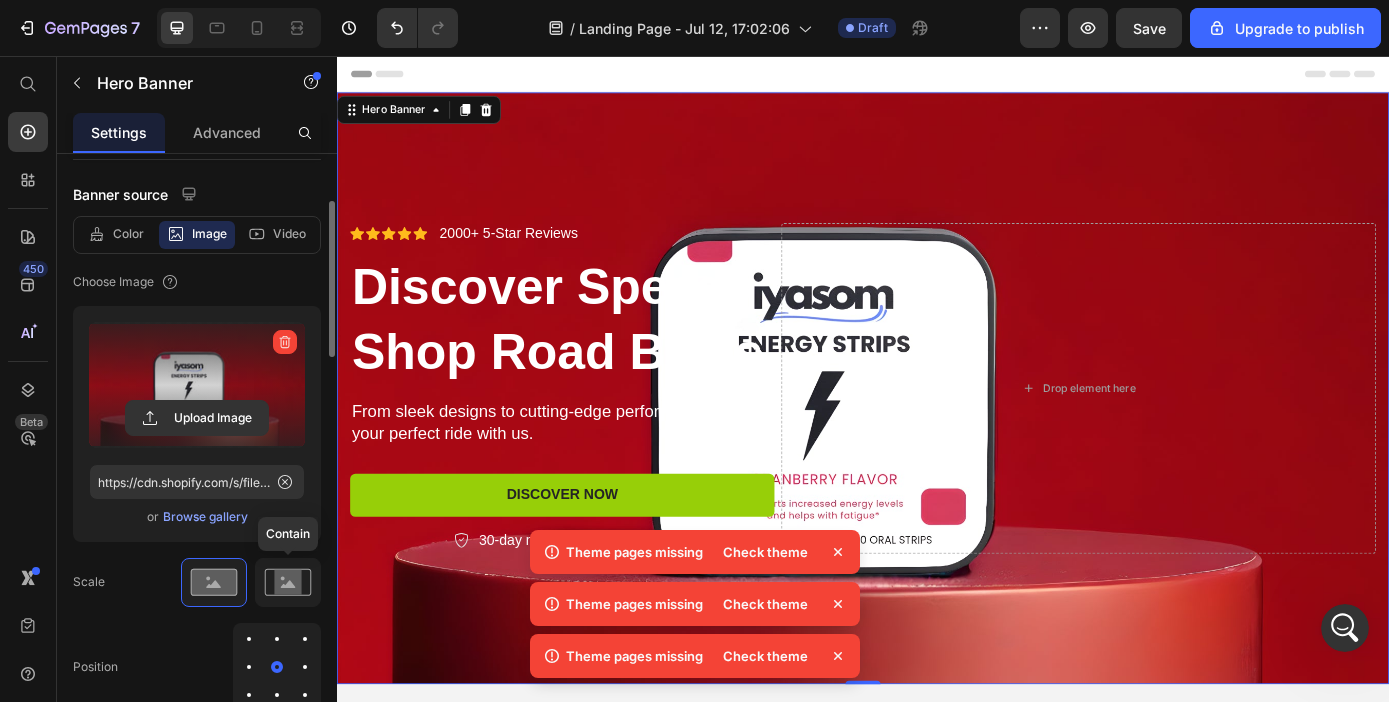 click 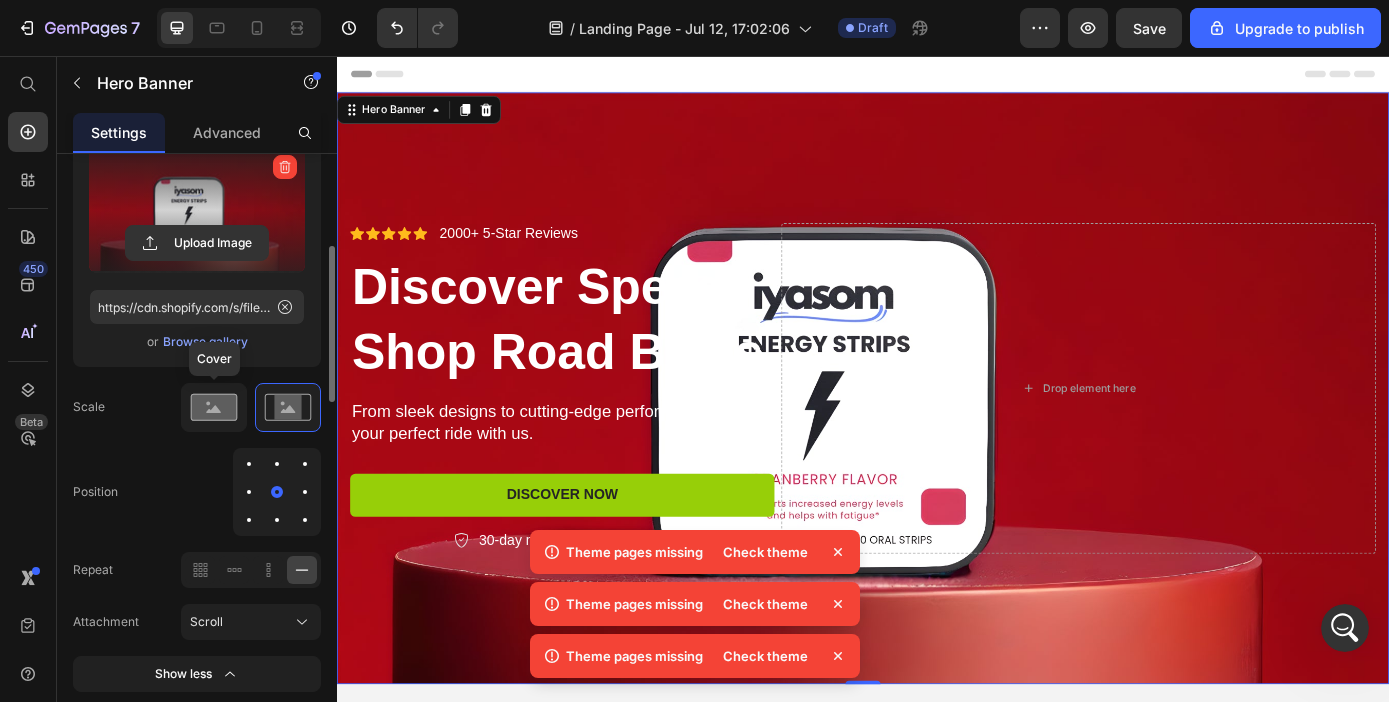 click 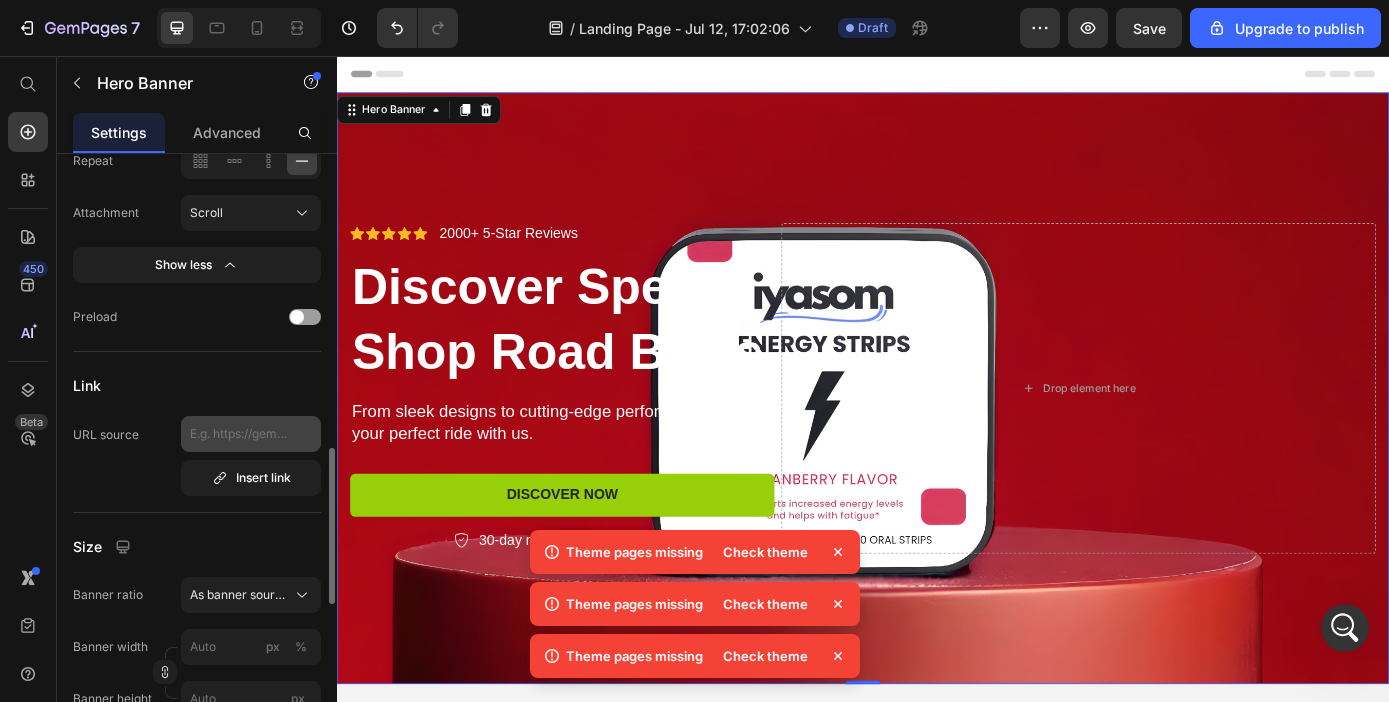scroll, scrollTop: 945, scrollLeft: 0, axis: vertical 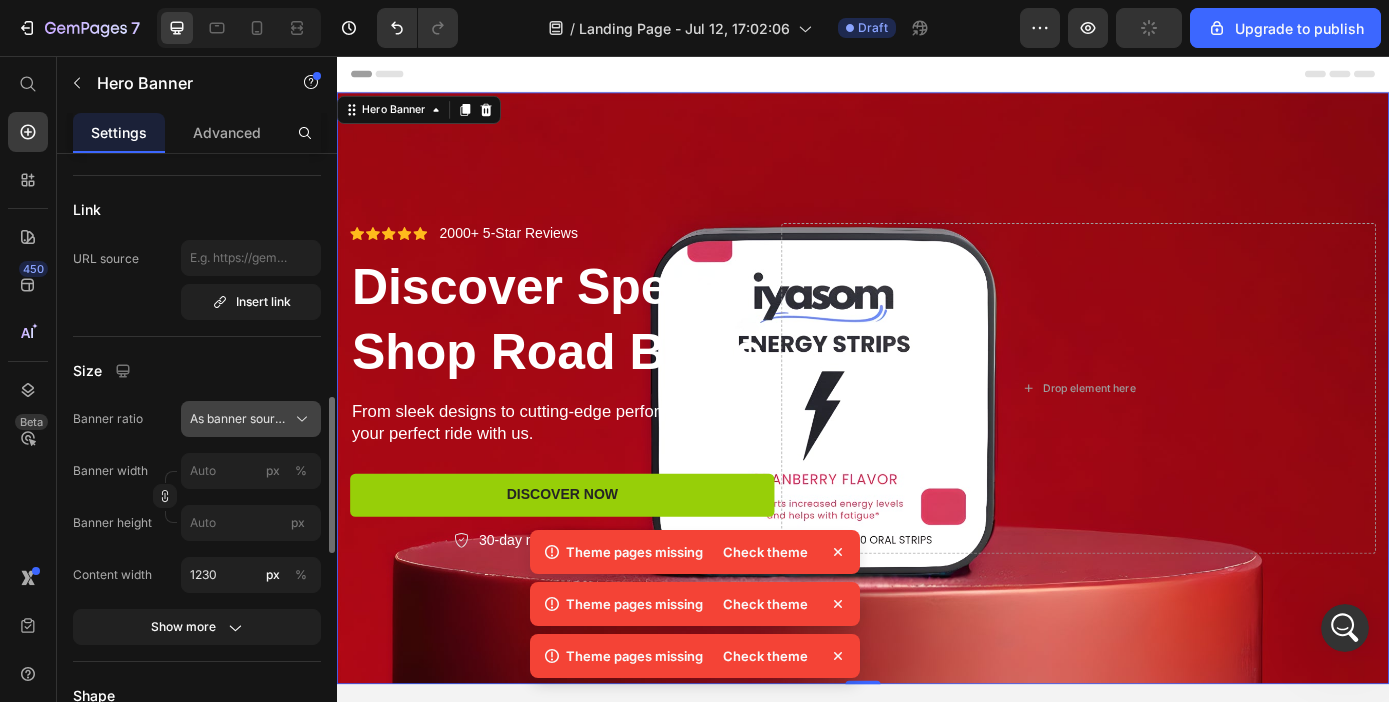 click on "As banner source" at bounding box center (239, 419) 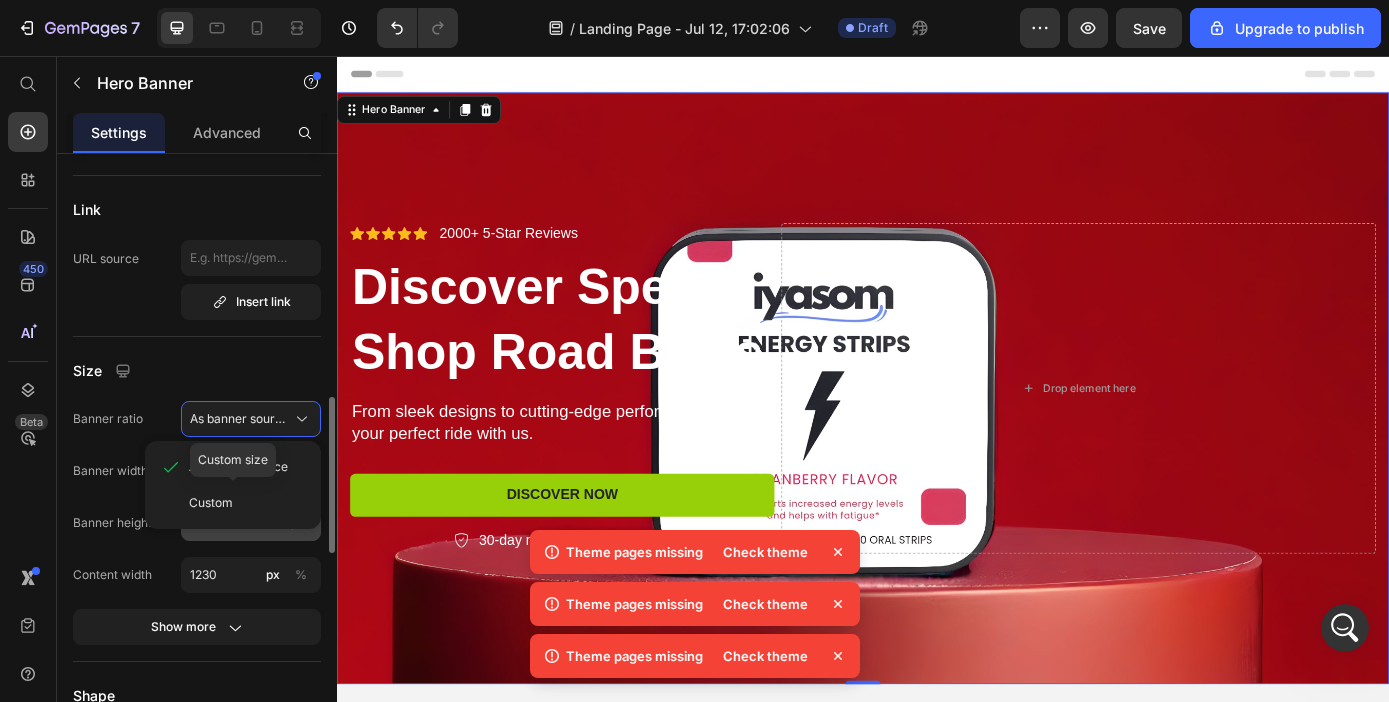 click on "Custom" 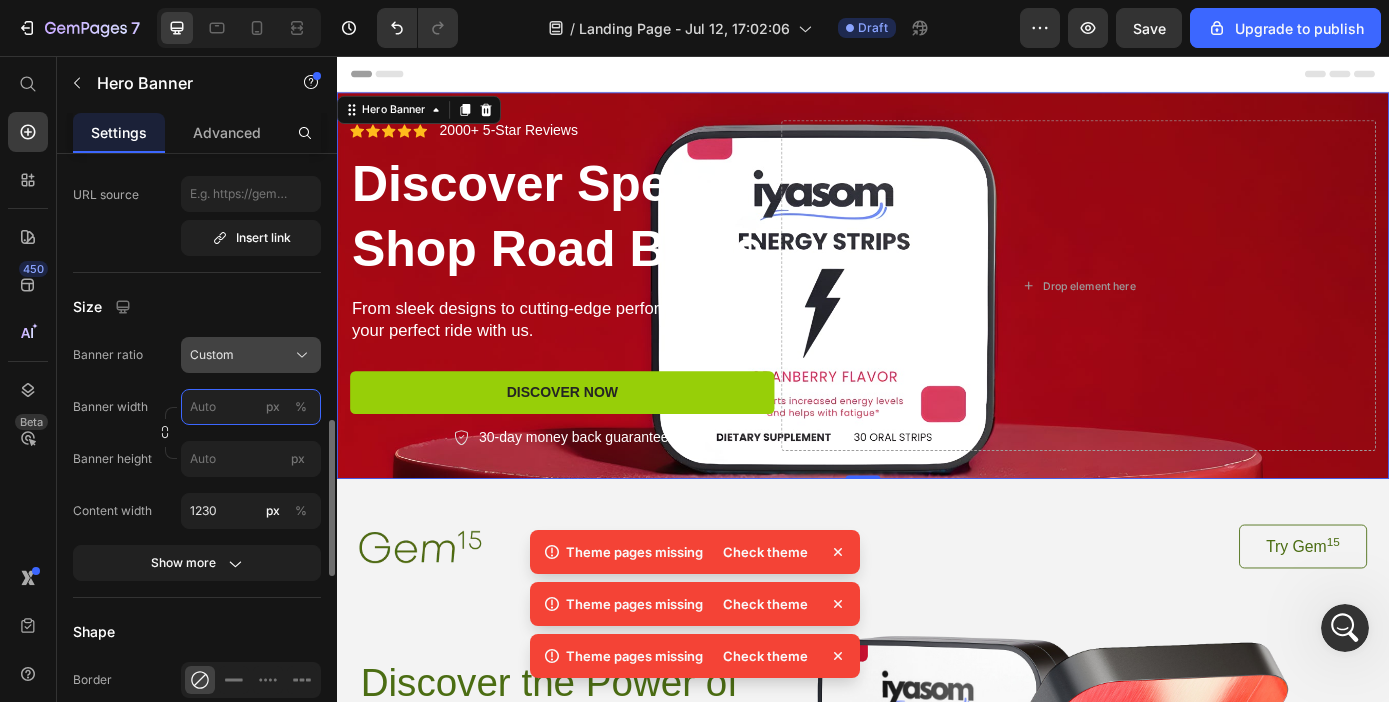 scroll, scrollTop: 1014, scrollLeft: 0, axis: vertical 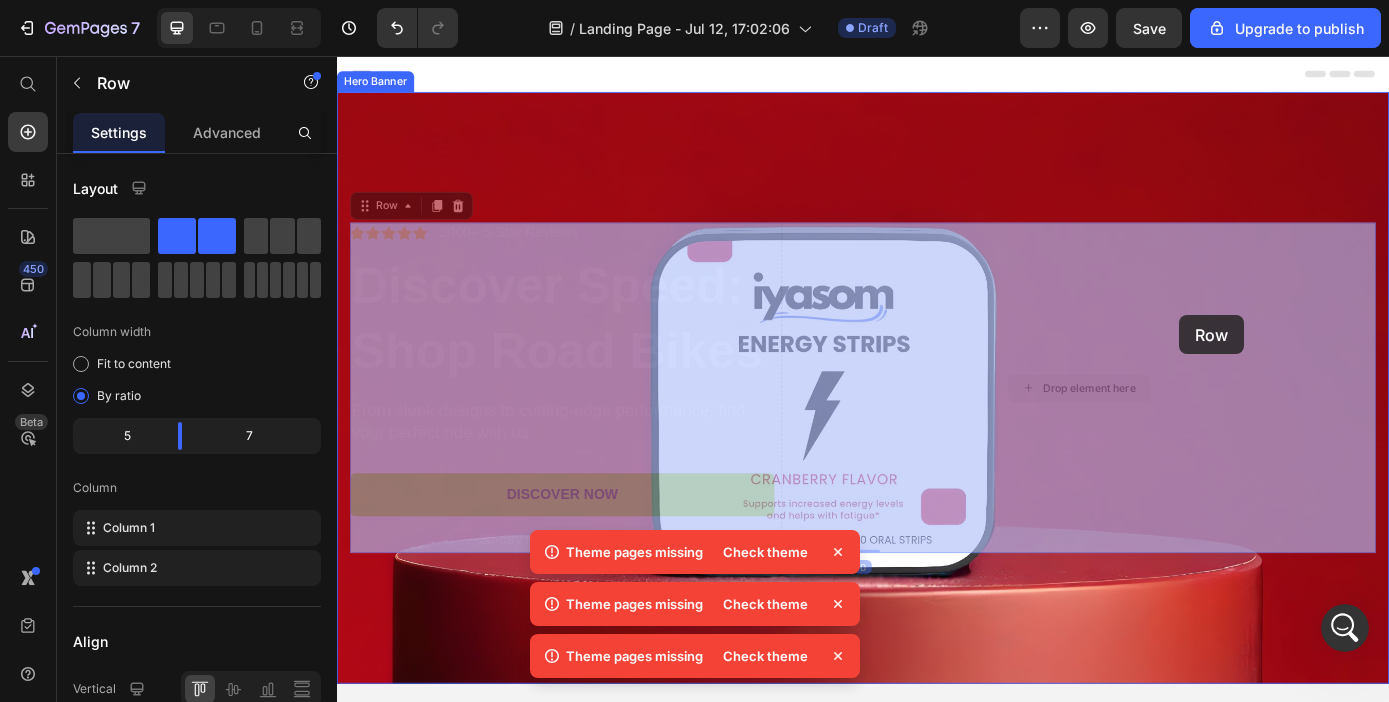 drag, startPoint x: 1008, startPoint y: 333, endPoint x: 1292, endPoint y: 345, distance: 284.25342 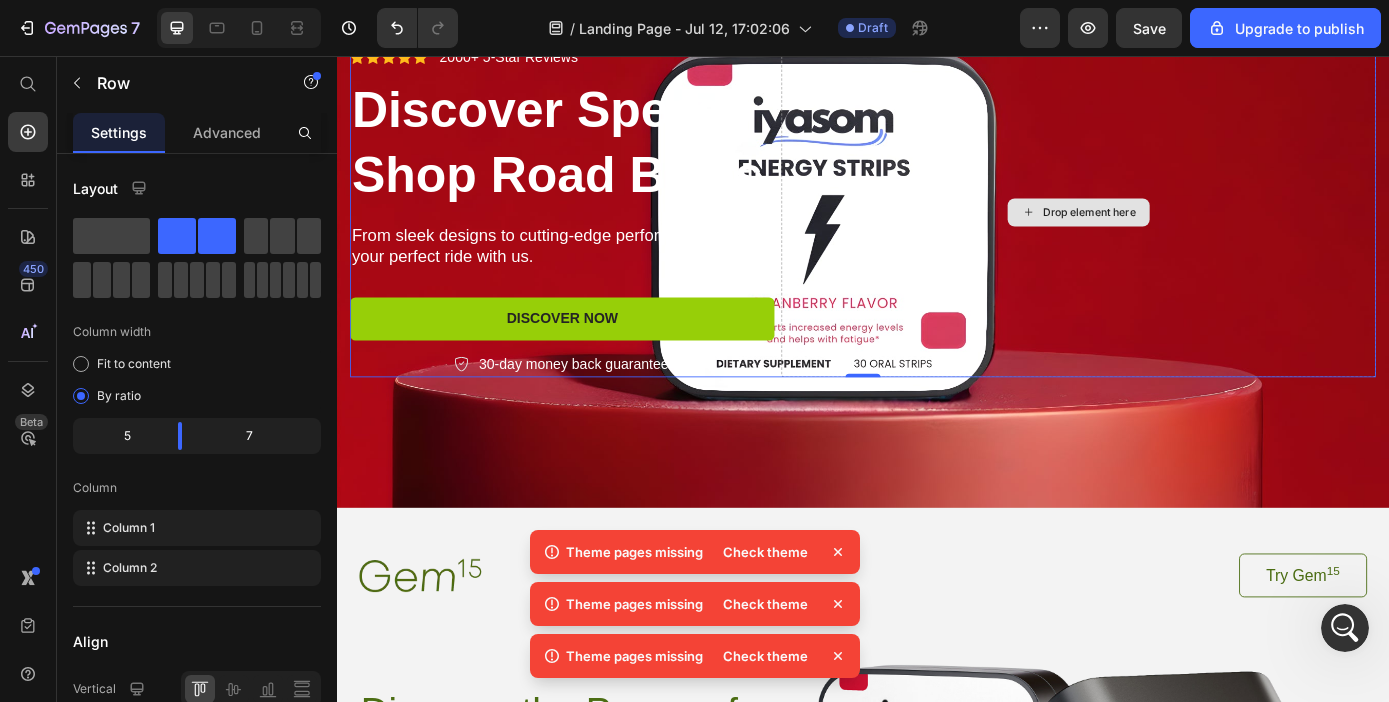 scroll, scrollTop: 172, scrollLeft: 0, axis: vertical 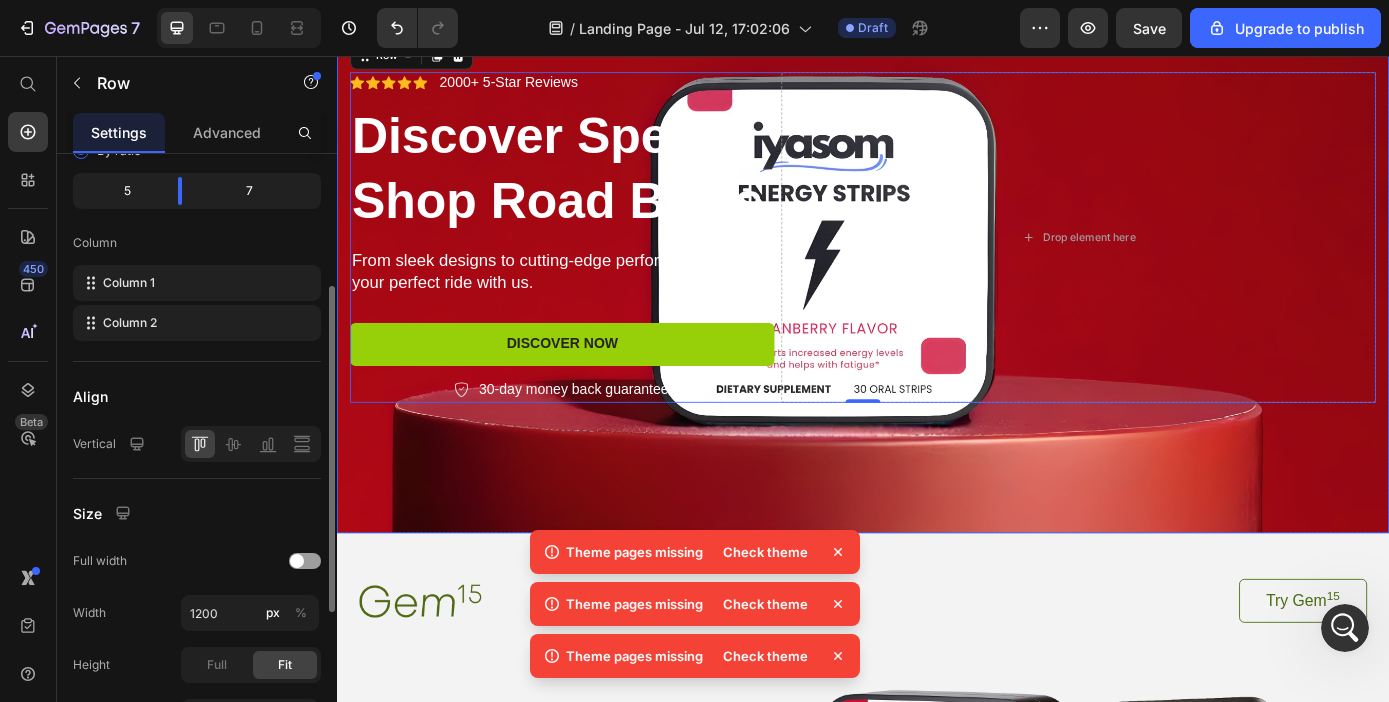 click at bounding box center (937, 262) 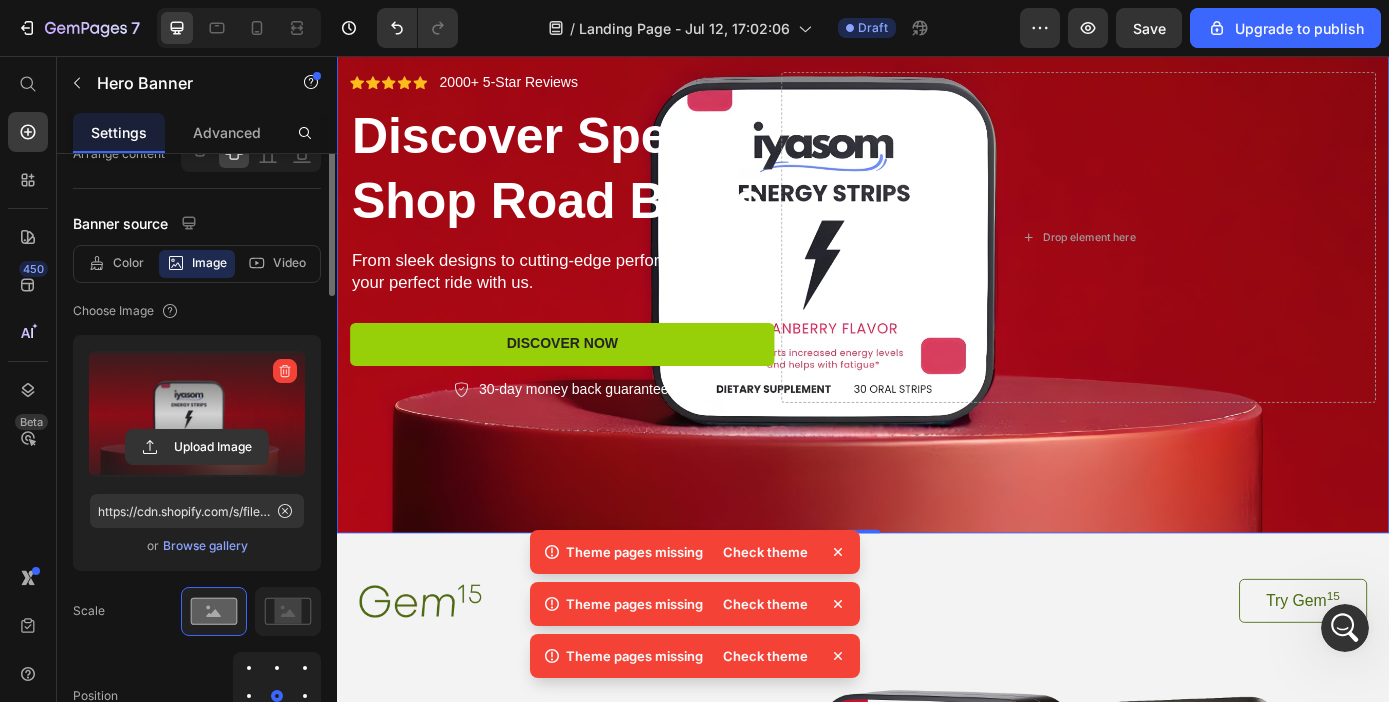 scroll, scrollTop: 113, scrollLeft: 0, axis: vertical 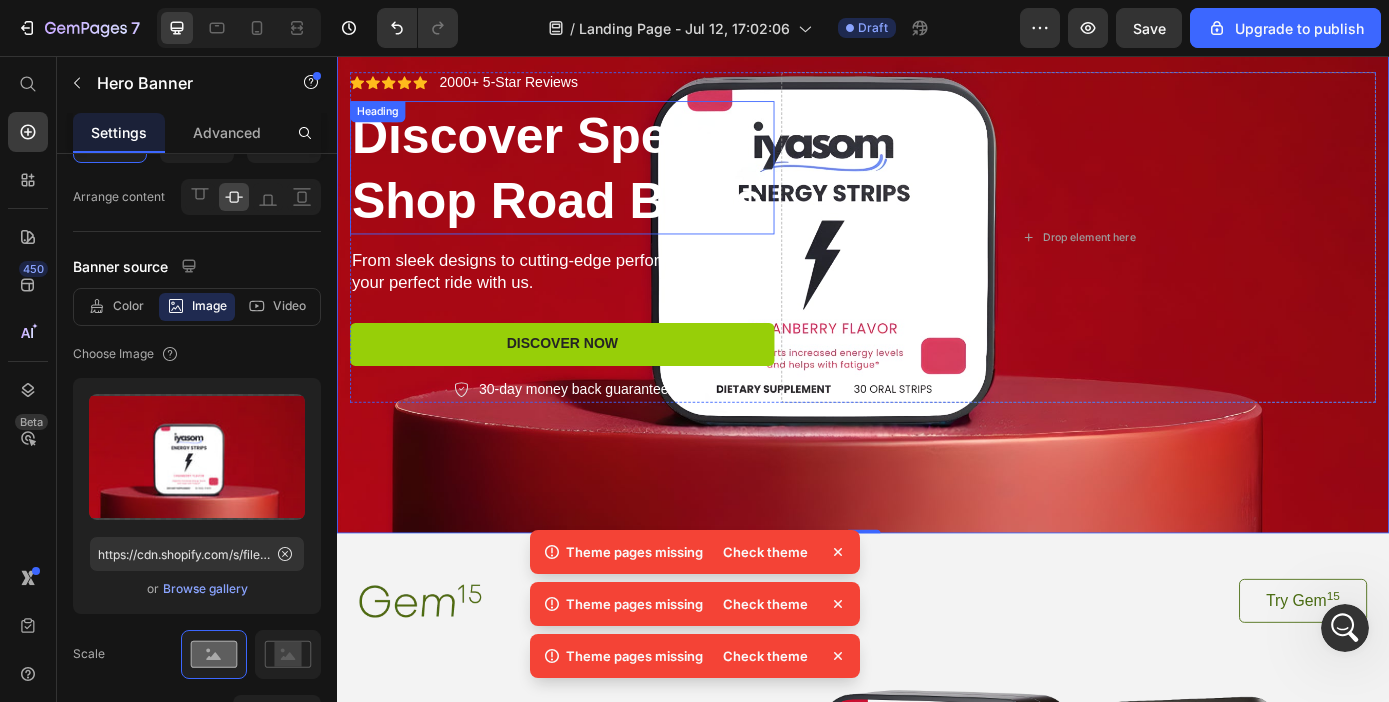 click on "Discover Speed: Shop Road Bikes" at bounding box center (594, 183) 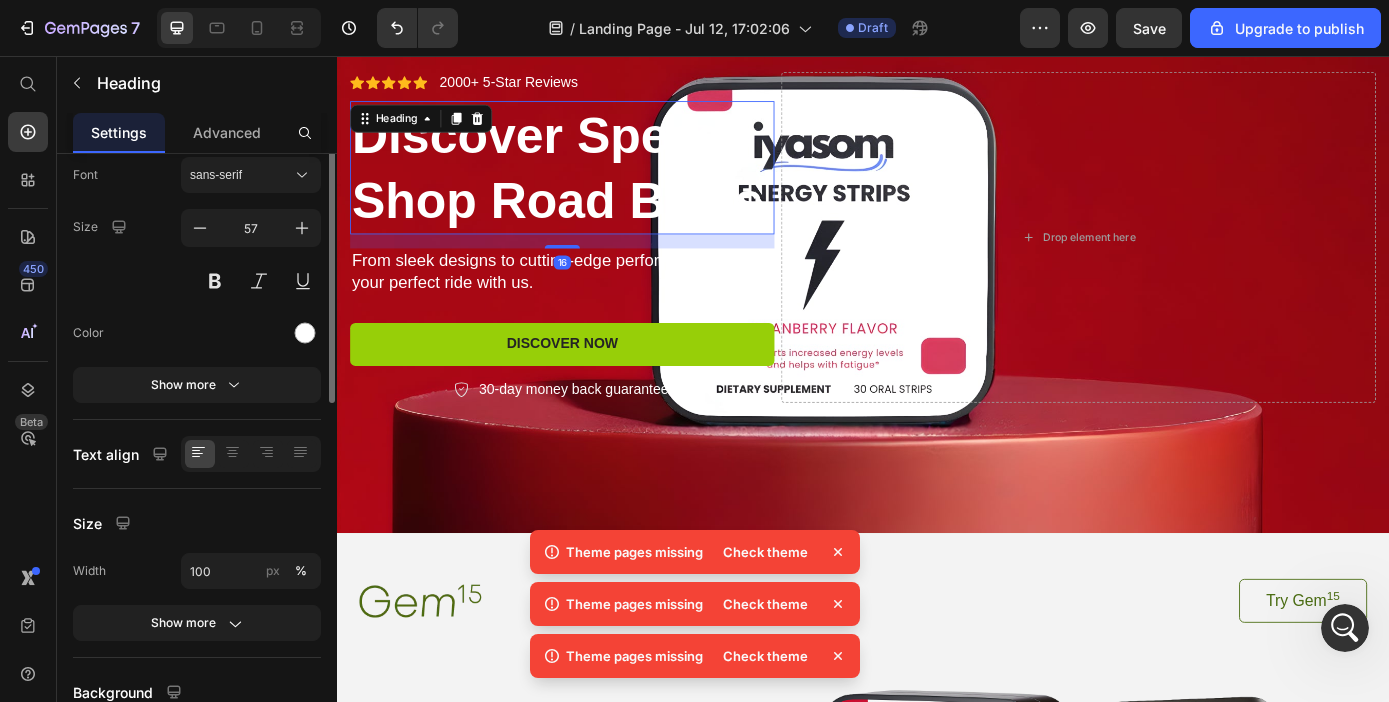 scroll, scrollTop: 0, scrollLeft: 0, axis: both 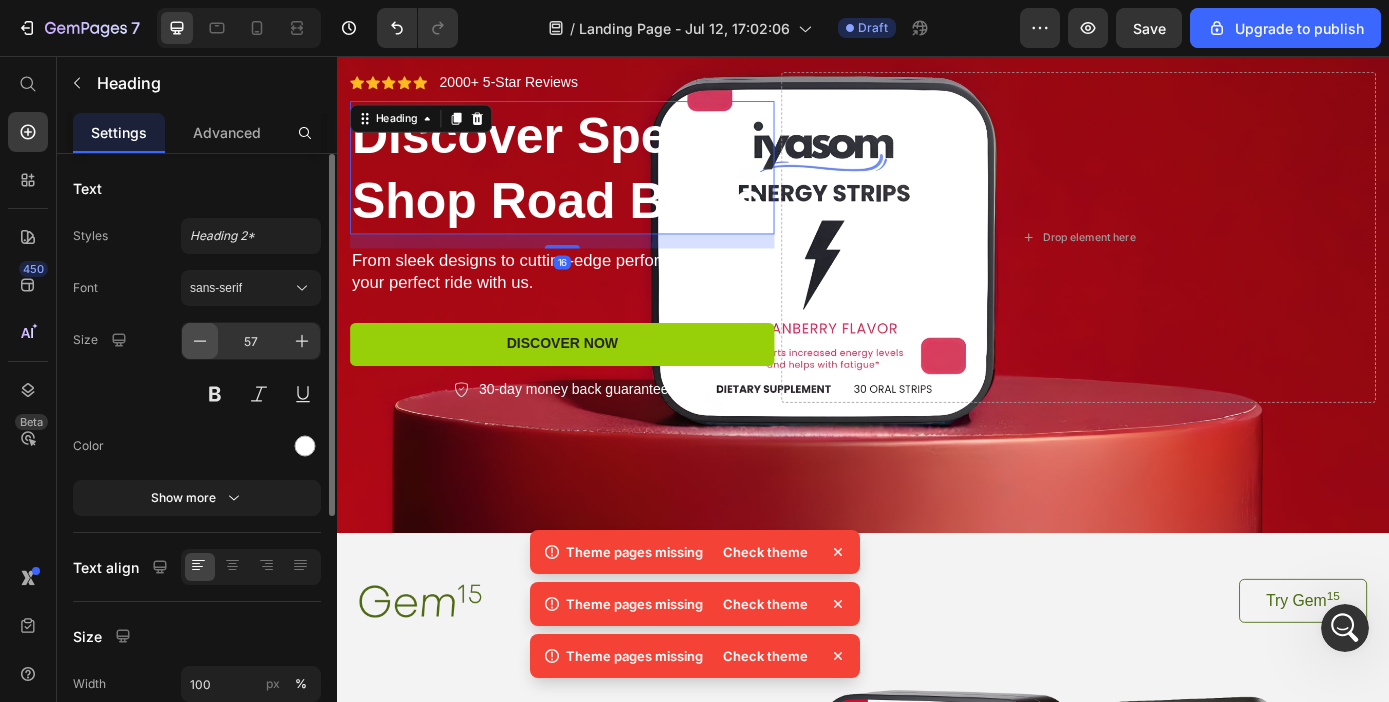 click 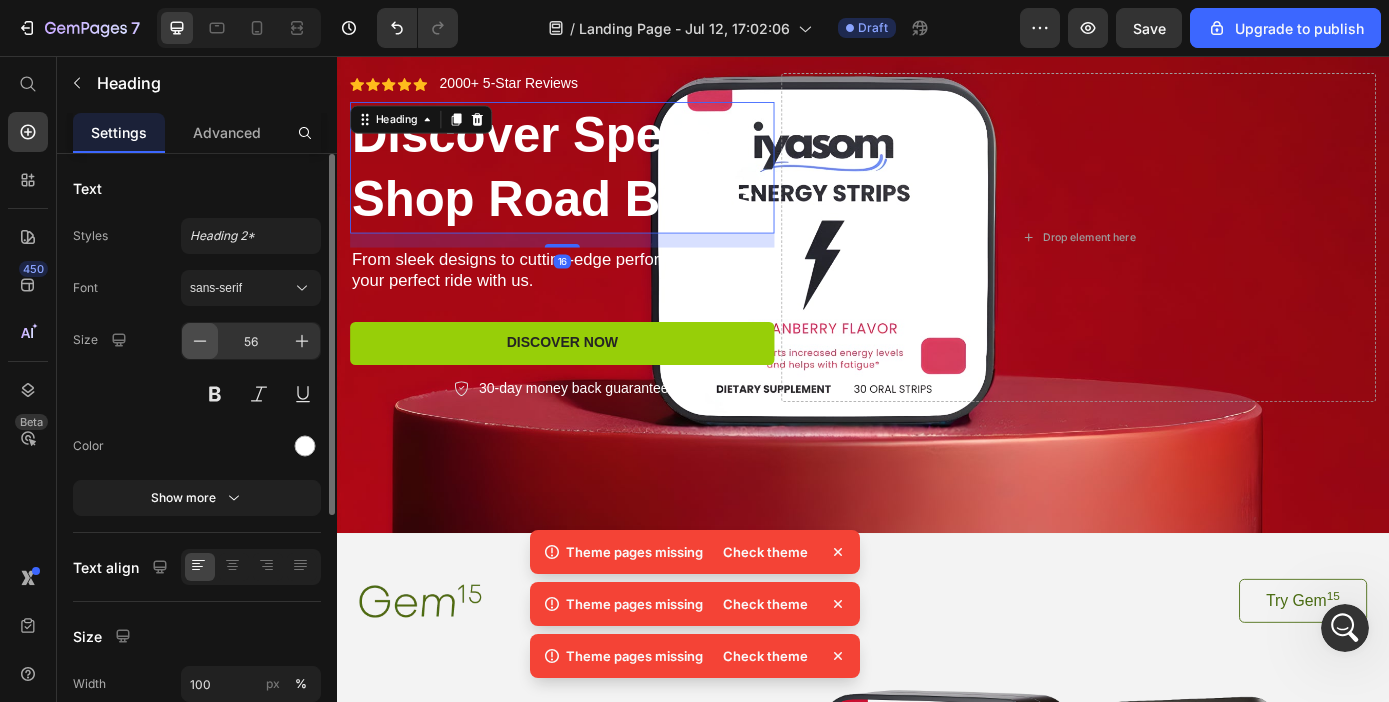 click 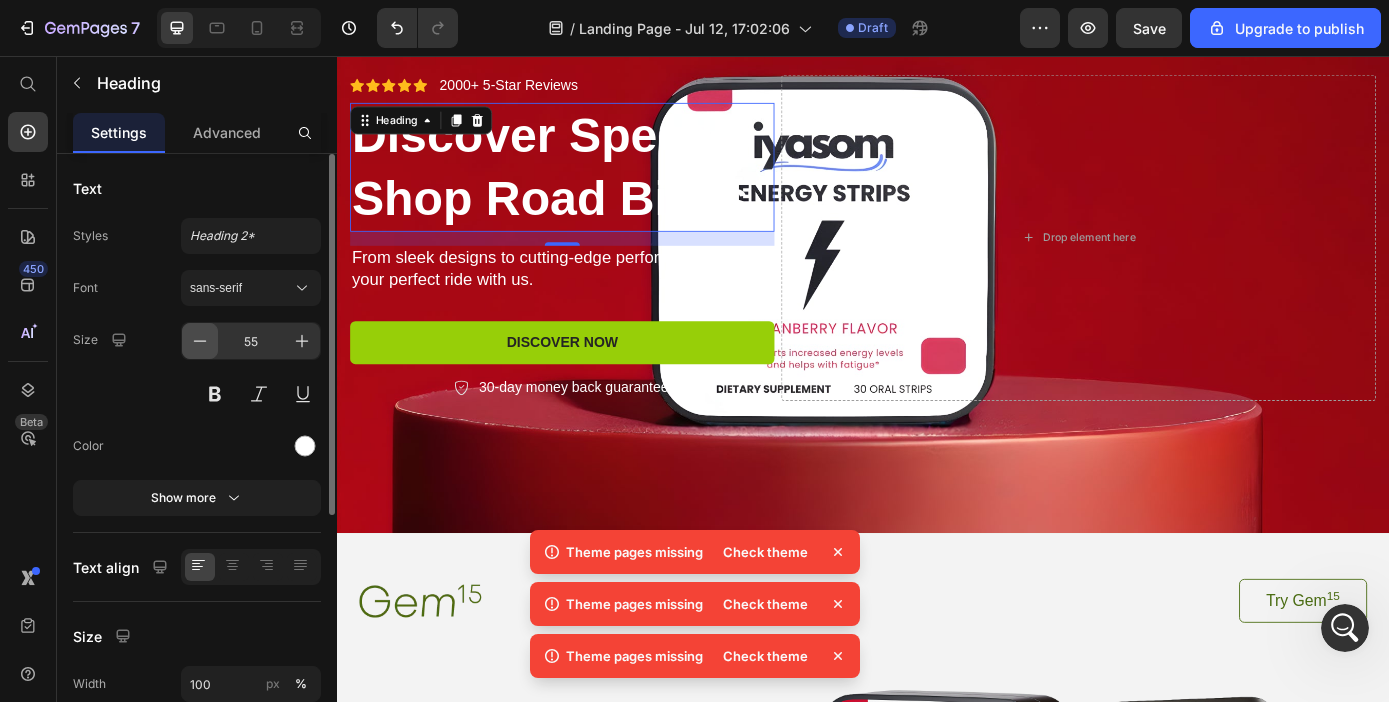 click 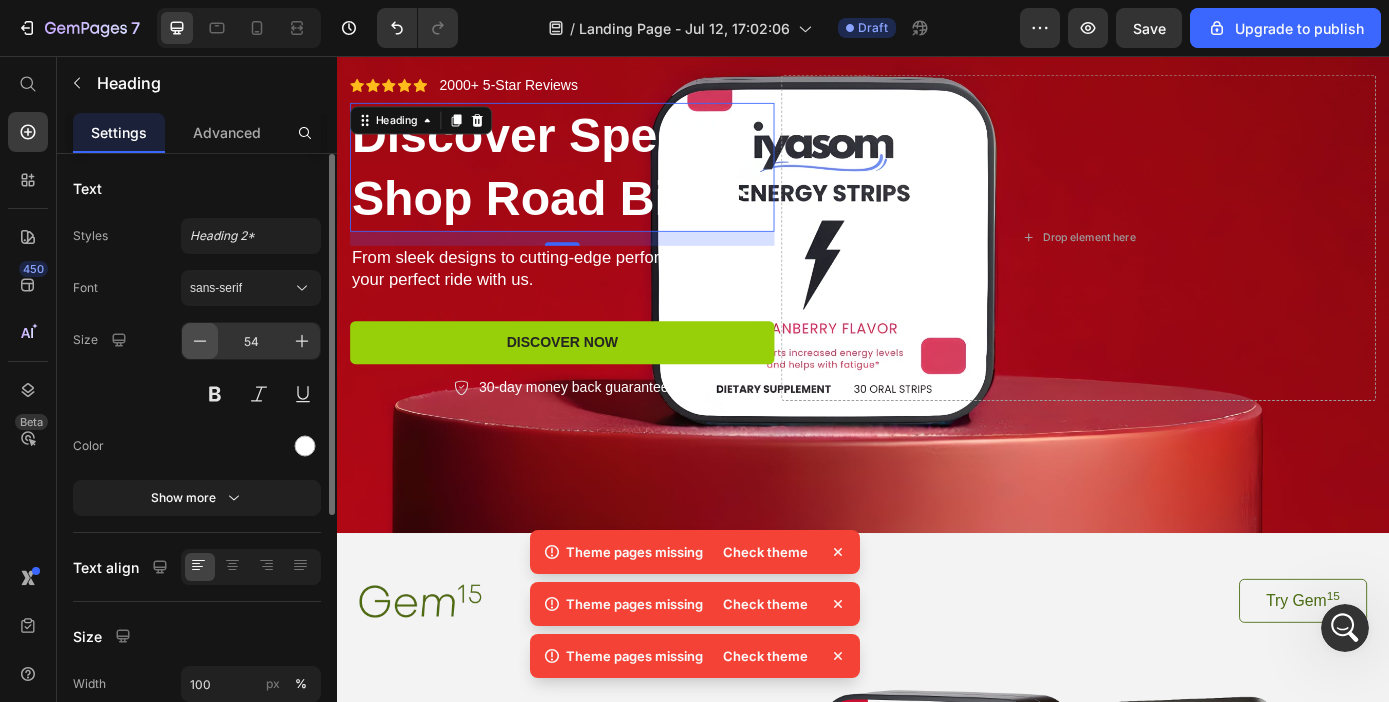 click 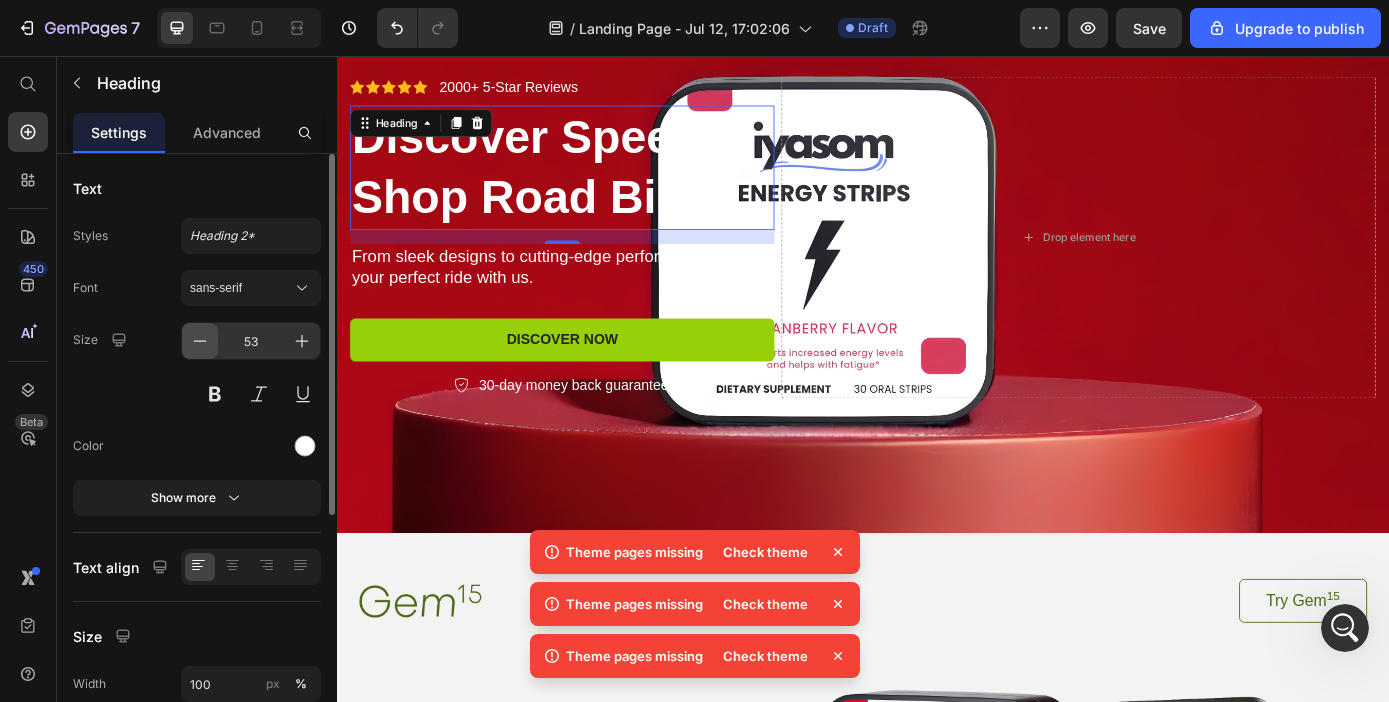 click 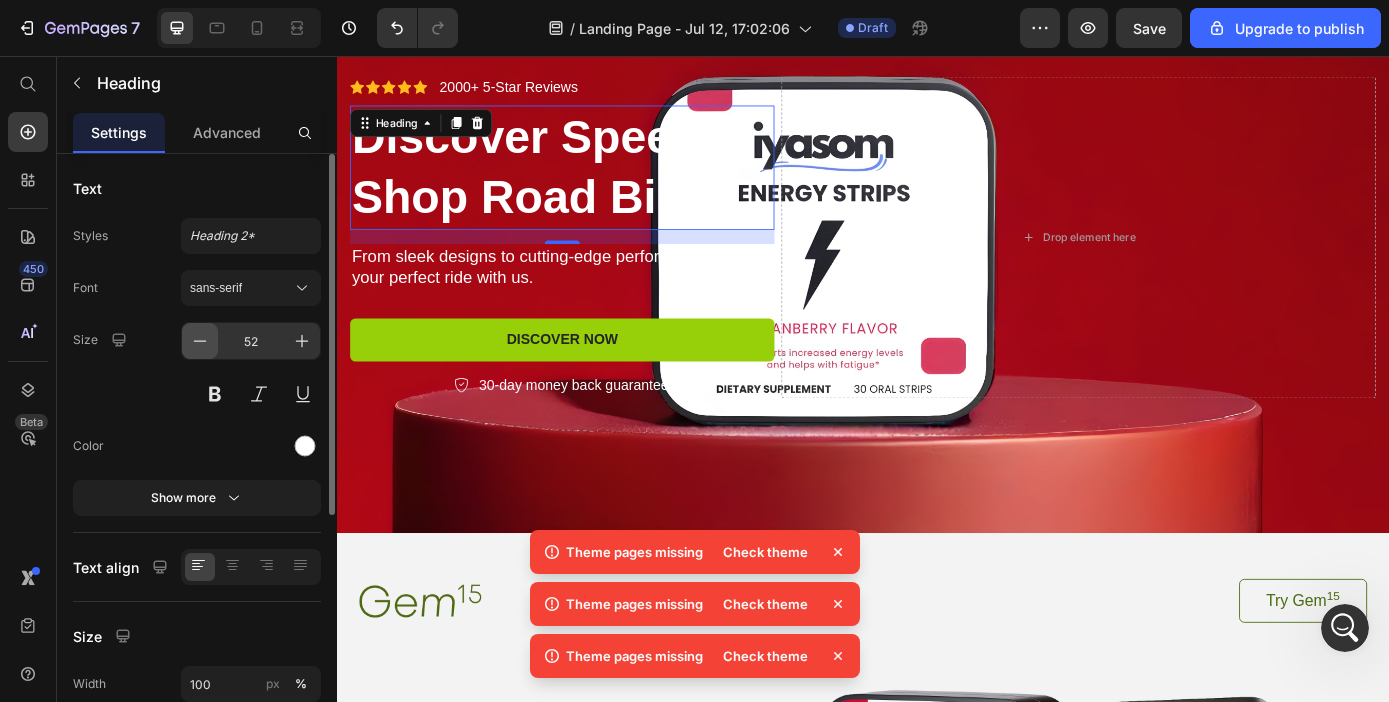 click 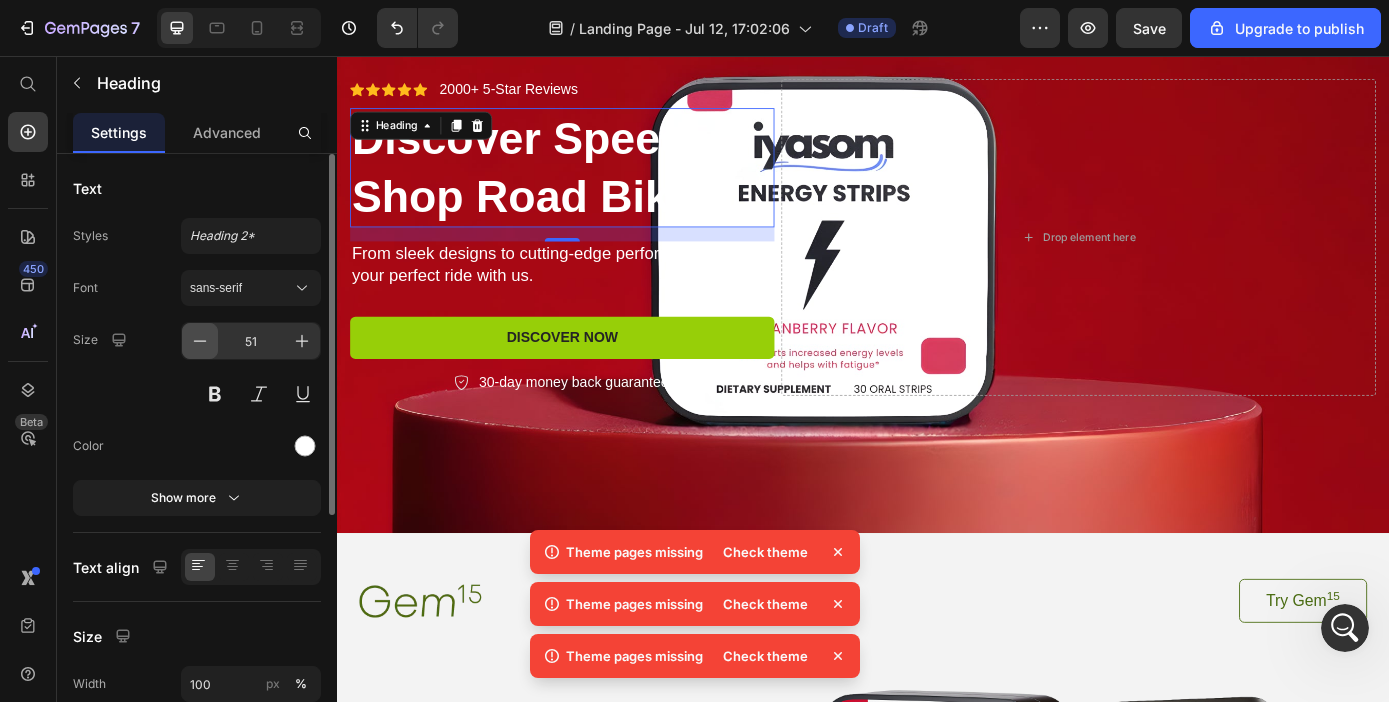 click 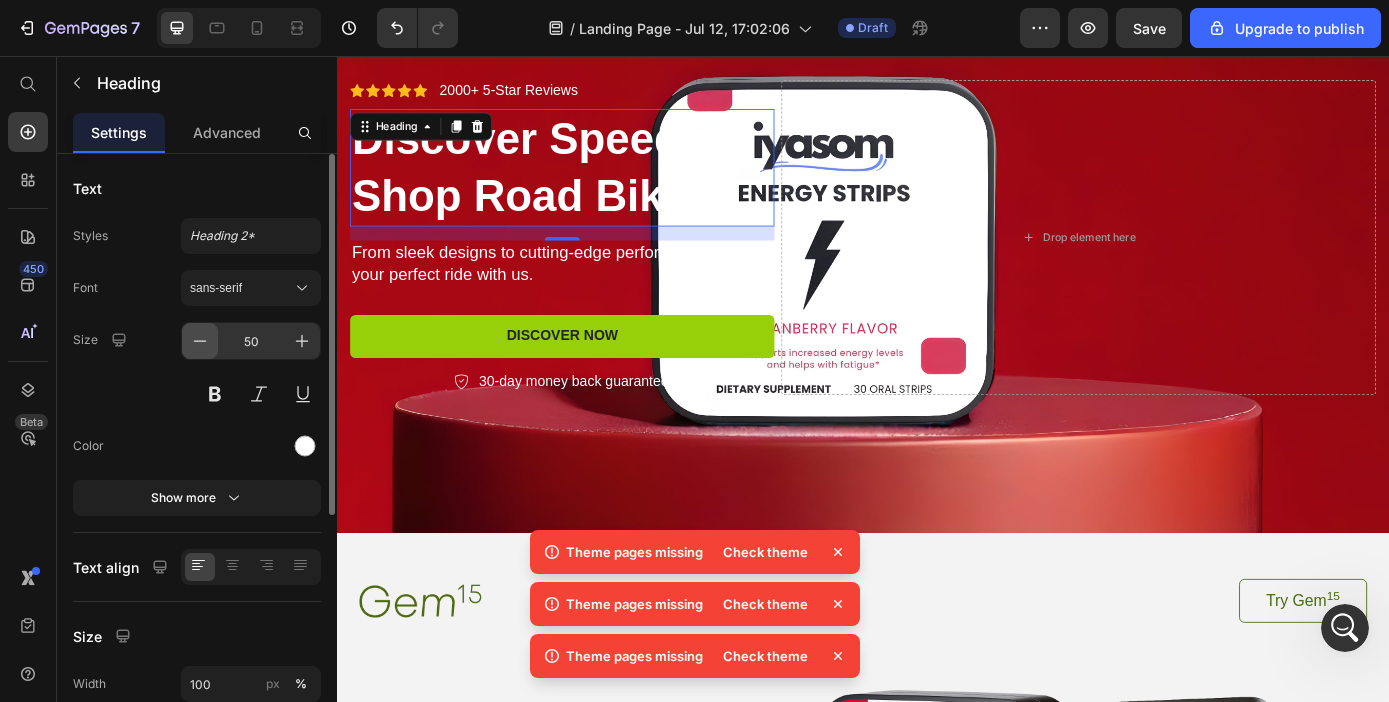 click 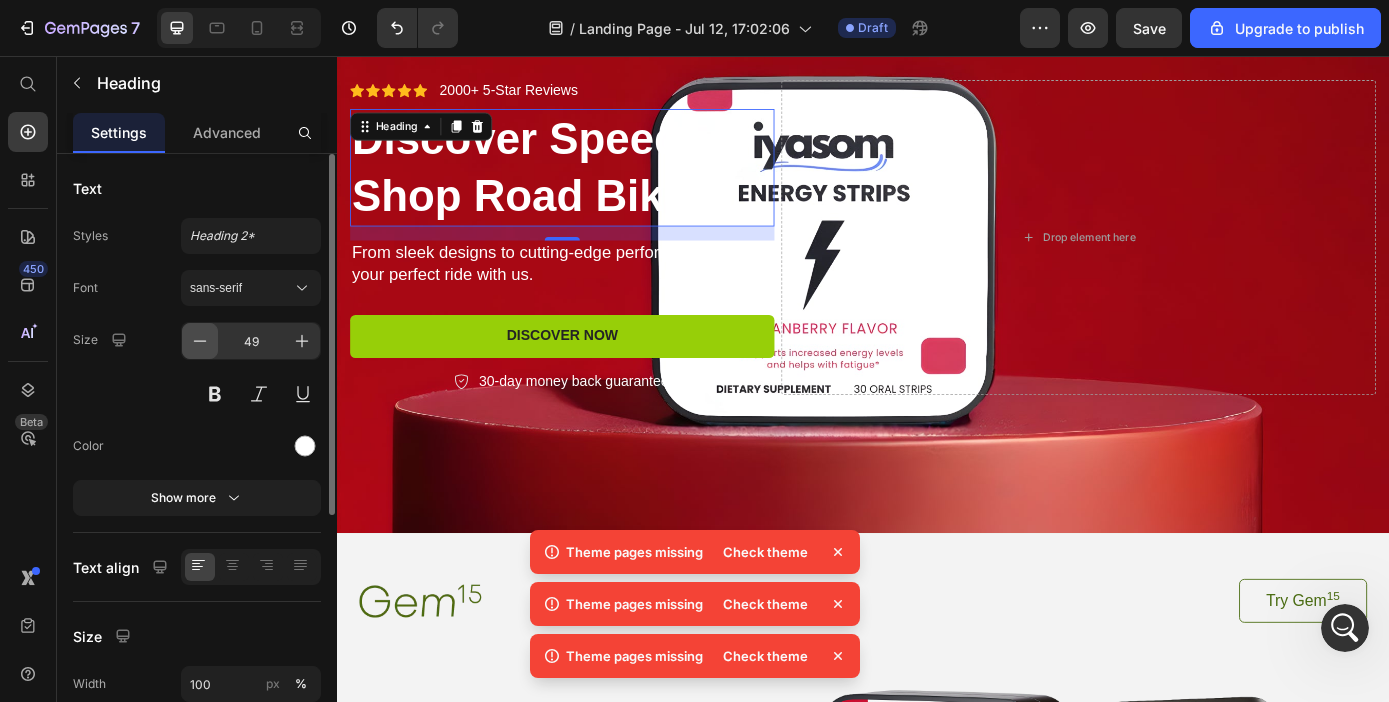click 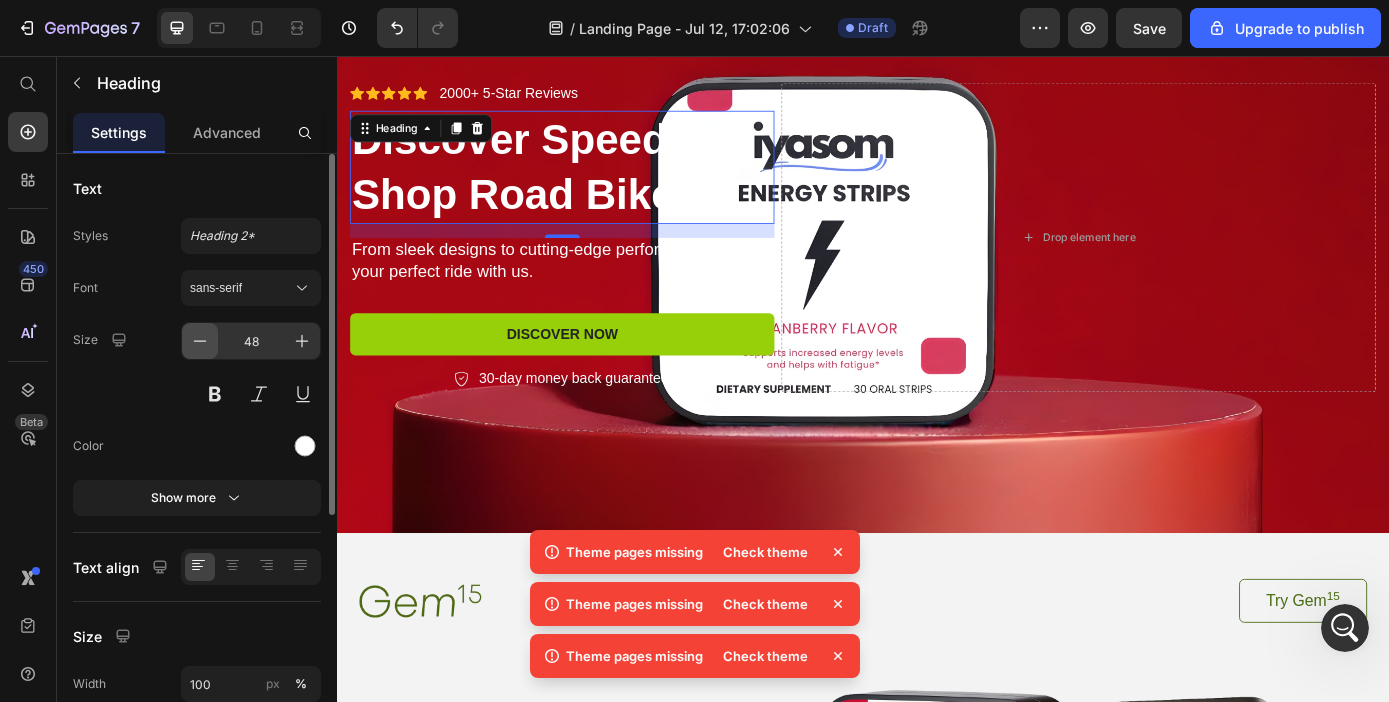 click 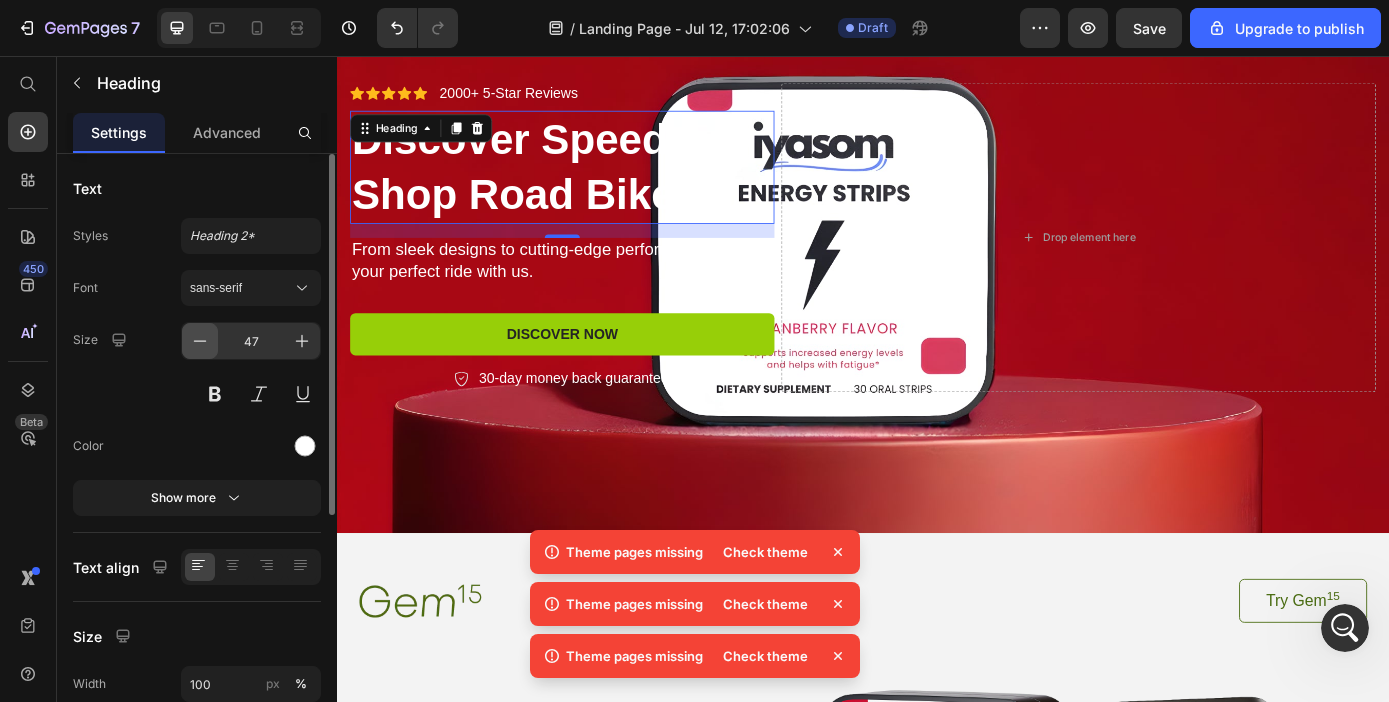 click 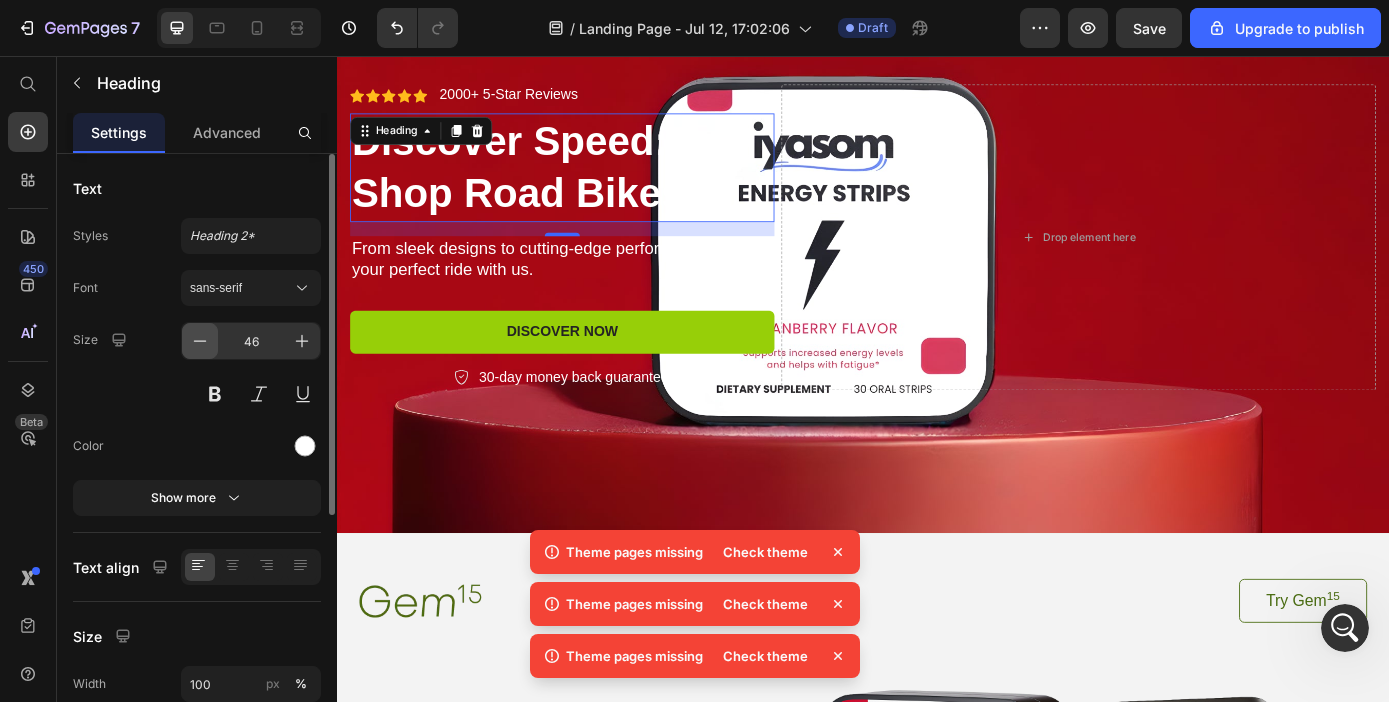 click 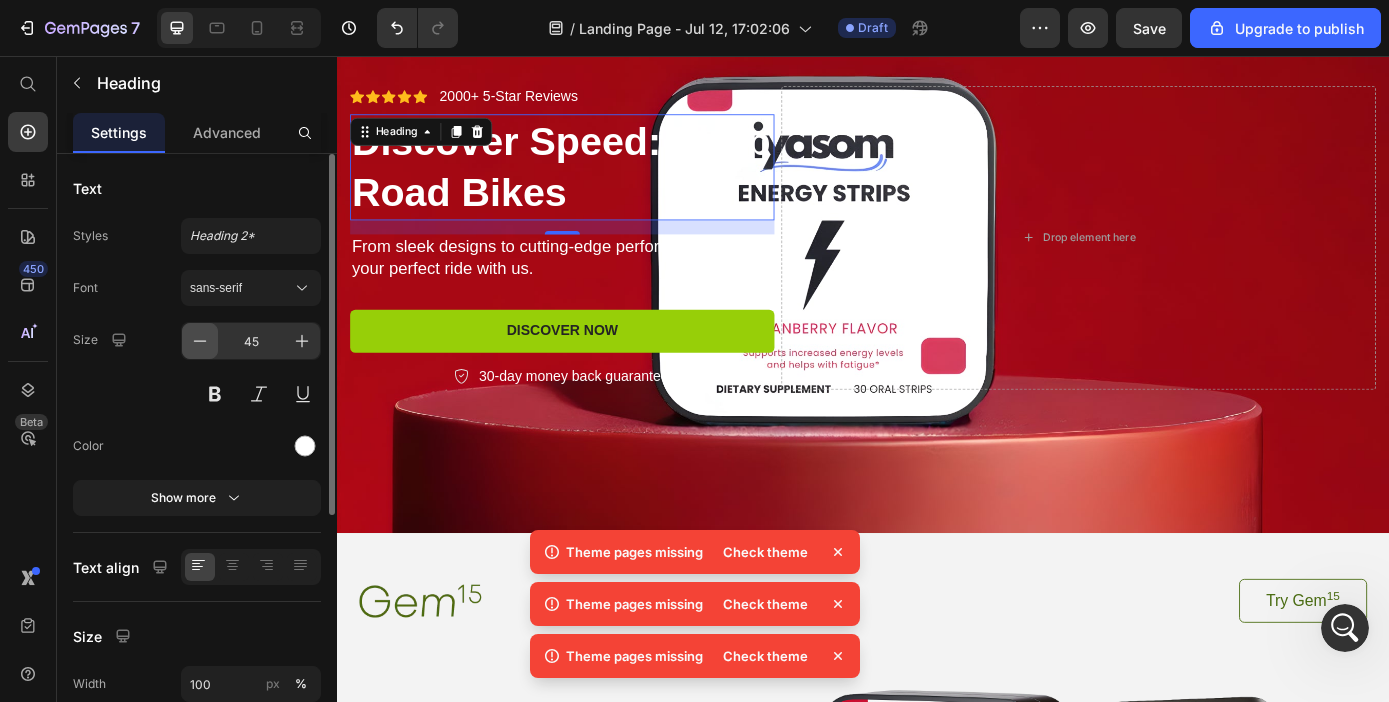 click 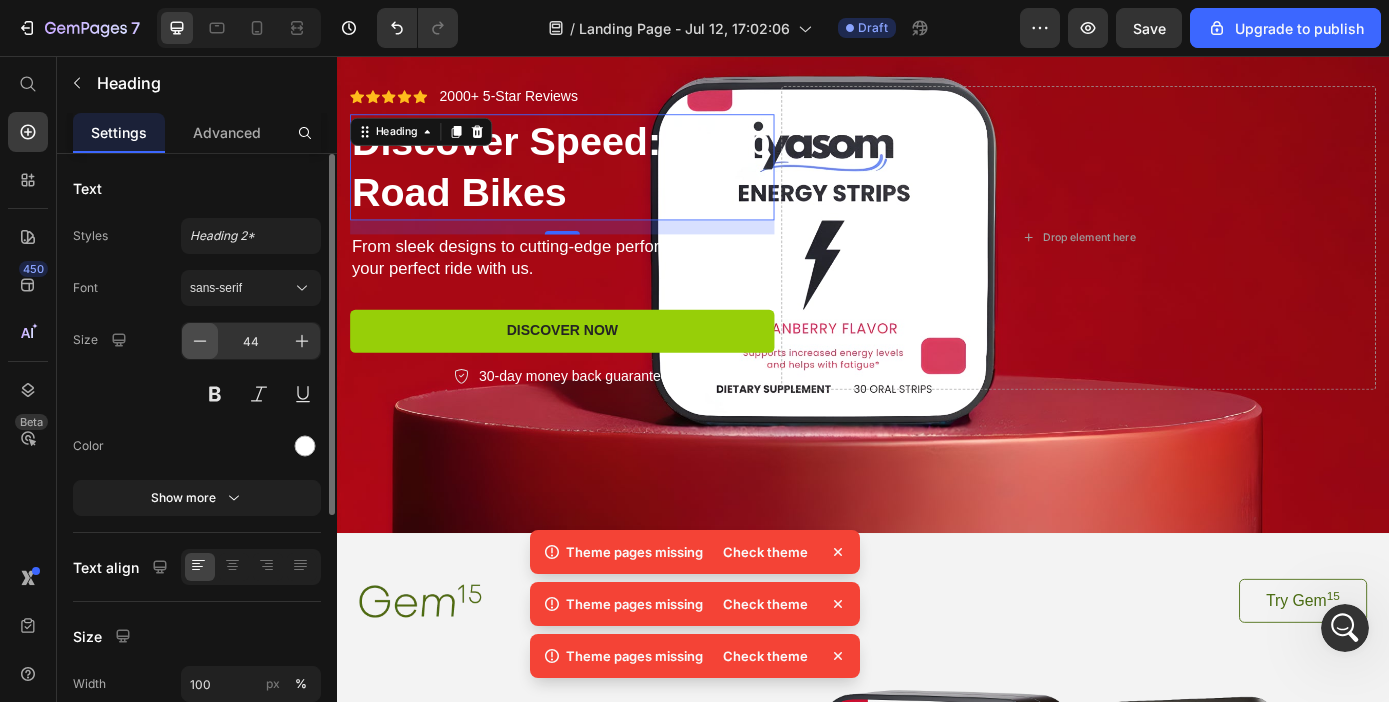 click 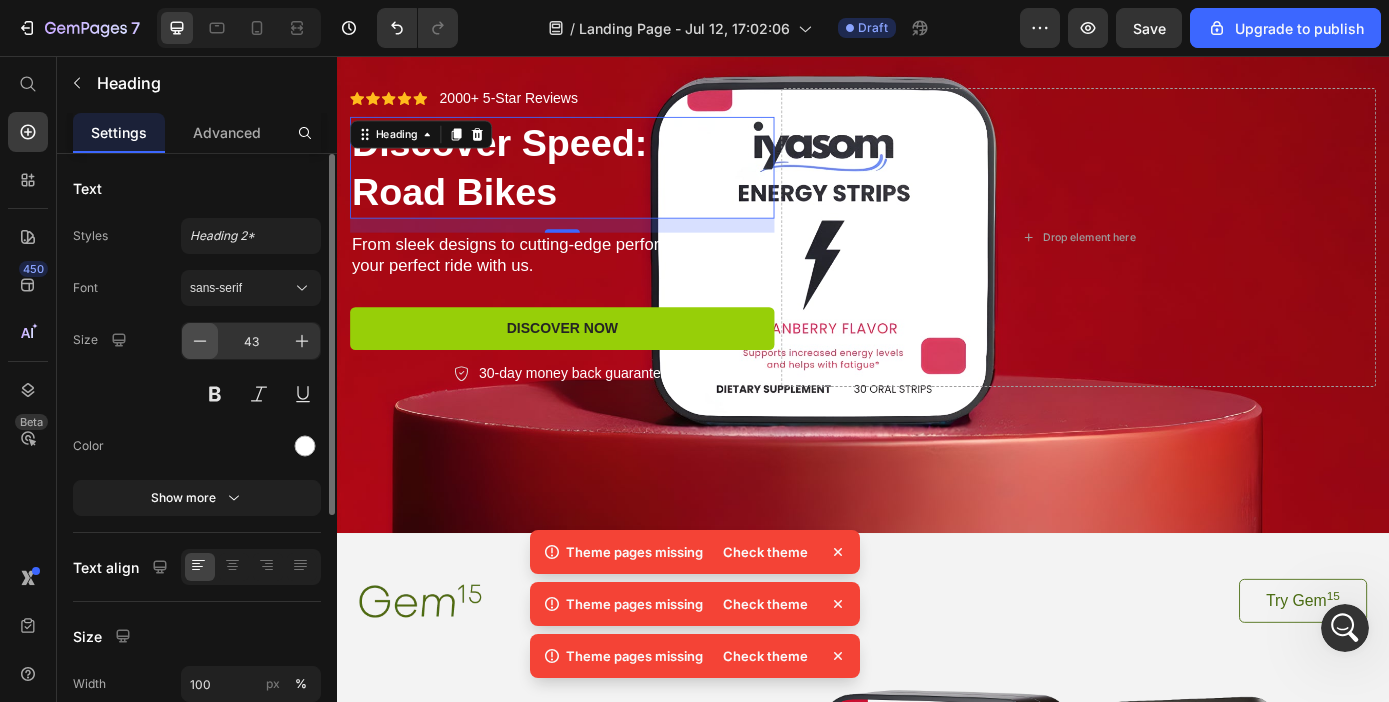 click 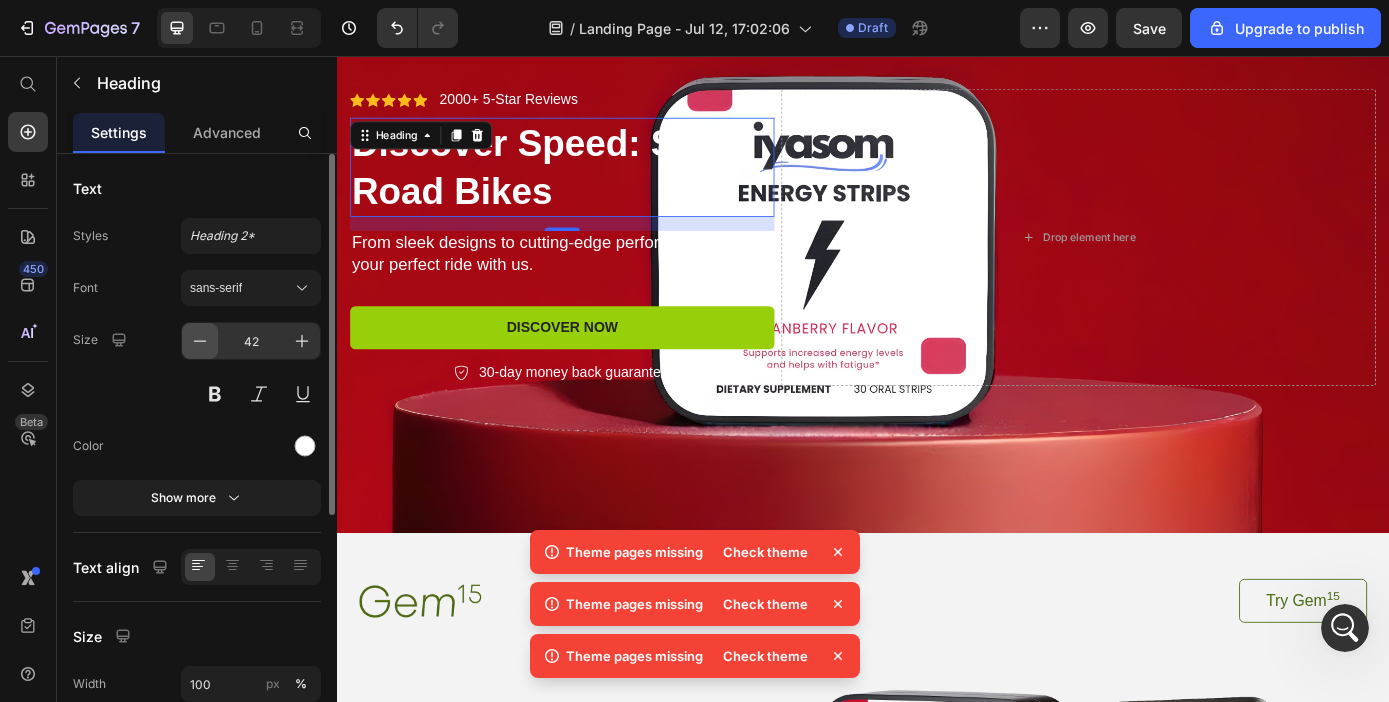 click 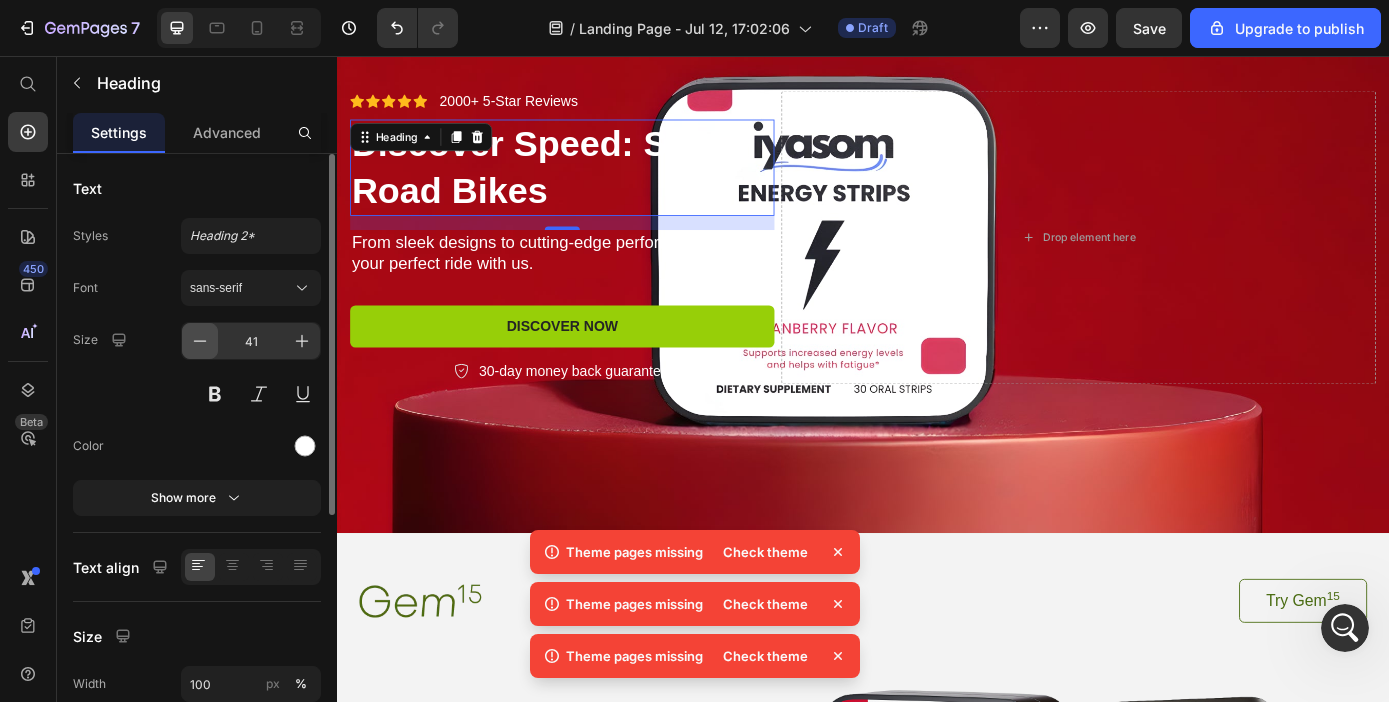 click 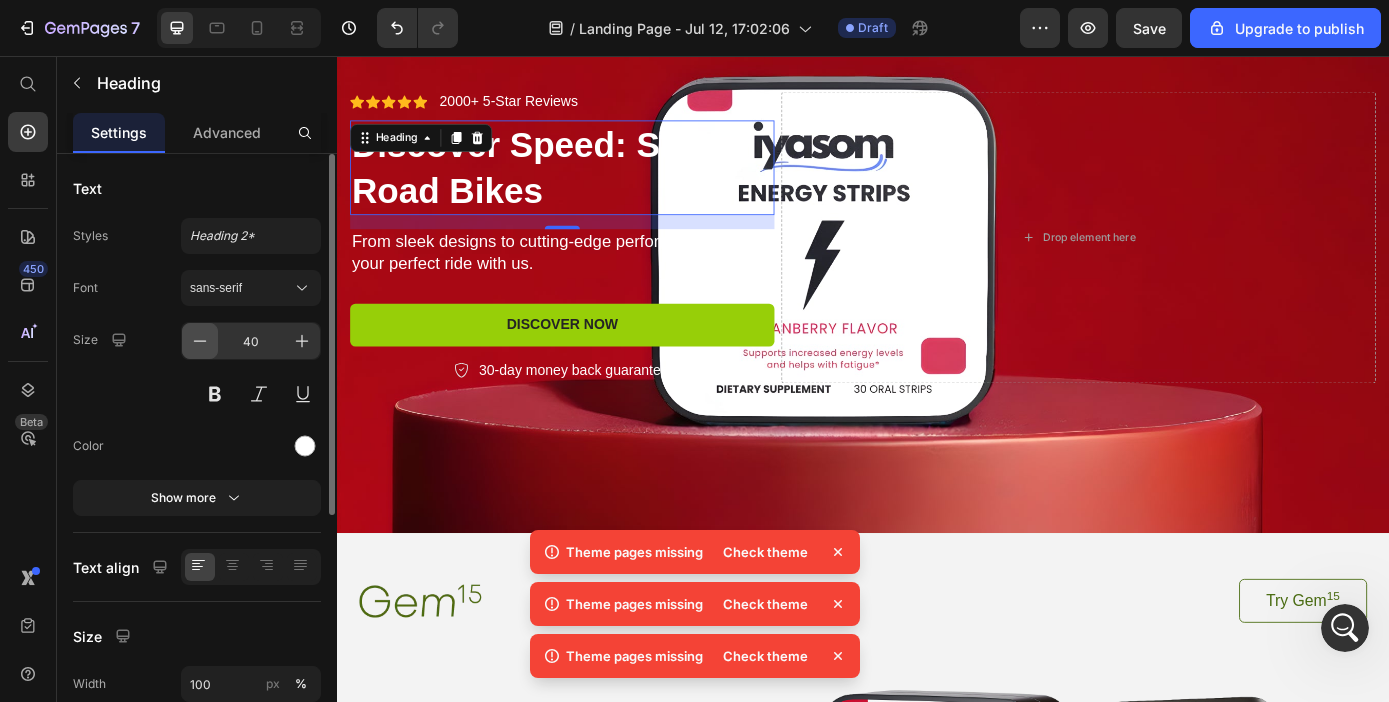 click 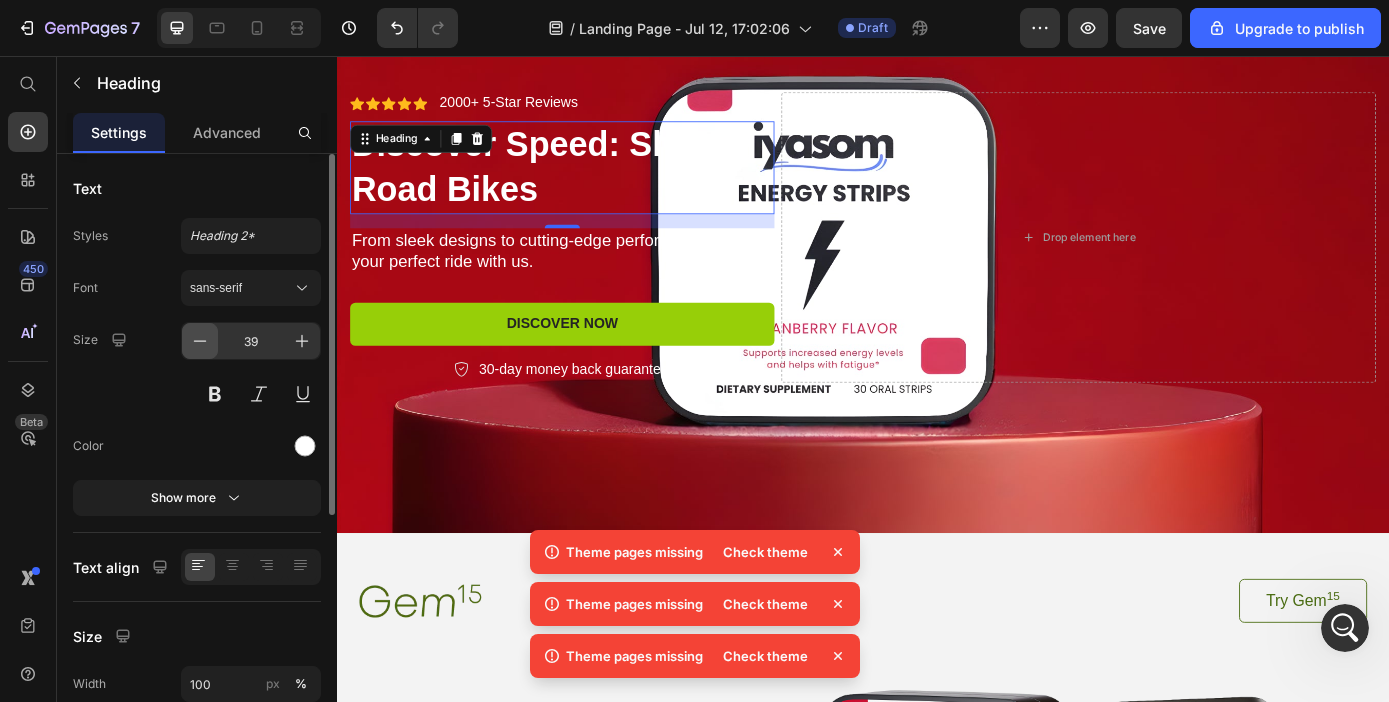click 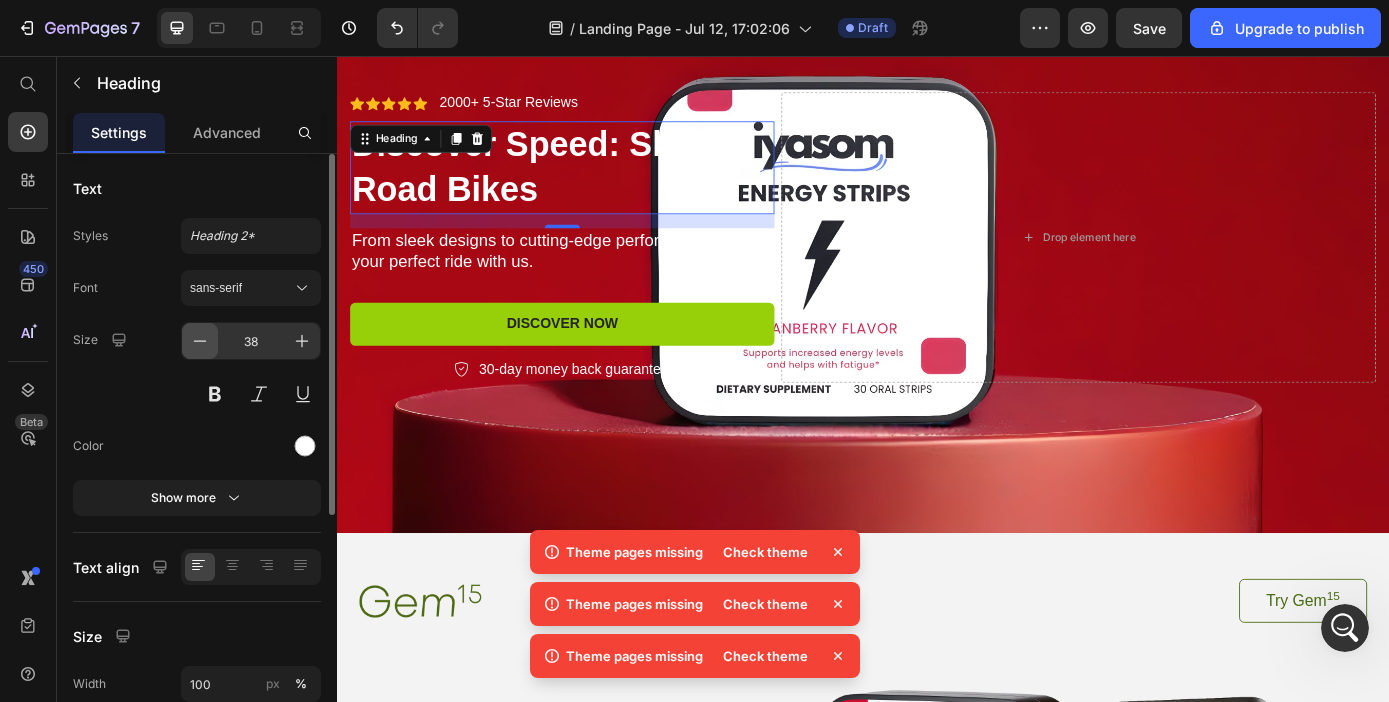 click 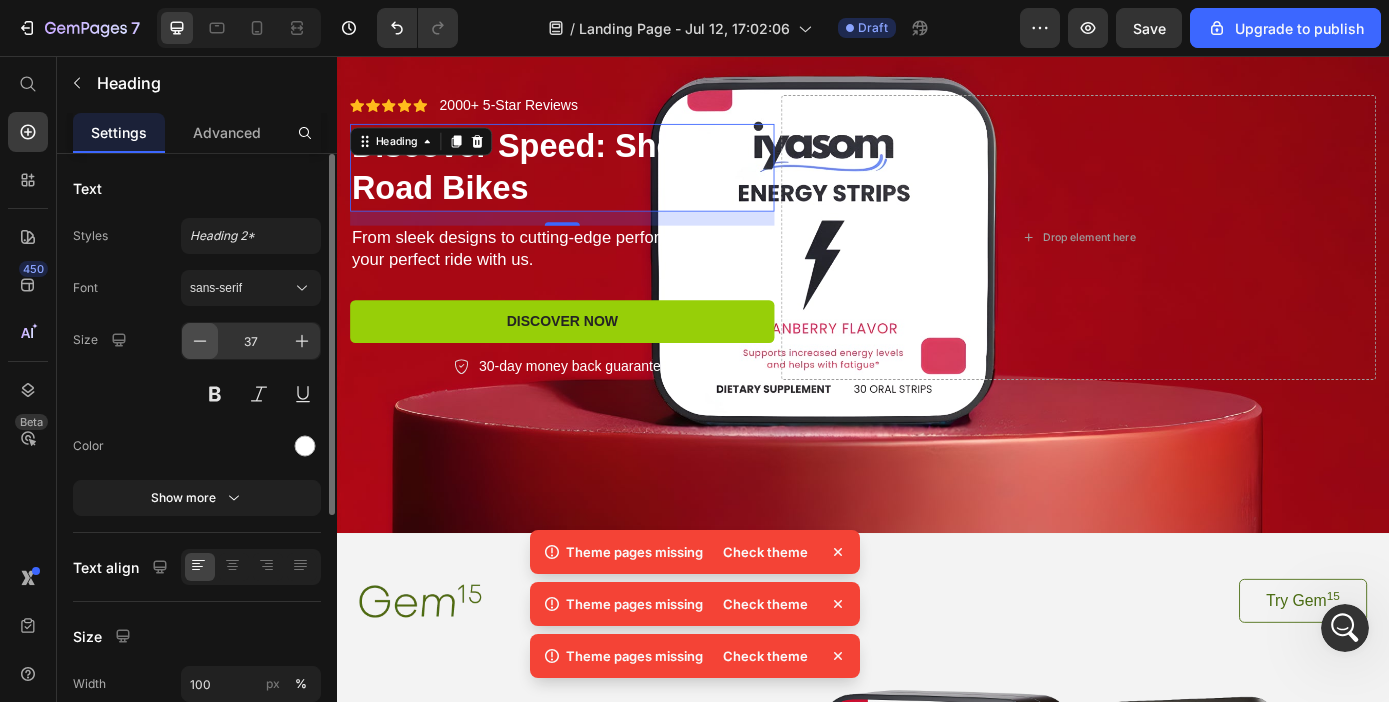 click 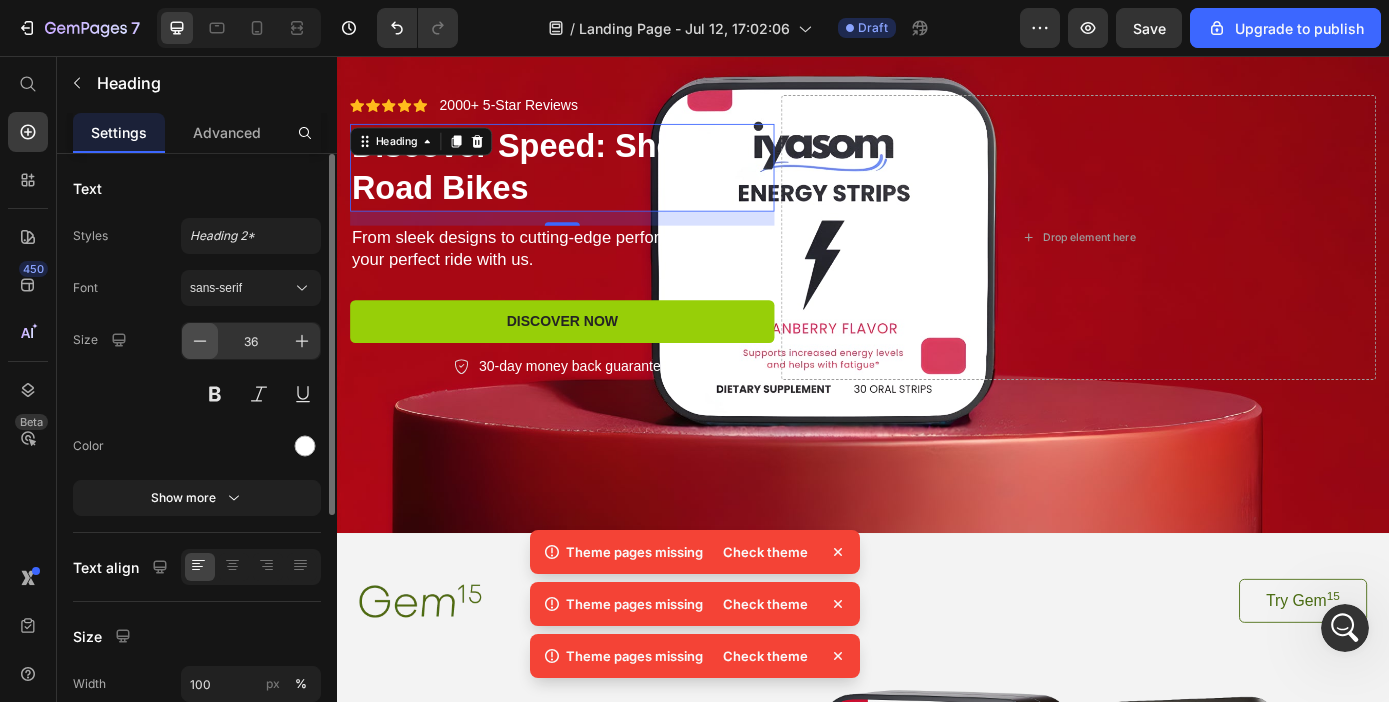 click 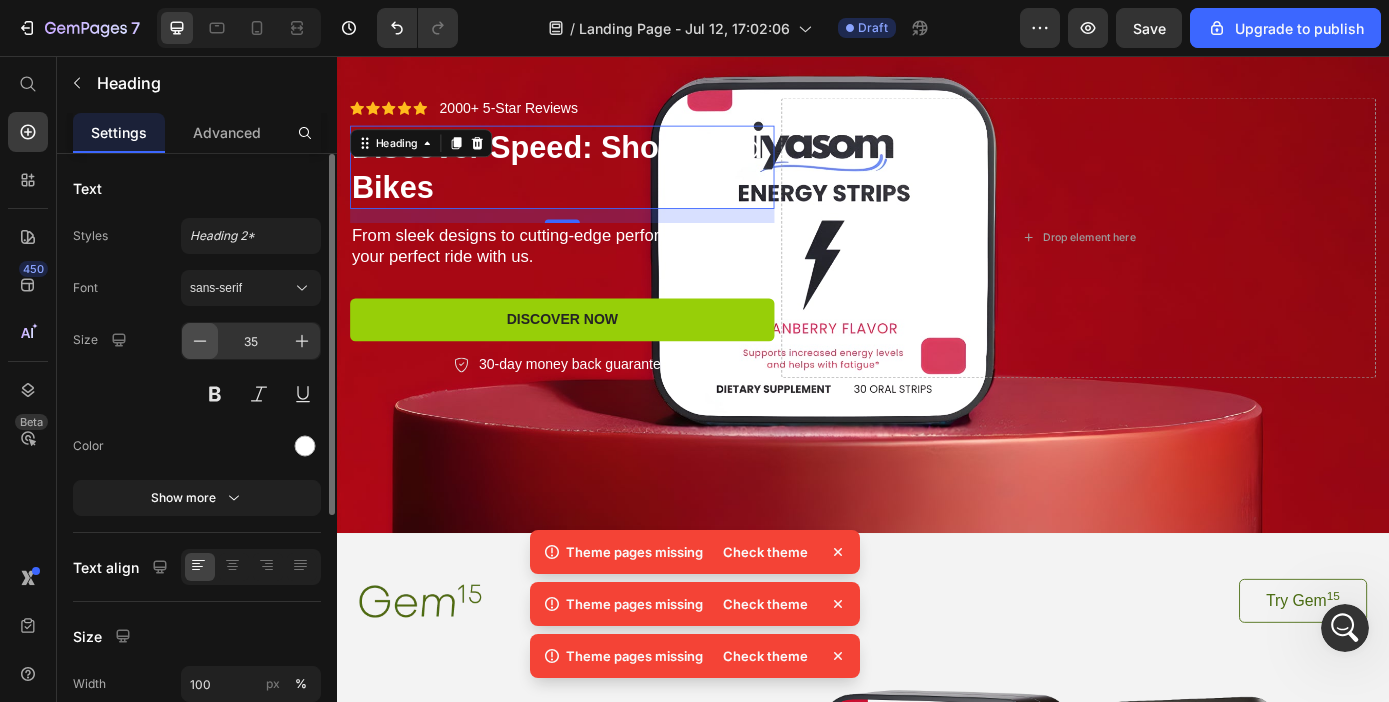 click 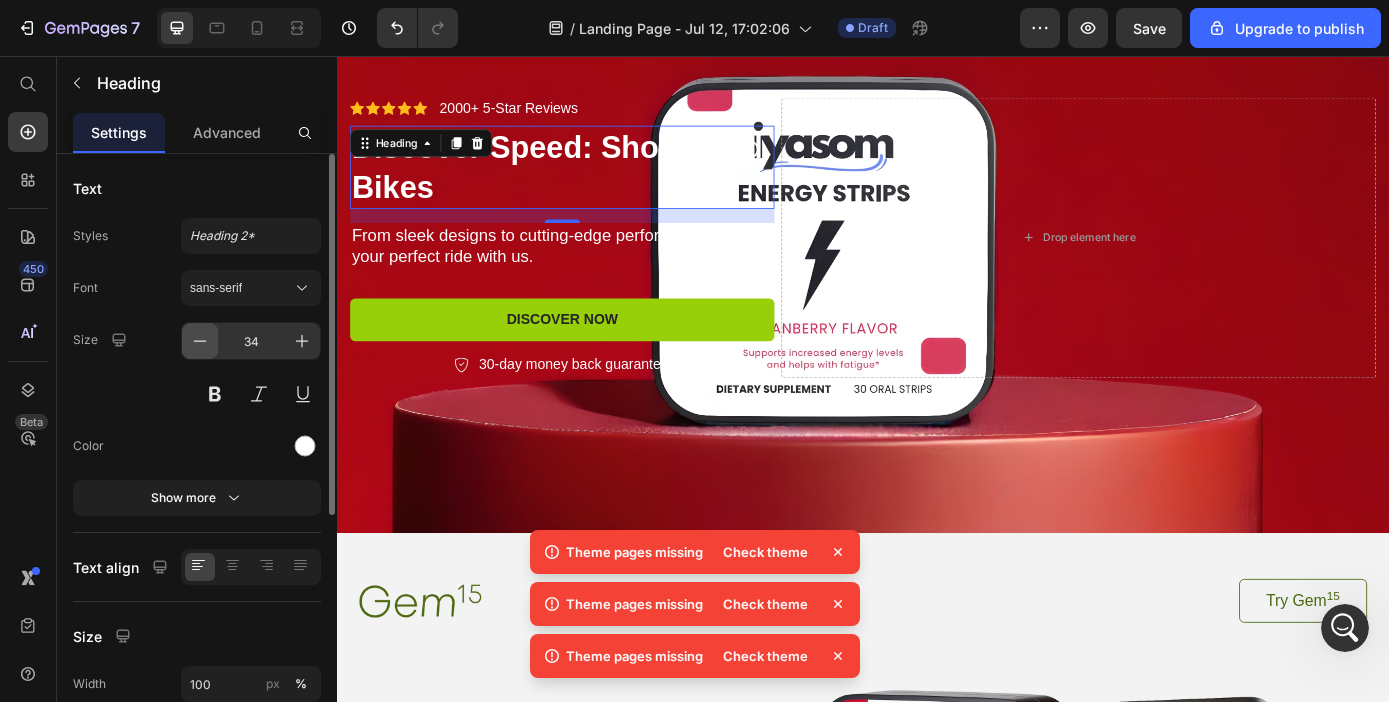 click 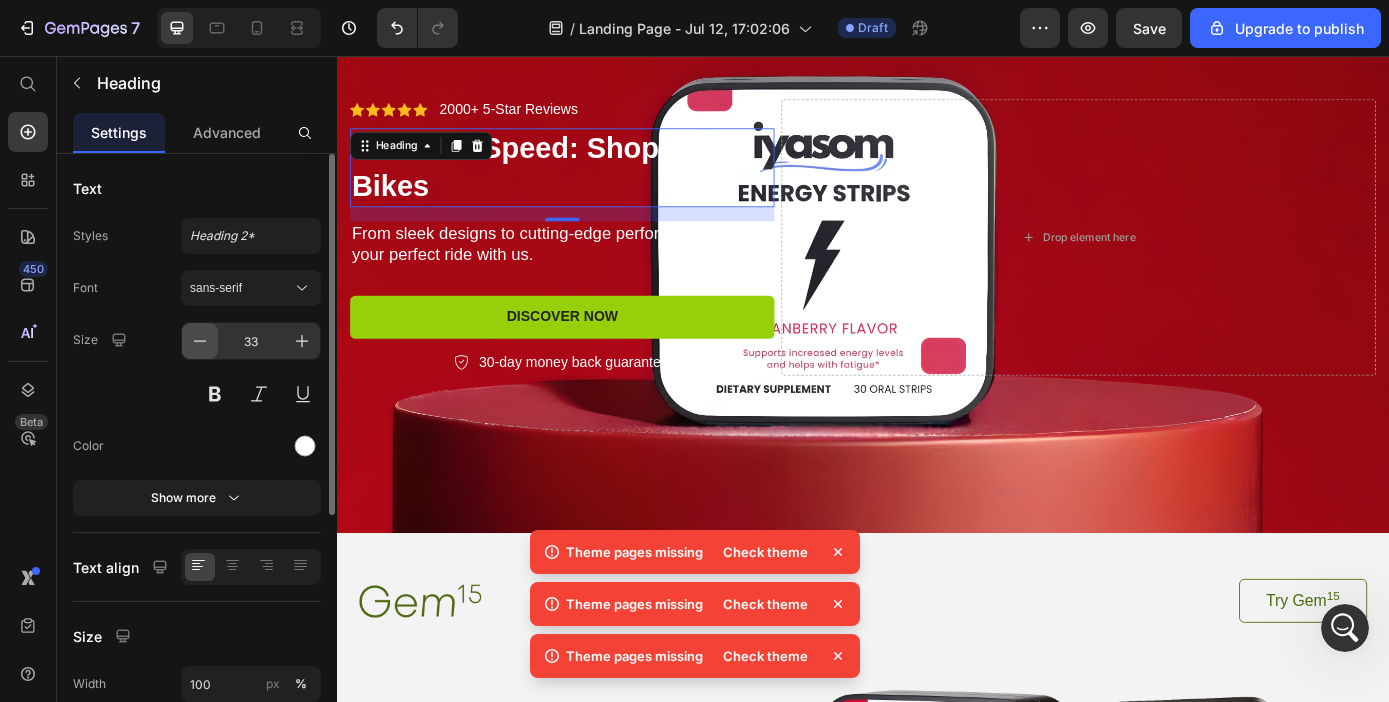click 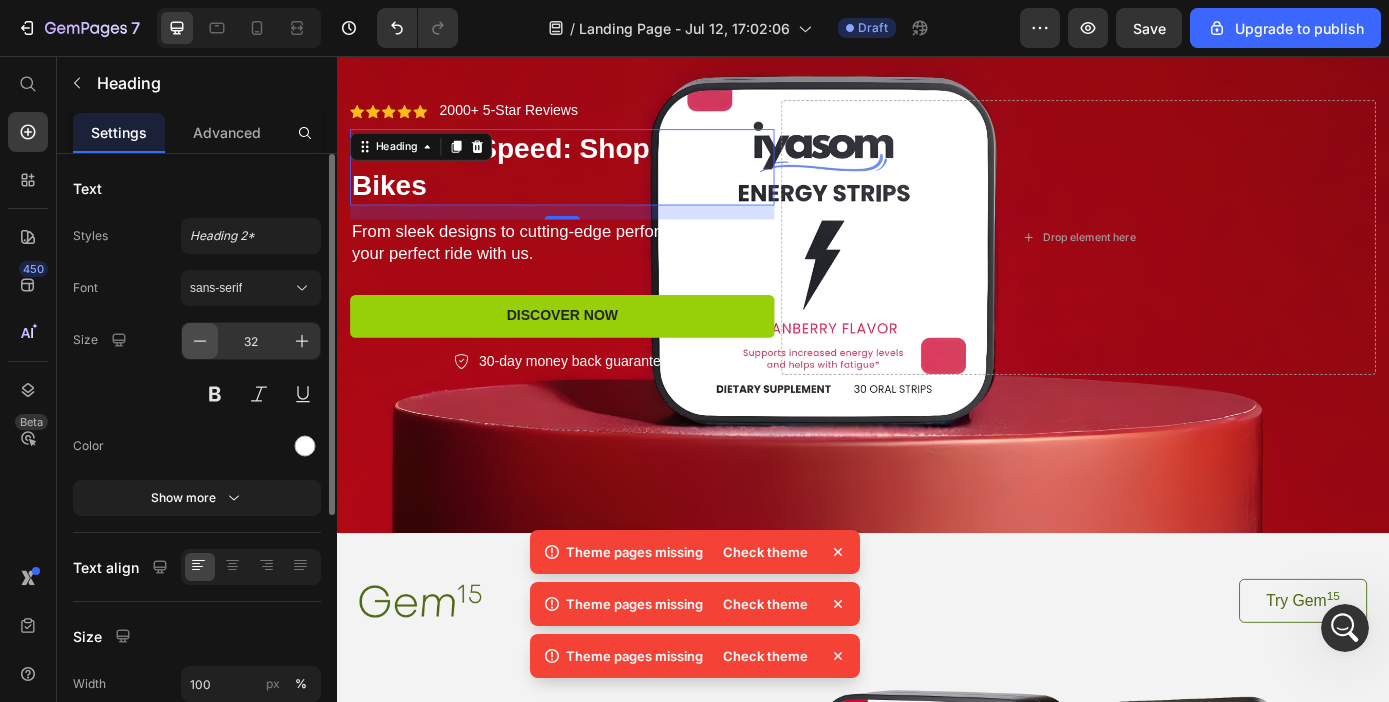 click 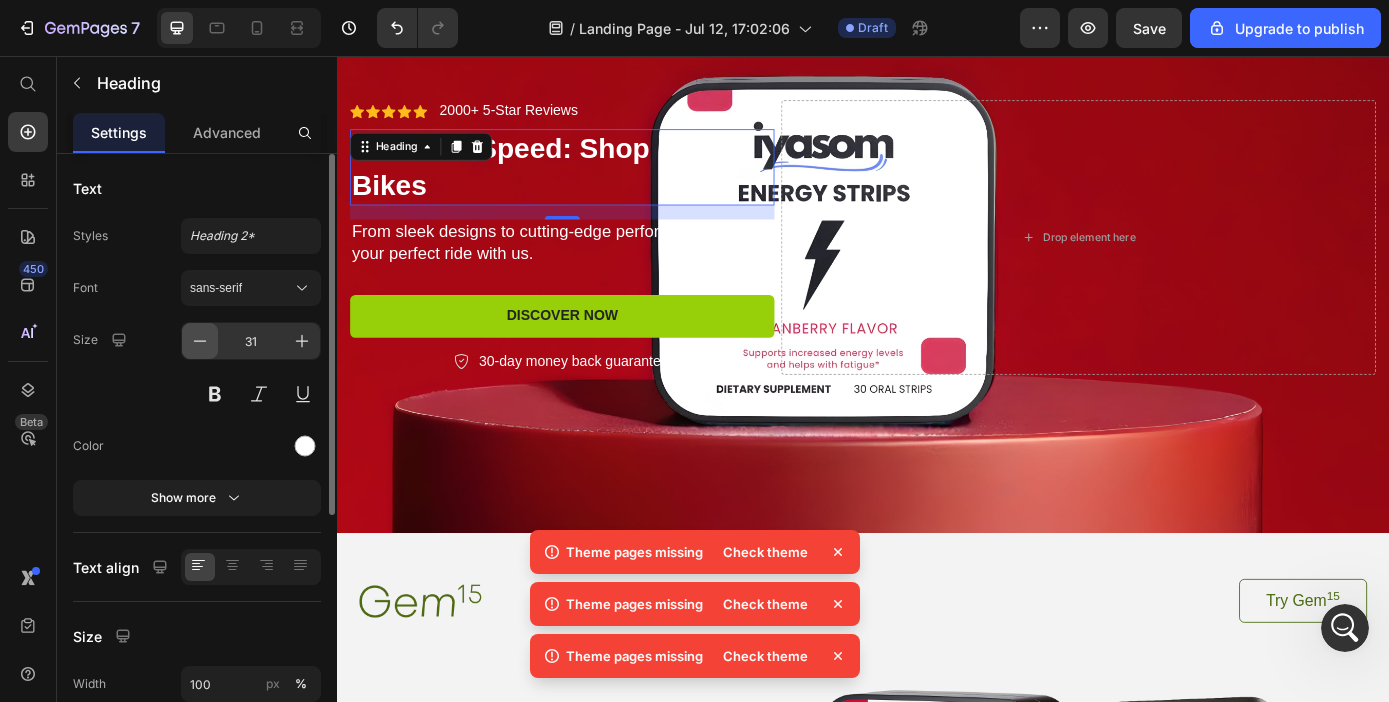 click 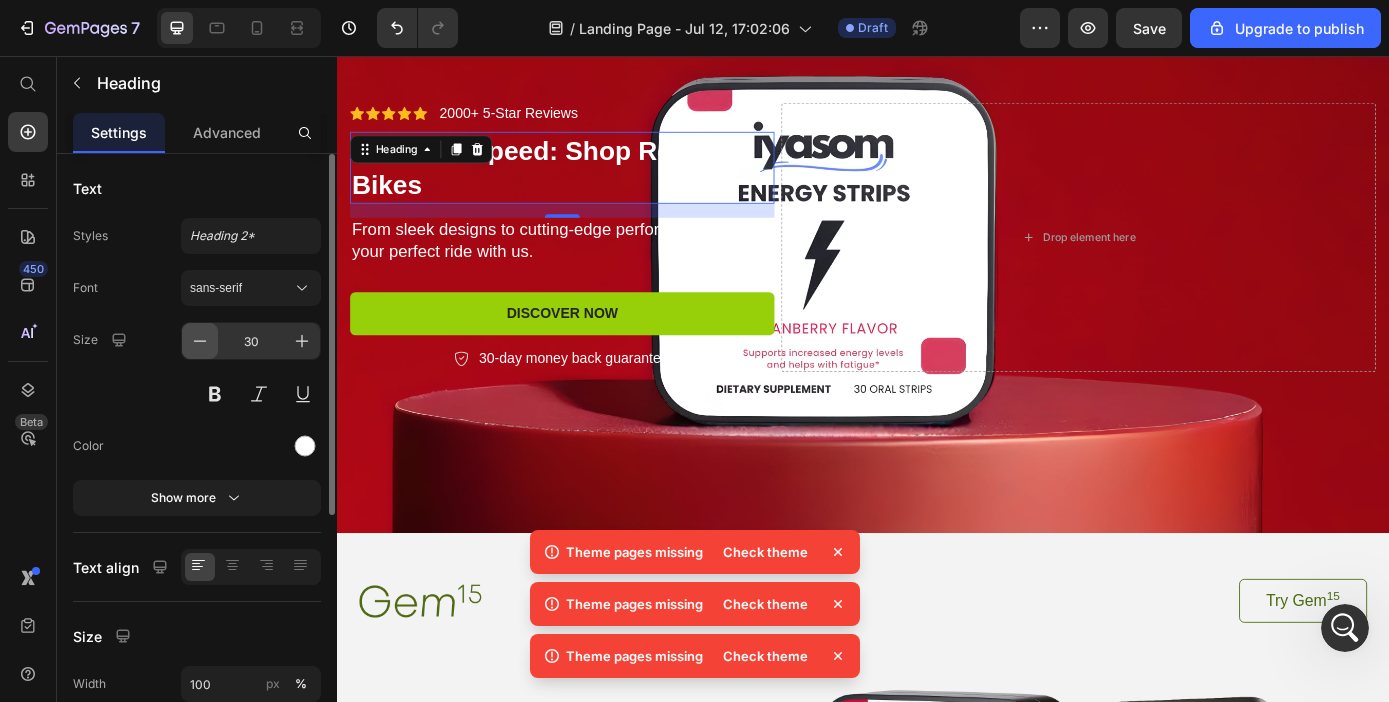 click 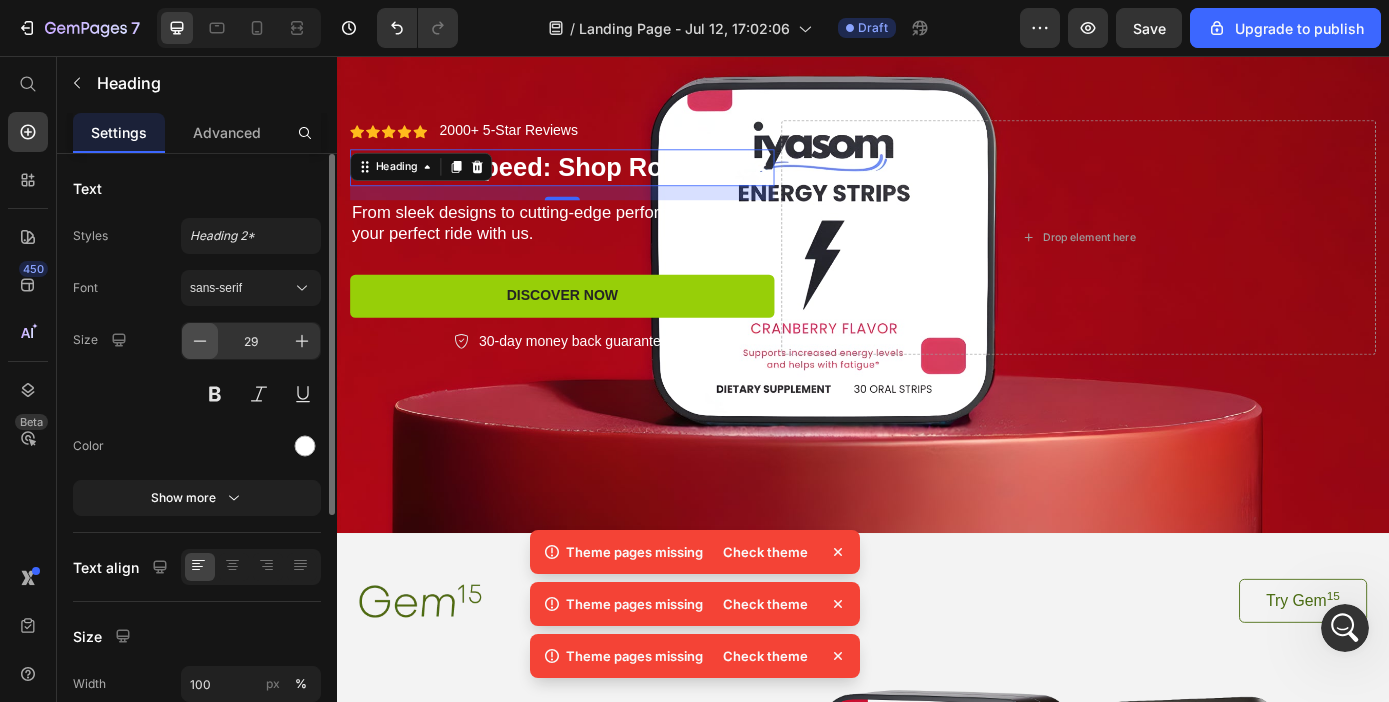 click 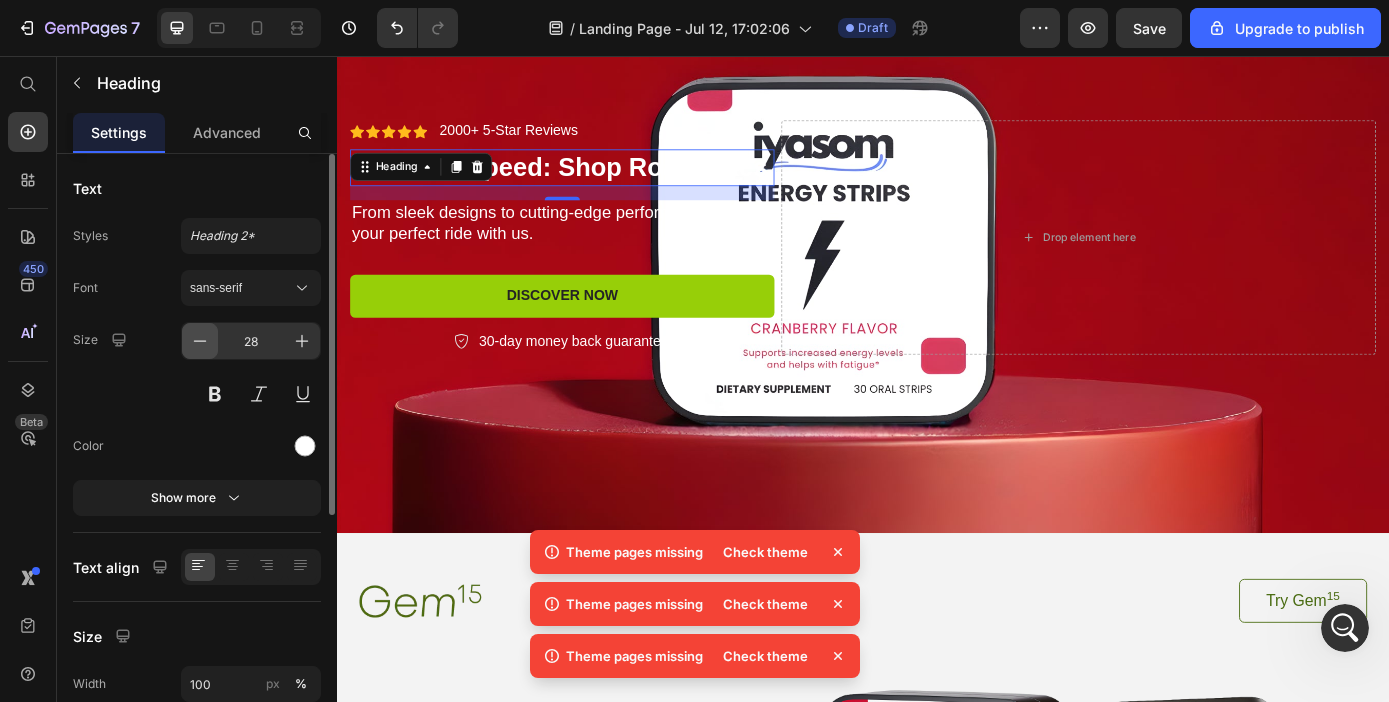 click 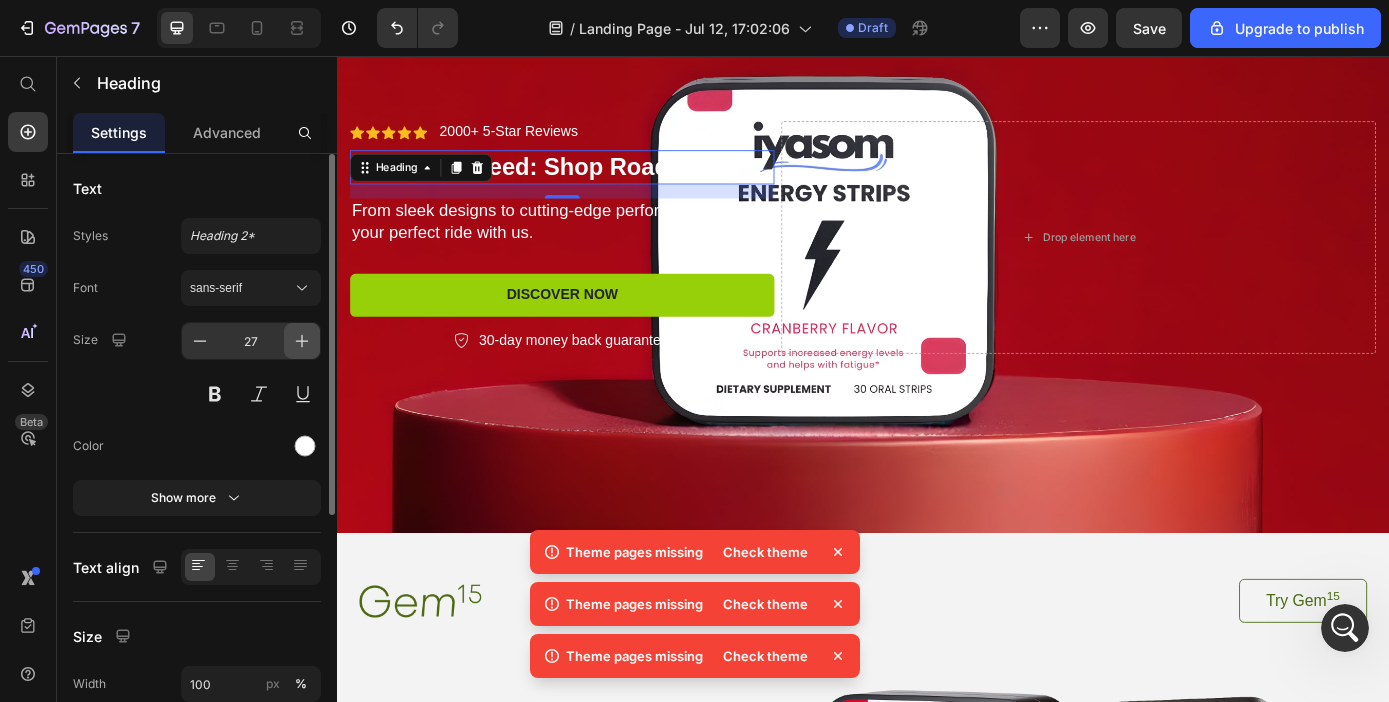 click 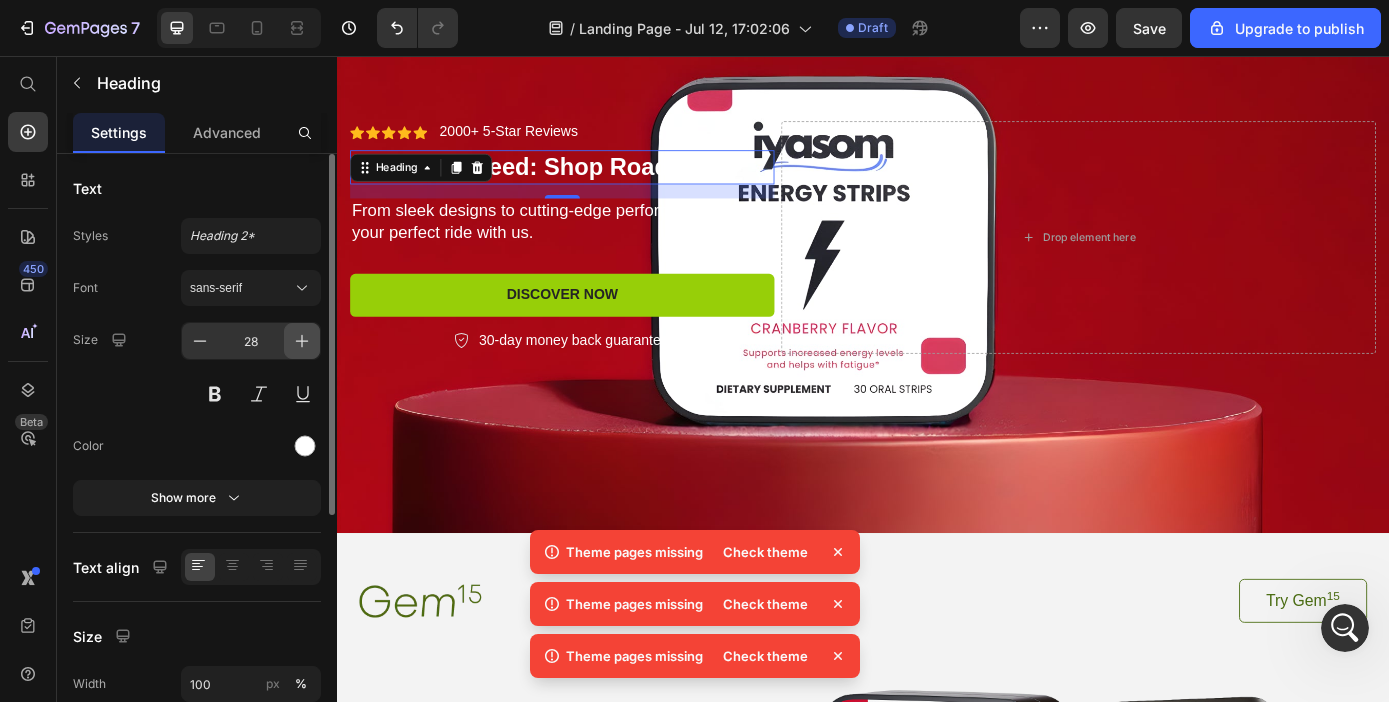 click 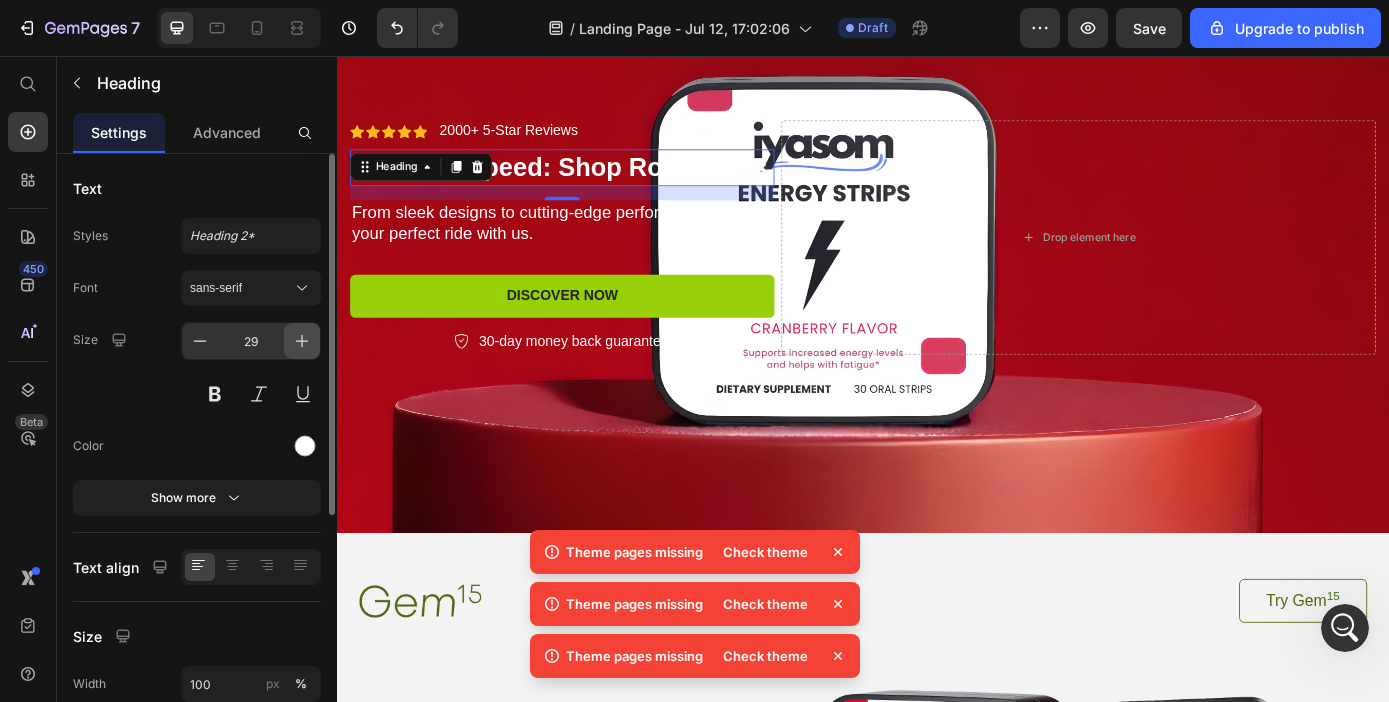 click 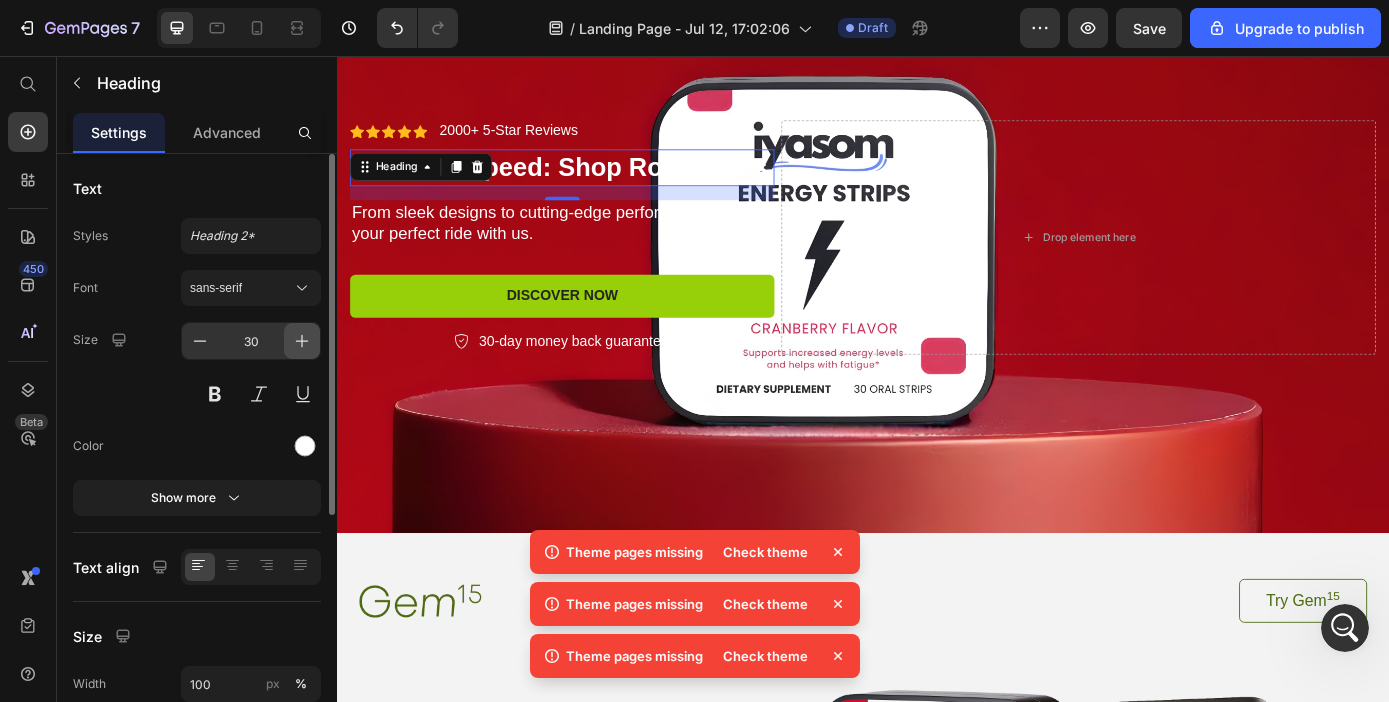 click 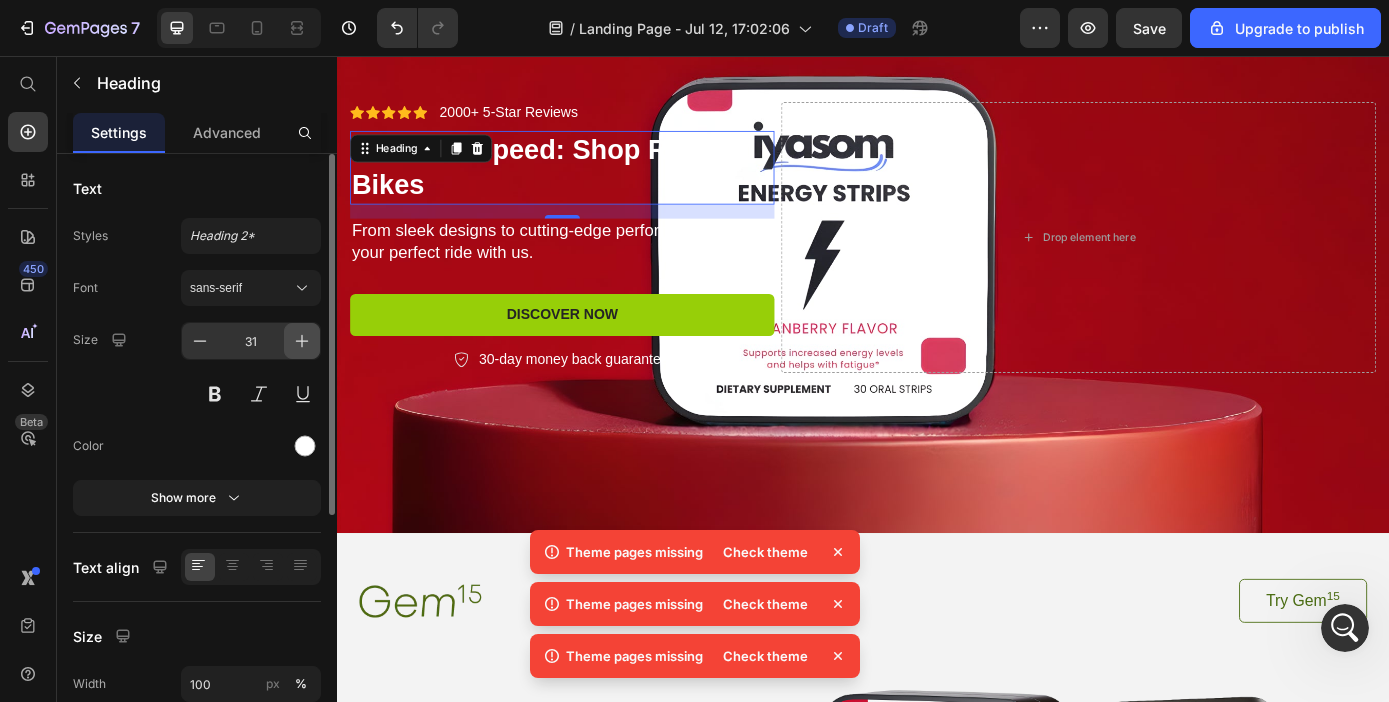 click 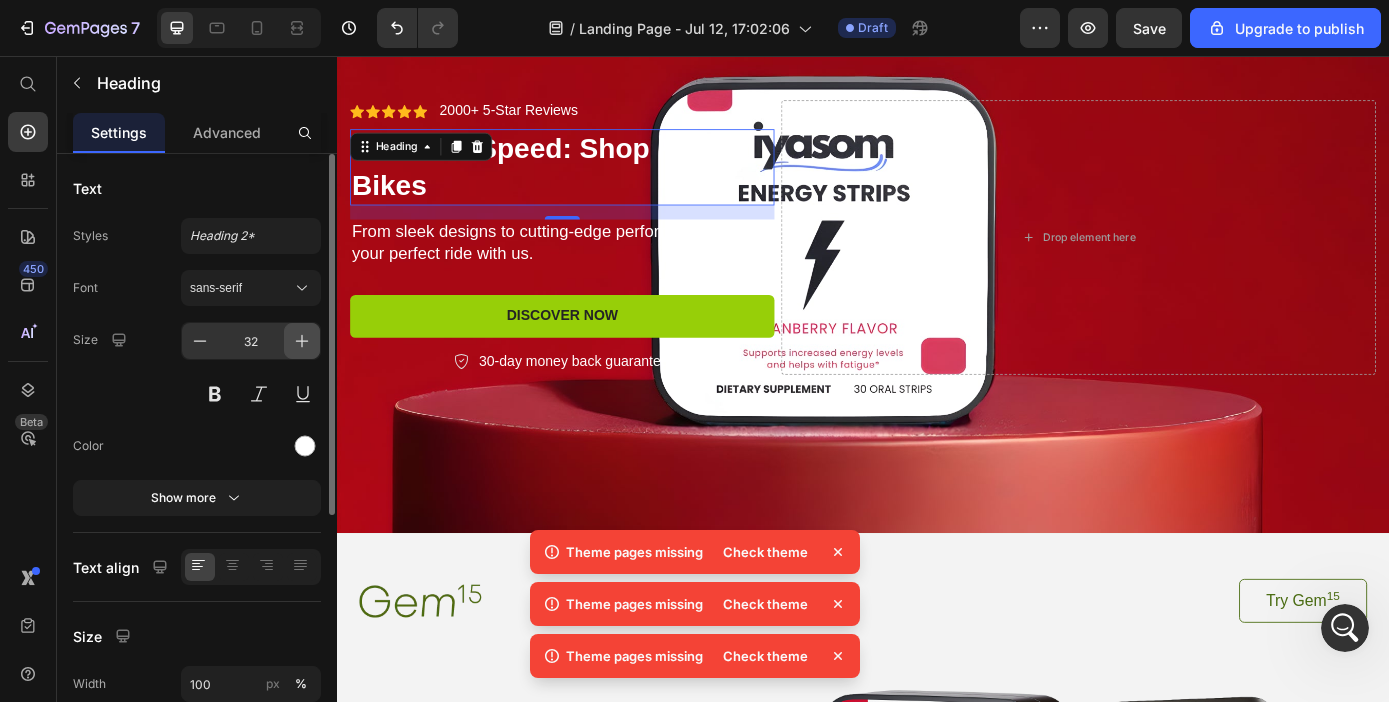click 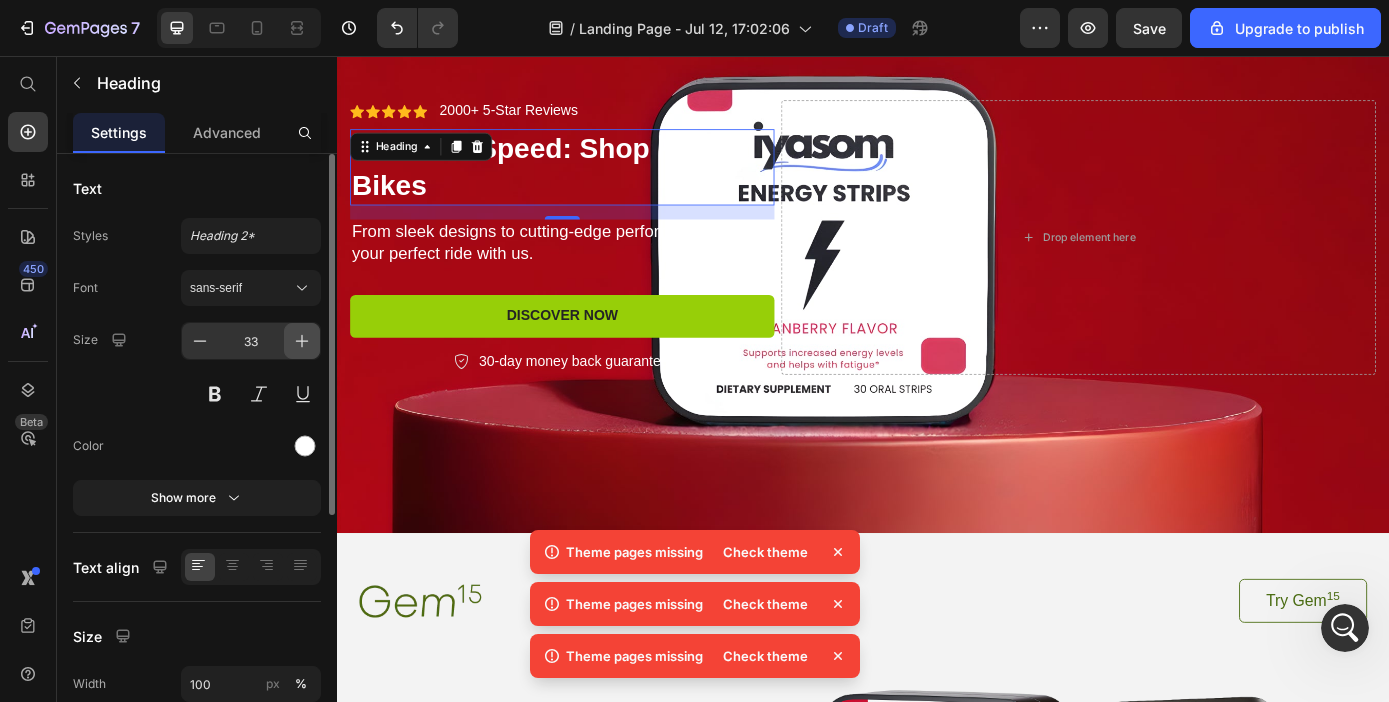 click 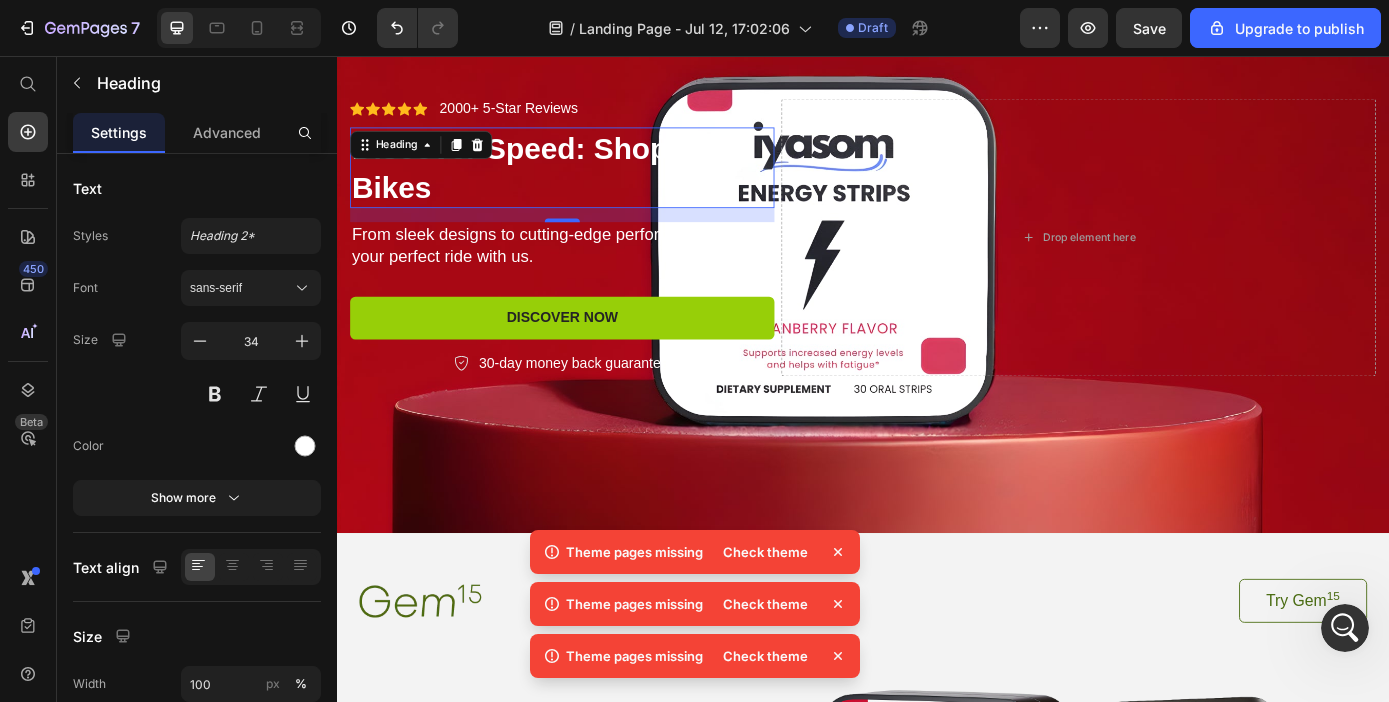 click on "Discover Speed: Shop Road Bikes" at bounding box center [594, 183] 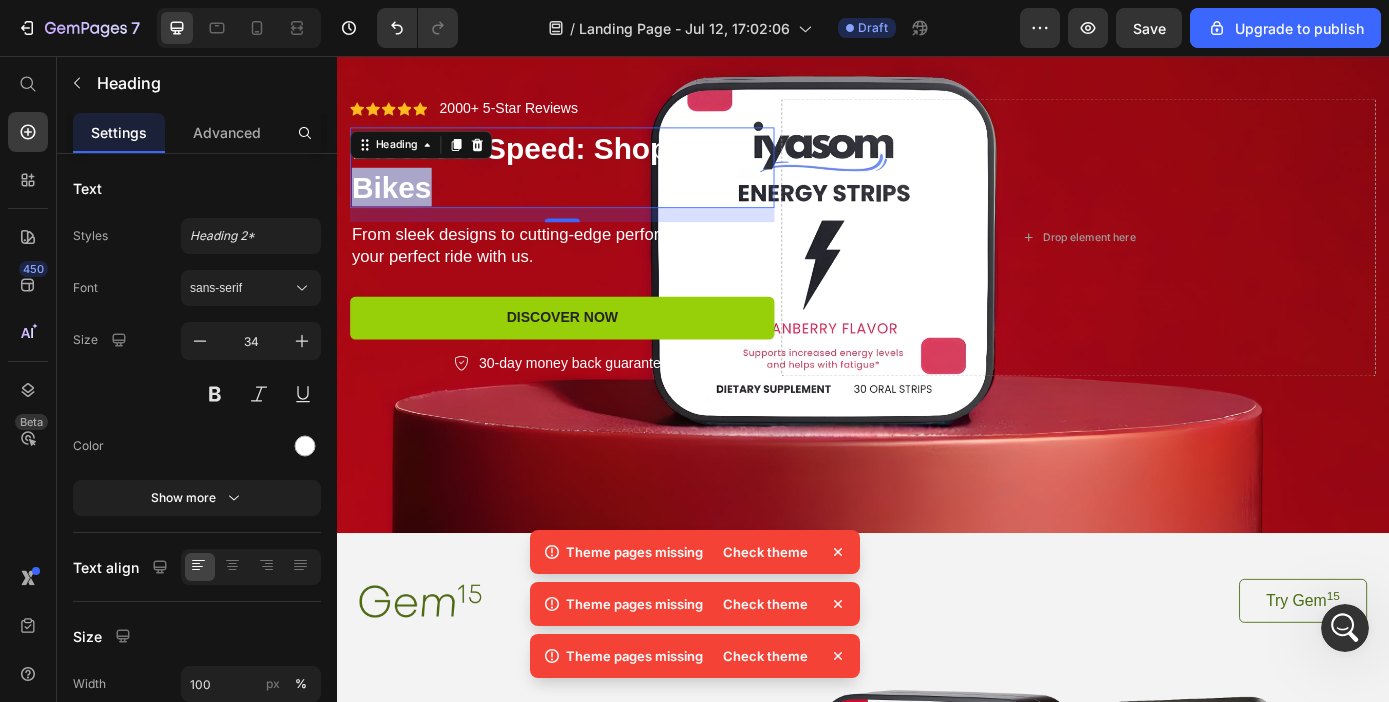 click on "Discover Speed: Shop Road Bikes" at bounding box center (594, 183) 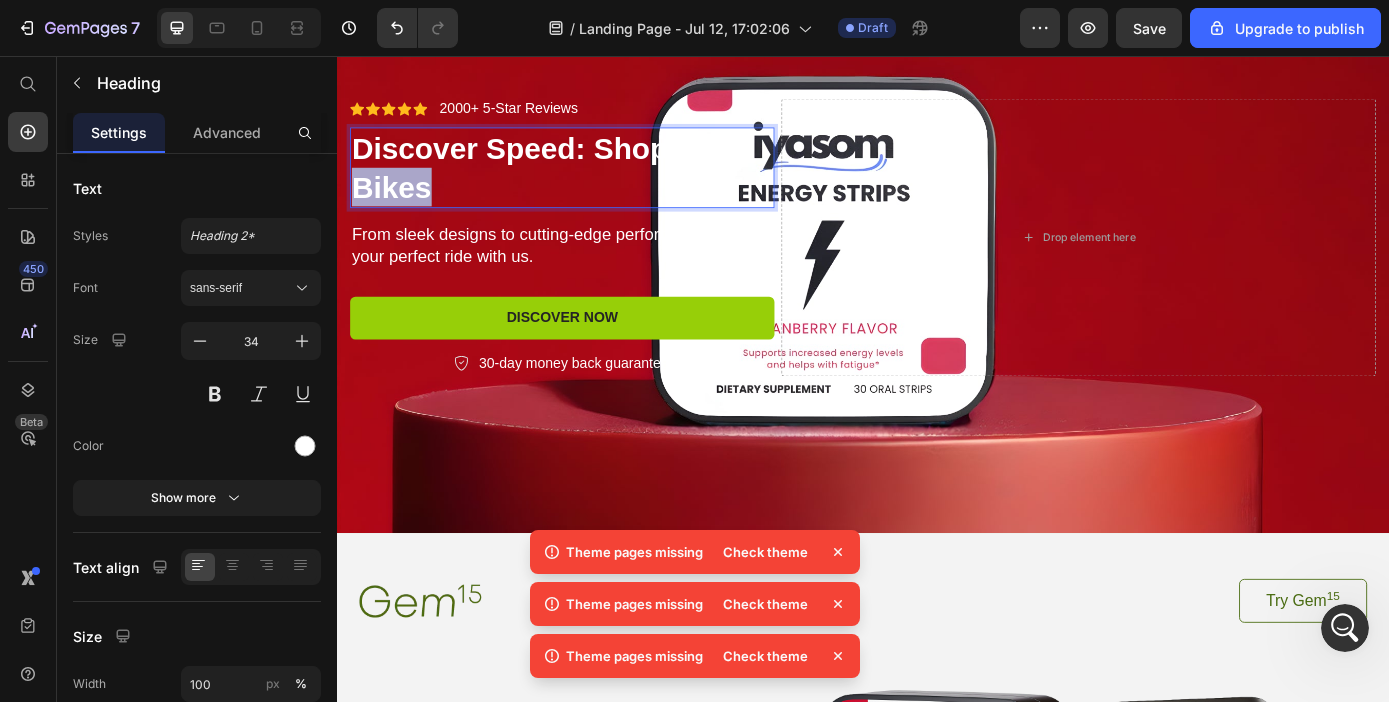 click on "Discover Speed: Shop Road Bikes" at bounding box center (594, 183) 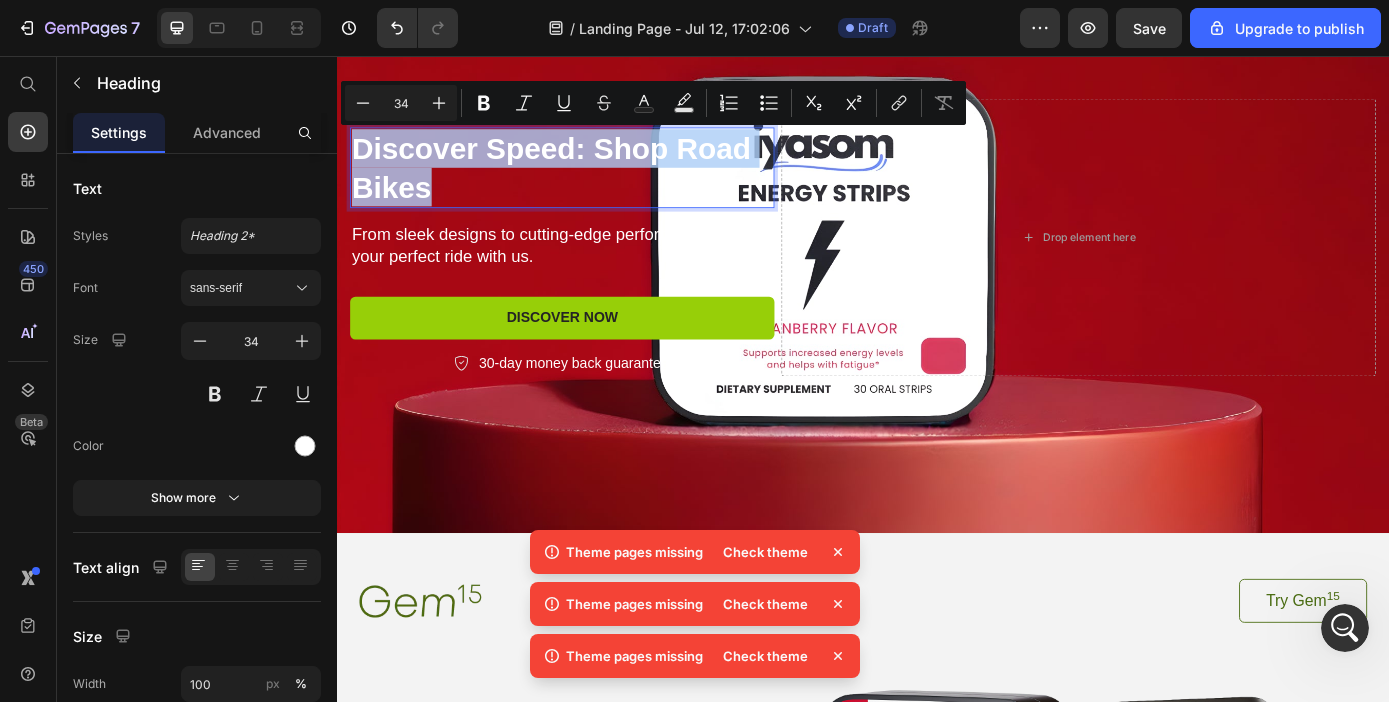 click on "Discover Speed: Shop Road Bikes" at bounding box center [594, 183] 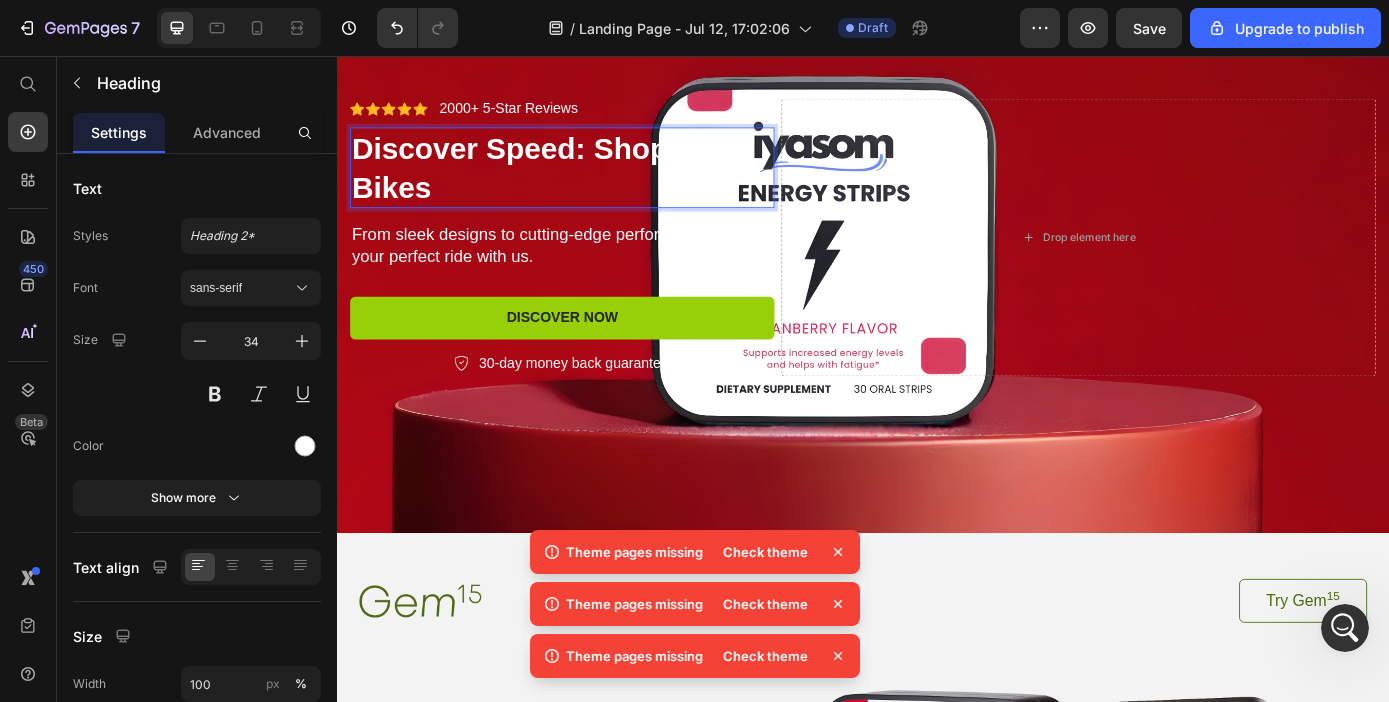 click on "Discover Speed: Shop Road Bikes" at bounding box center (594, 183) 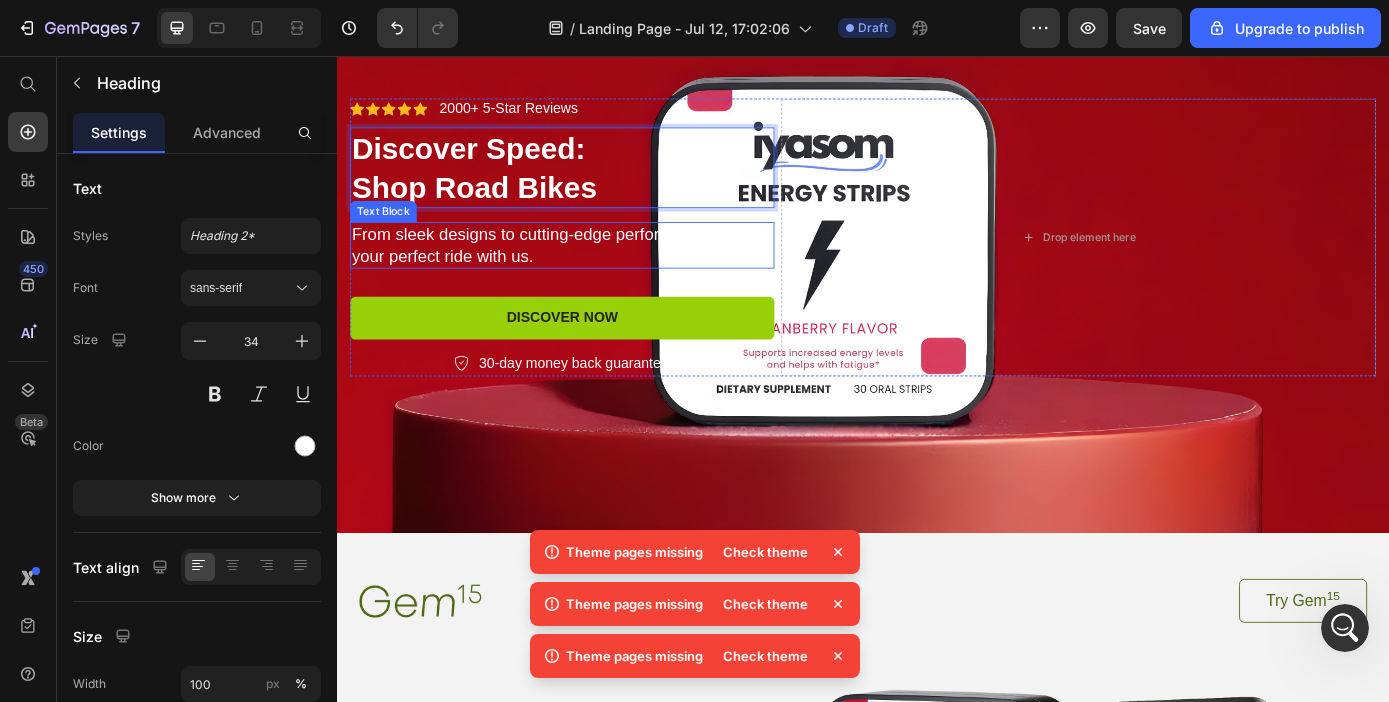 click on "From sleek designs to cutting-edge performance, find your perfect ride with us." at bounding box center [594, 271] 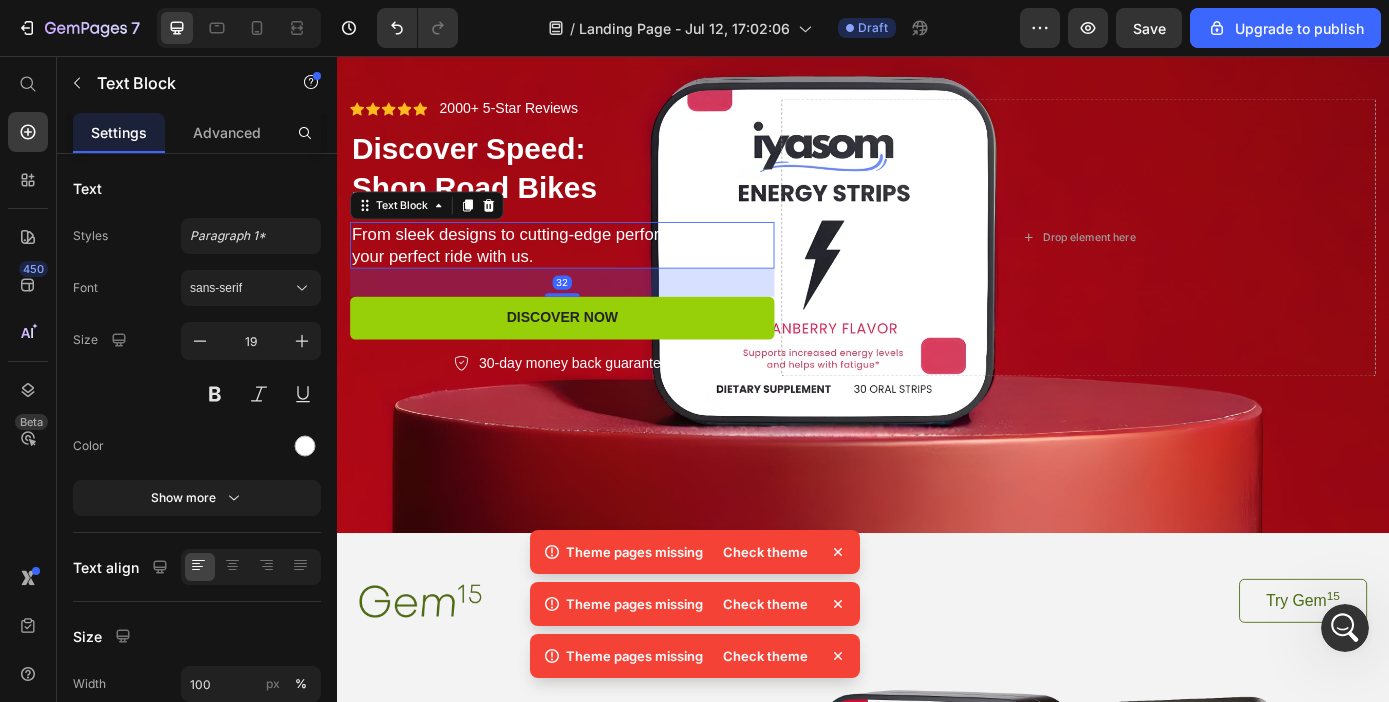 click on "From sleek designs to cutting-edge performance, find your perfect ride with us." at bounding box center (594, 271) 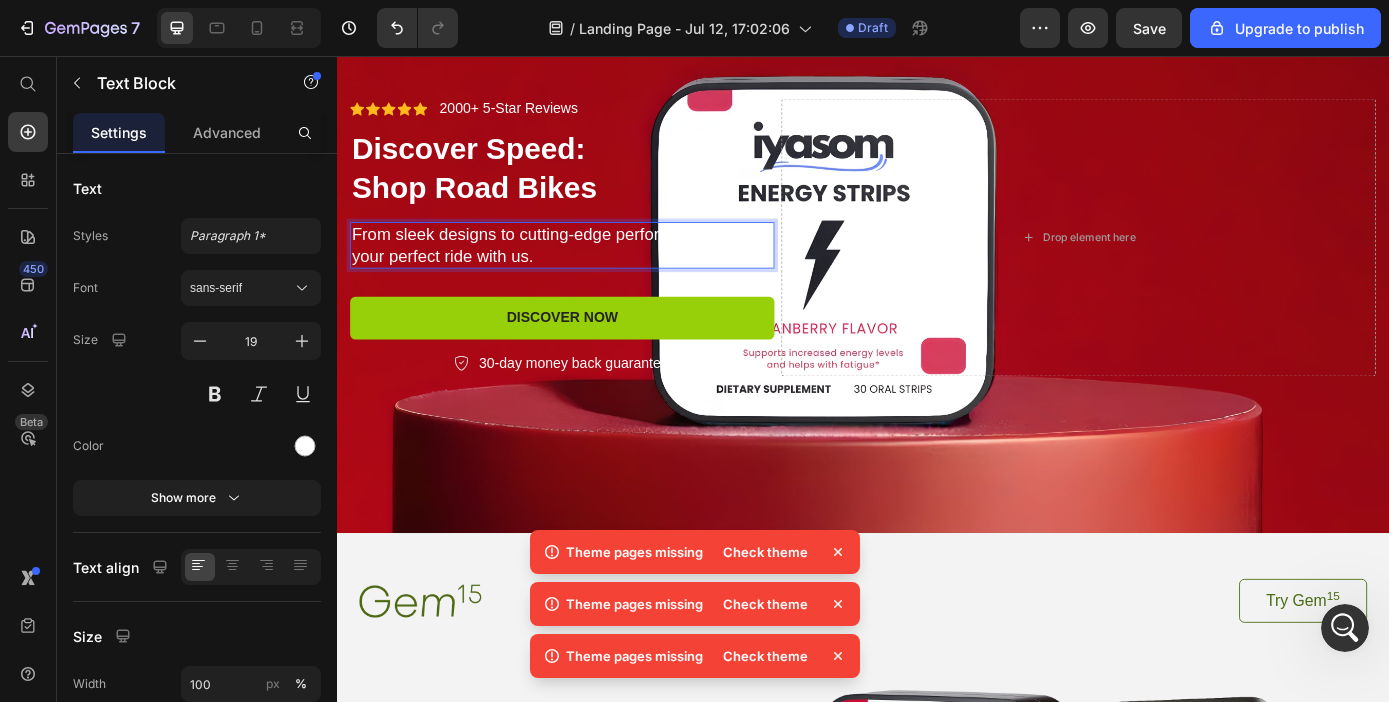 click on "From sleek designs to cutting-edge performance, find your perfect ride with us." at bounding box center (594, 271) 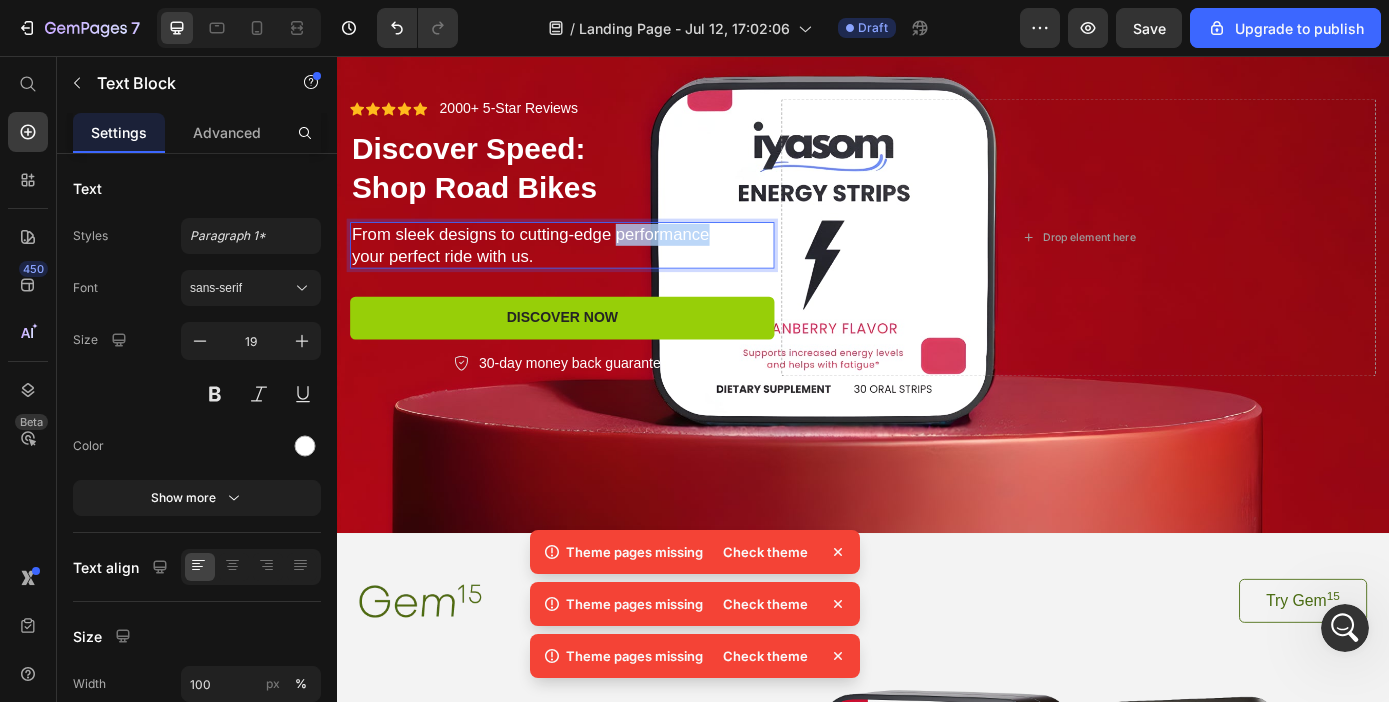 click on "From sleek designs to cutting-edge performance, find your perfect ride with us." at bounding box center (594, 271) 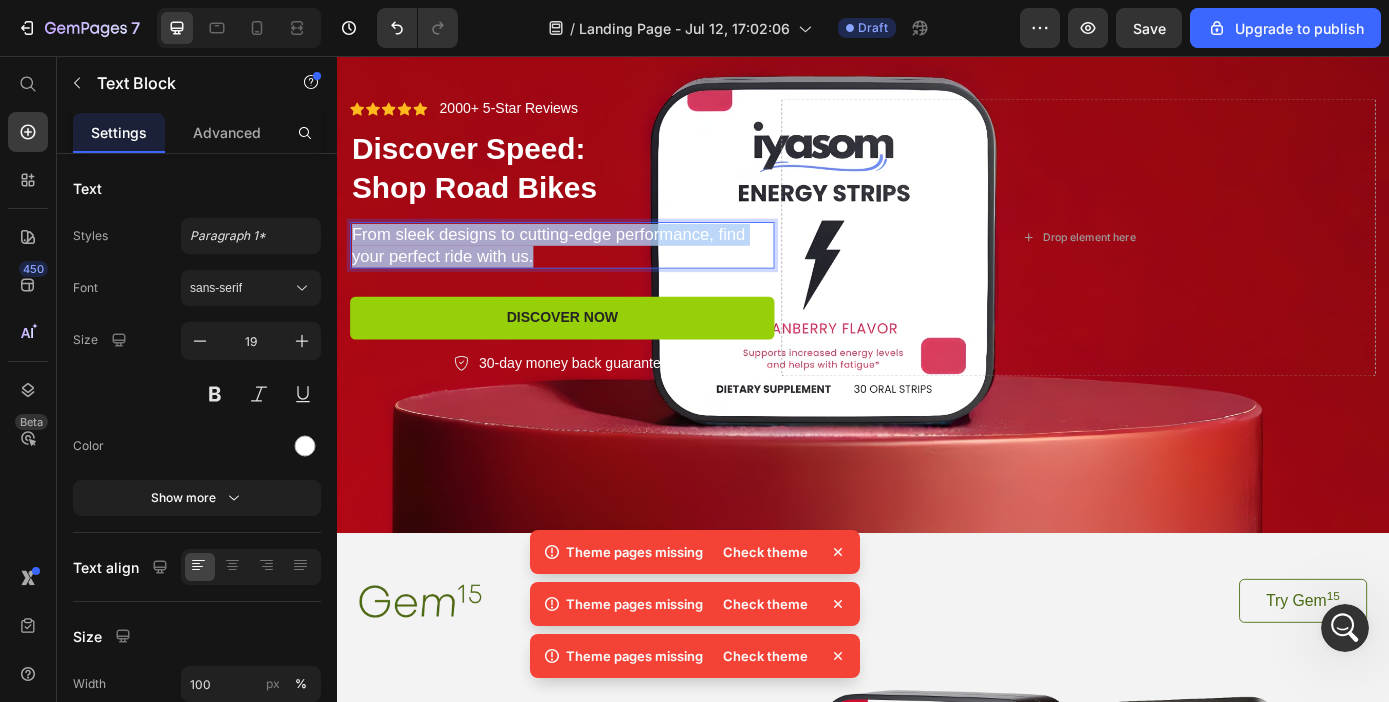 click on "From sleek designs to cutting-edge performance, find your perfect ride with us." at bounding box center [594, 271] 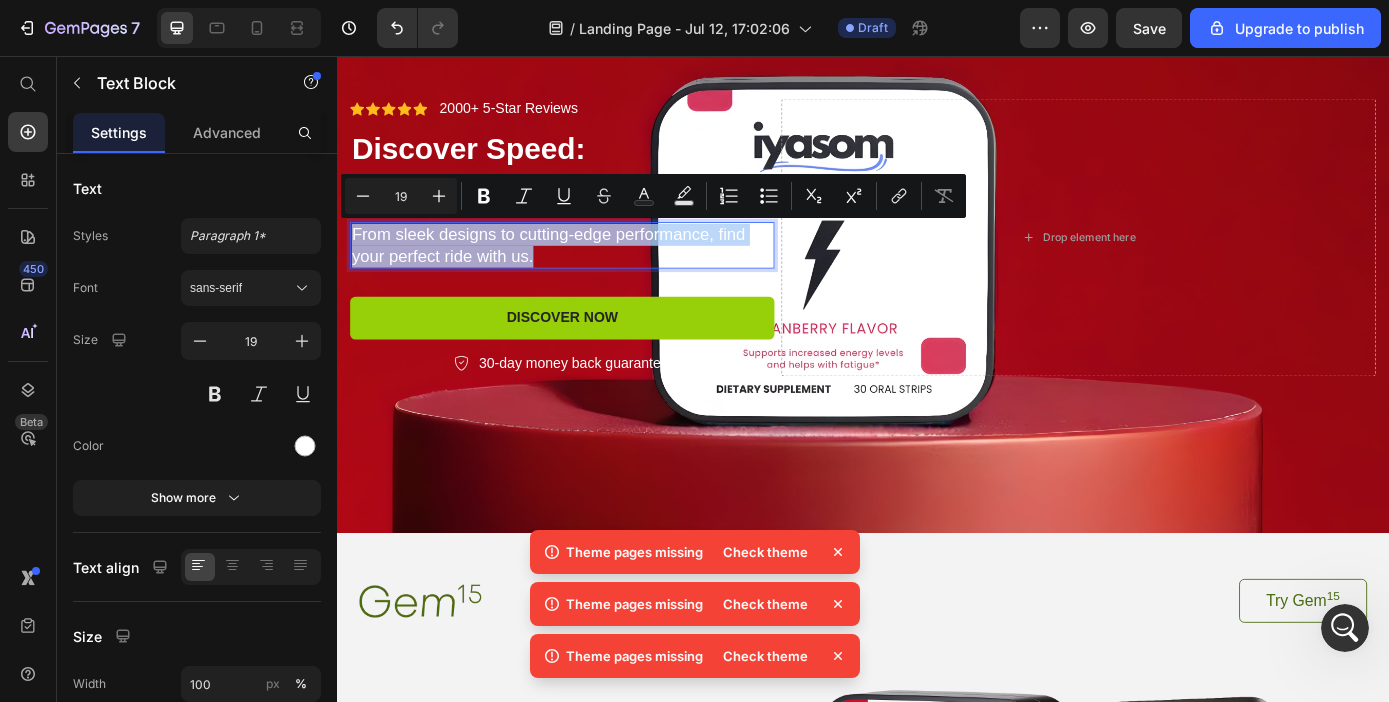 click on "From sleek designs to cutting-edge performance, find your perfect ride with us." at bounding box center [594, 271] 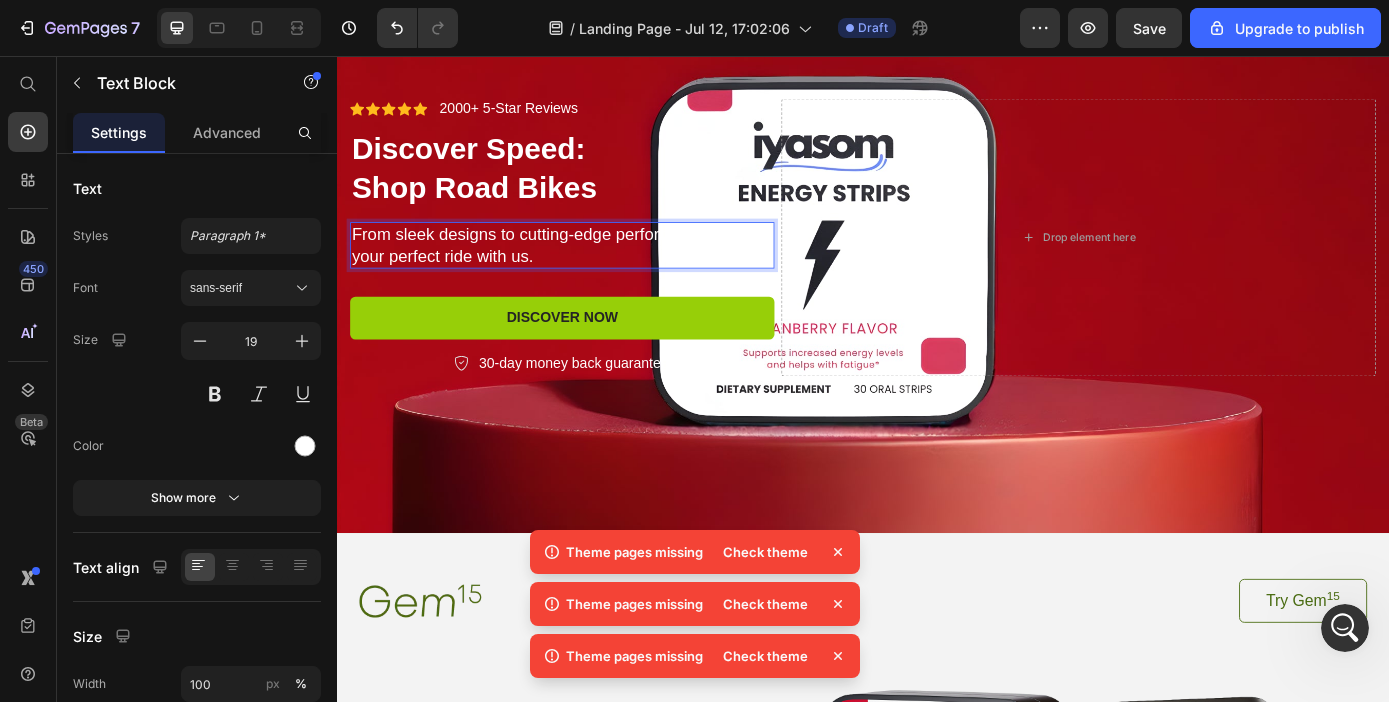 click on "From sleek designs to cutting-edge performance, find your perfect ride with us." at bounding box center (594, 271) 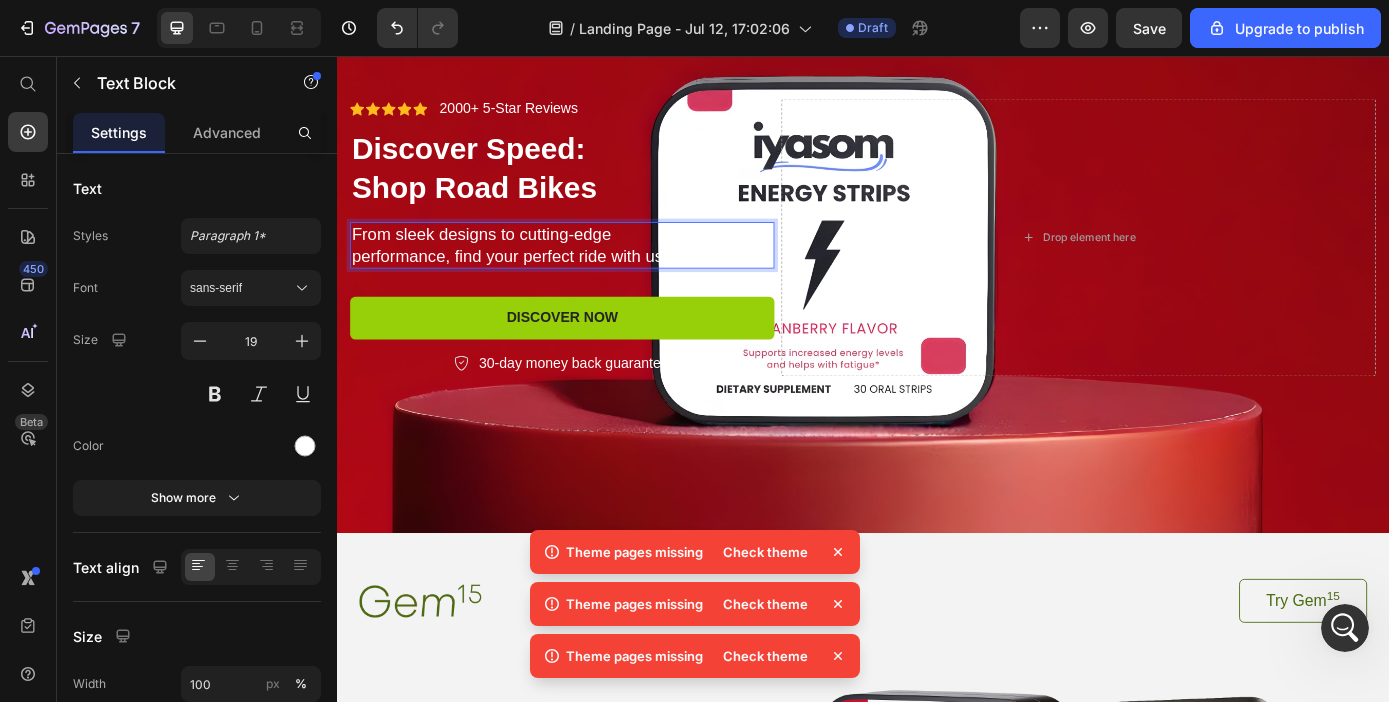 click on "From sleek designs to cutting-edge  performance, find your perfect ride with us." at bounding box center (594, 271) 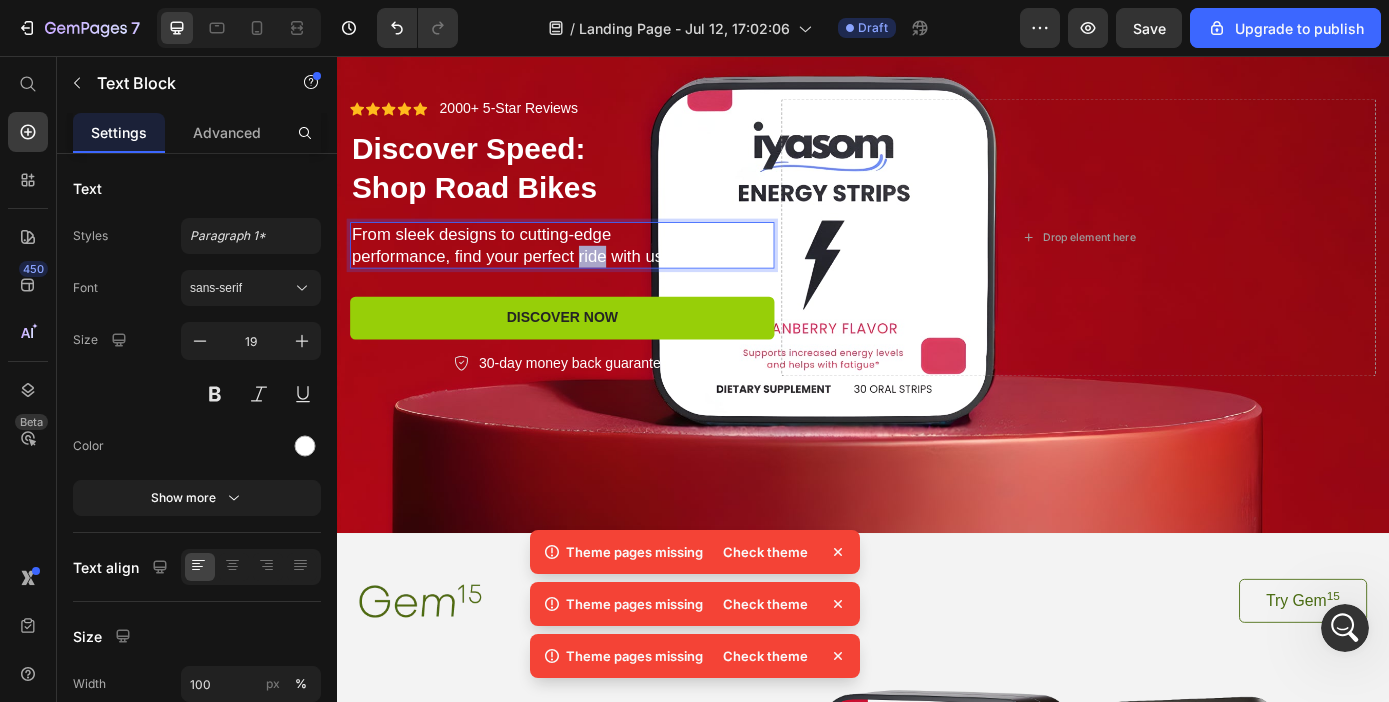 click on "From sleek designs to cutting-edge  performance, find your perfect ride with us." at bounding box center (594, 271) 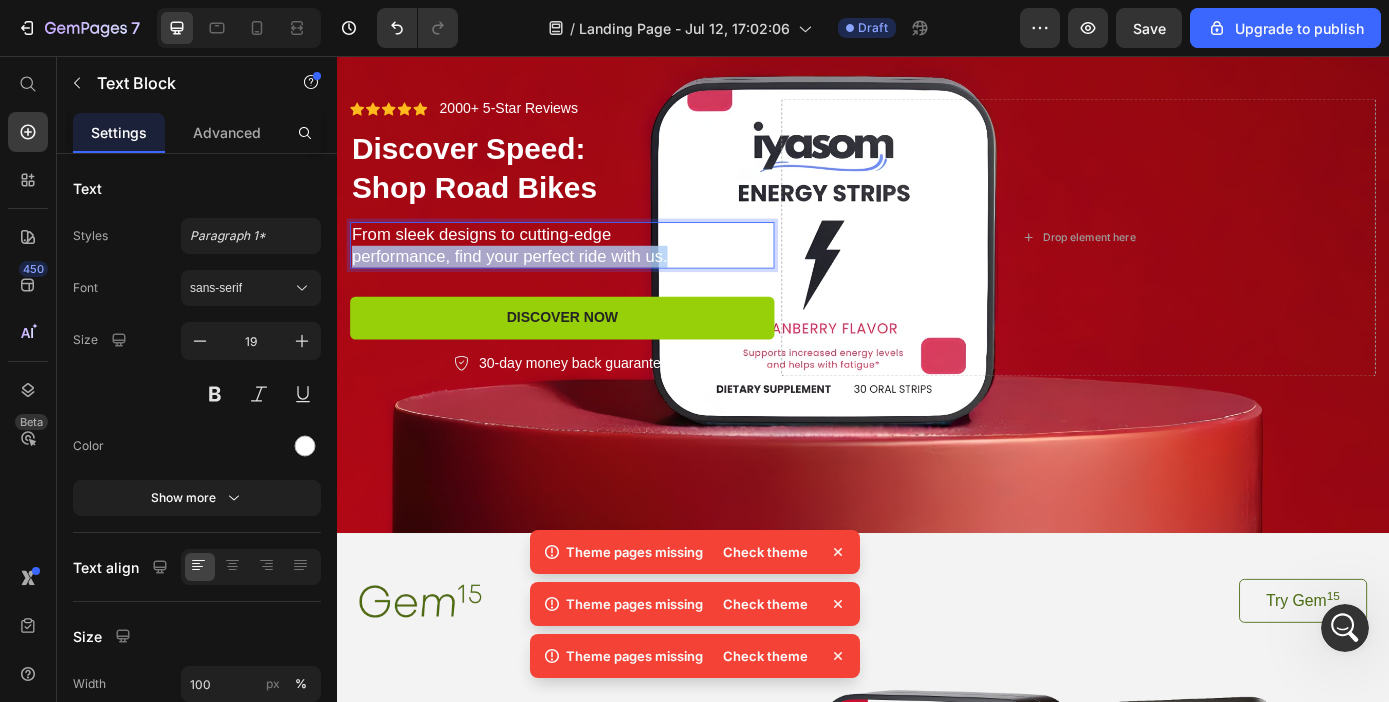 click on "From sleek designs to cutting-edge  performance, find your perfect ride with us." at bounding box center (594, 271) 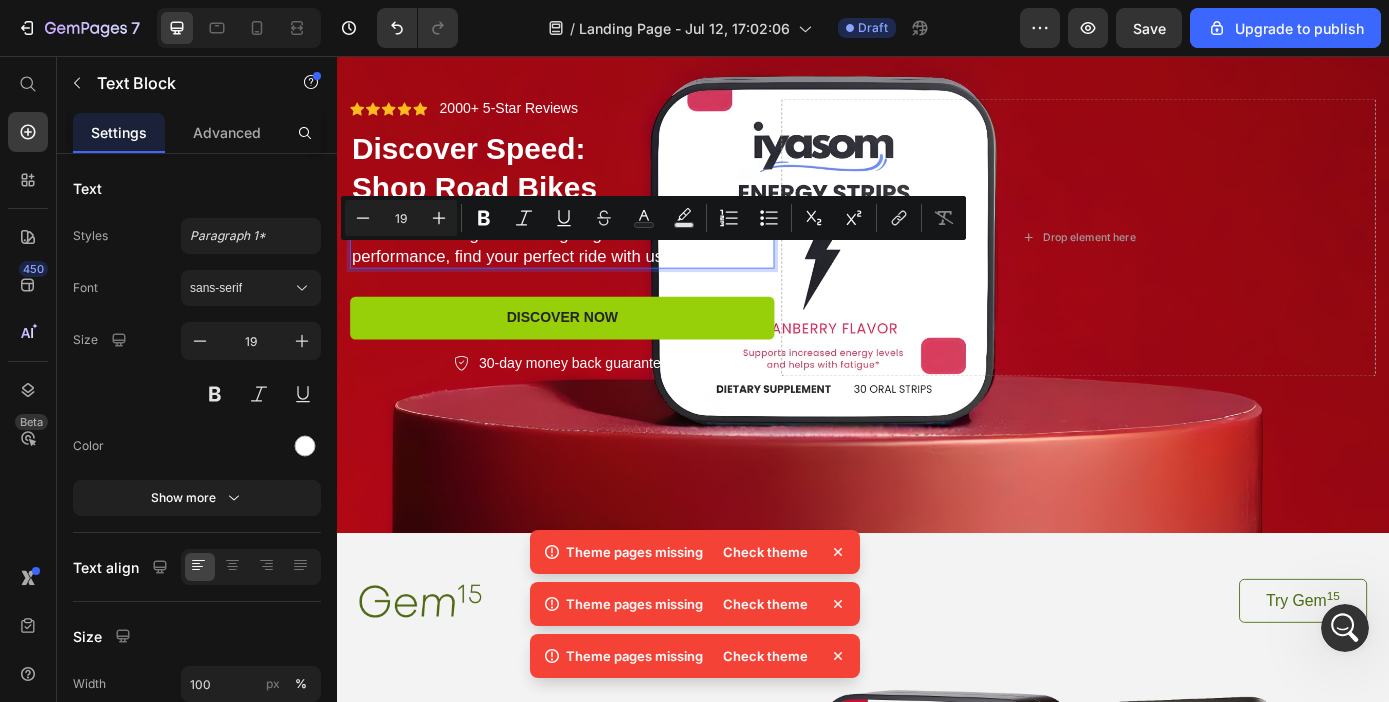 click on "From sleek designs to cutting-edge  performance, find your perfect ride with us." at bounding box center (594, 271) 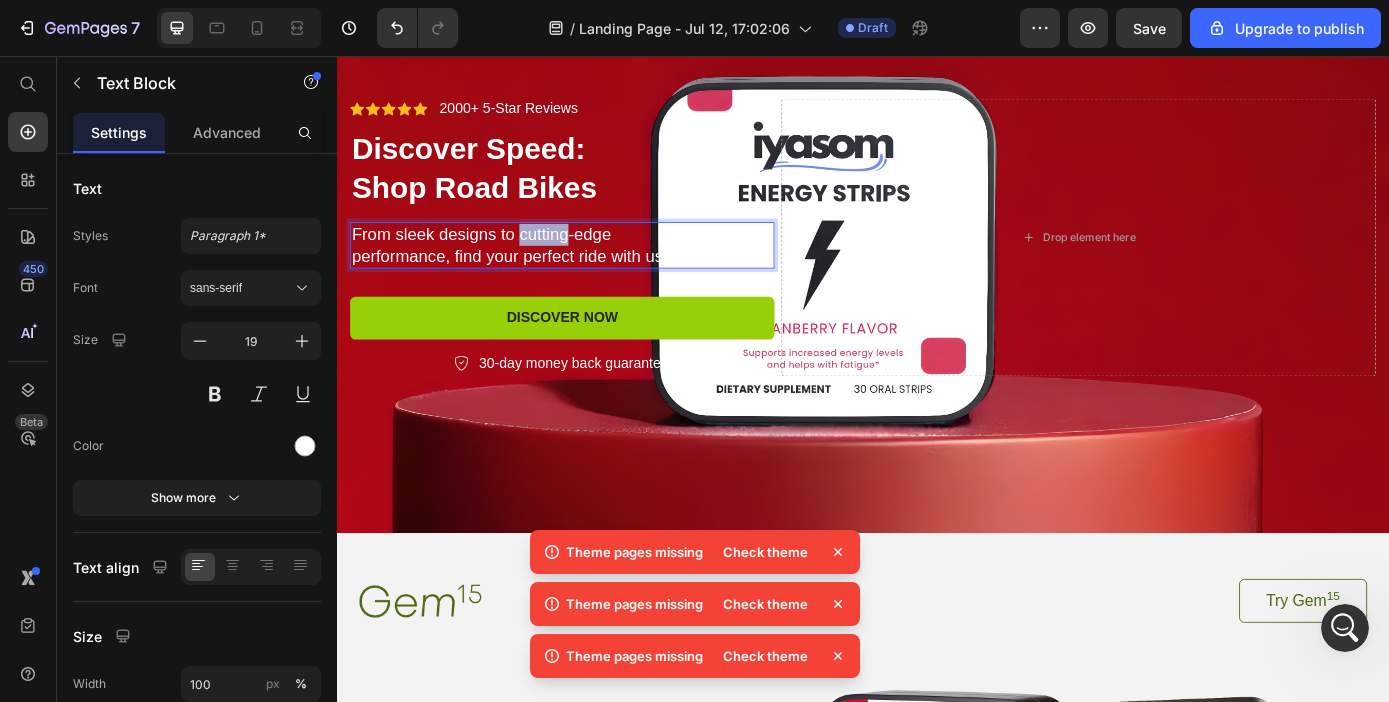 click on "From sleek designs to cutting-edge  performance, find your perfect ride with us." at bounding box center (594, 271) 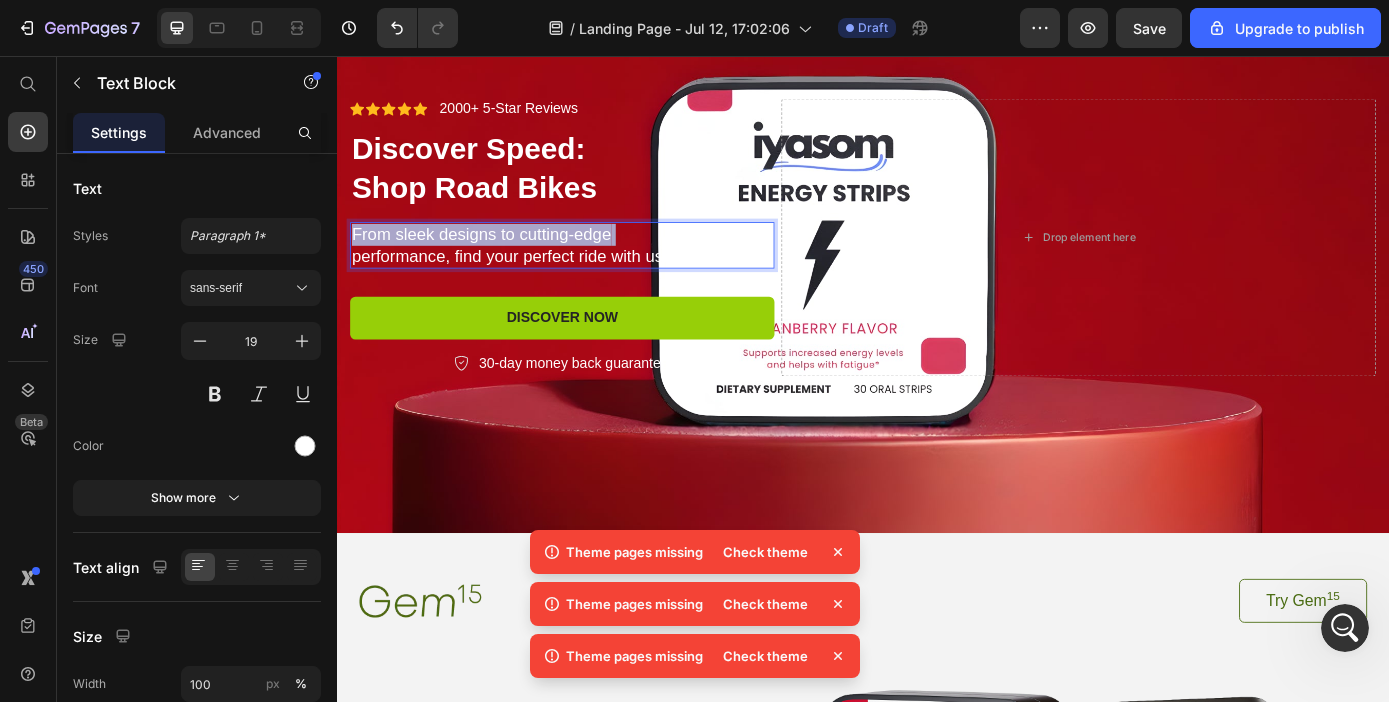 click on "From sleek designs to cutting-edge  performance, find your perfect ride with us." at bounding box center (594, 271) 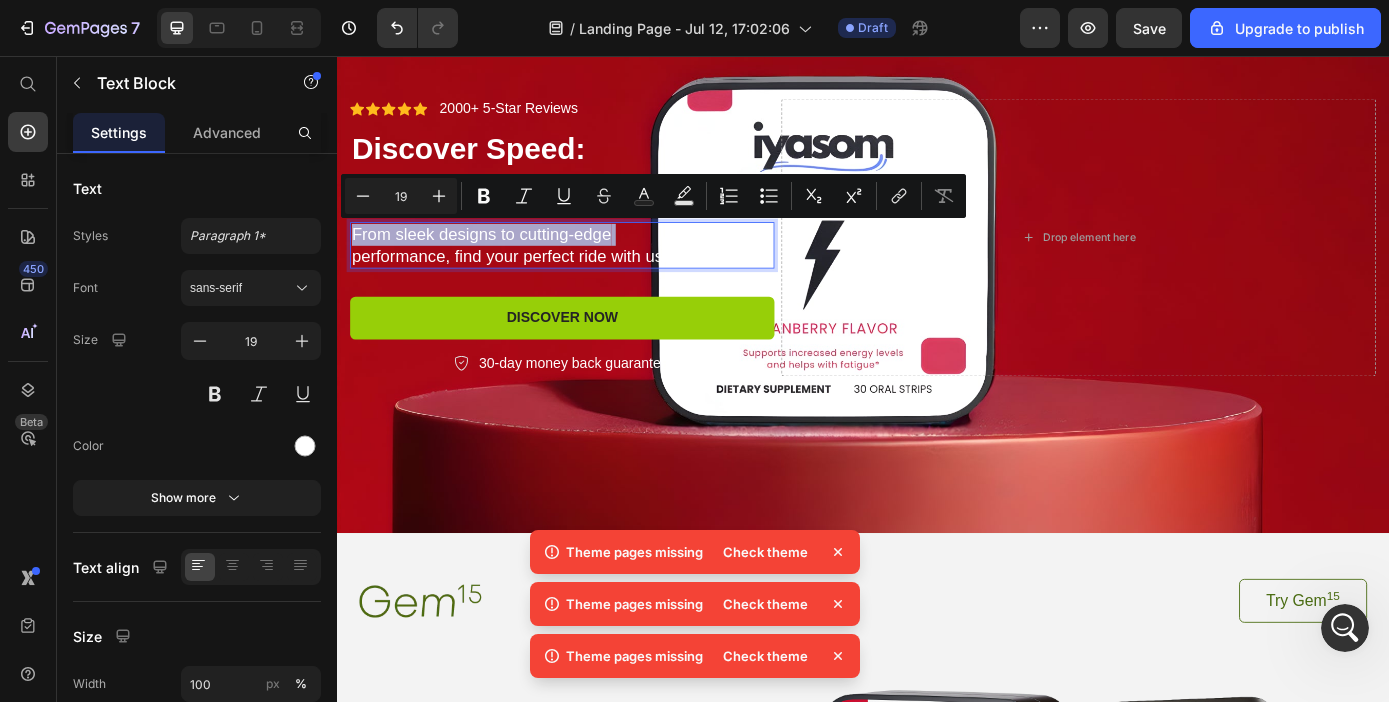 click on "From sleek designs to cutting-edge  performance, find your perfect ride with us." at bounding box center (594, 271) 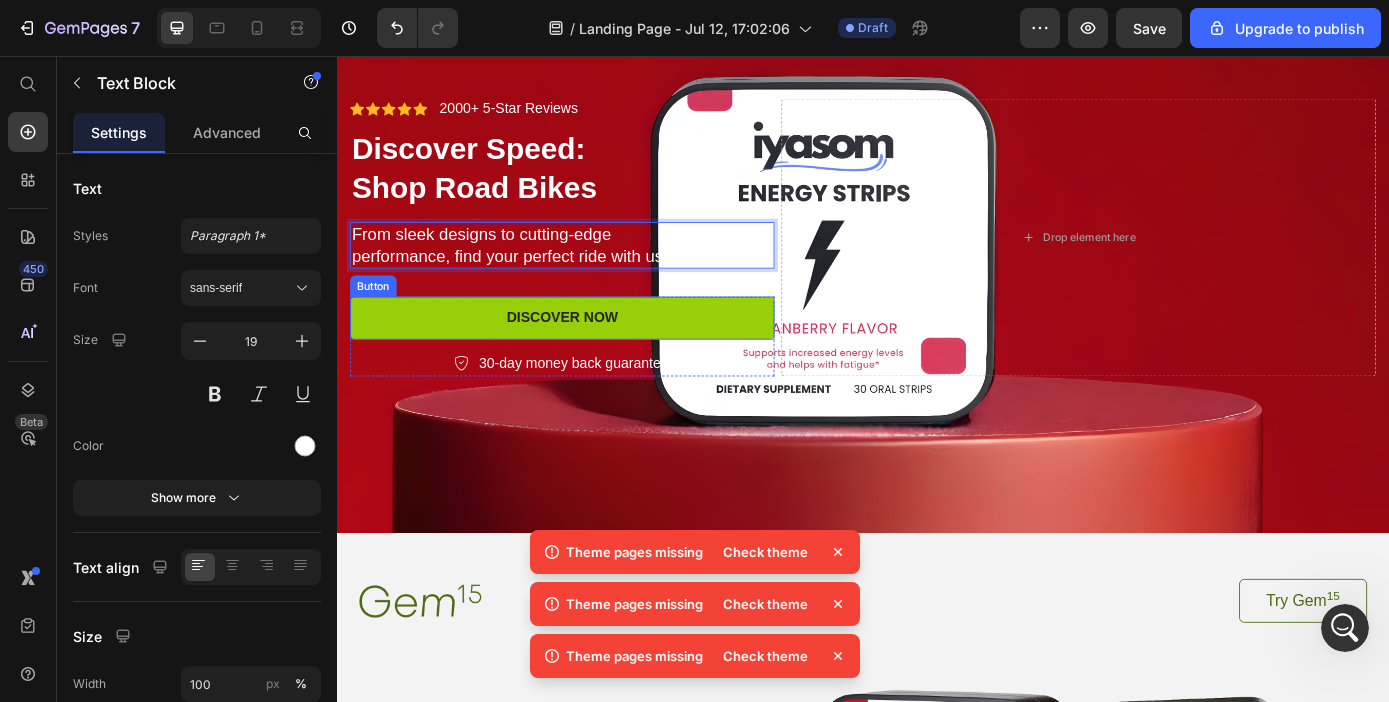 click on "Button" at bounding box center [378, 318] 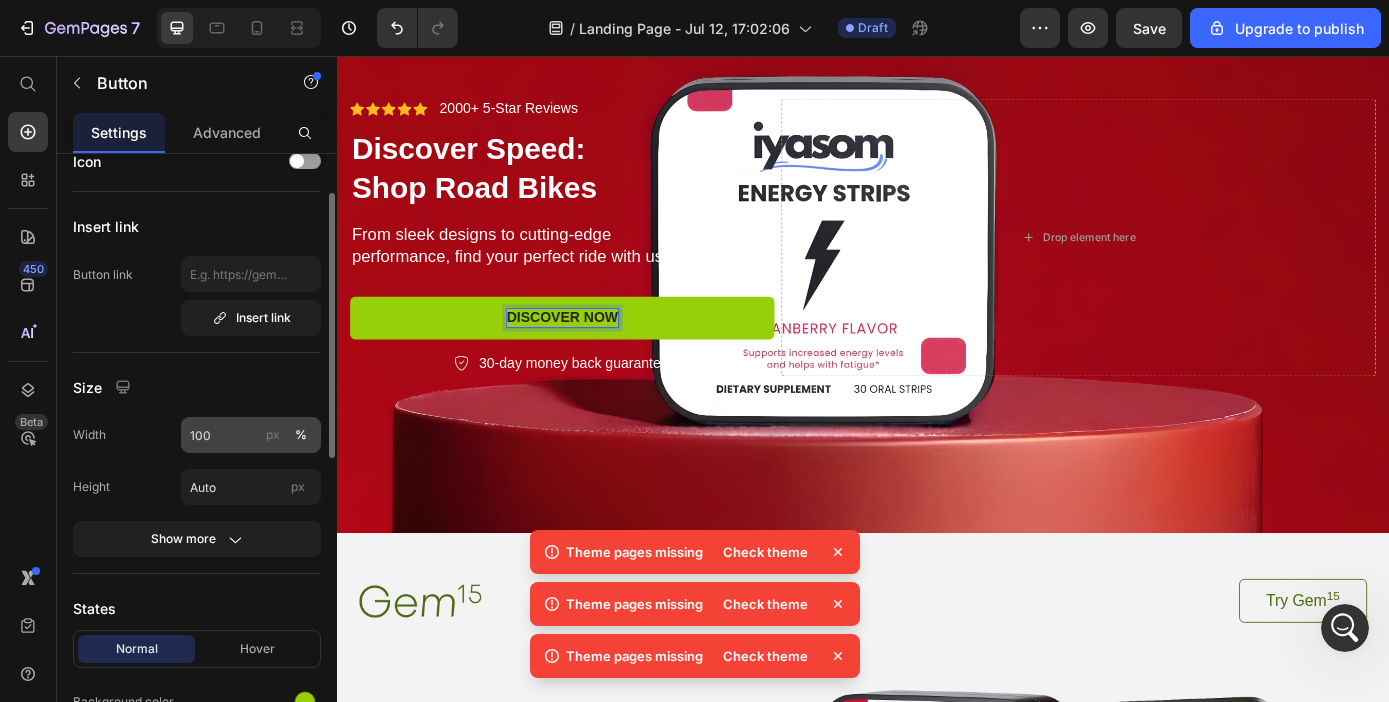 scroll, scrollTop: 69, scrollLeft: 0, axis: vertical 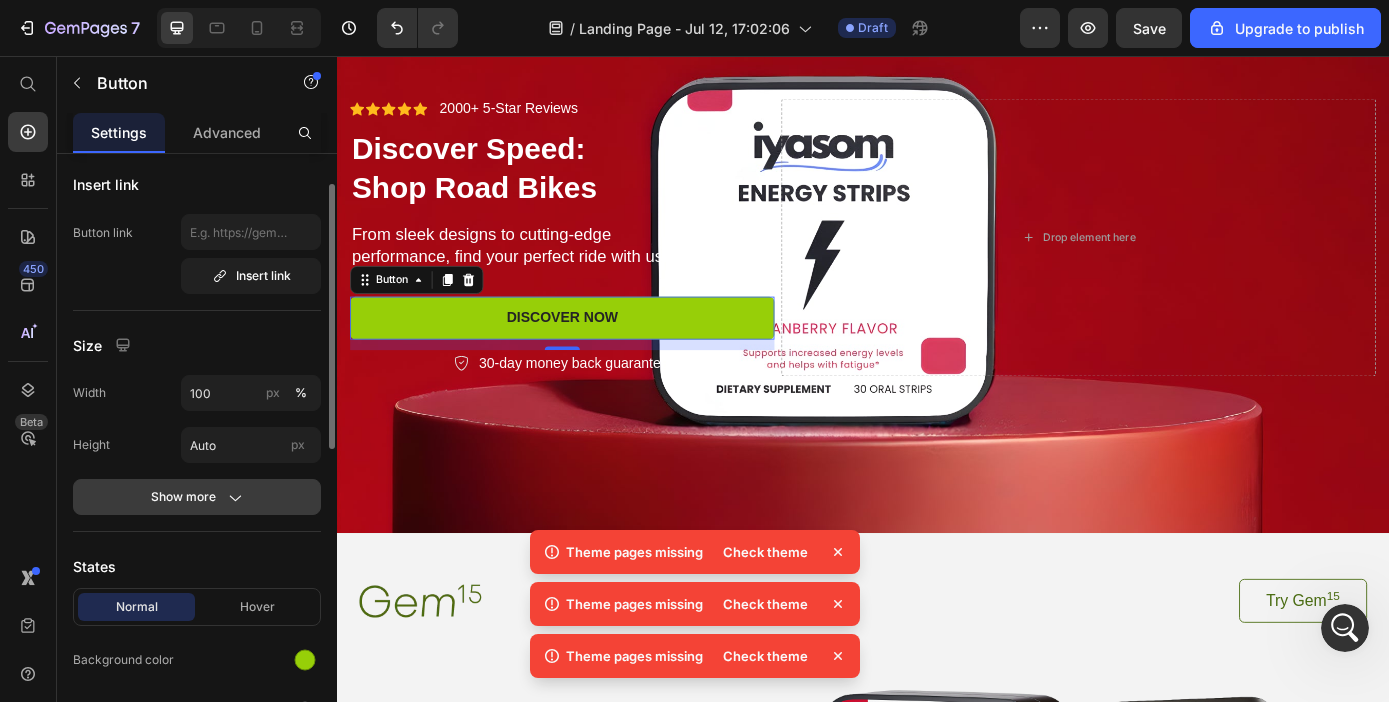 click on "Show more" 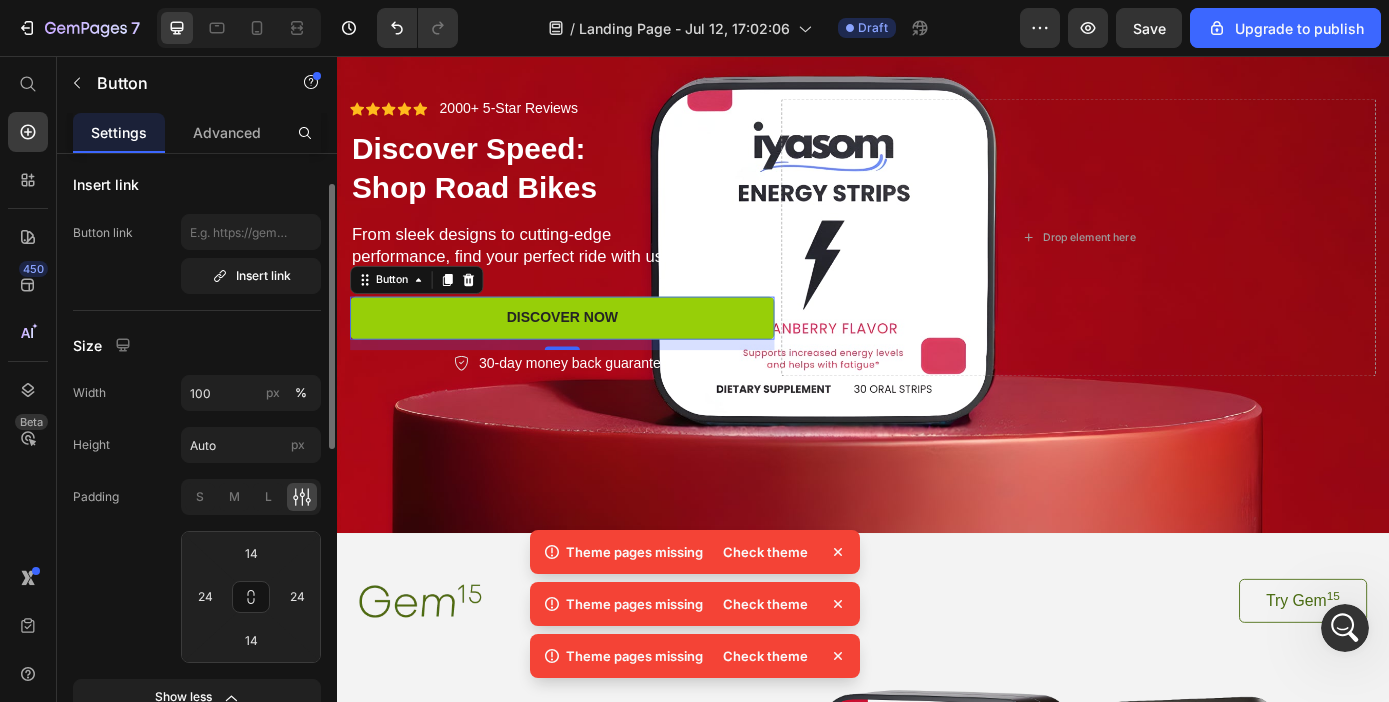scroll, scrollTop: 124, scrollLeft: 0, axis: vertical 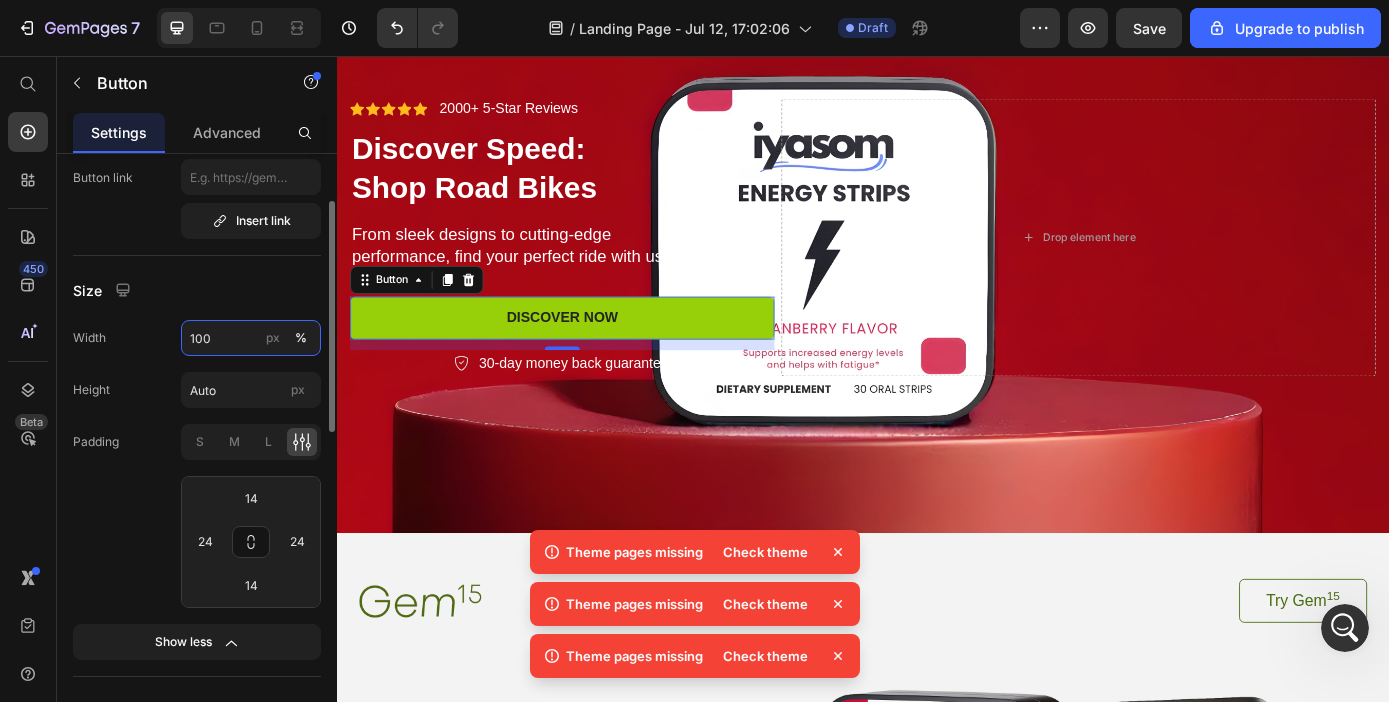 click on "100" at bounding box center [251, 338] 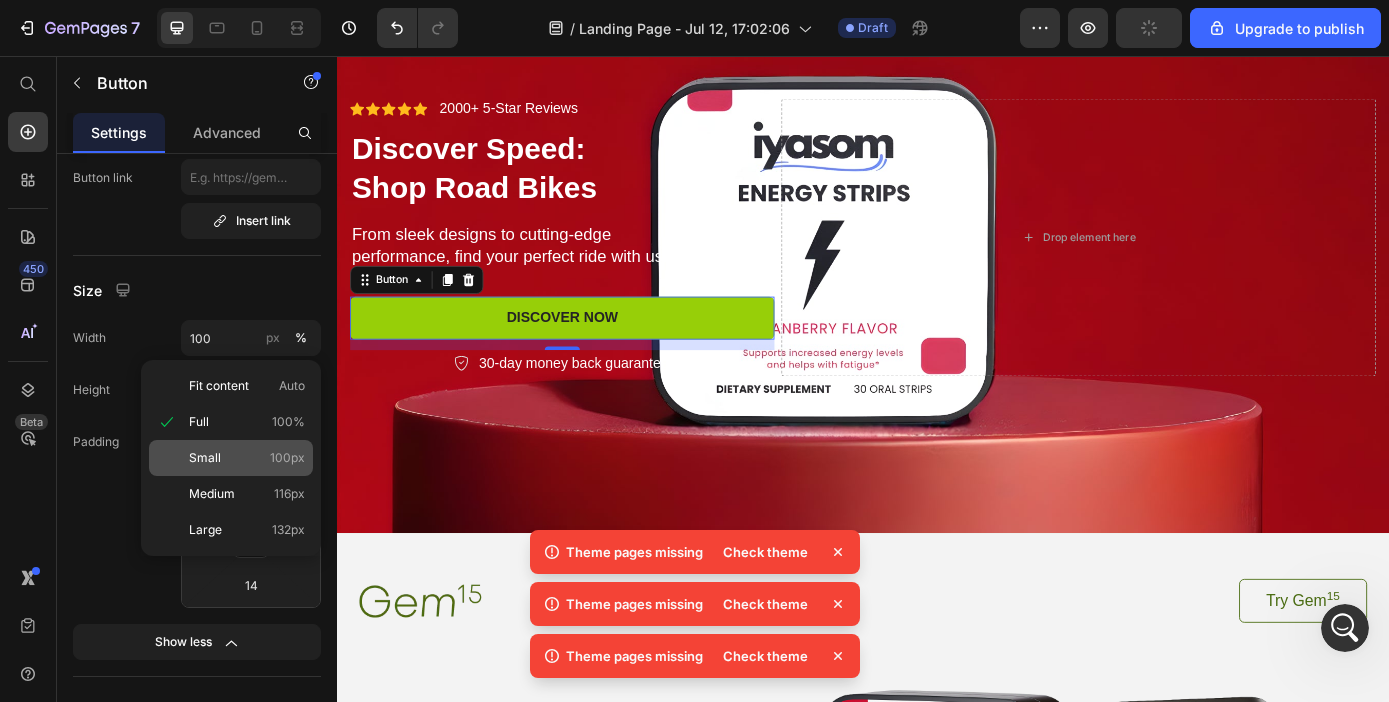 click on "Small 100px" at bounding box center [247, 458] 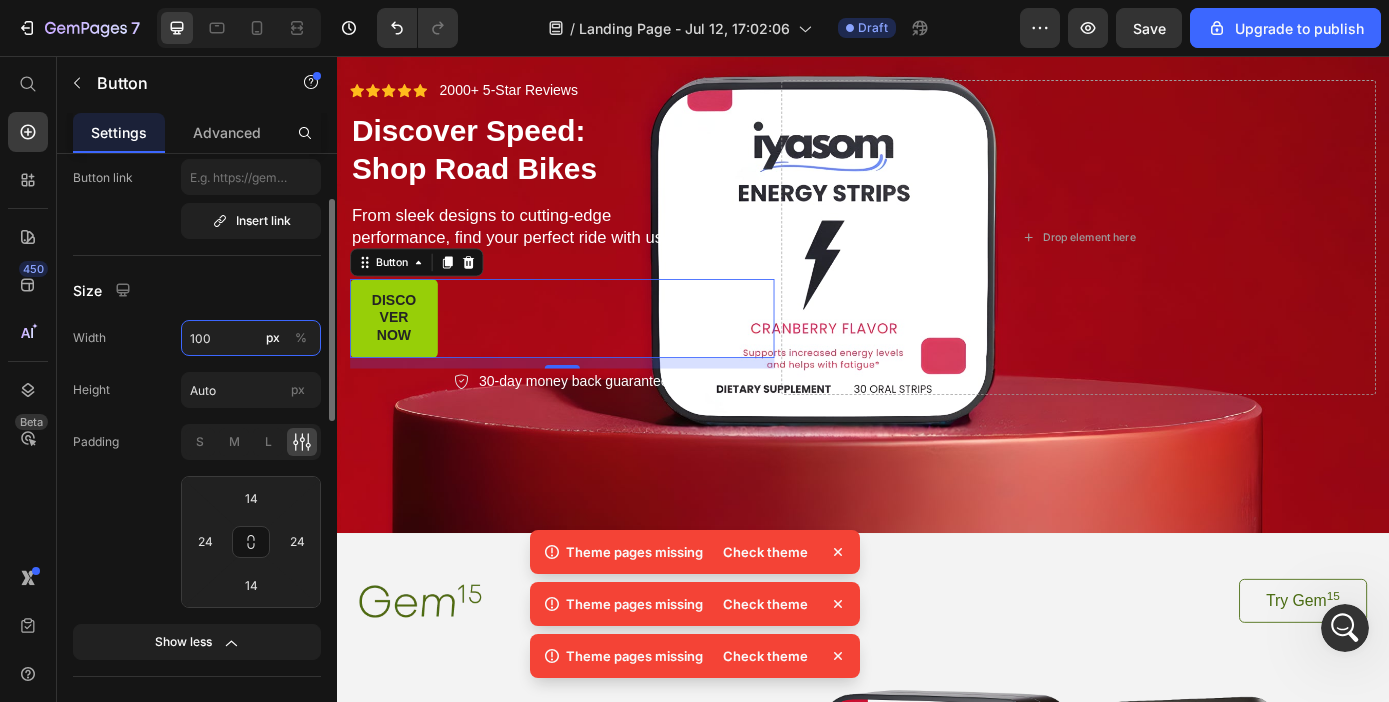 click on "100" at bounding box center [251, 338] 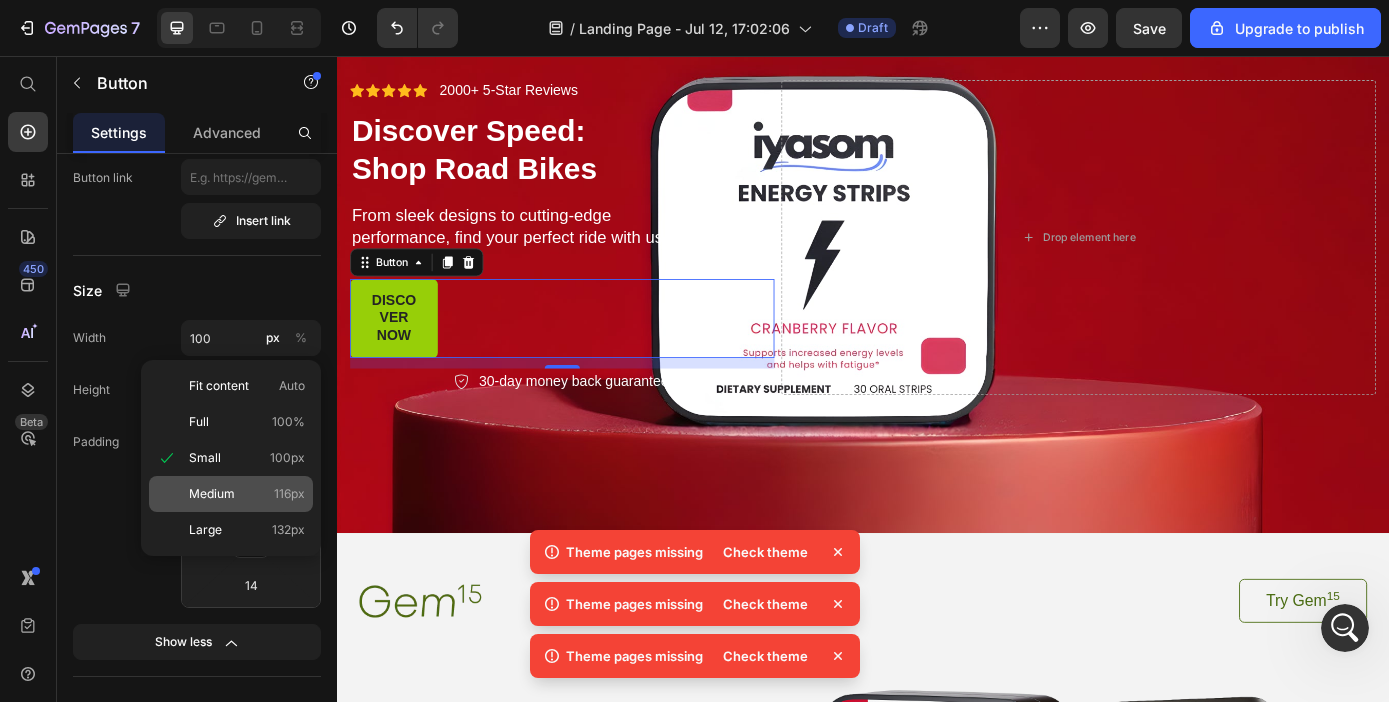 click on "Medium 116px" at bounding box center (247, 494) 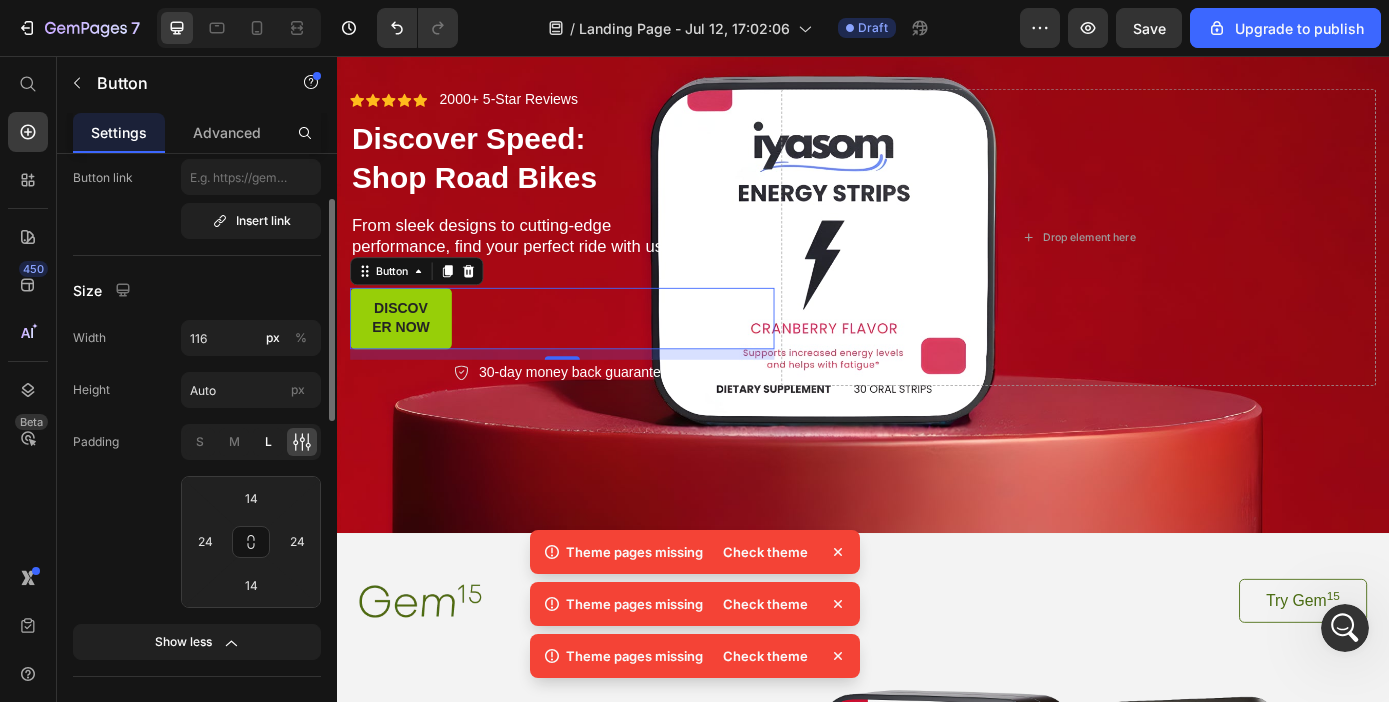 click on "L" 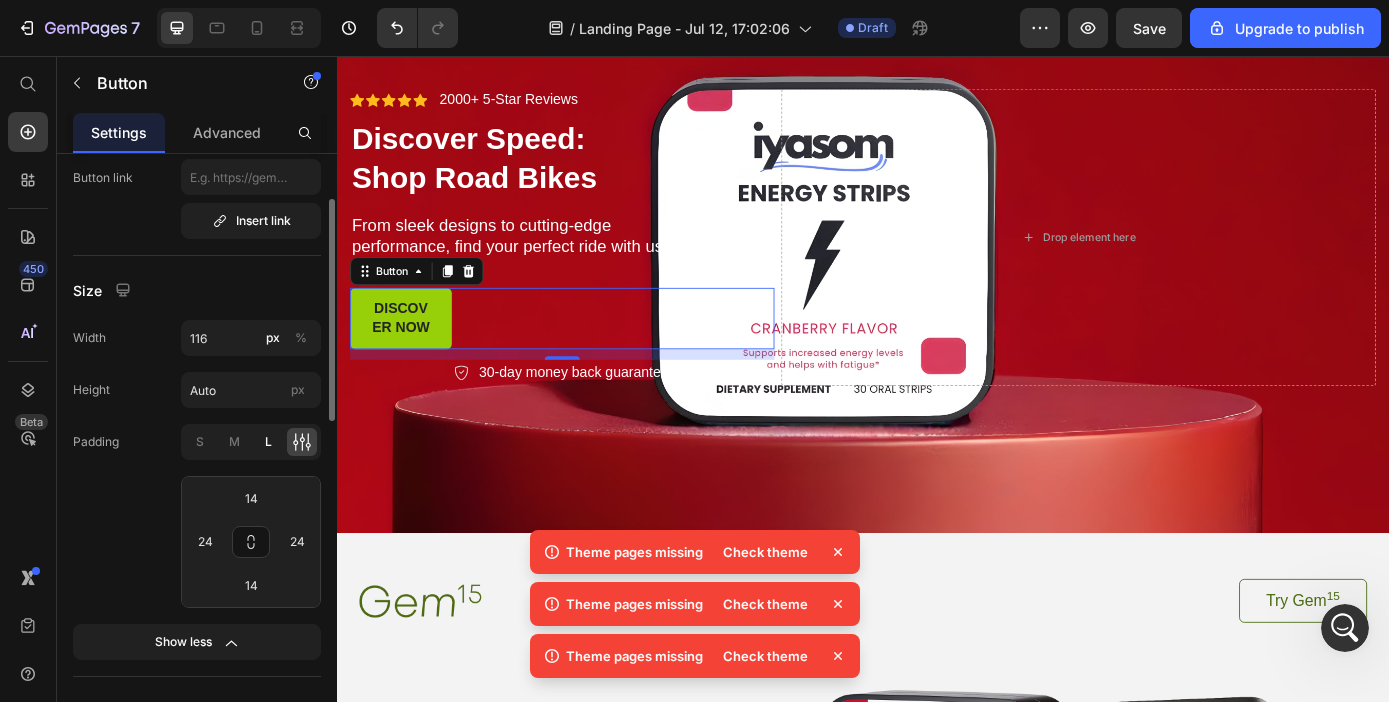 type on "12" 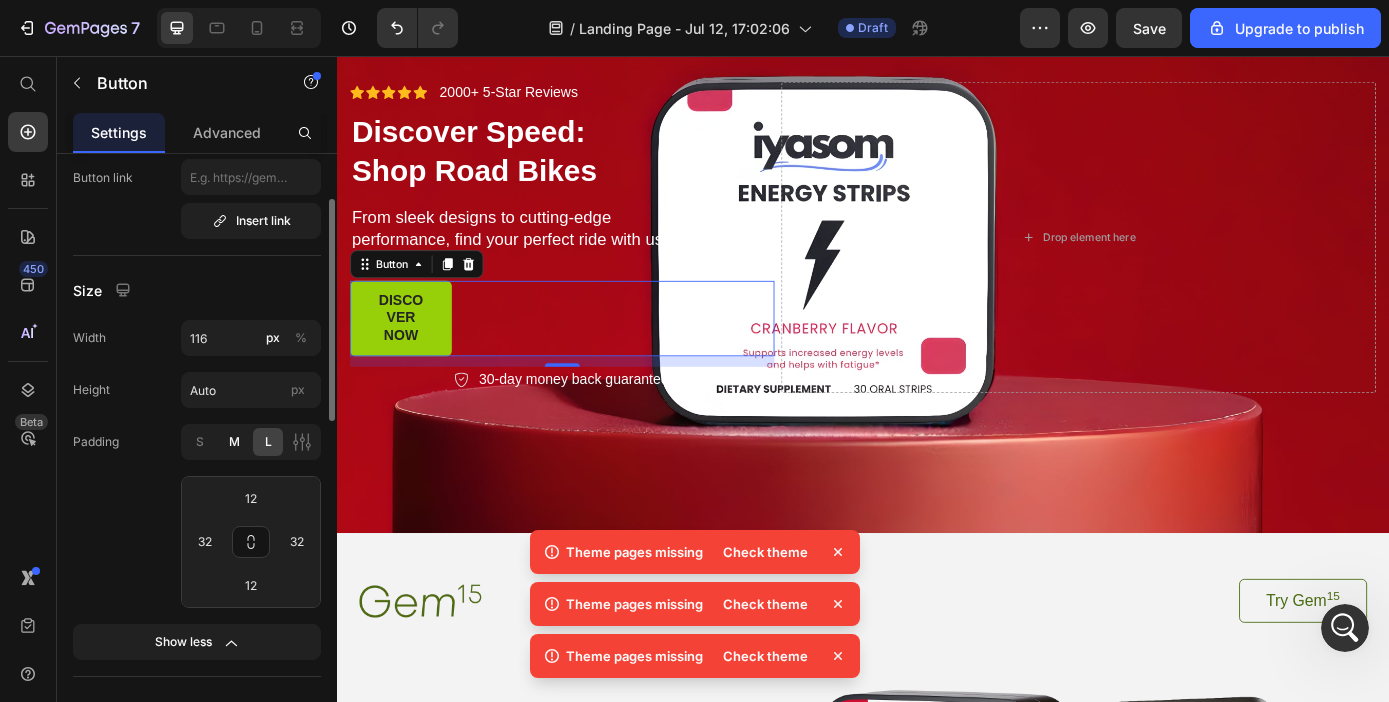 click on "M" 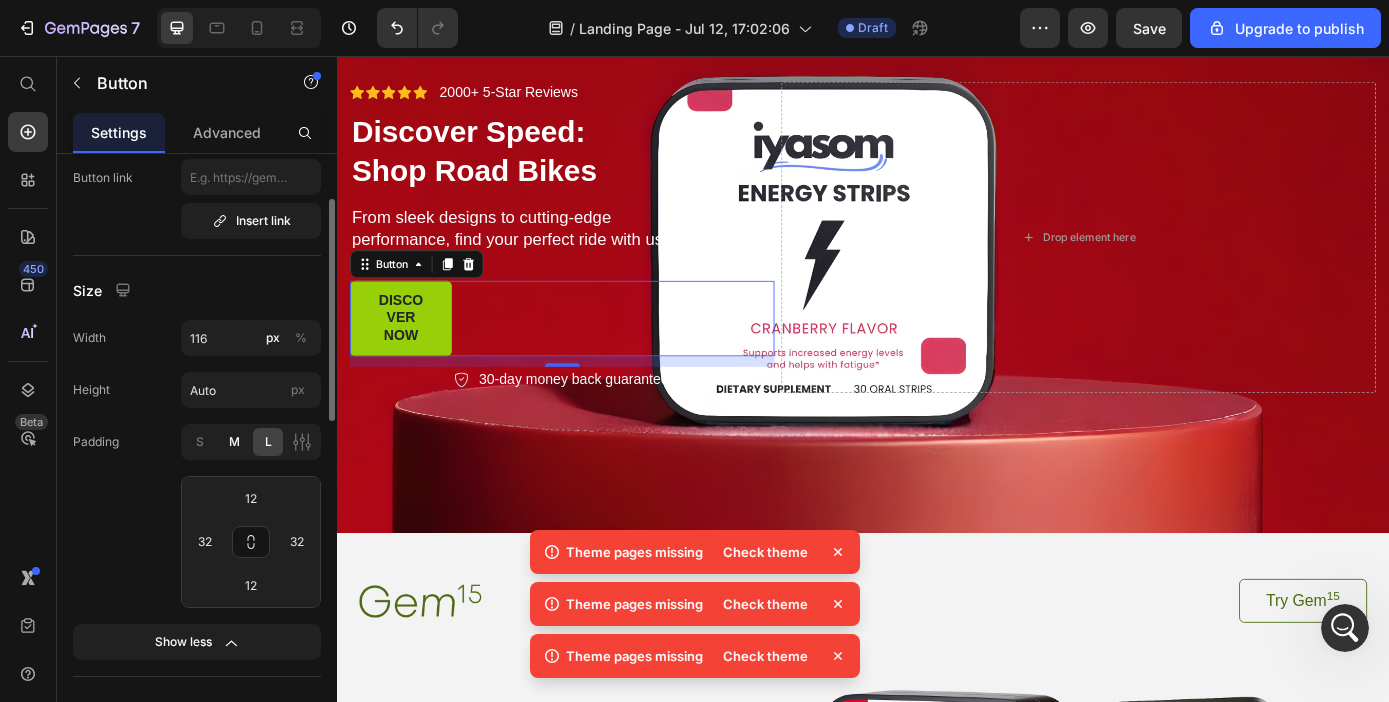 type on "8" 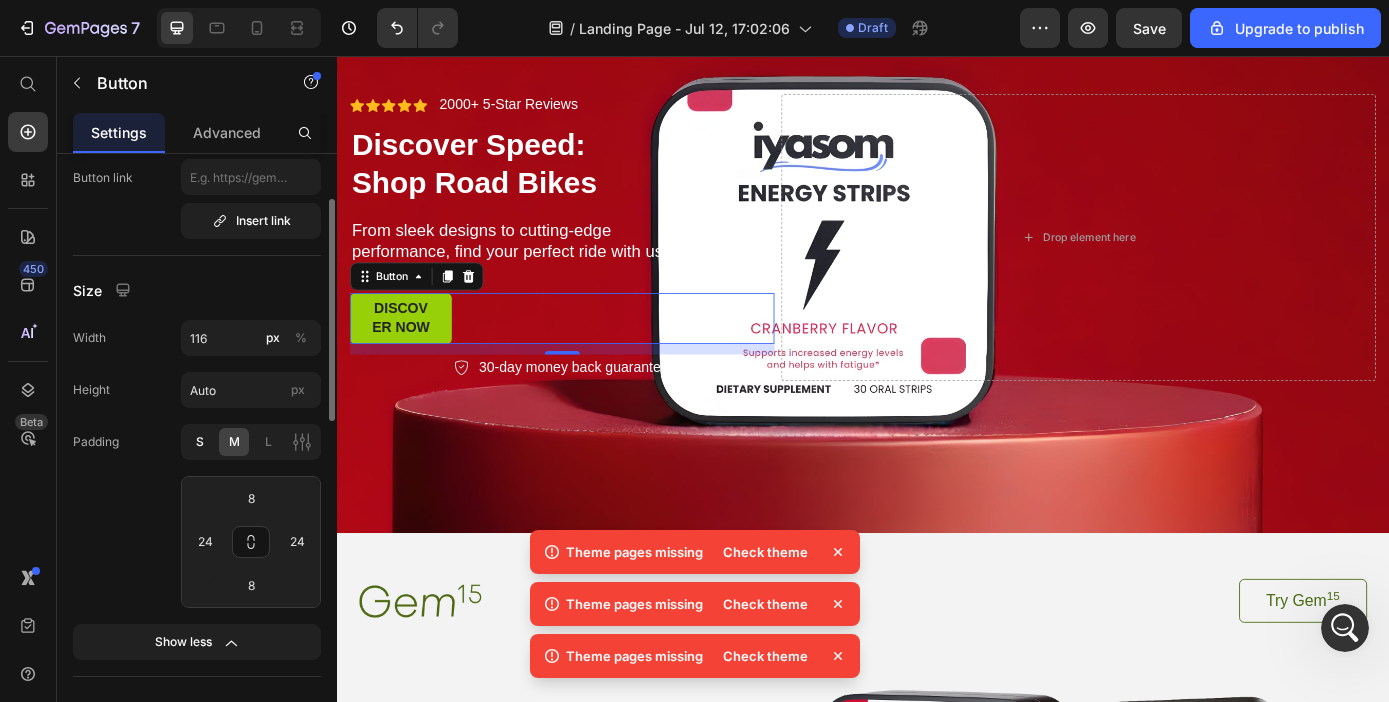 click on "S" 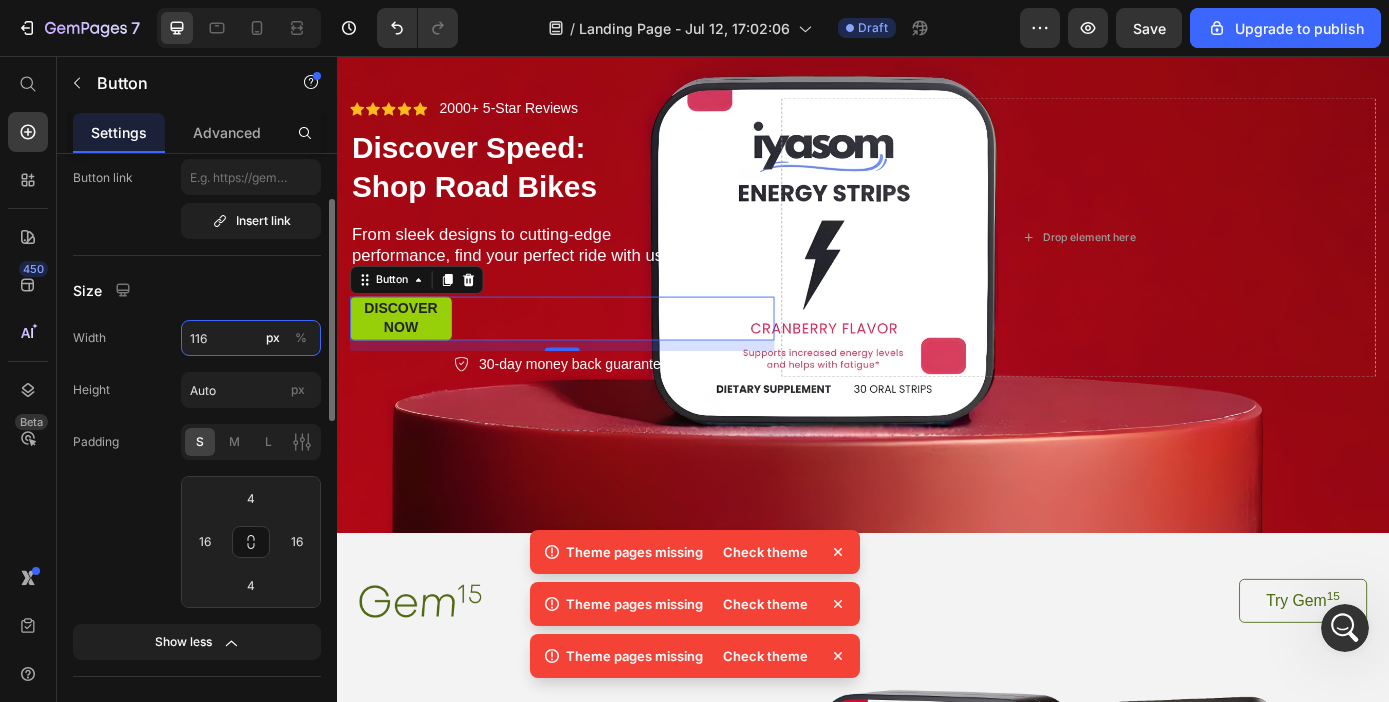 click on "116" at bounding box center [251, 338] 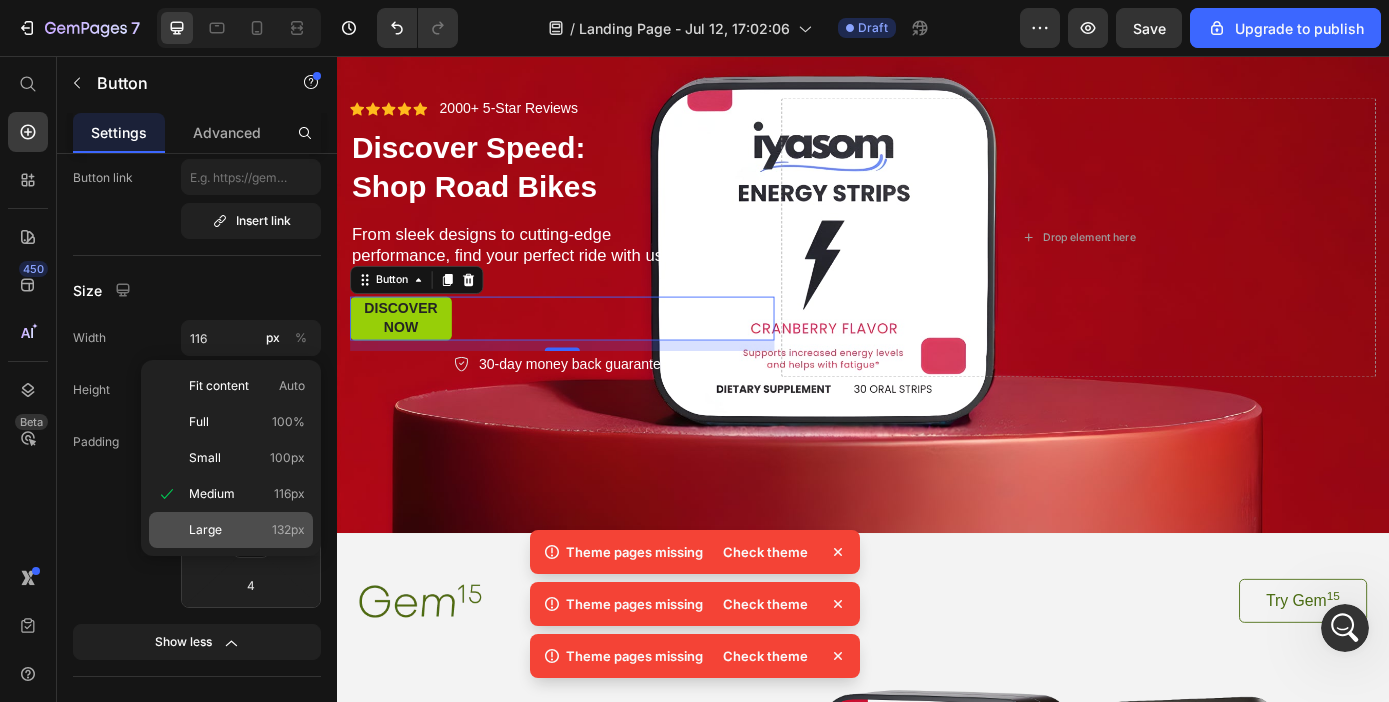 click on "Large 132px" at bounding box center [247, 530] 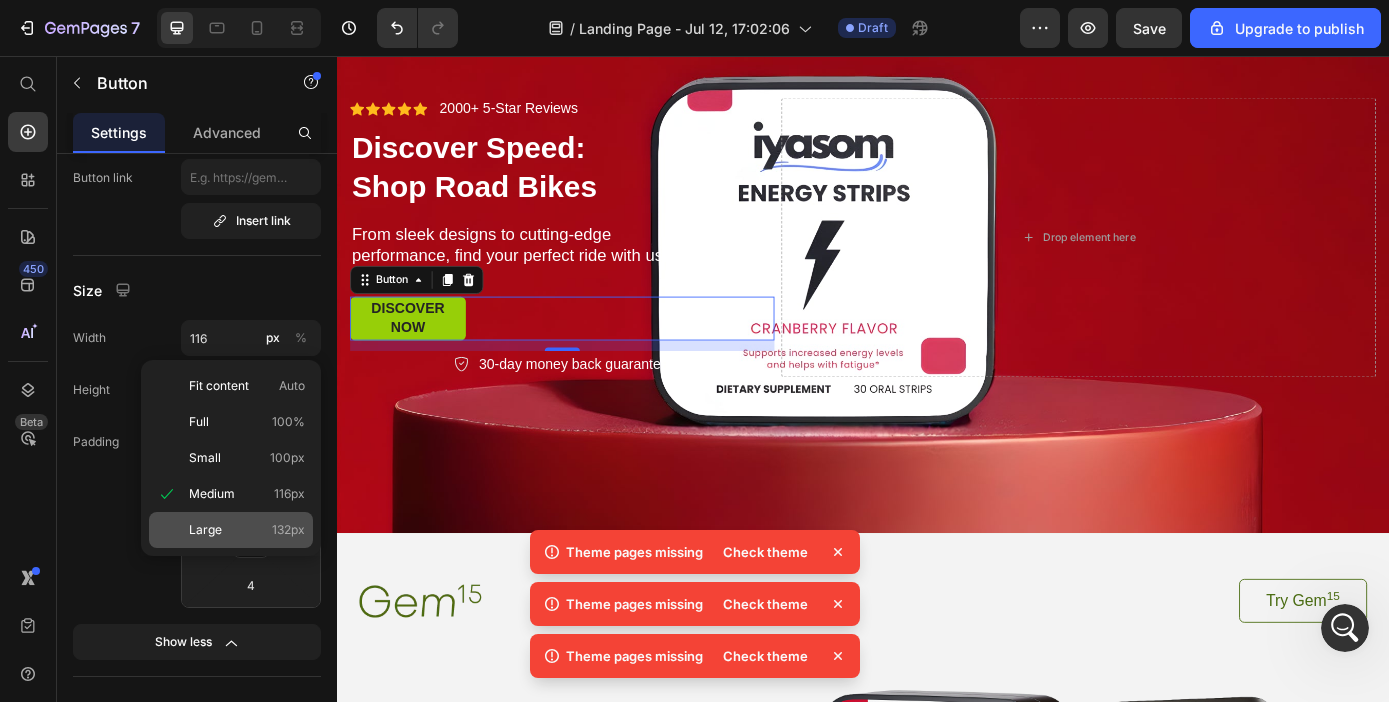 type on "132" 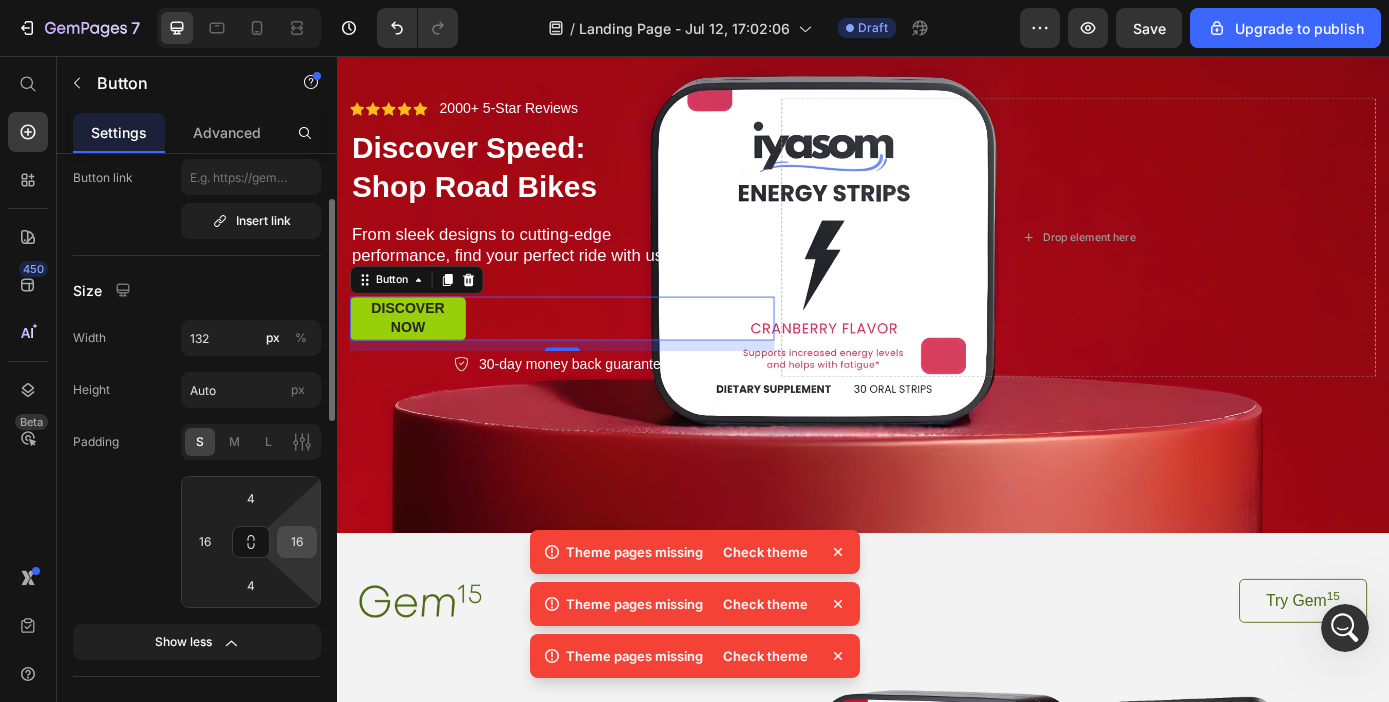 click on "16" at bounding box center (297, 542) 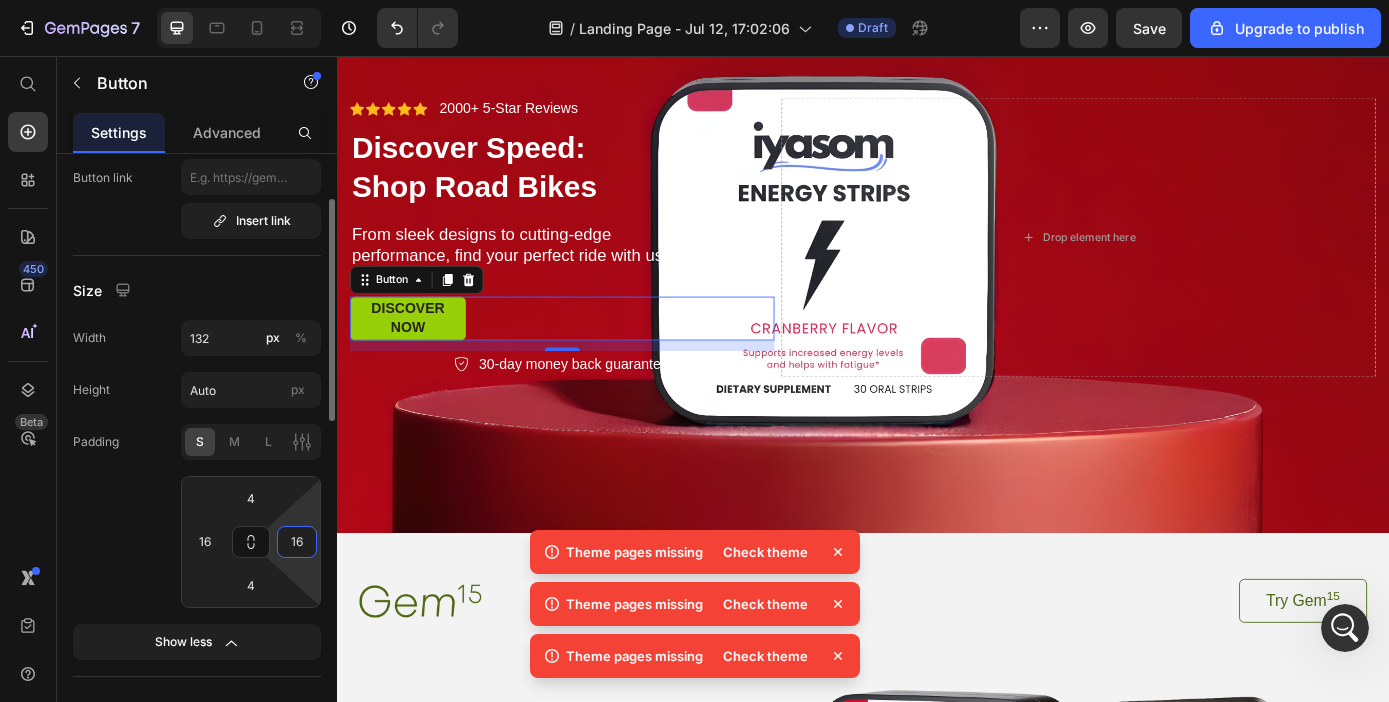 click on "16" at bounding box center [297, 542] 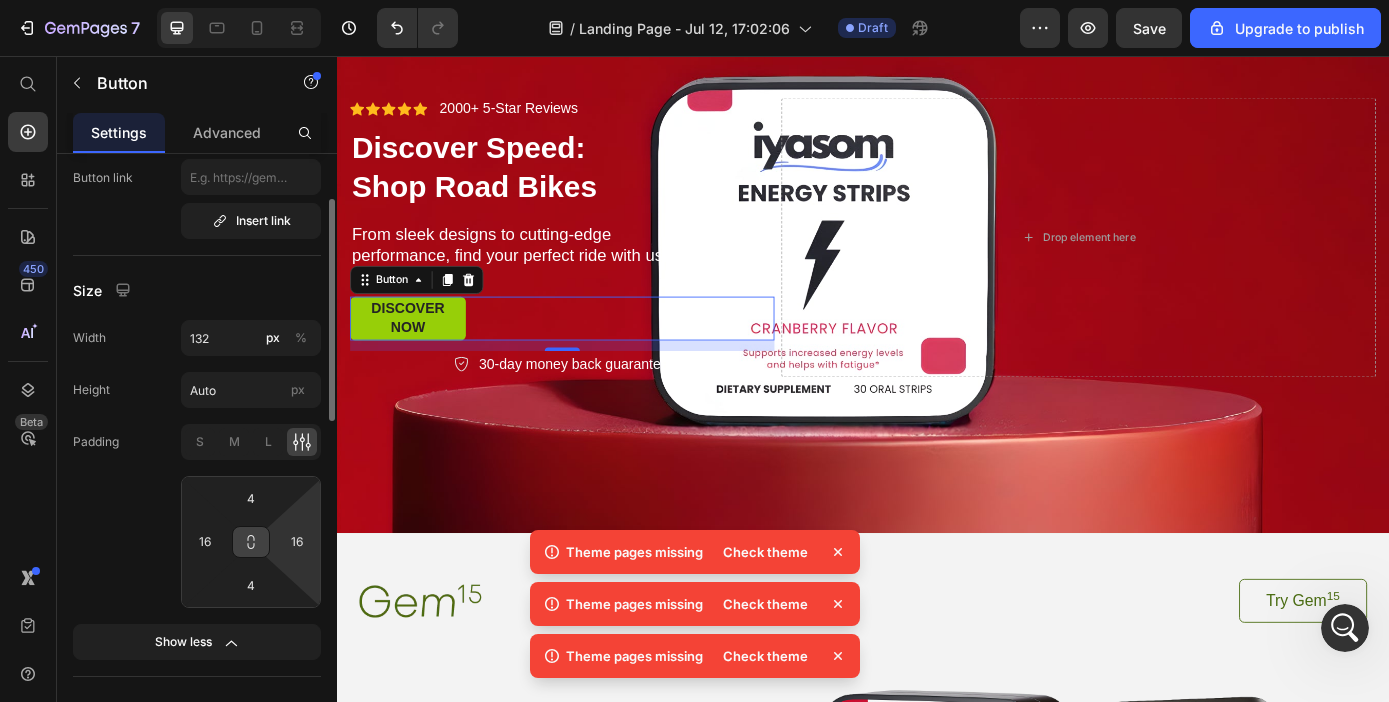 click at bounding box center (251, 542) 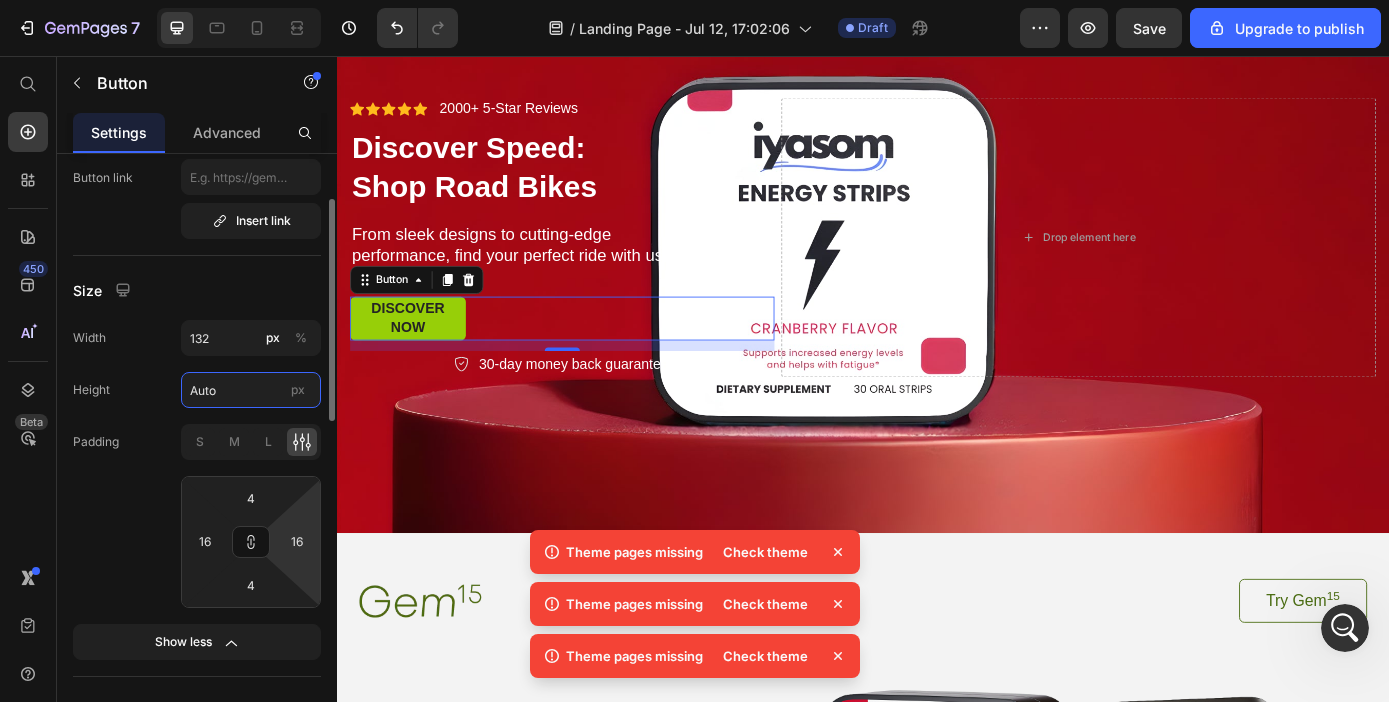 click on "Auto" at bounding box center (251, 390) 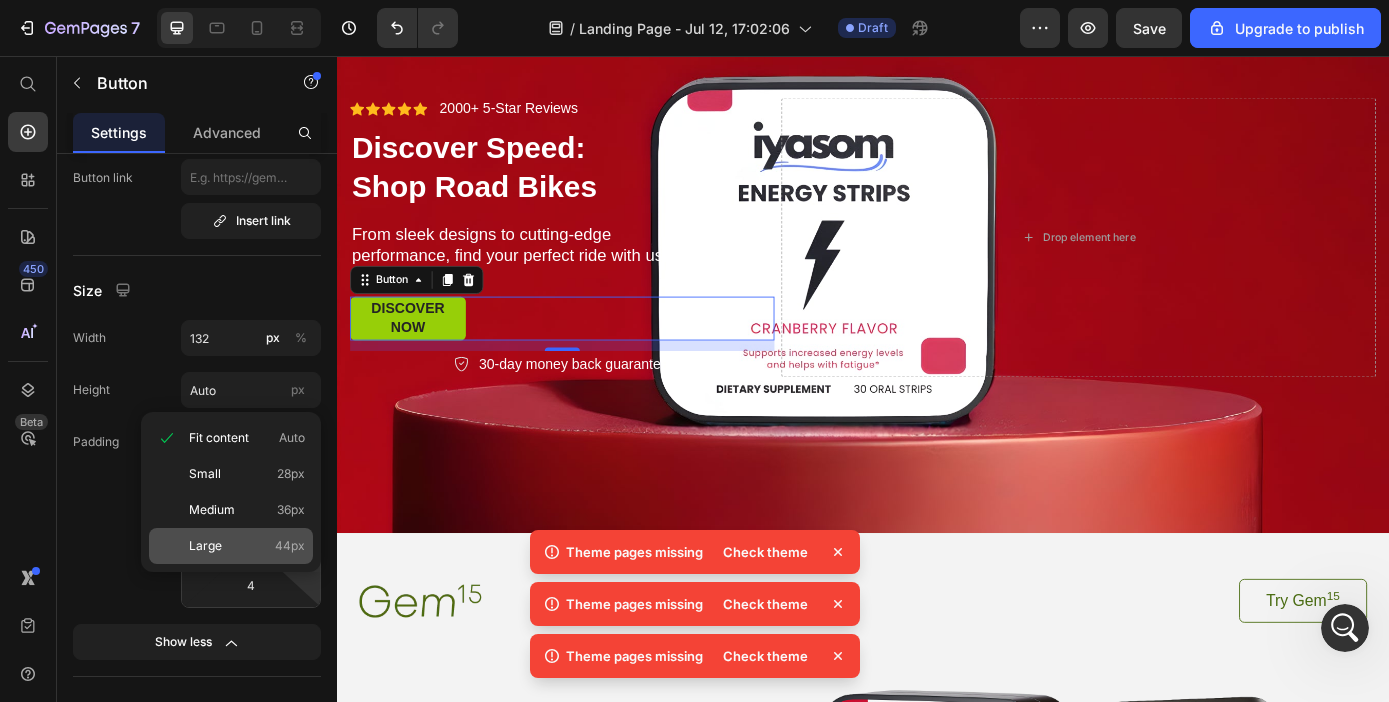 click on "Large 44px" 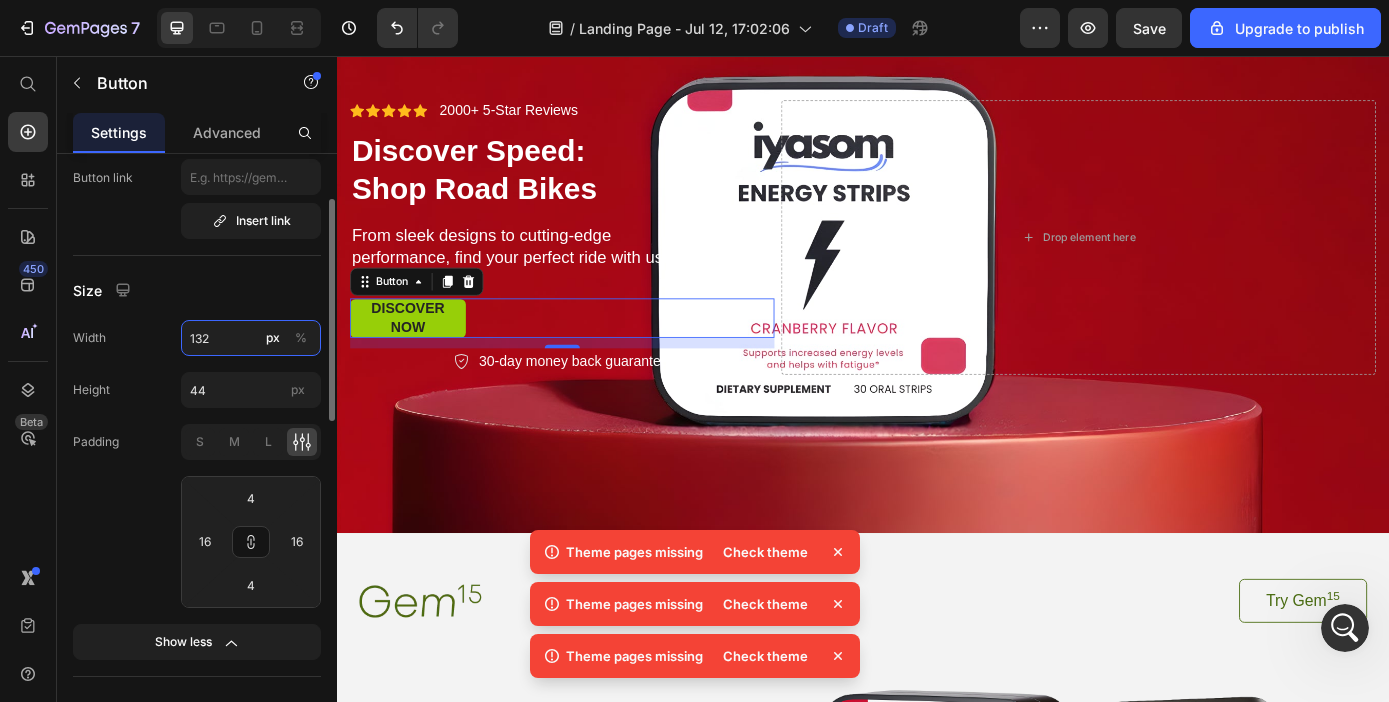 click on "132" at bounding box center (251, 338) 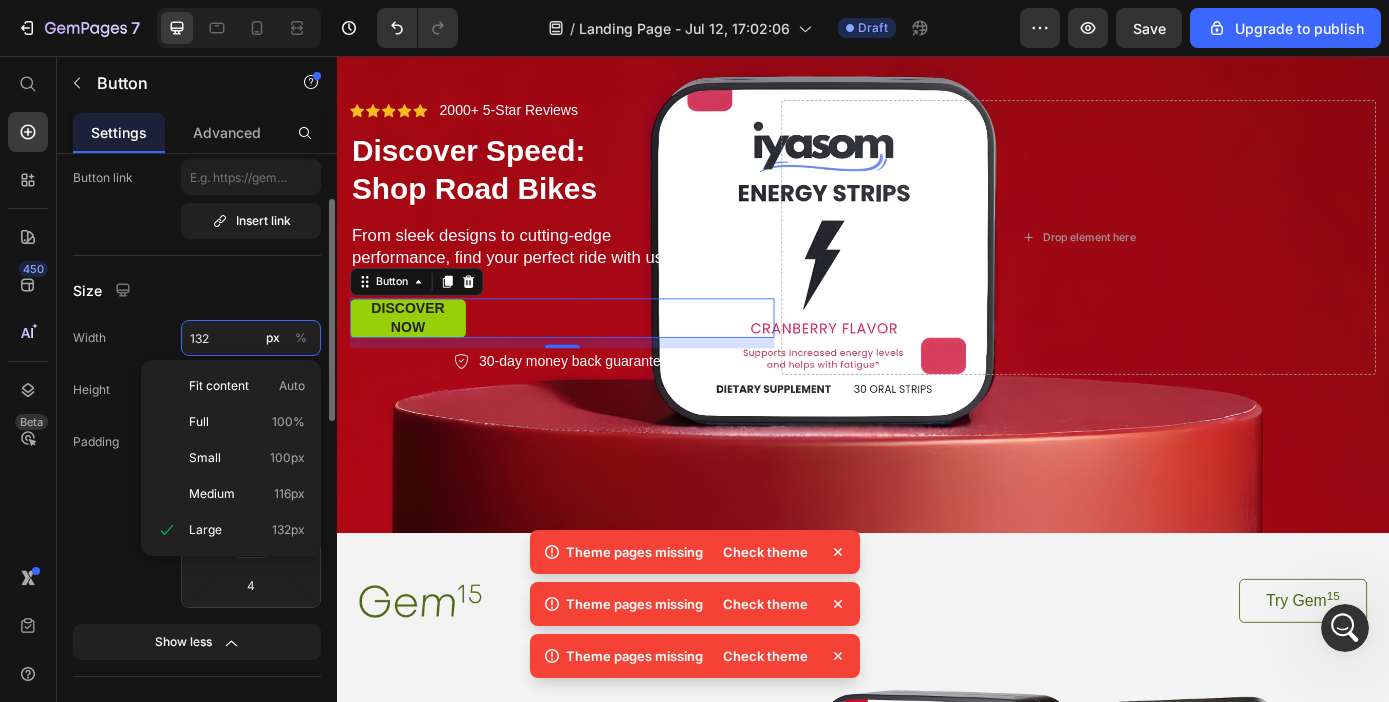 click on "132" at bounding box center [251, 338] 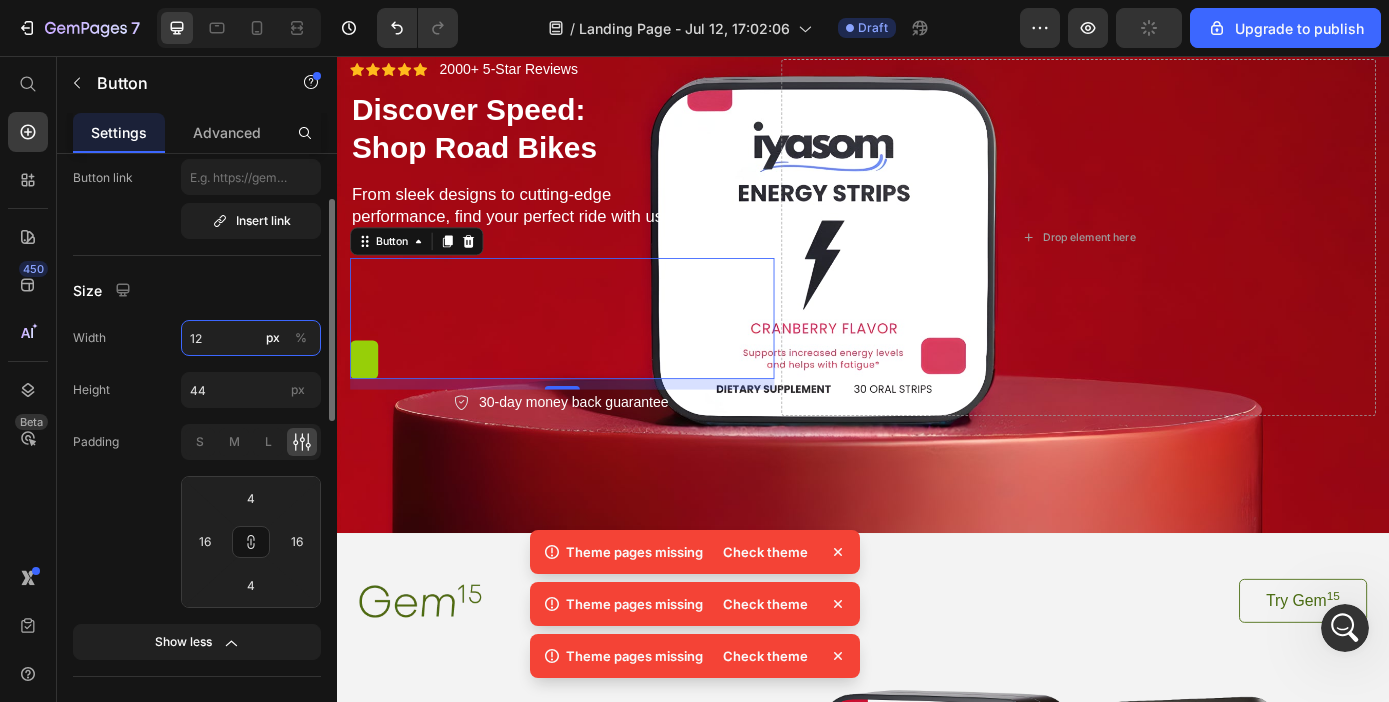 type on "1" 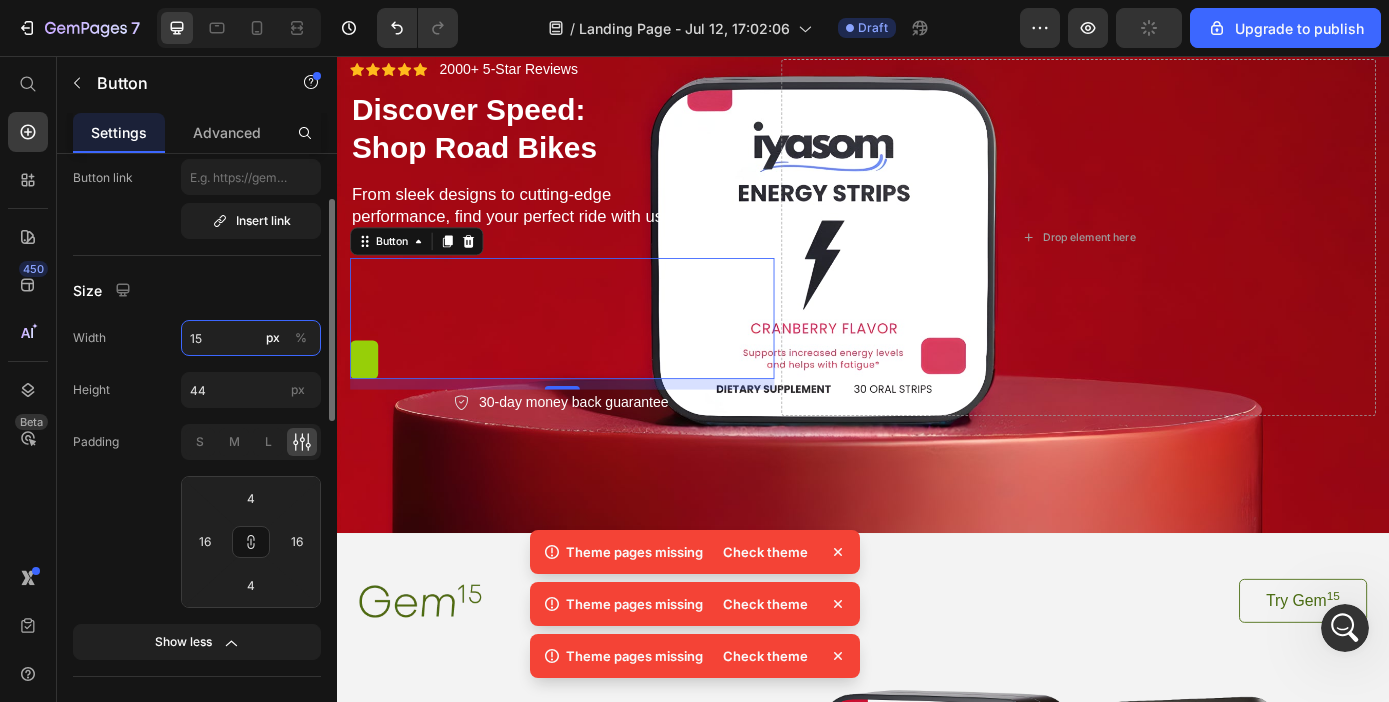type on "1" 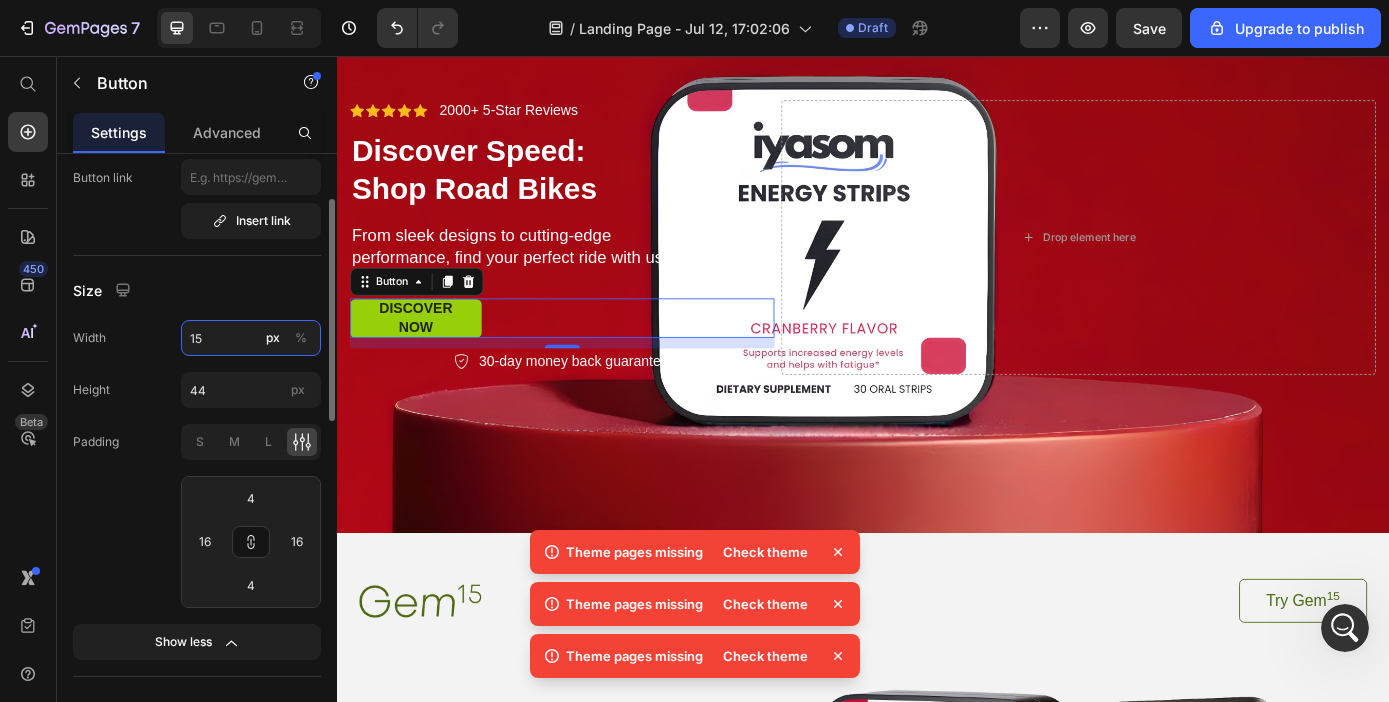 type on "1" 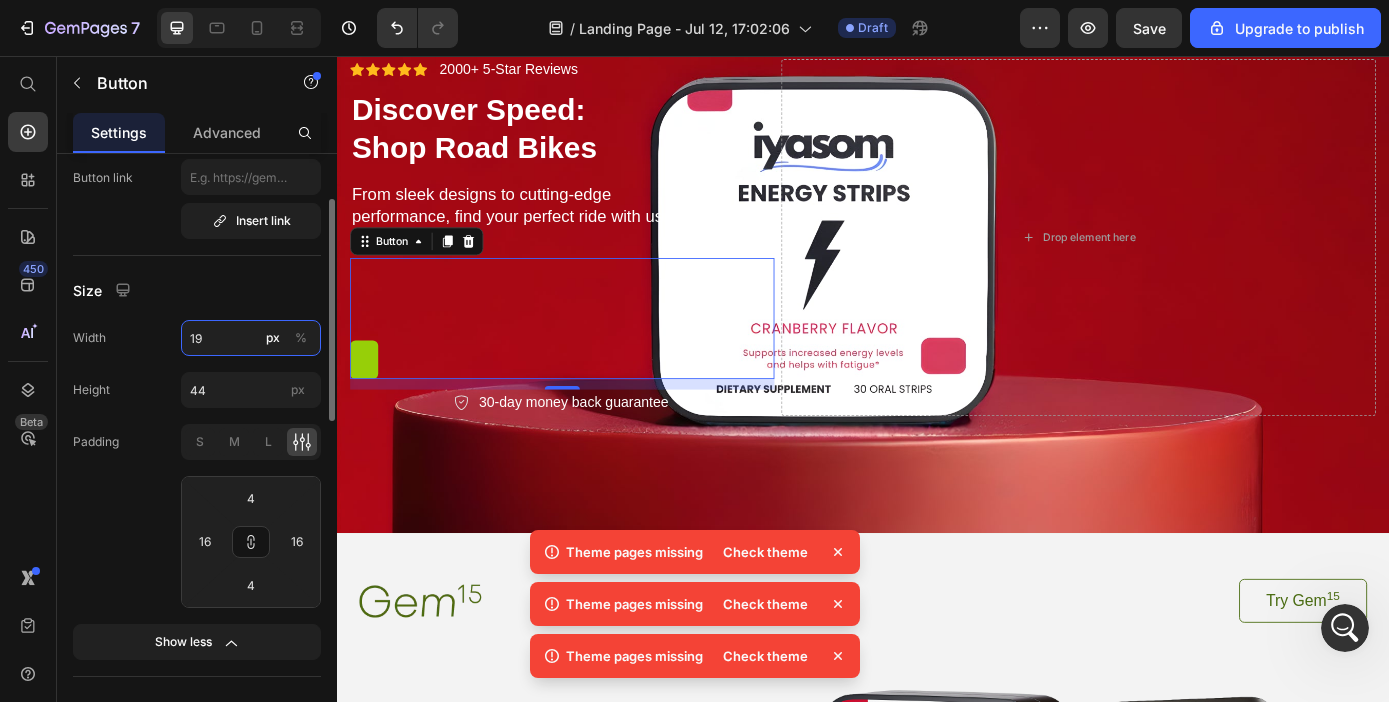 type on "1" 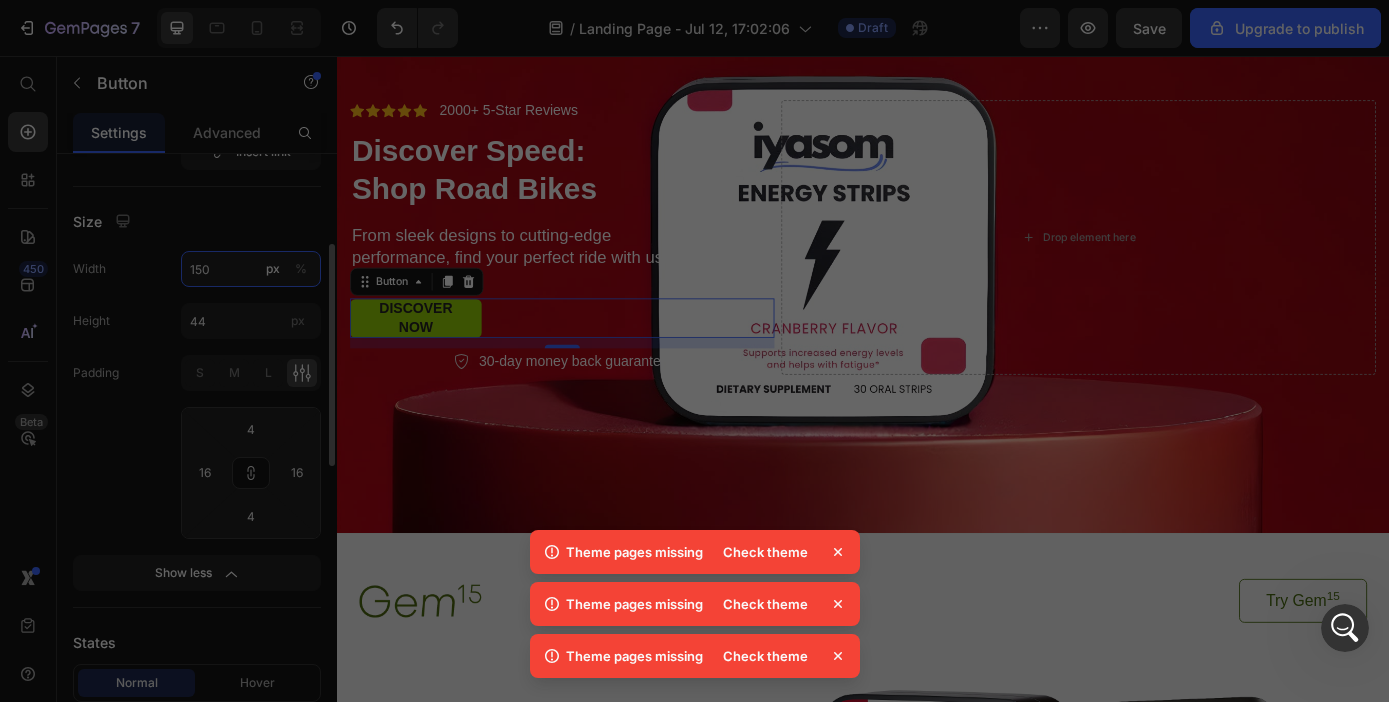 scroll, scrollTop: 207, scrollLeft: 0, axis: vertical 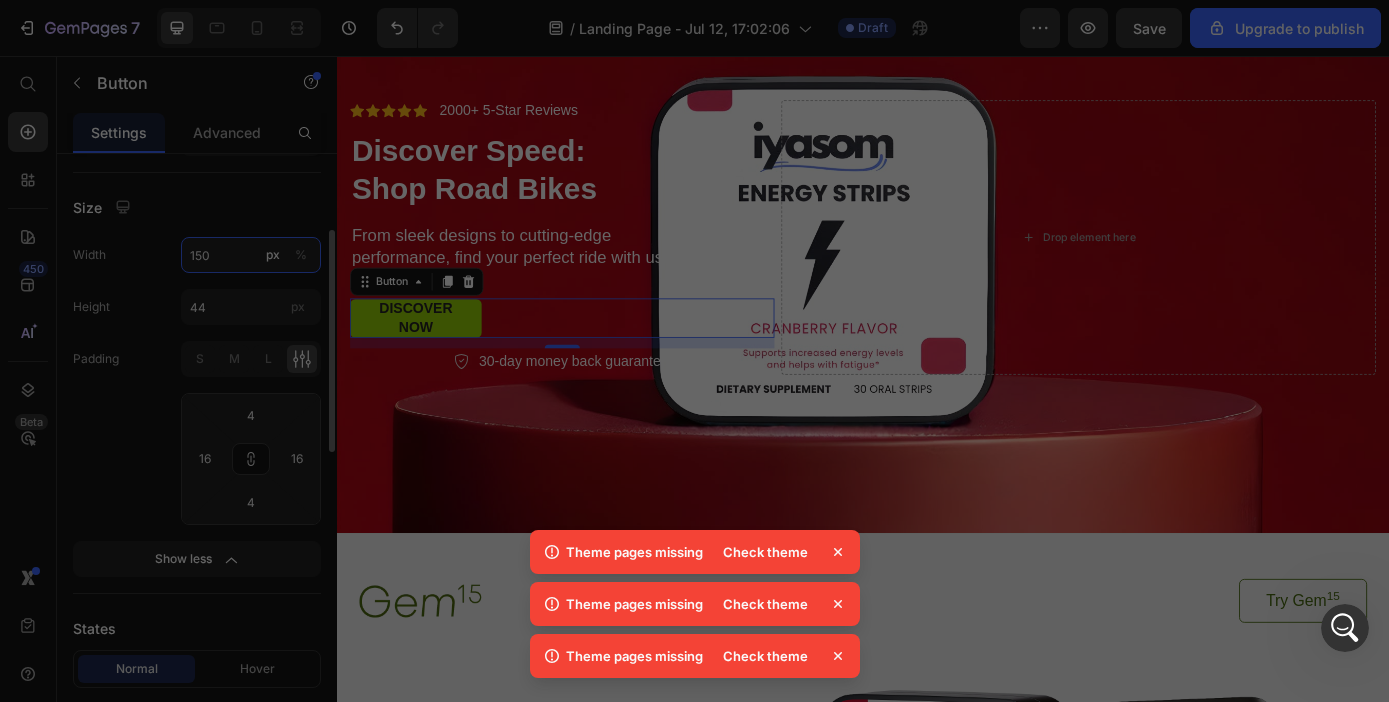 type on "150" 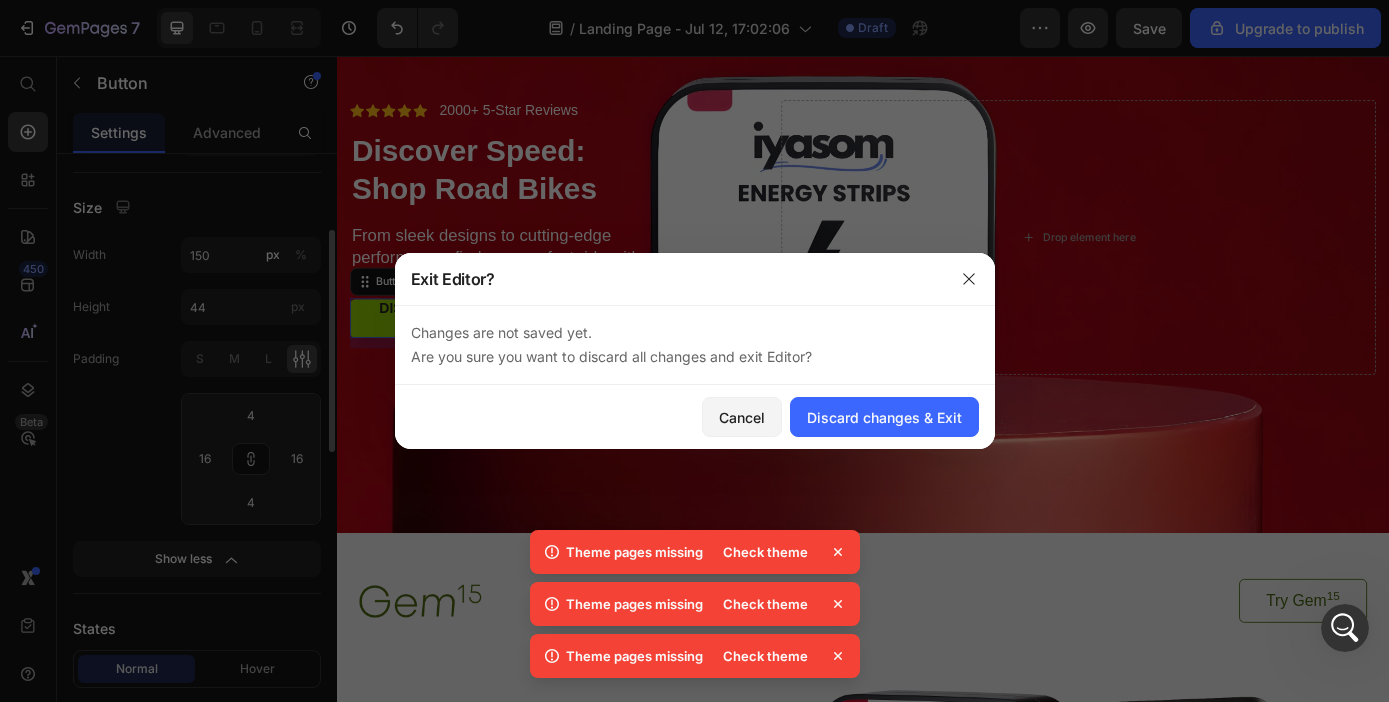 click at bounding box center (694, 351) 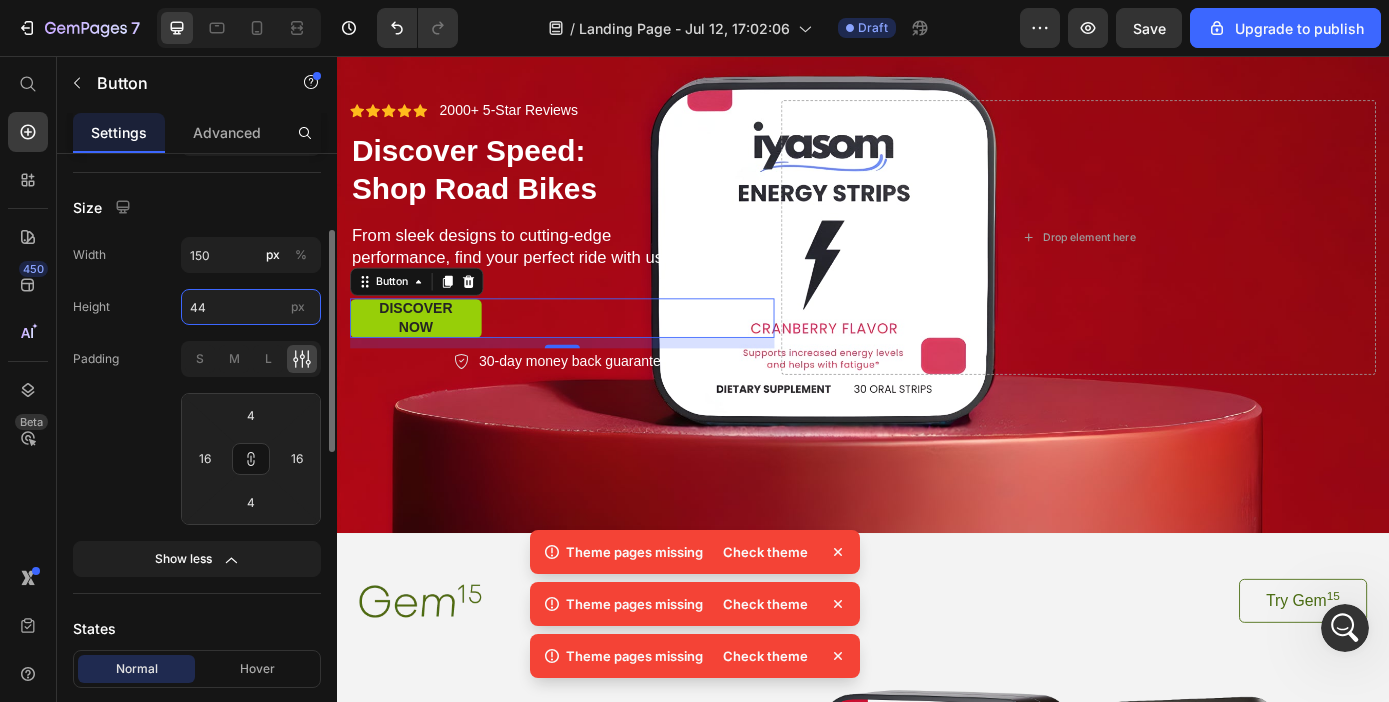 click on "44" at bounding box center [251, 307] 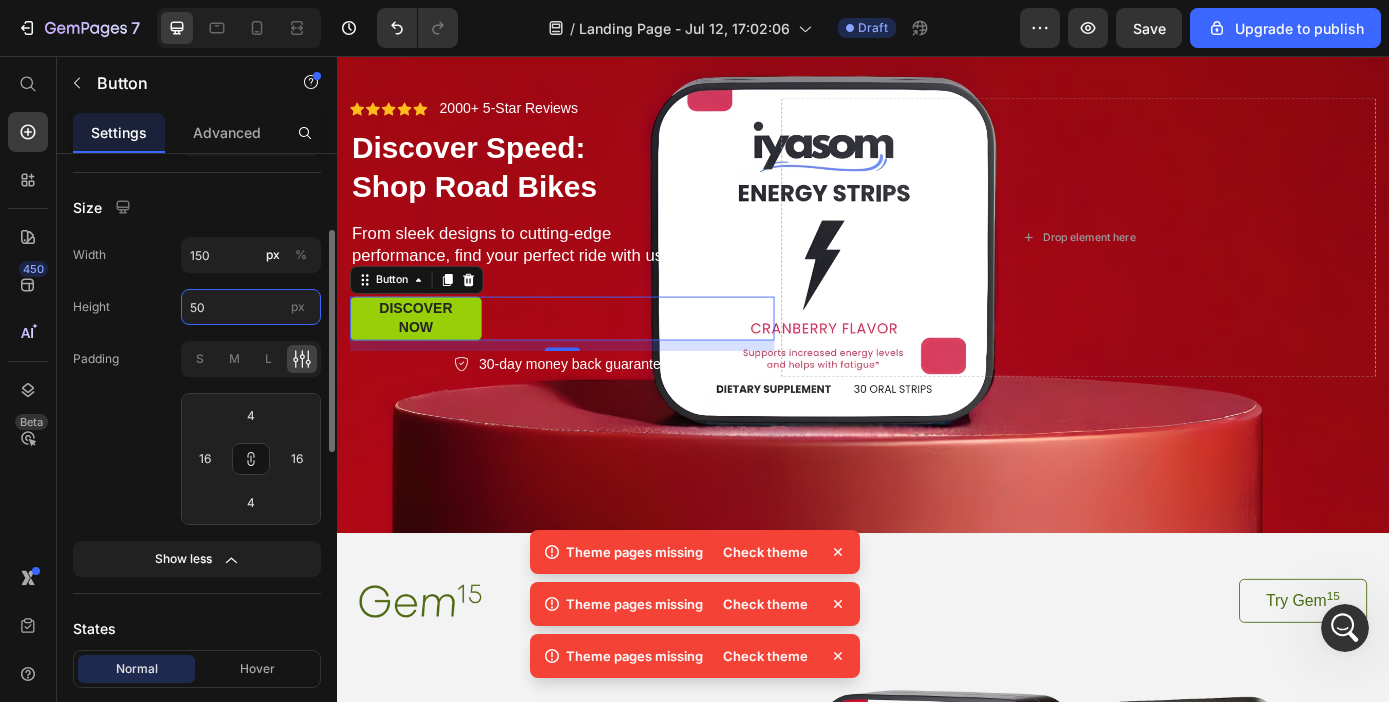 type on "5" 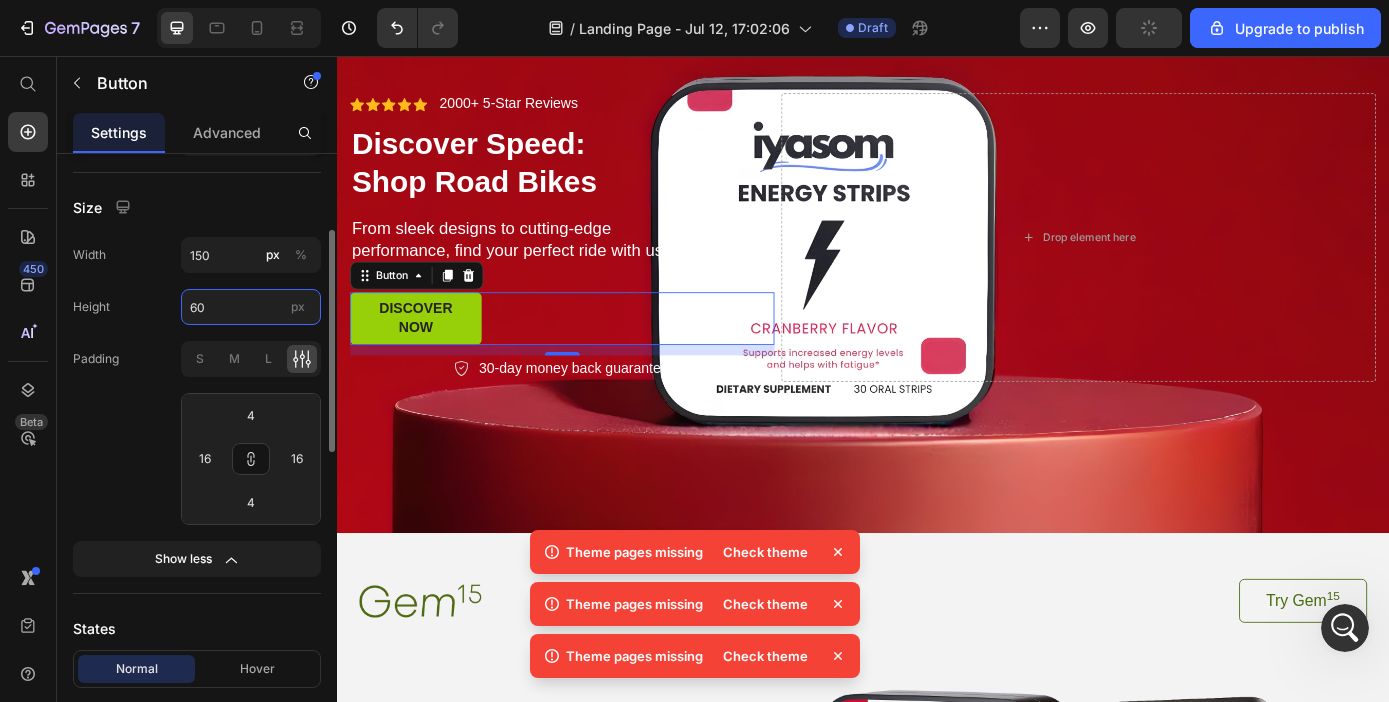 type on "6" 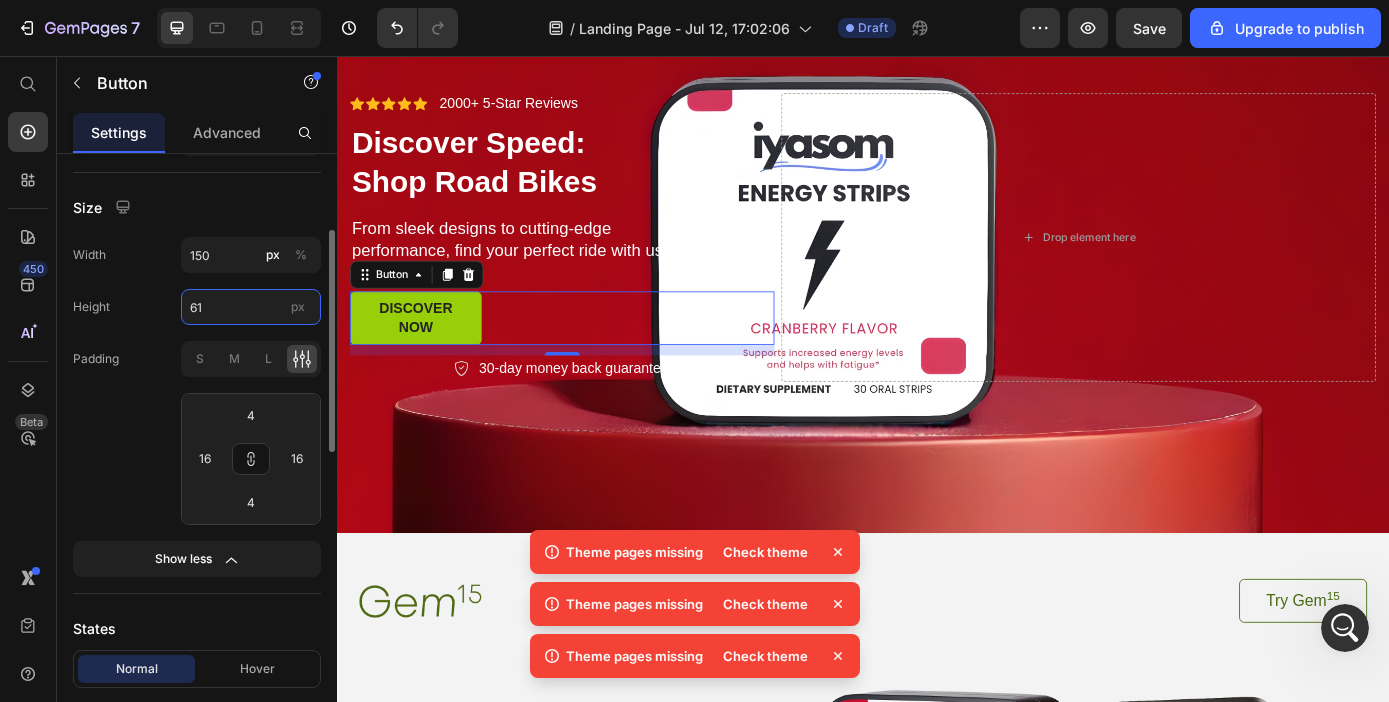 type on "6" 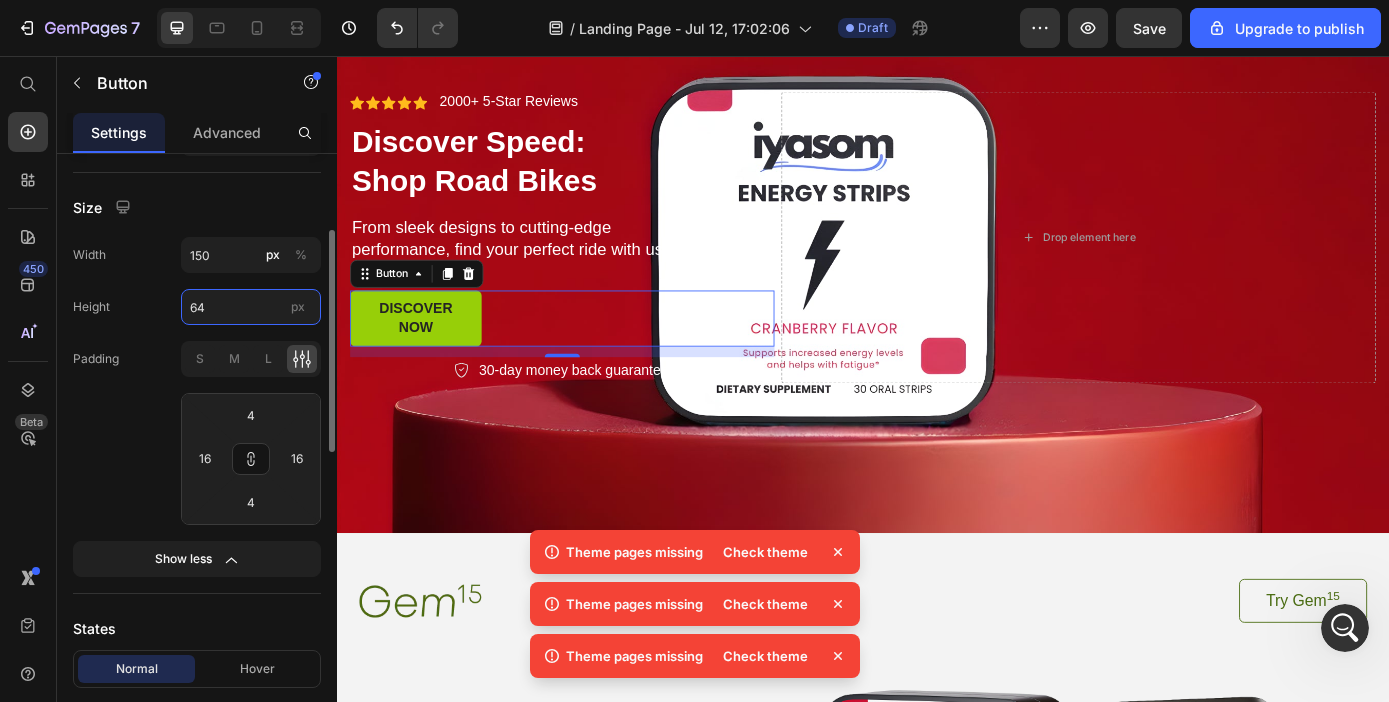 type on "6" 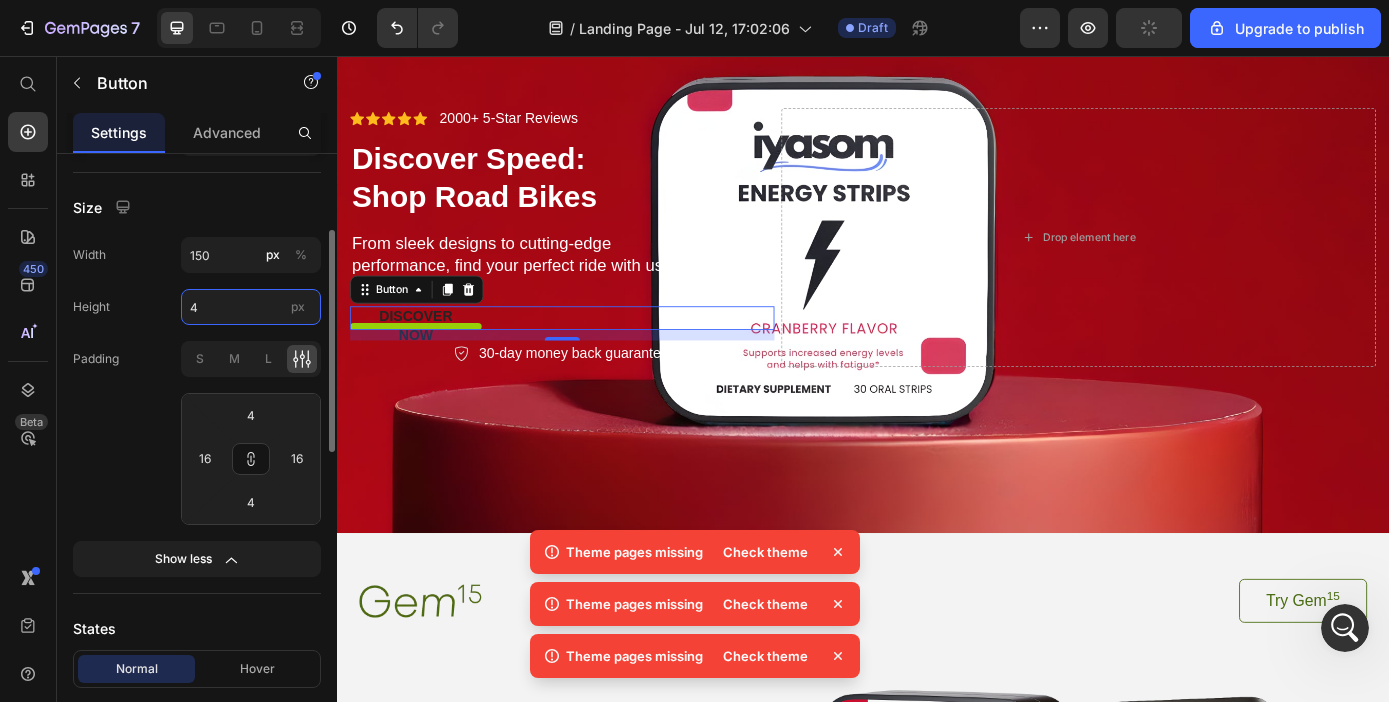 type on "44" 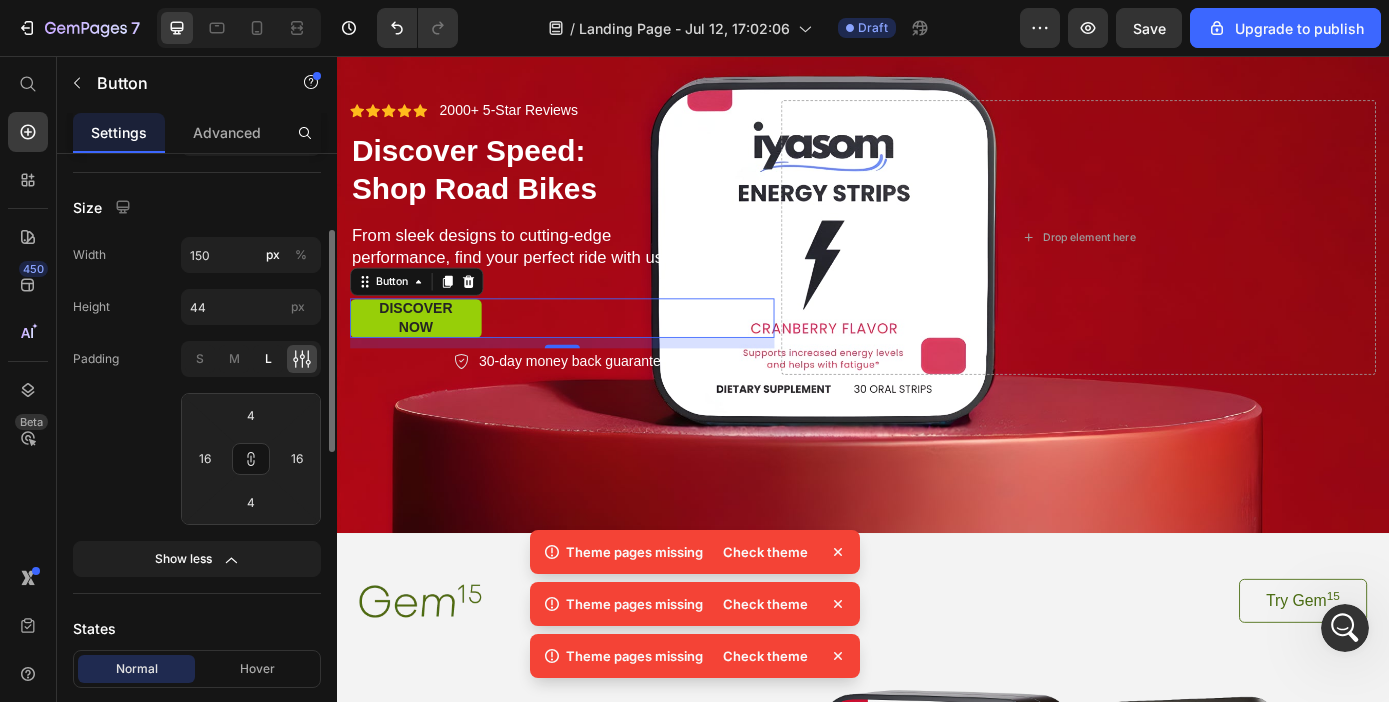click on "L" 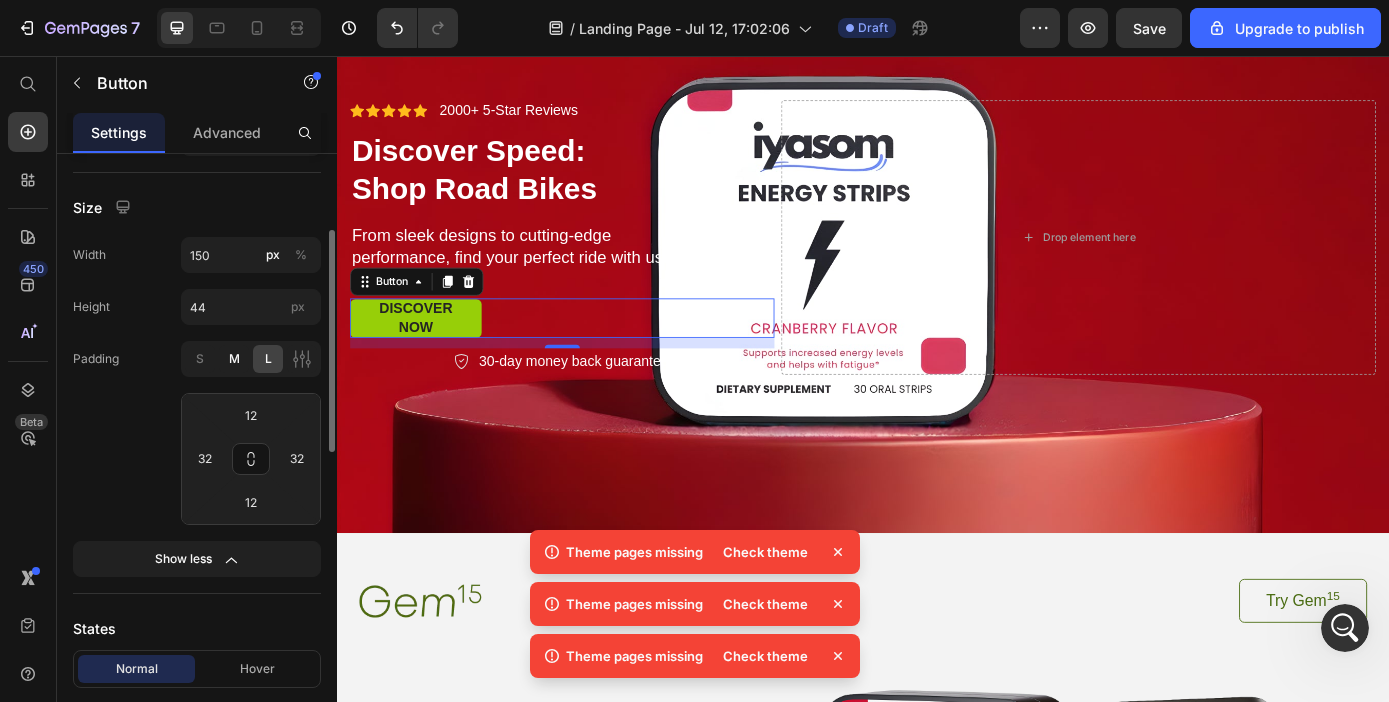 click on "M" 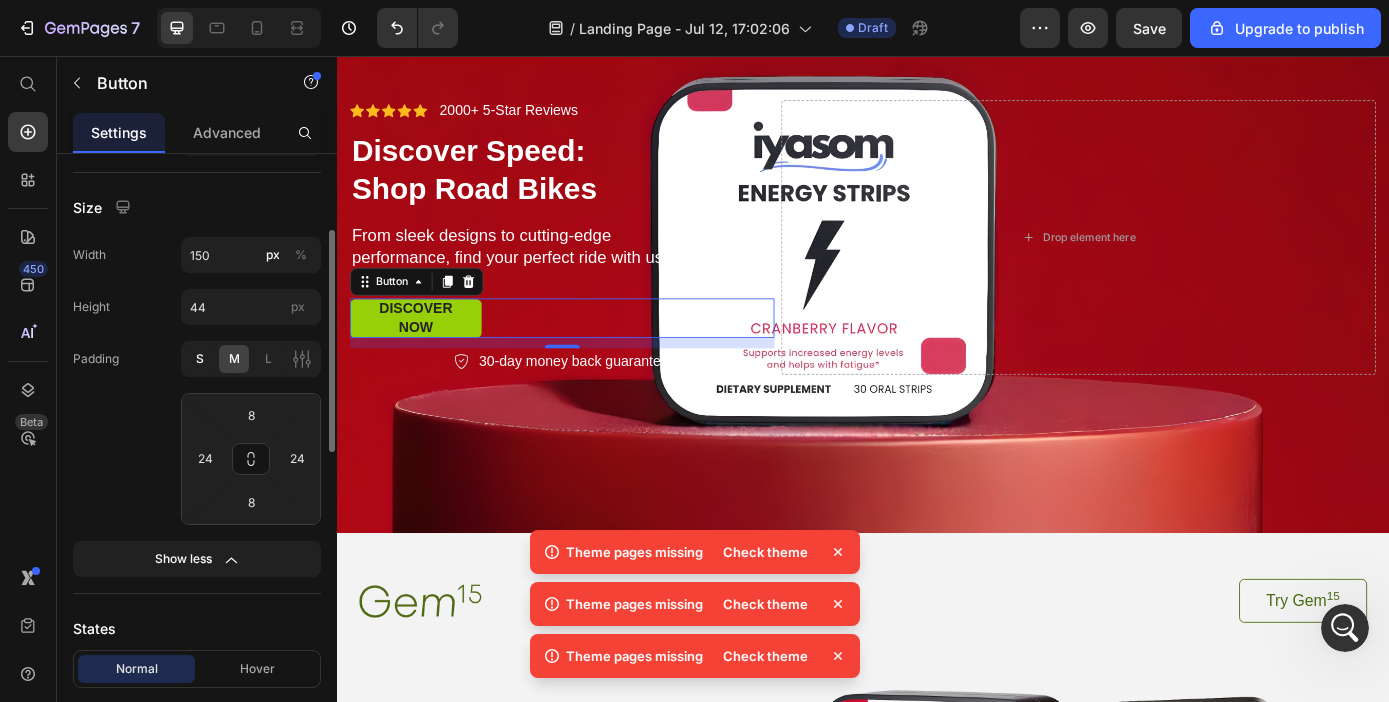 click on "S" 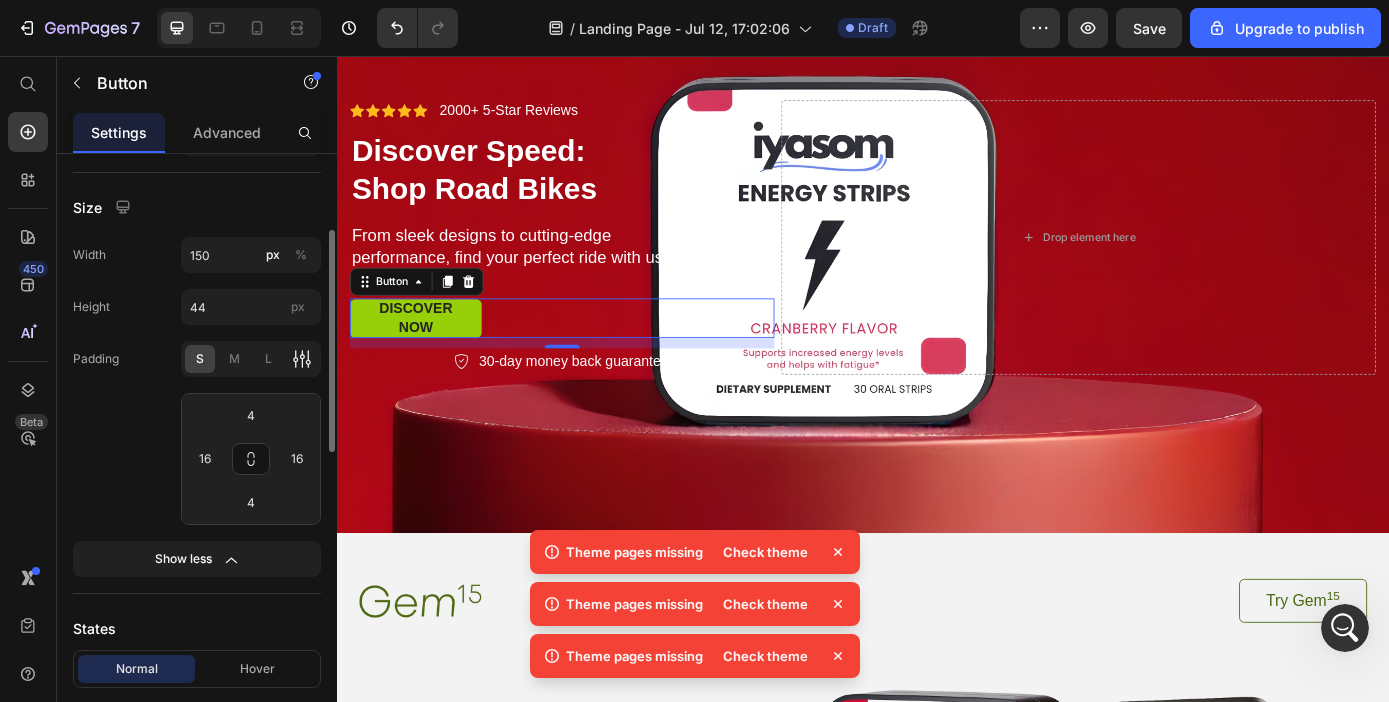 click 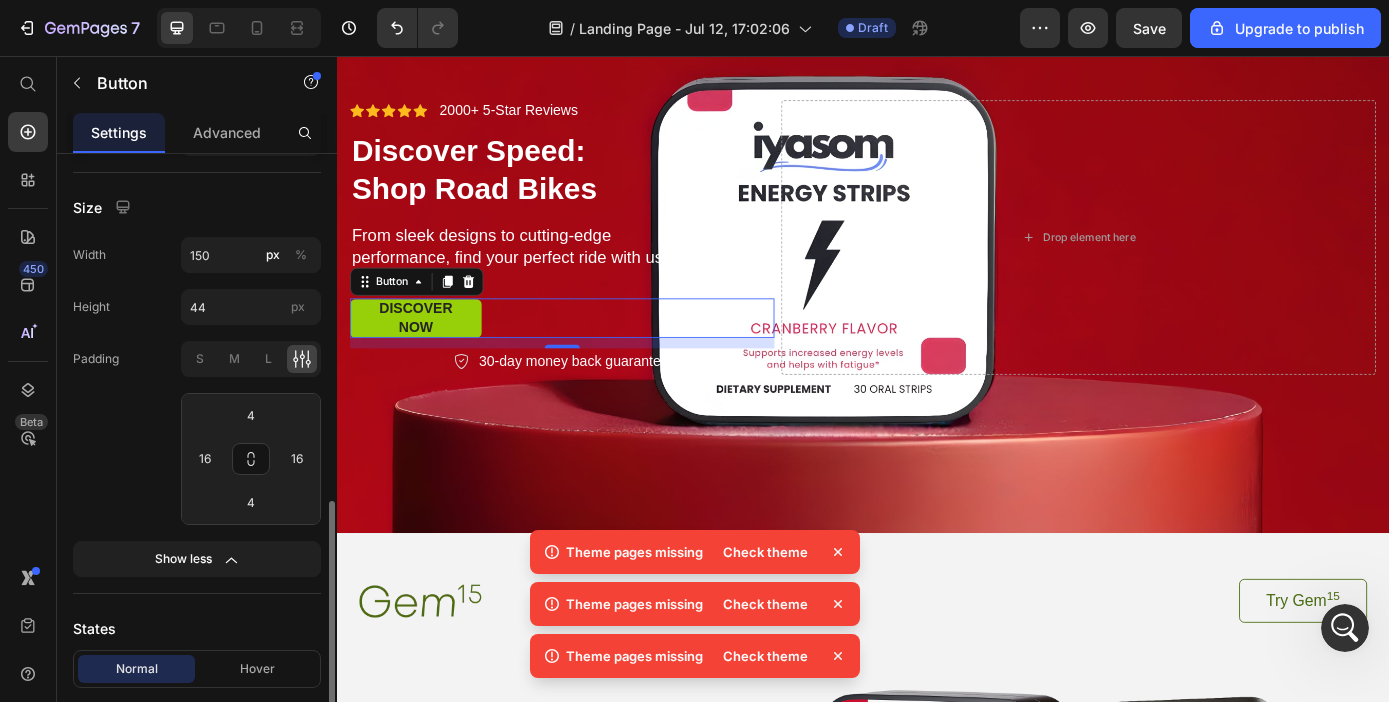 scroll, scrollTop: 405, scrollLeft: 0, axis: vertical 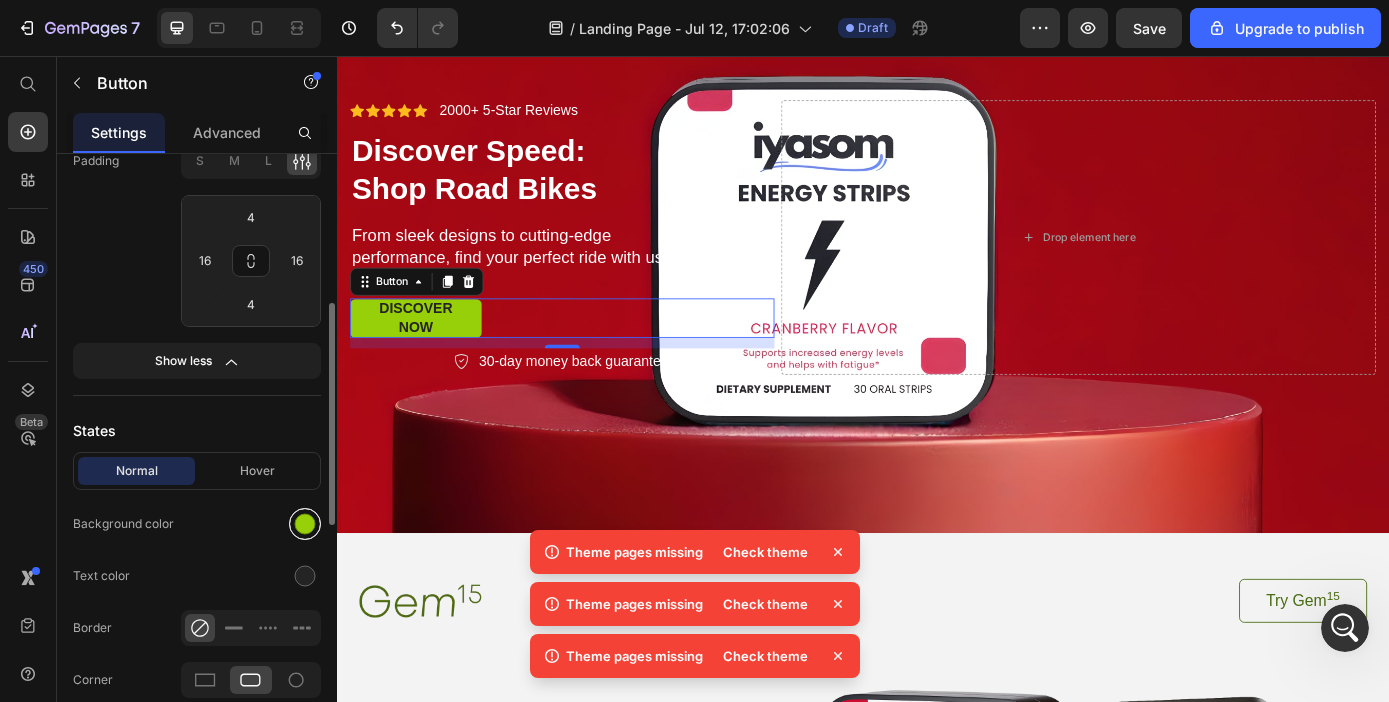 click at bounding box center [305, 524] 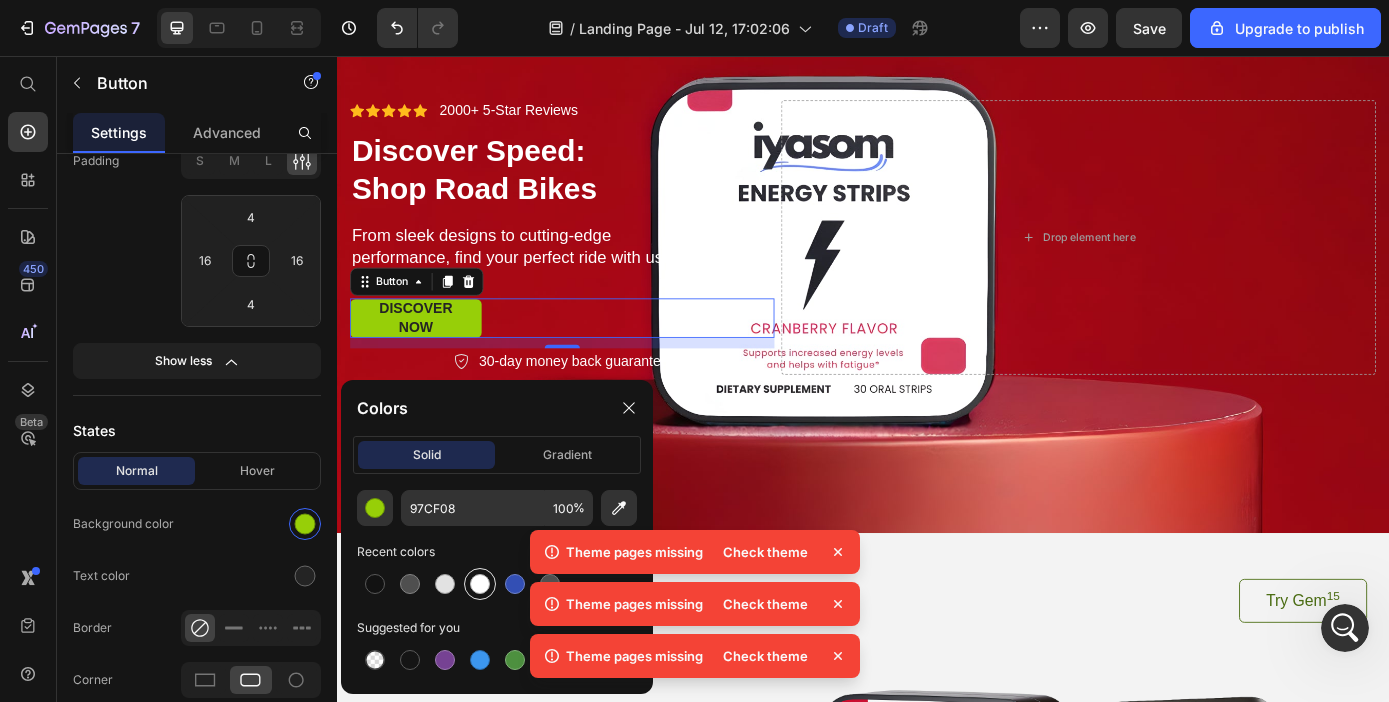 click at bounding box center (480, 584) 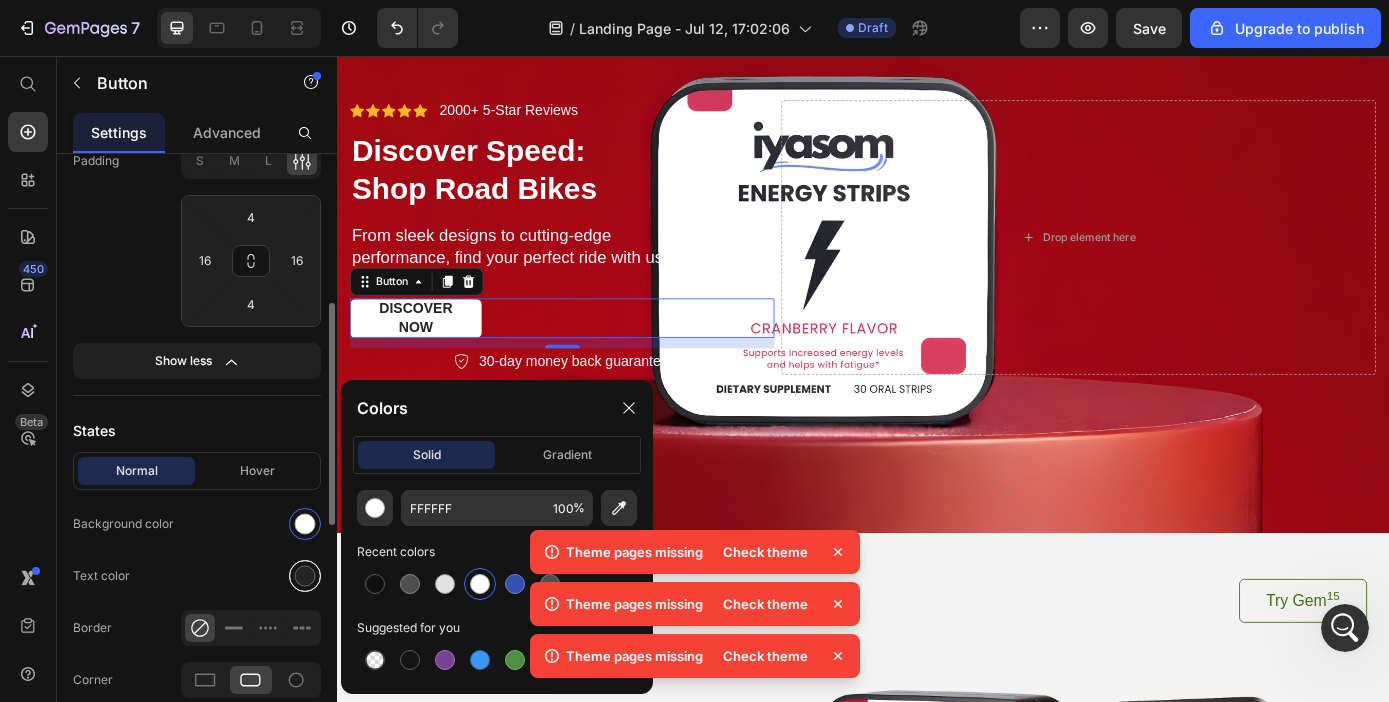 click at bounding box center [305, 576] 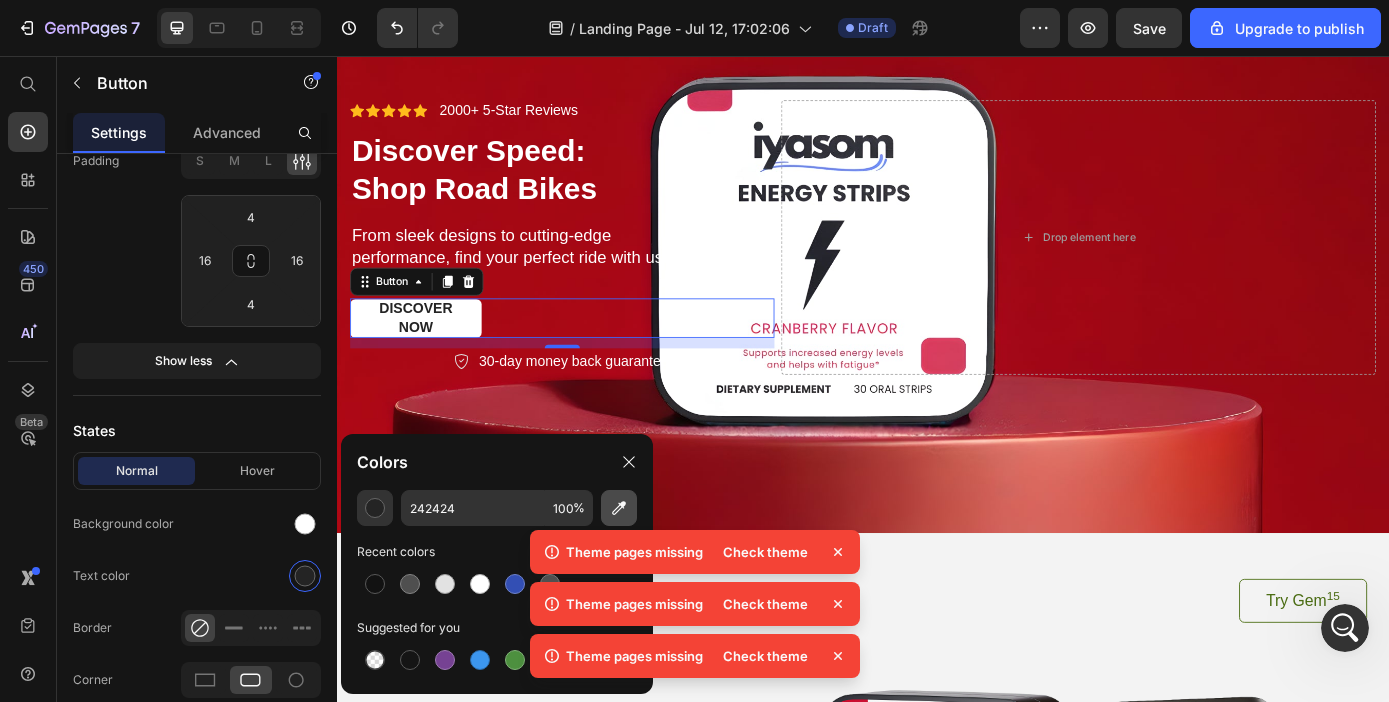 click 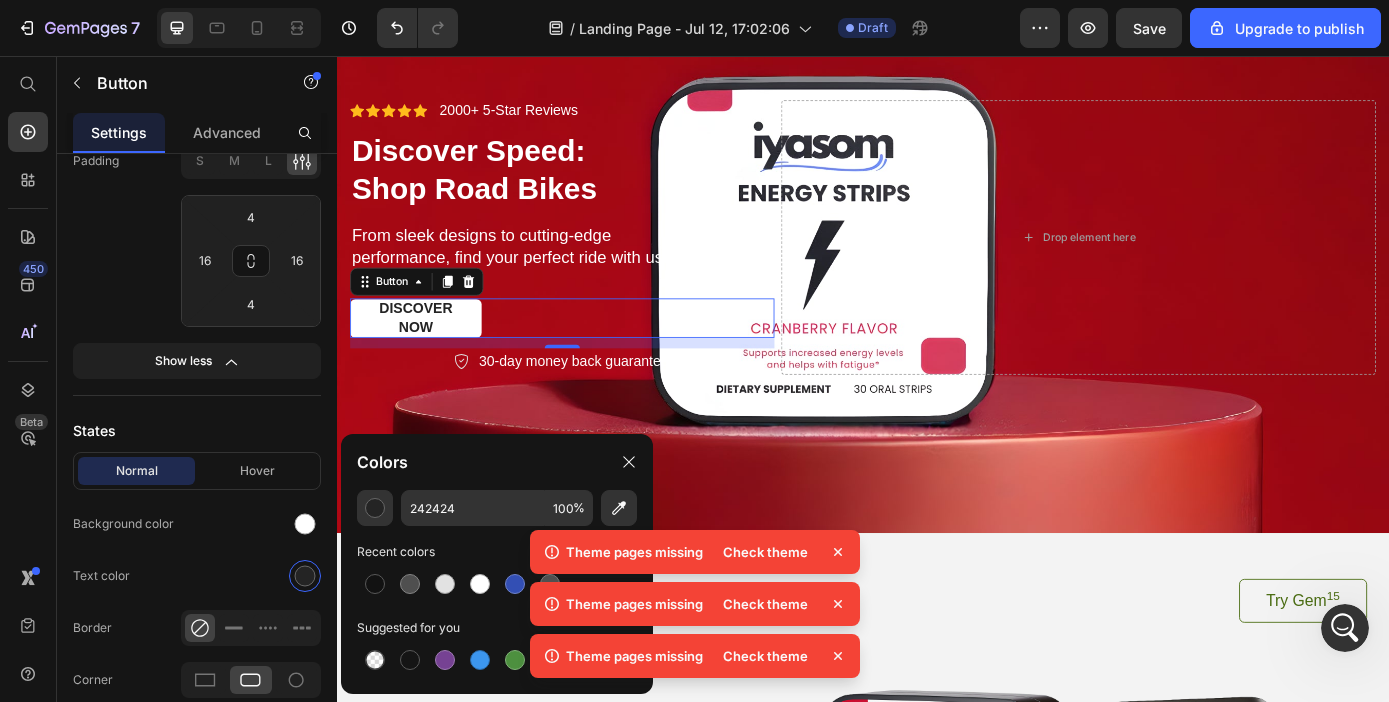 type on "AA0916" 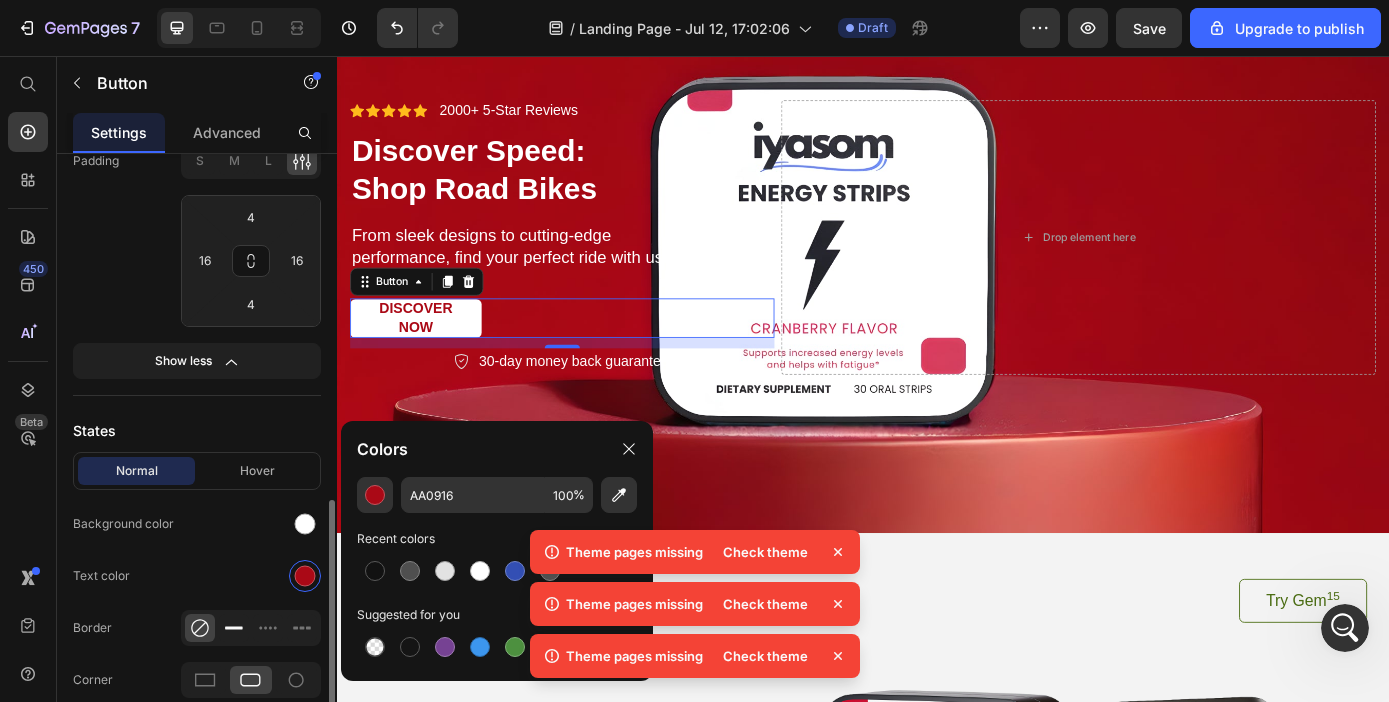 scroll, scrollTop: 549, scrollLeft: 0, axis: vertical 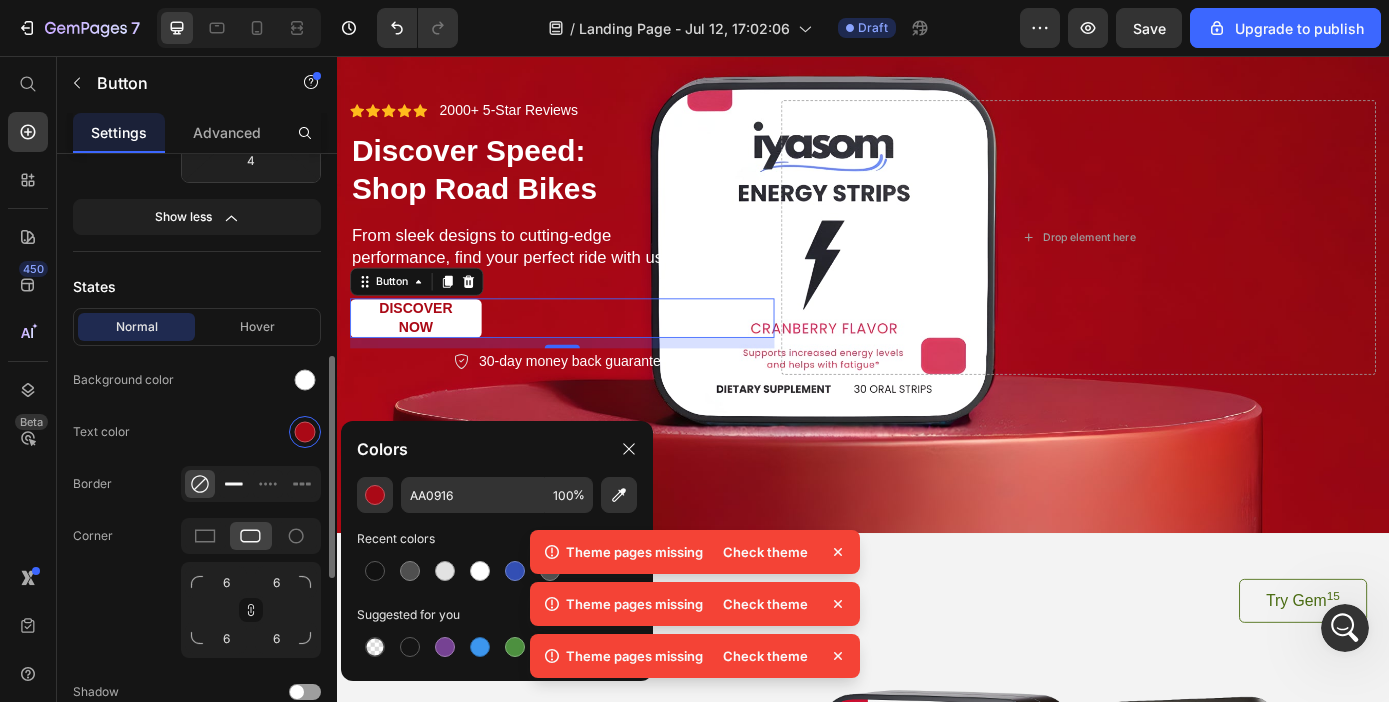 click 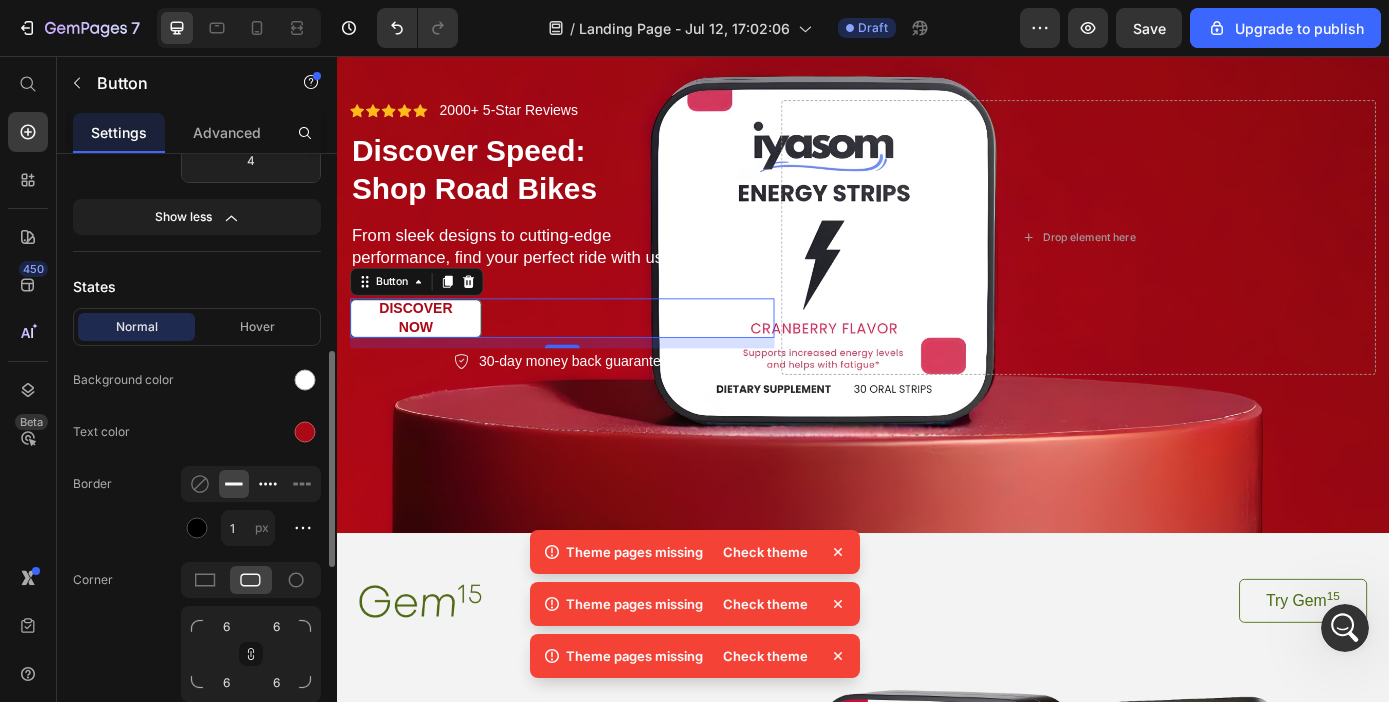 click 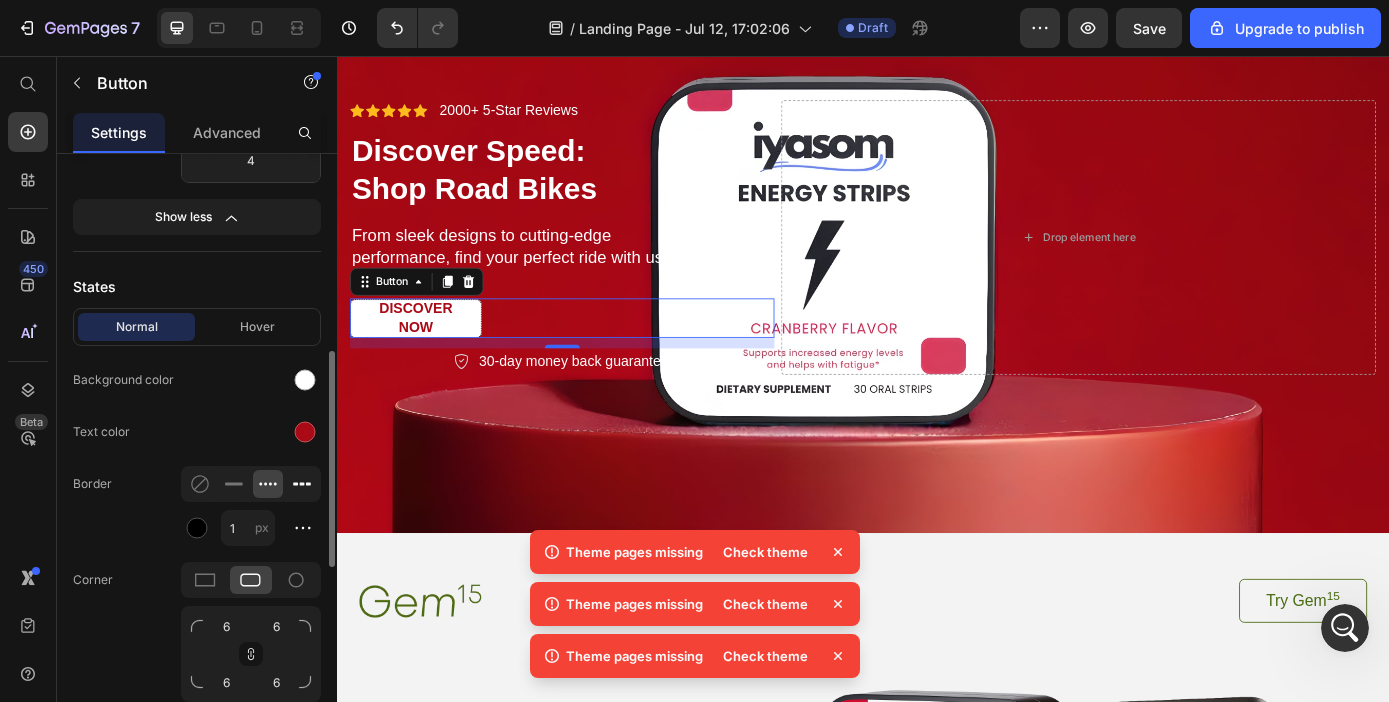 click 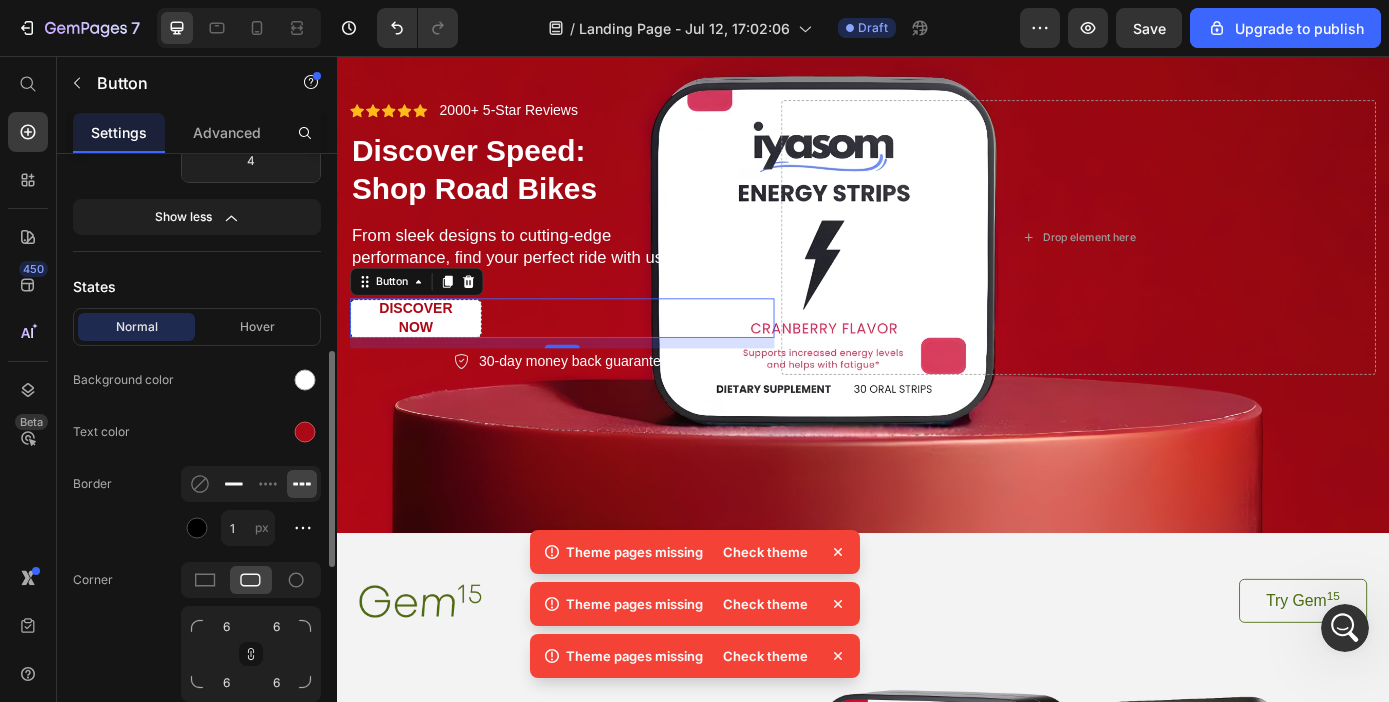 click 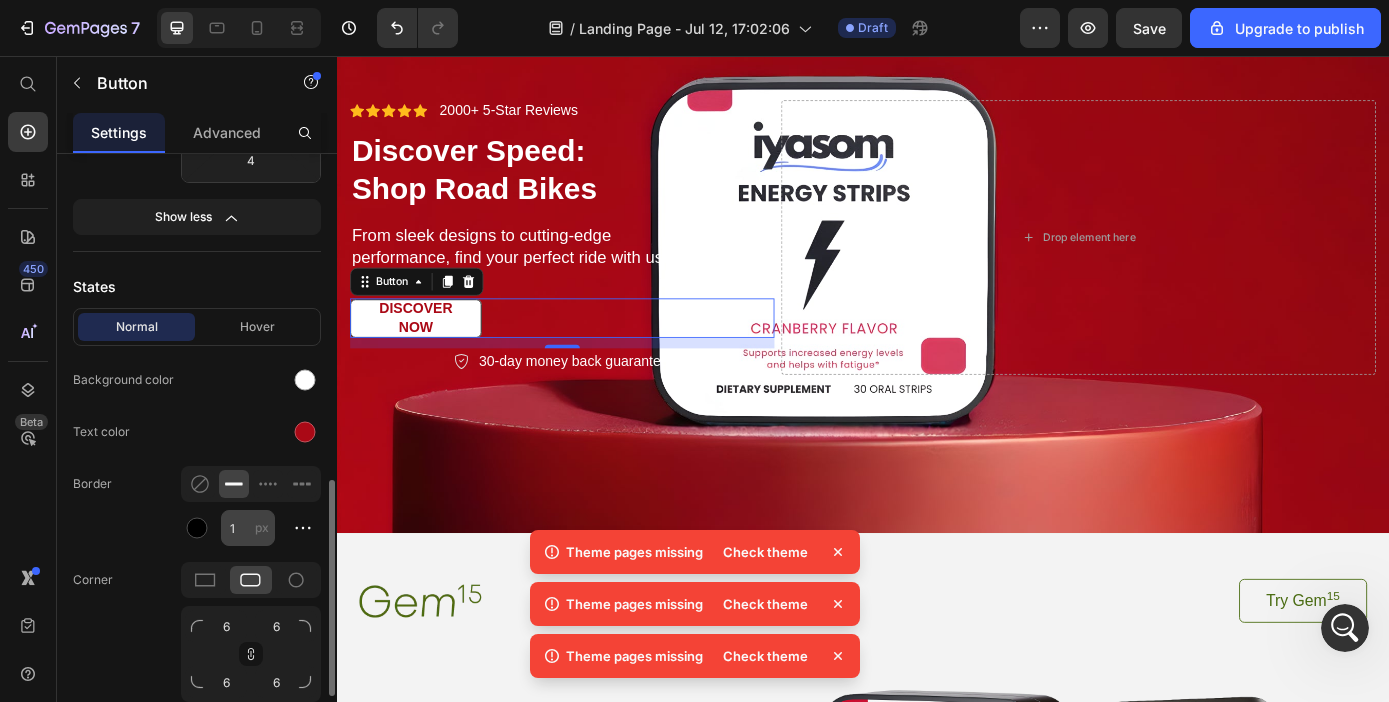 scroll, scrollTop: 644, scrollLeft: 0, axis: vertical 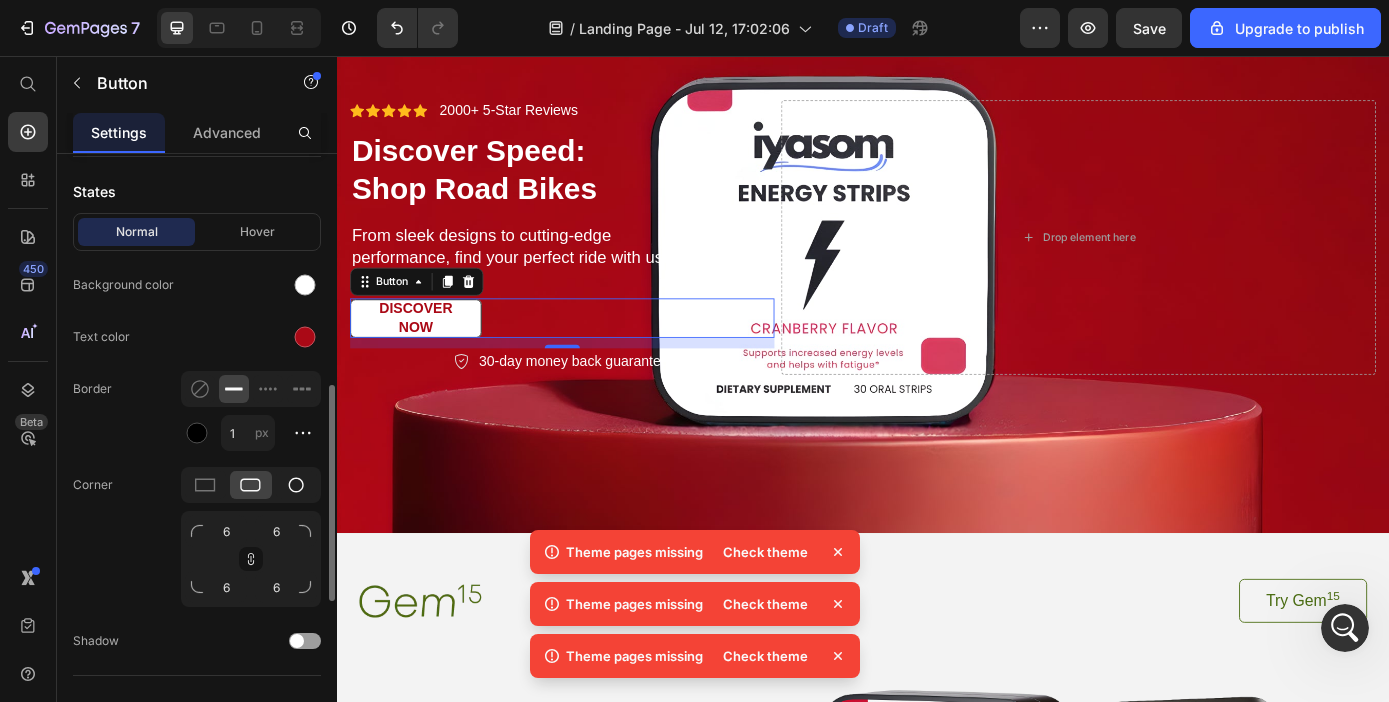 click 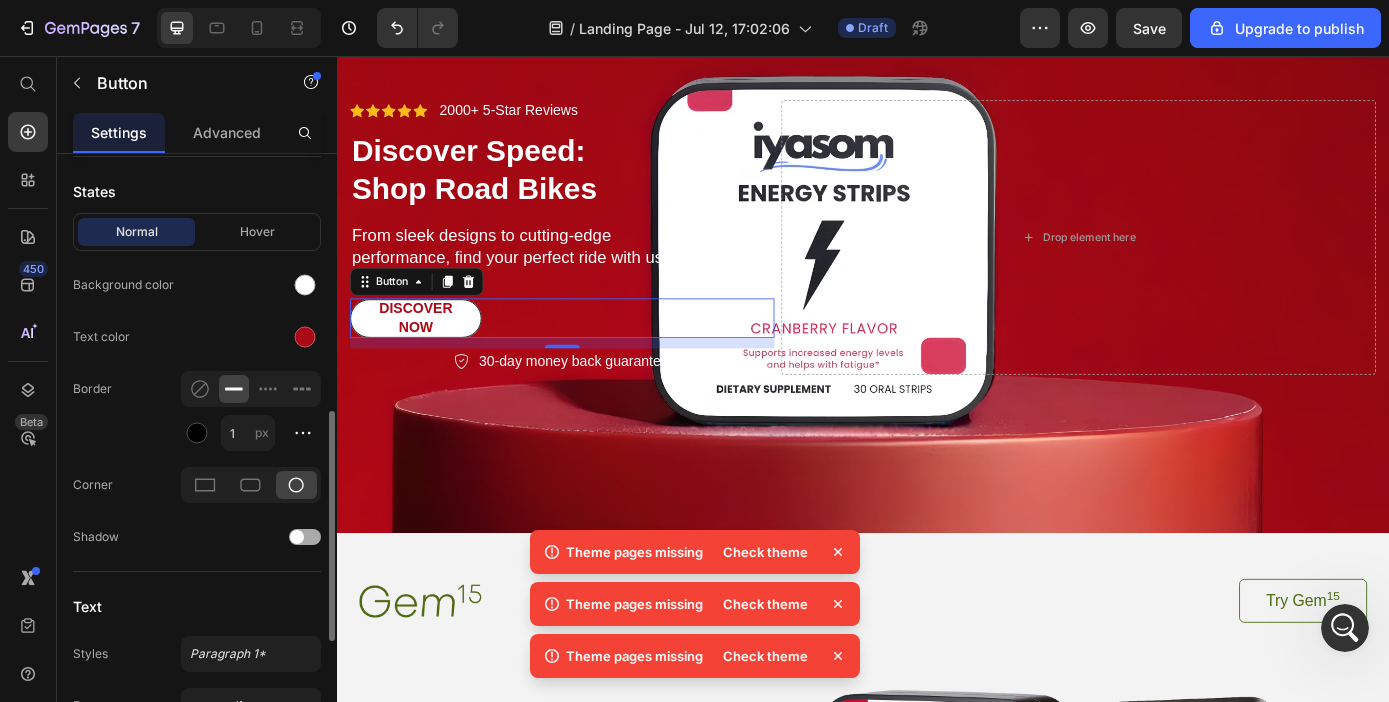 scroll, scrollTop: 662, scrollLeft: 0, axis: vertical 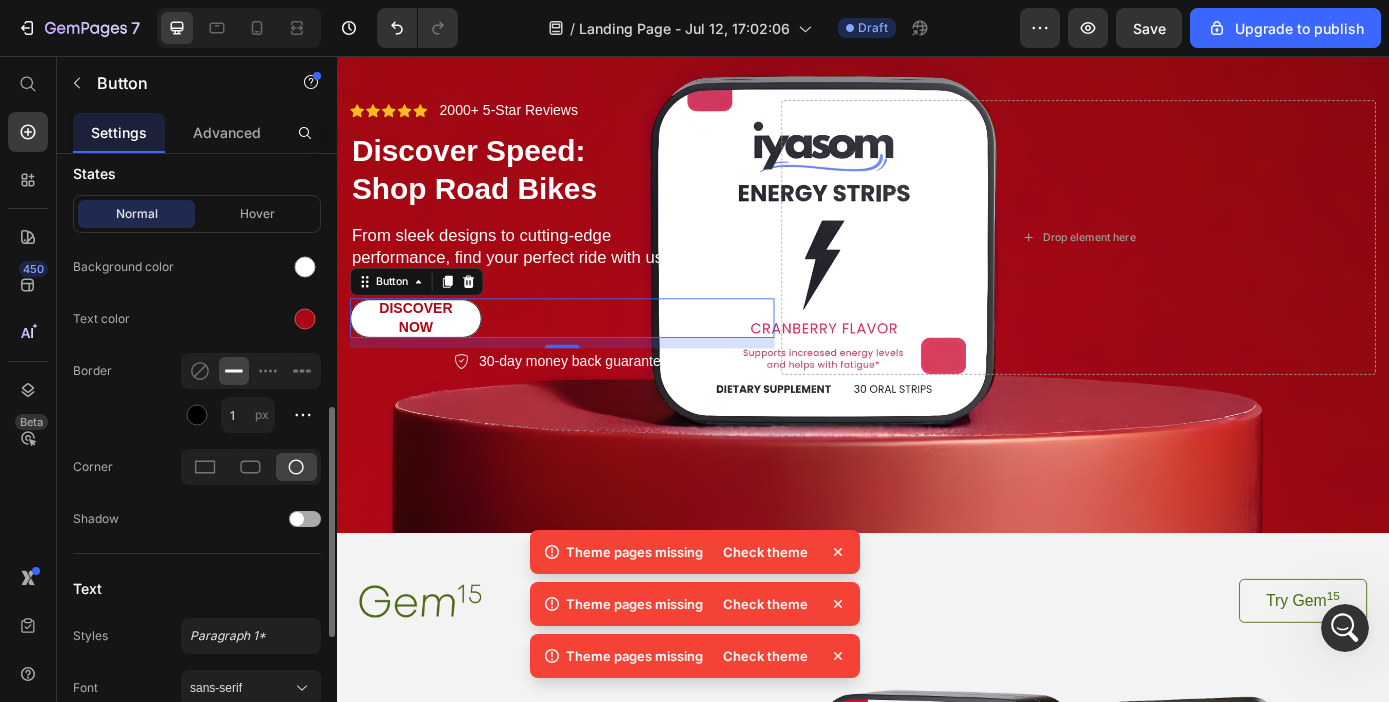 click at bounding box center [297, 519] 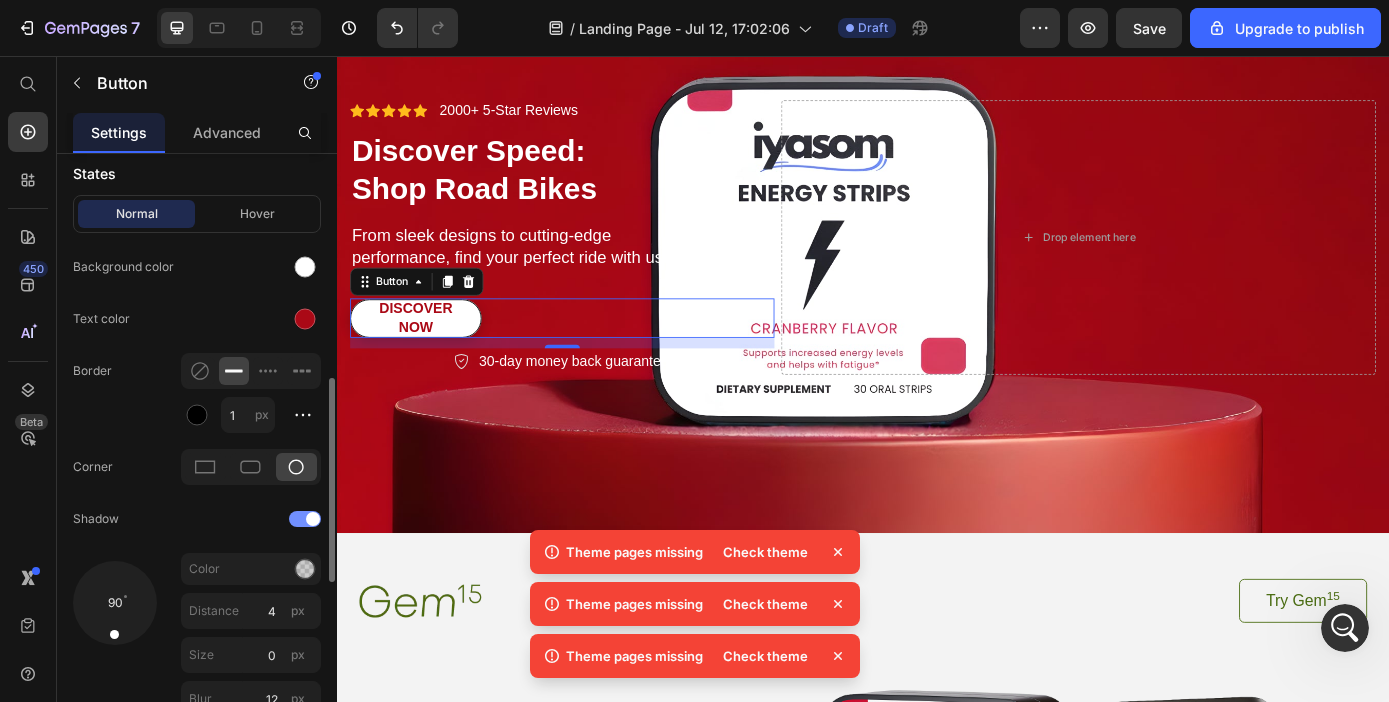 click at bounding box center [305, 519] 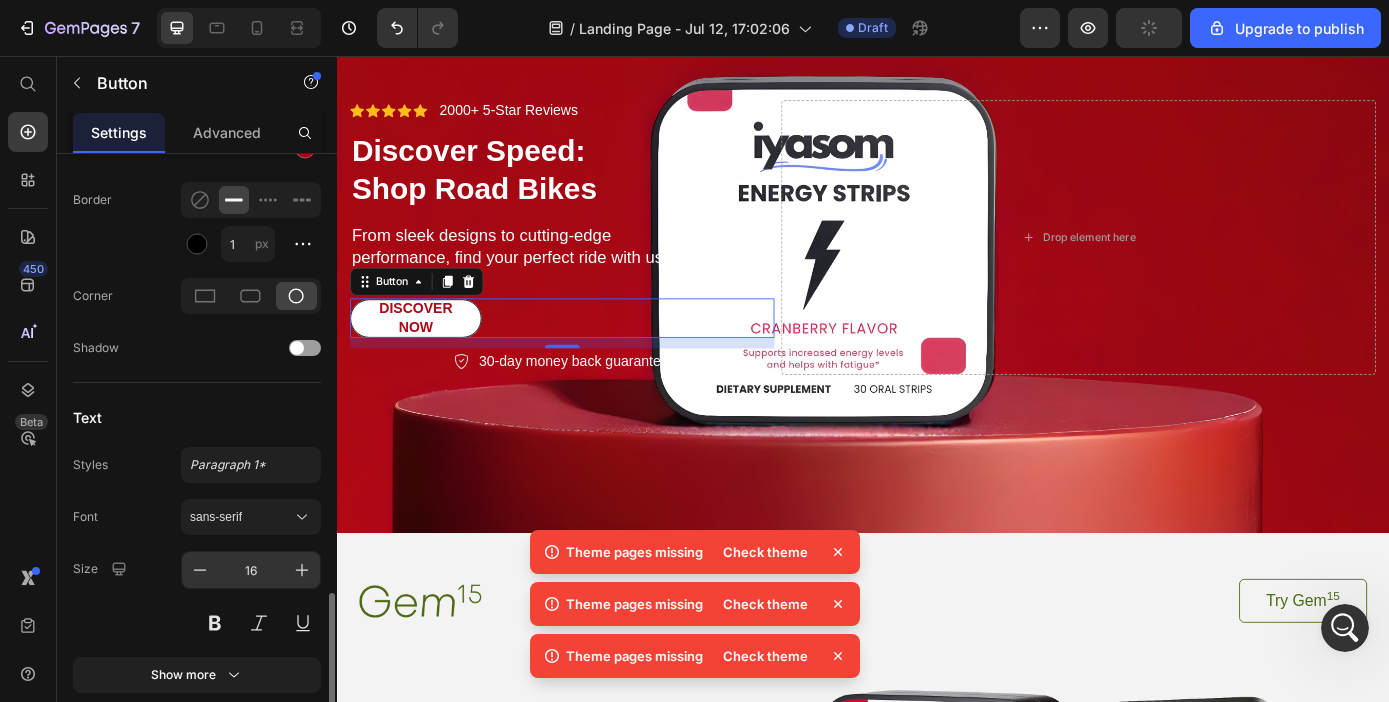scroll, scrollTop: 920, scrollLeft: 0, axis: vertical 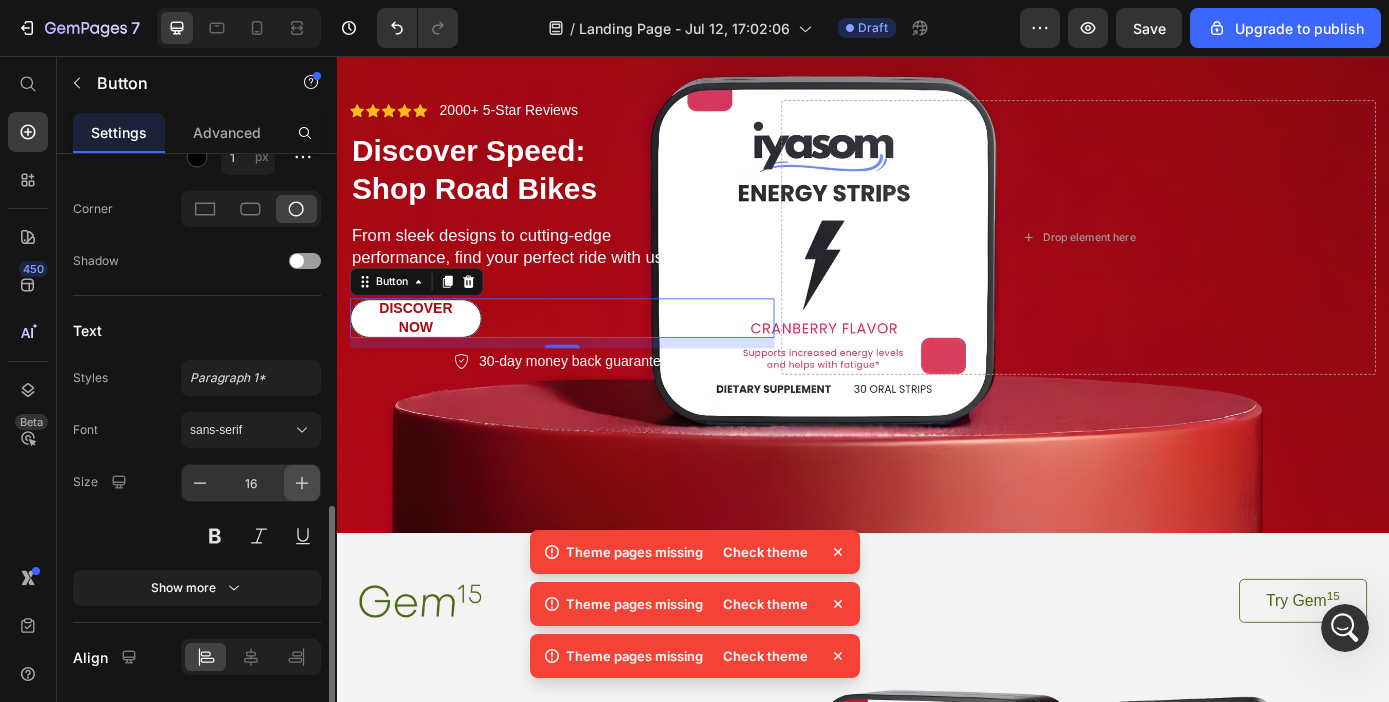 click 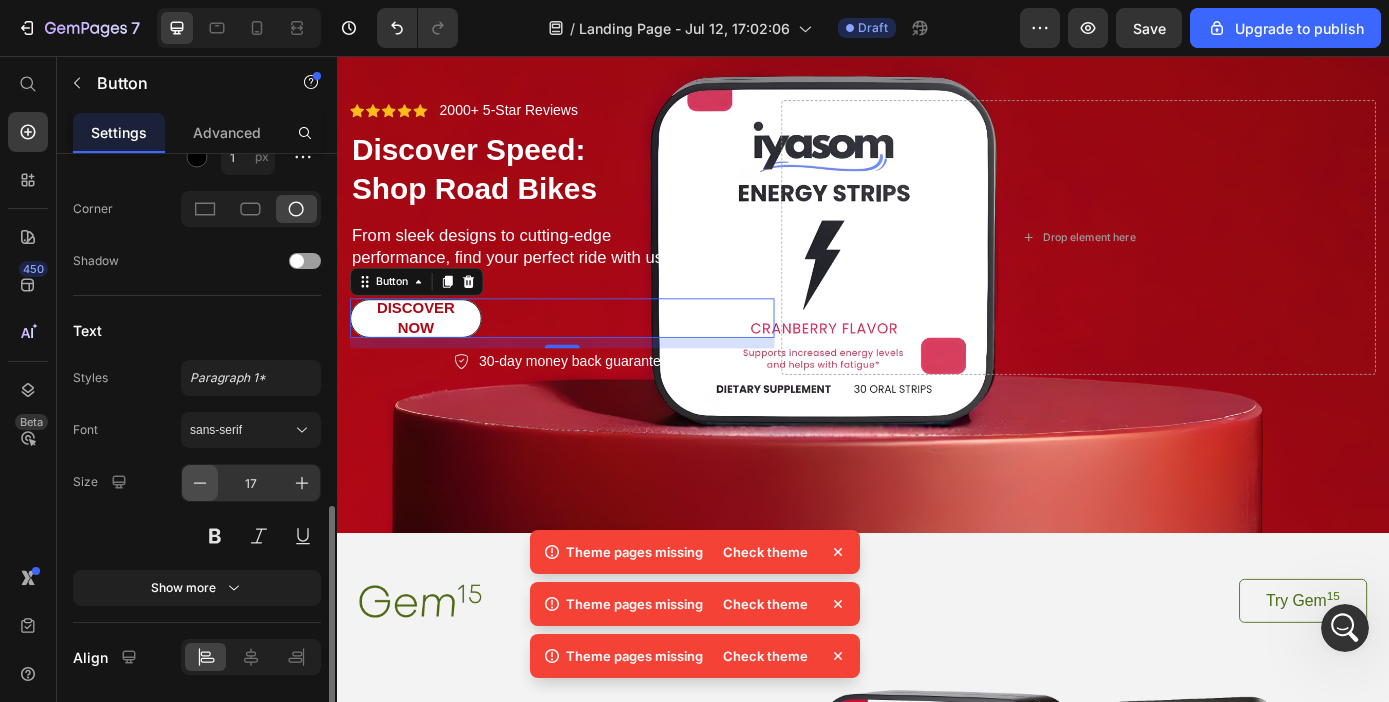 click 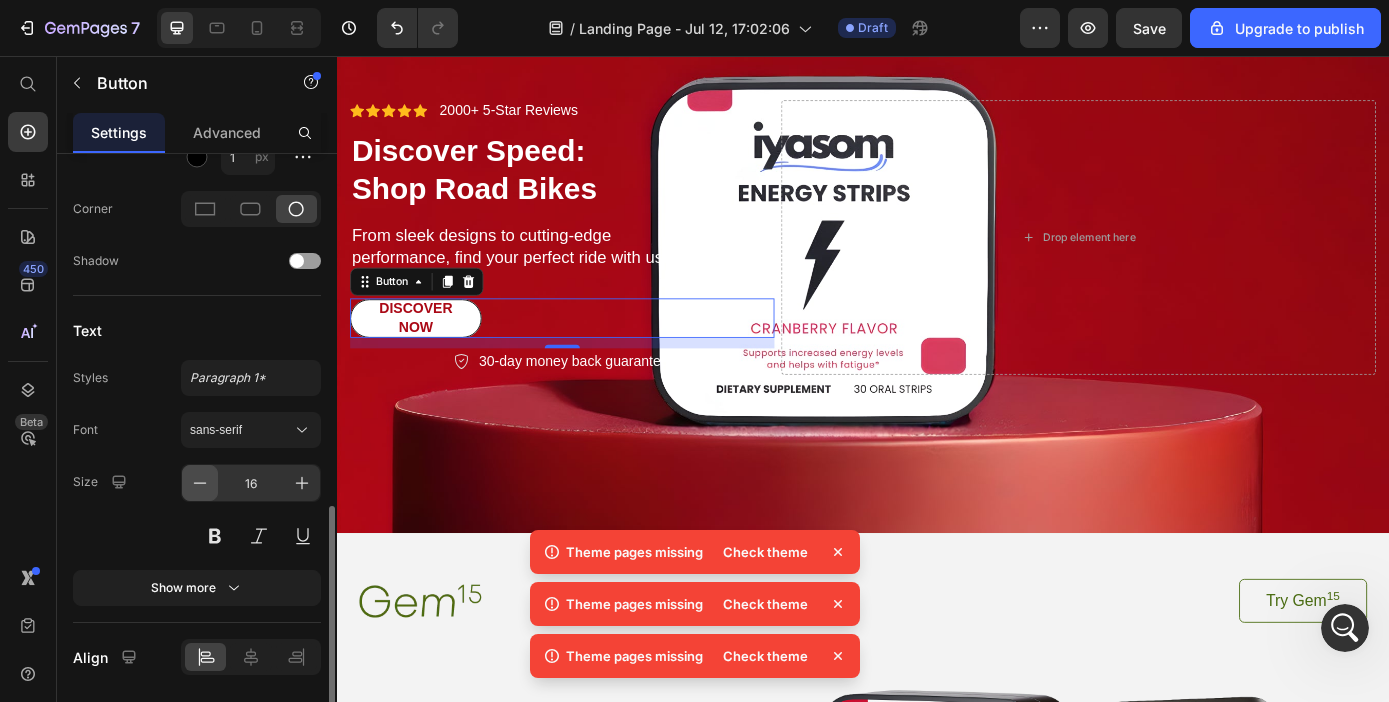 click 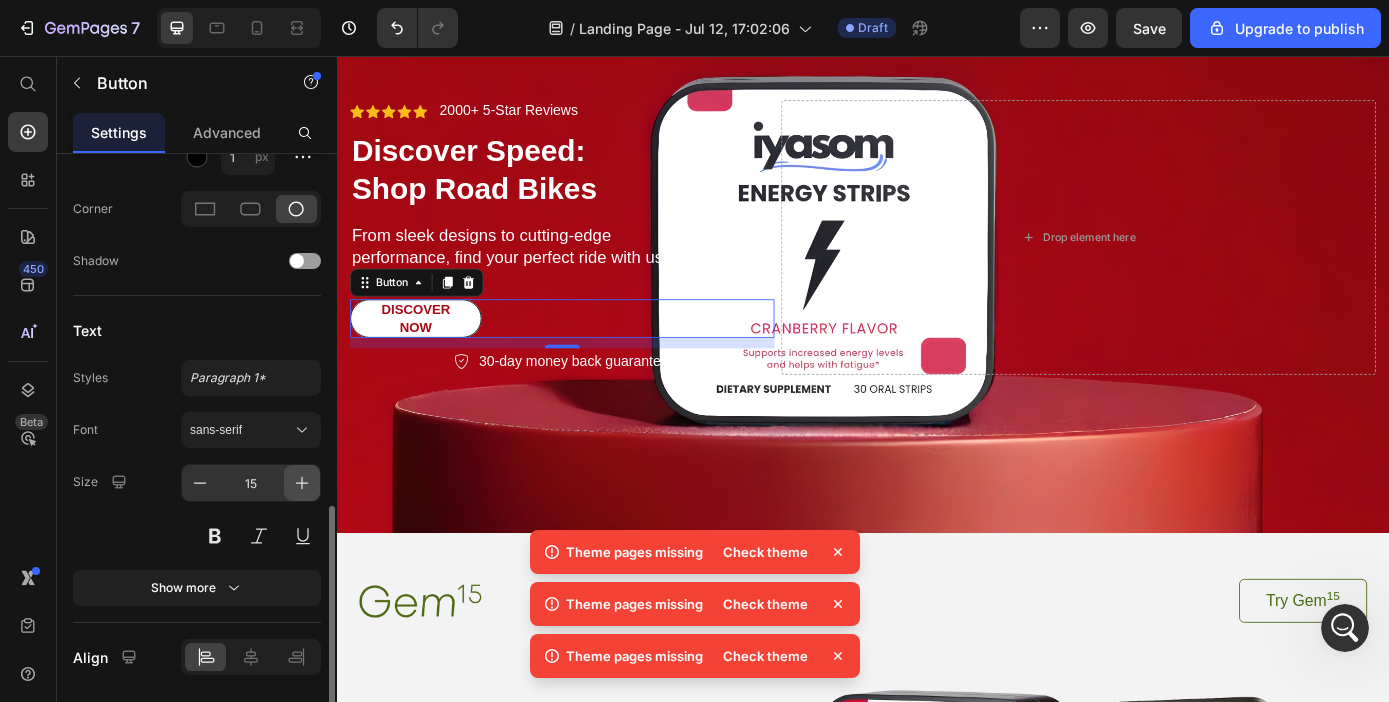 click 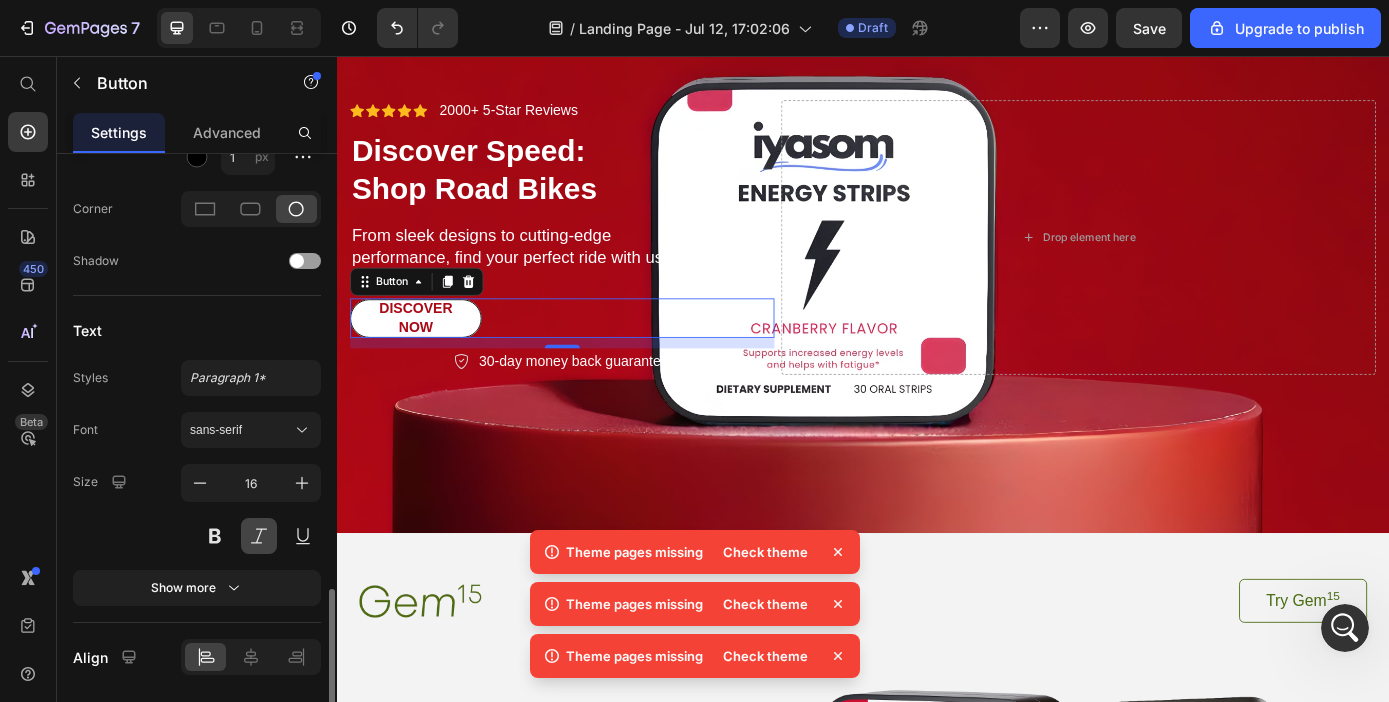 scroll, scrollTop: 980, scrollLeft: 0, axis: vertical 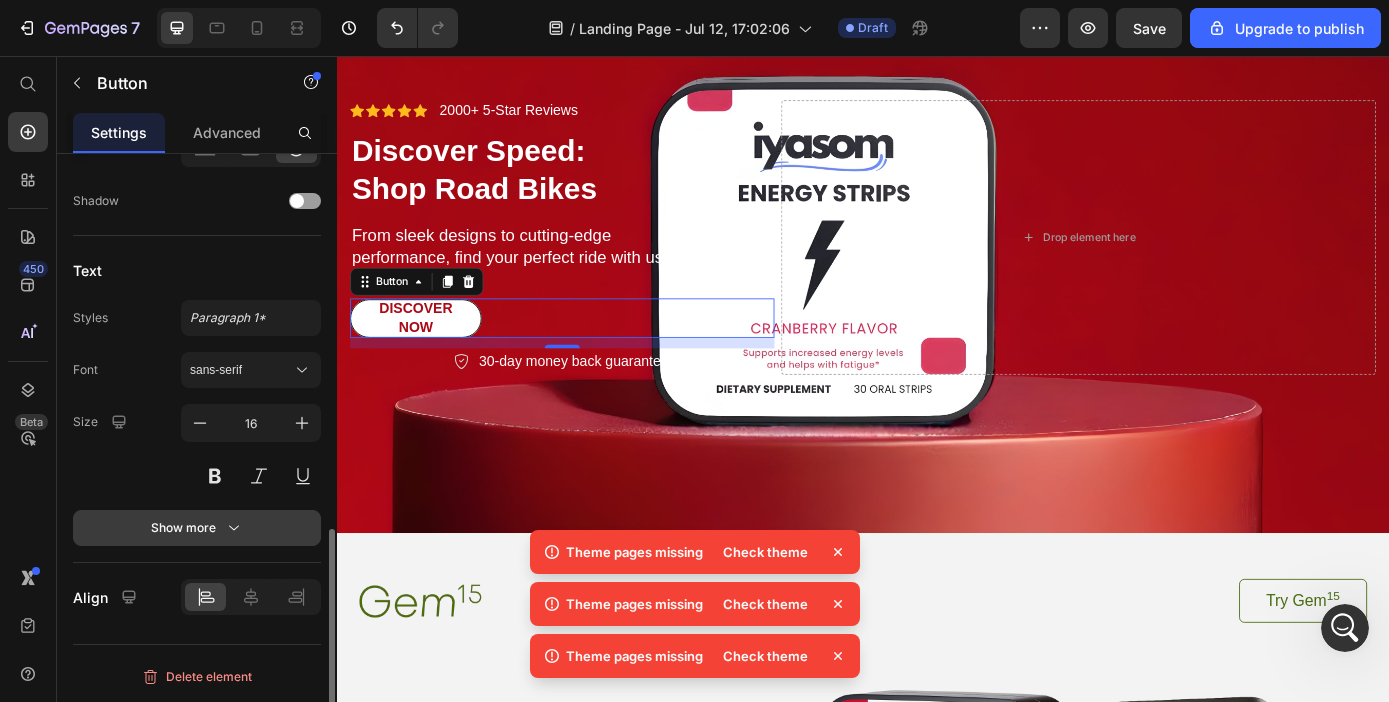 click 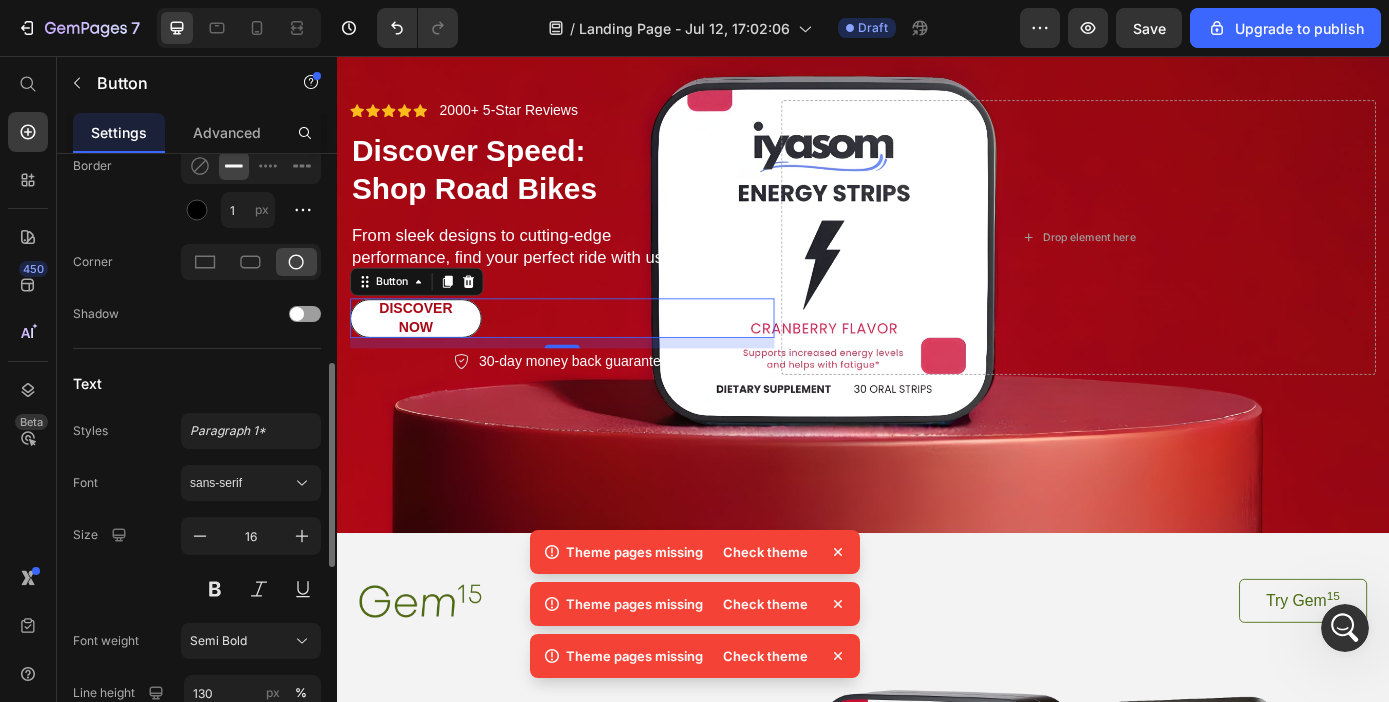 scroll, scrollTop: 790, scrollLeft: 0, axis: vertical 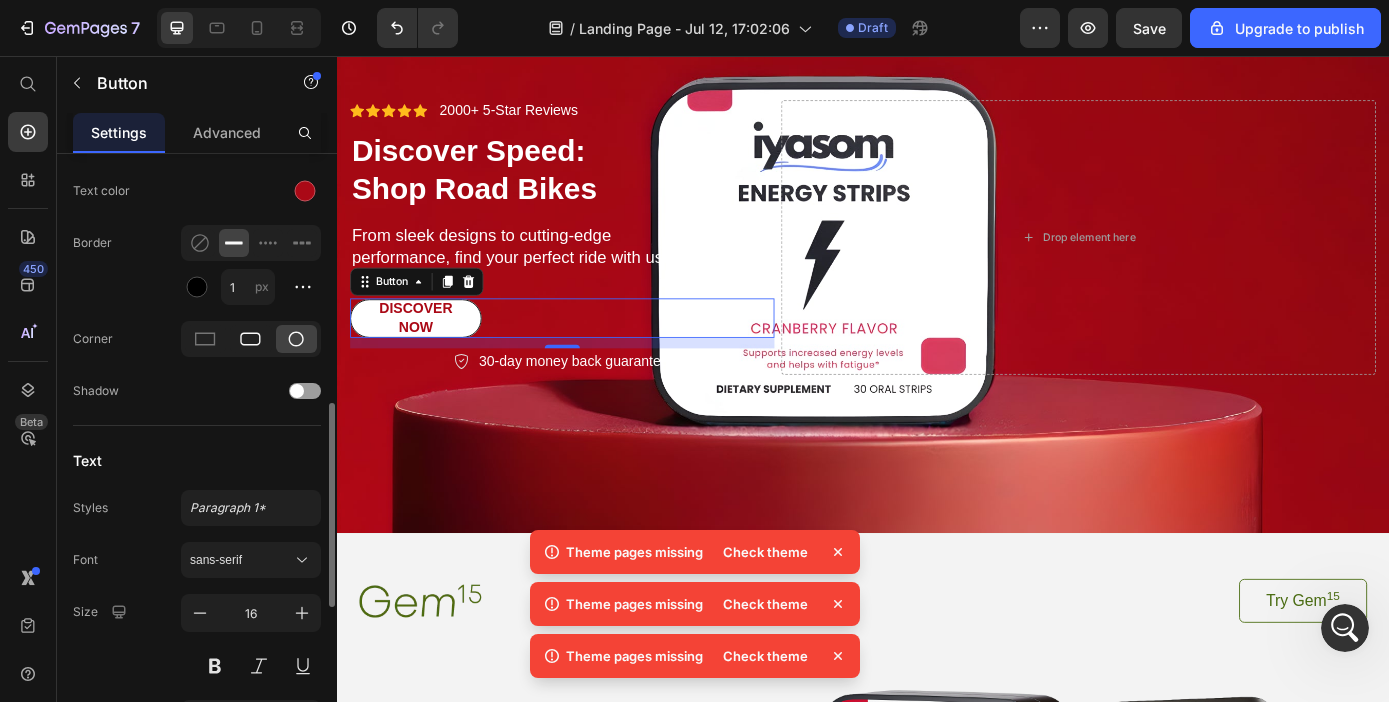 click 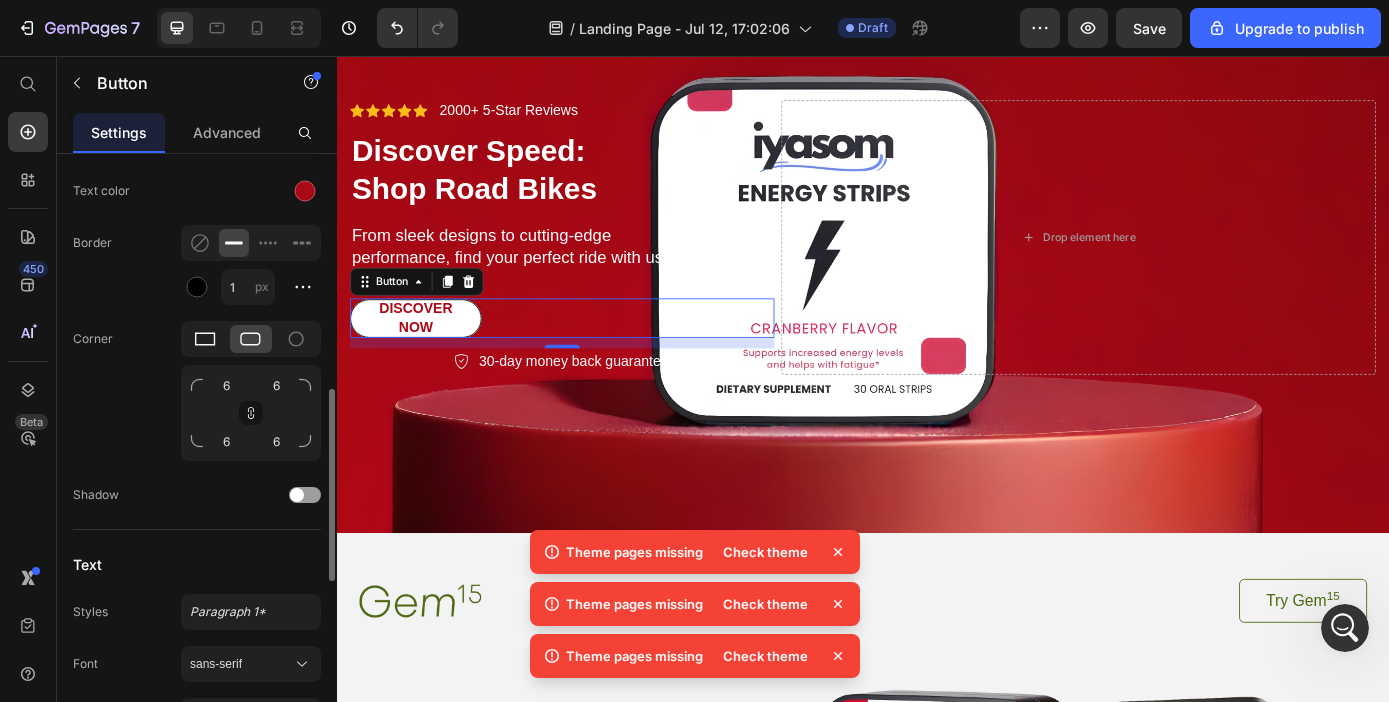 scroll, scrollTop: 777, scrollLeft: 0, axis: vertical 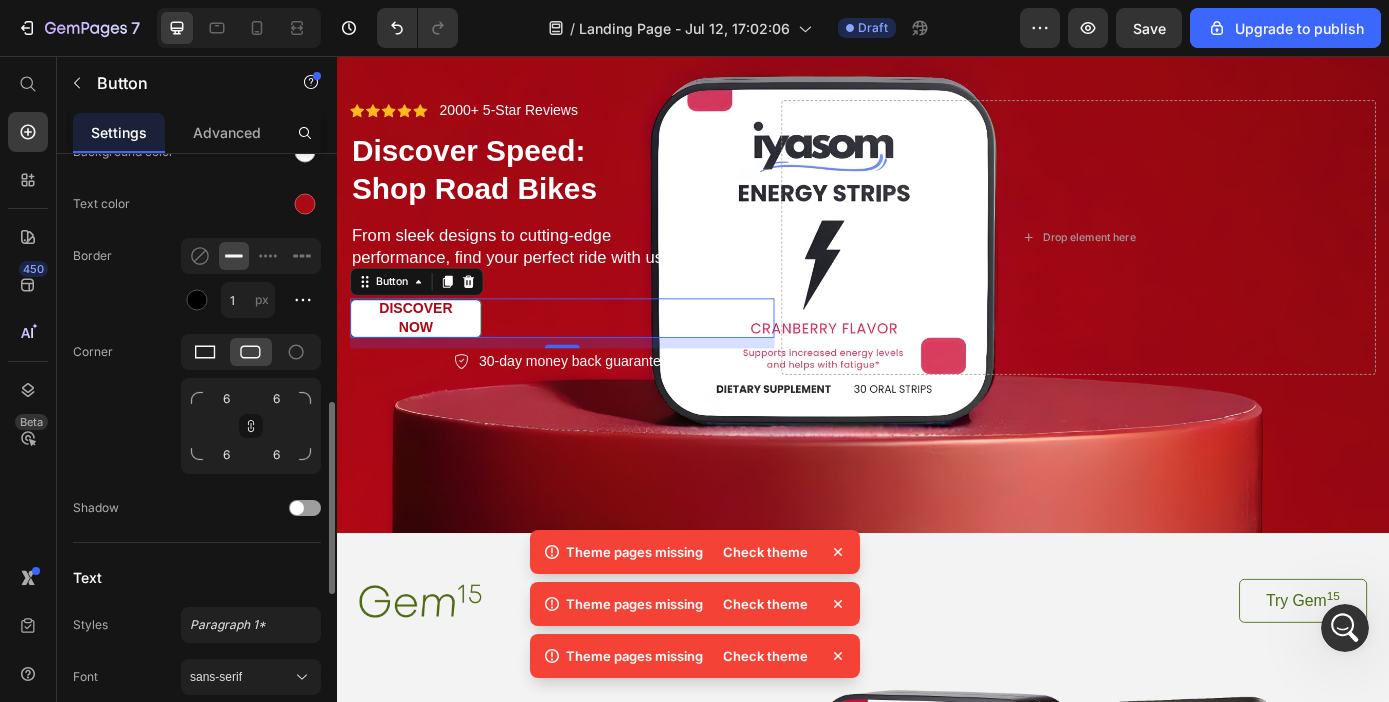 click 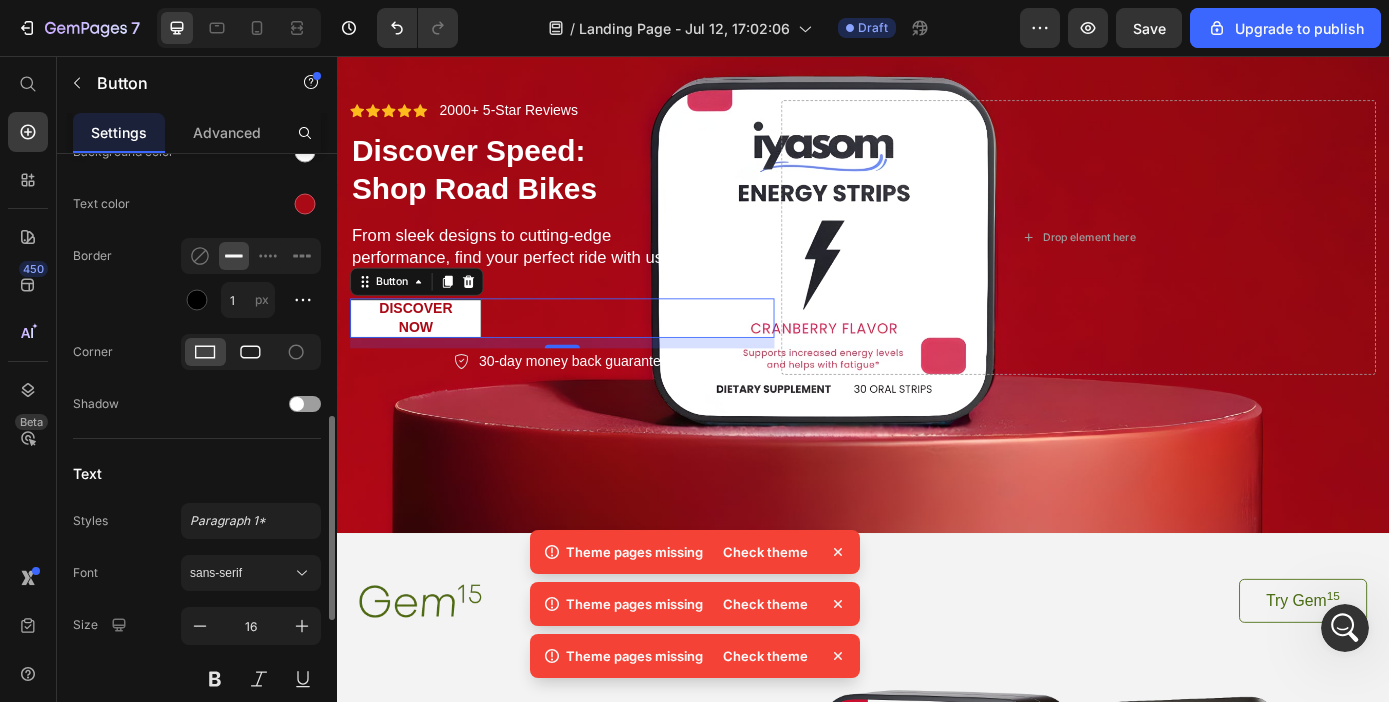 click 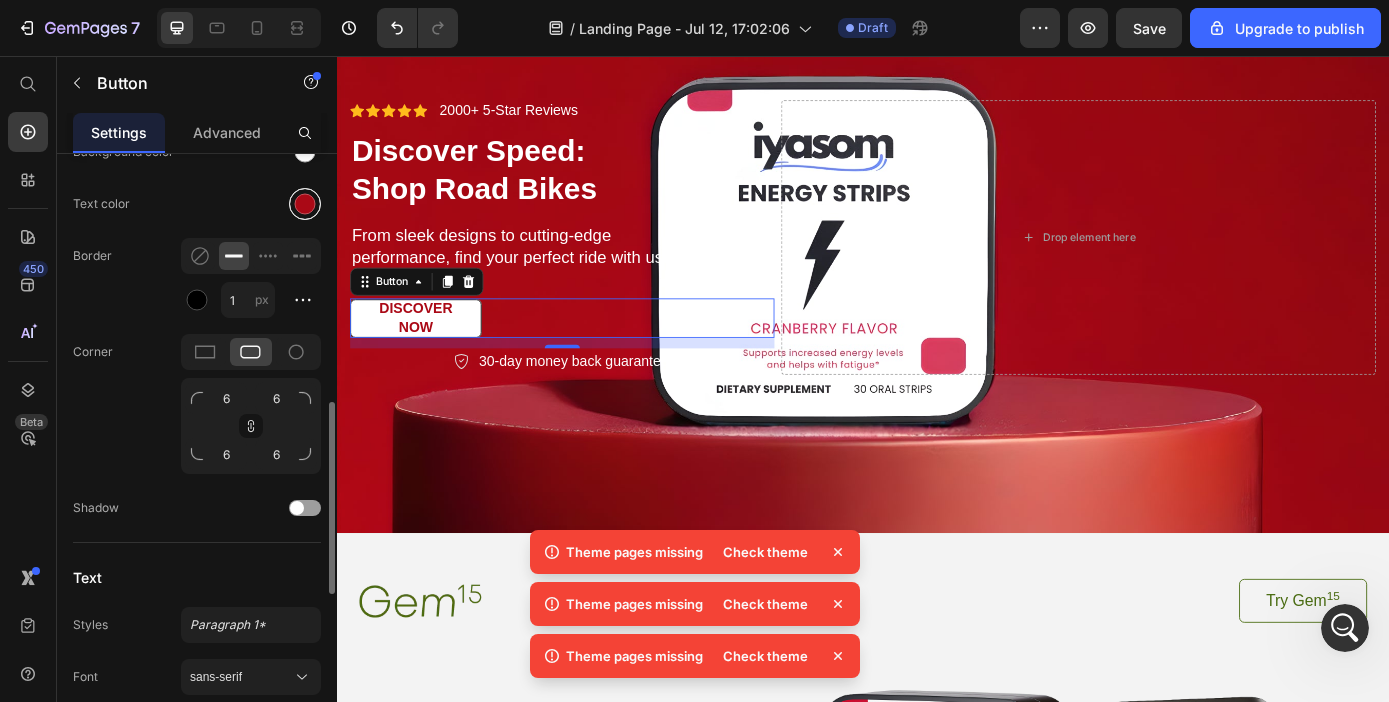 click at bounding box center [305, 204] 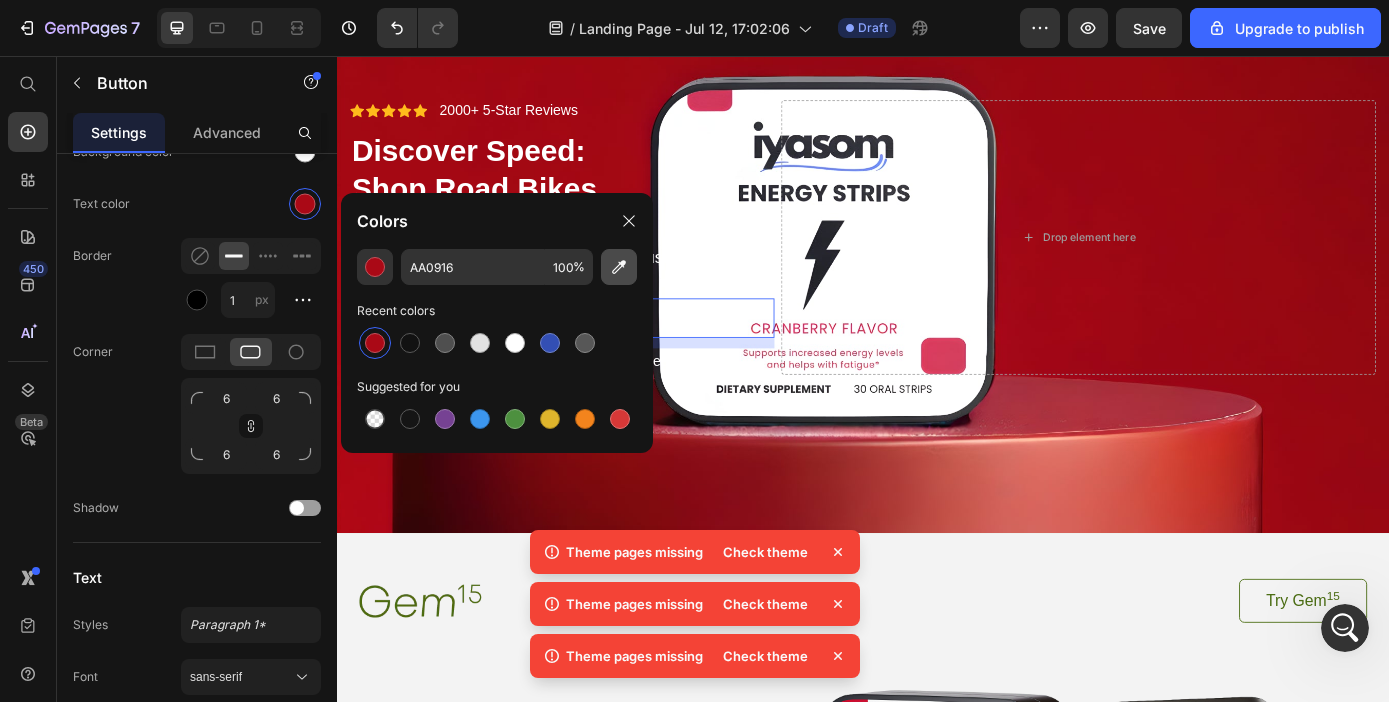 click 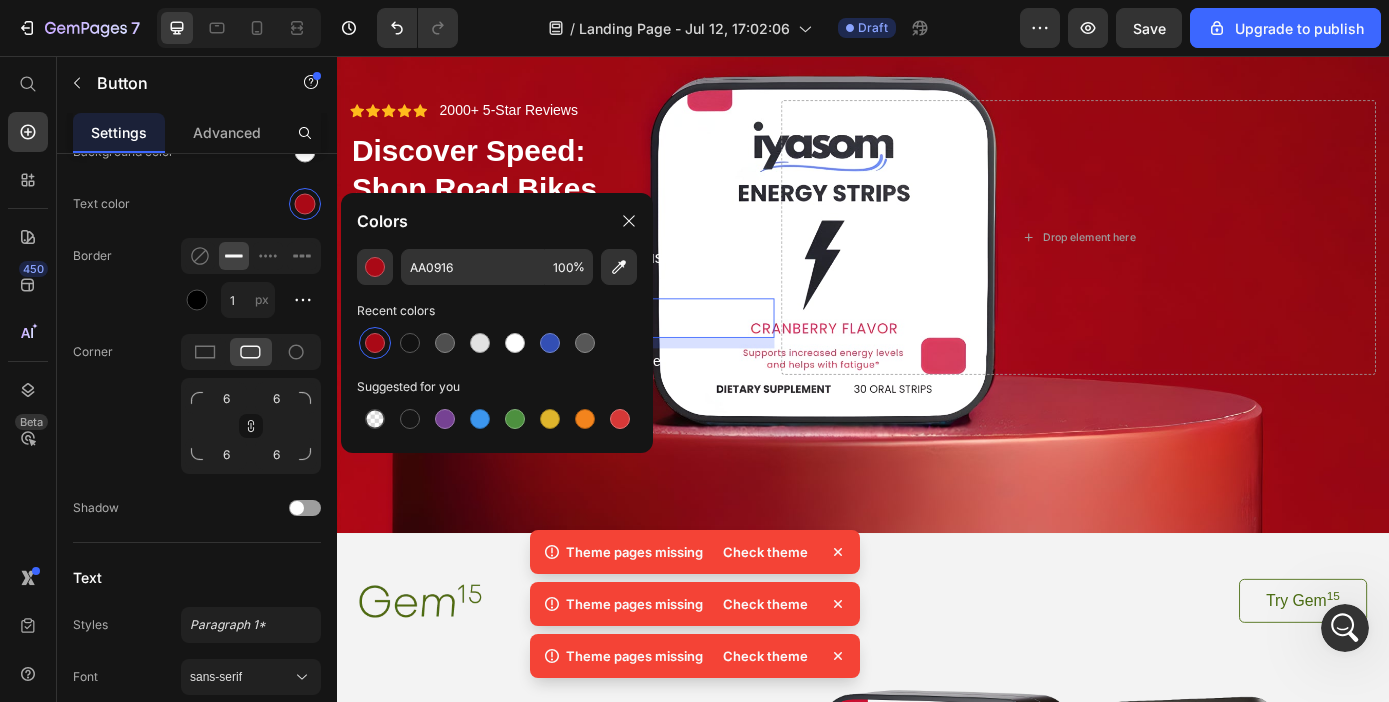 type on "FFFFFF" 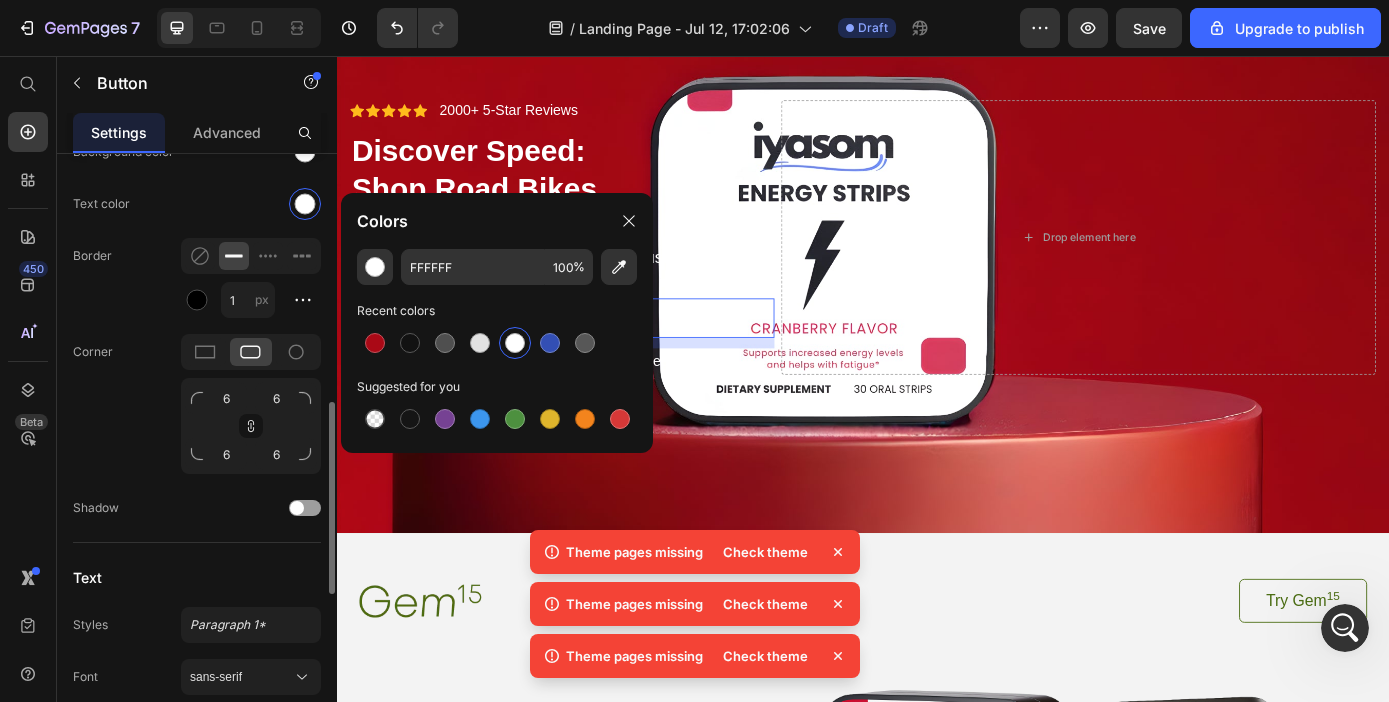 click on "Text color" 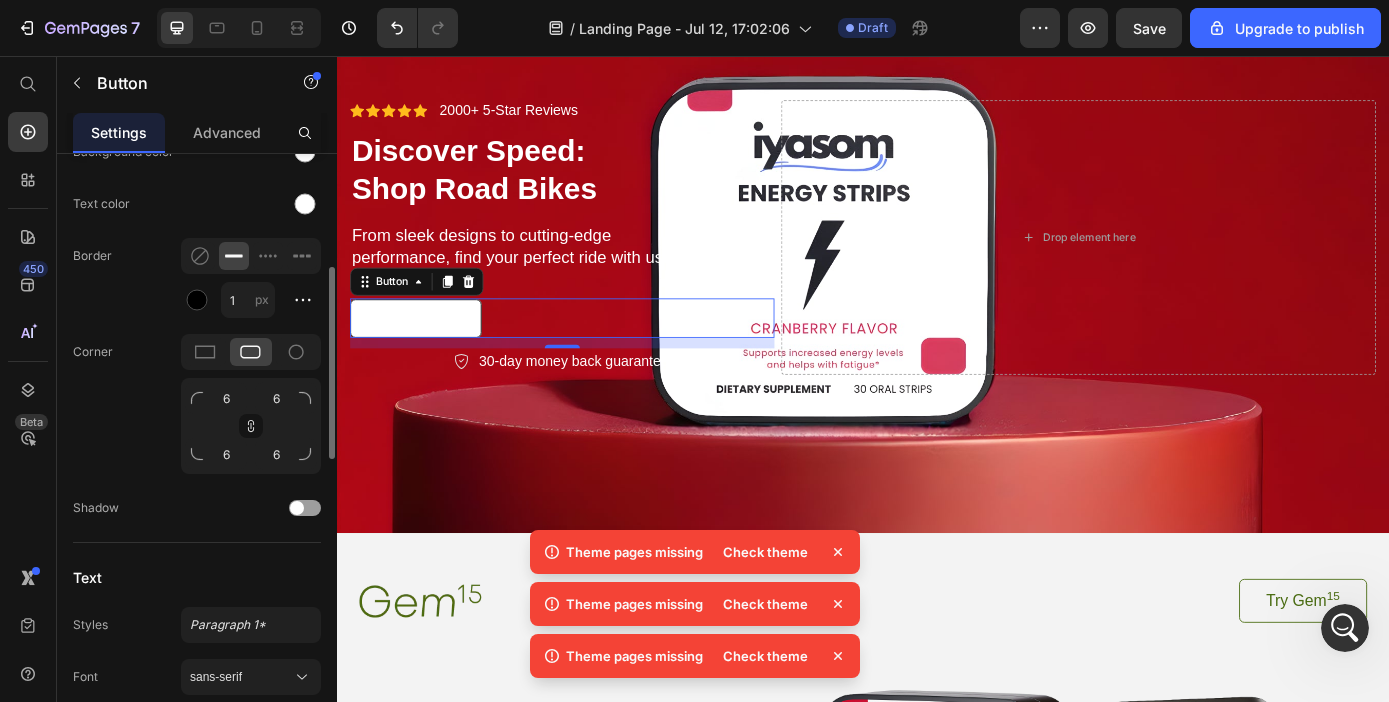 scroll, scrollTop: 675, scrollLeft: 0, axis: vertical 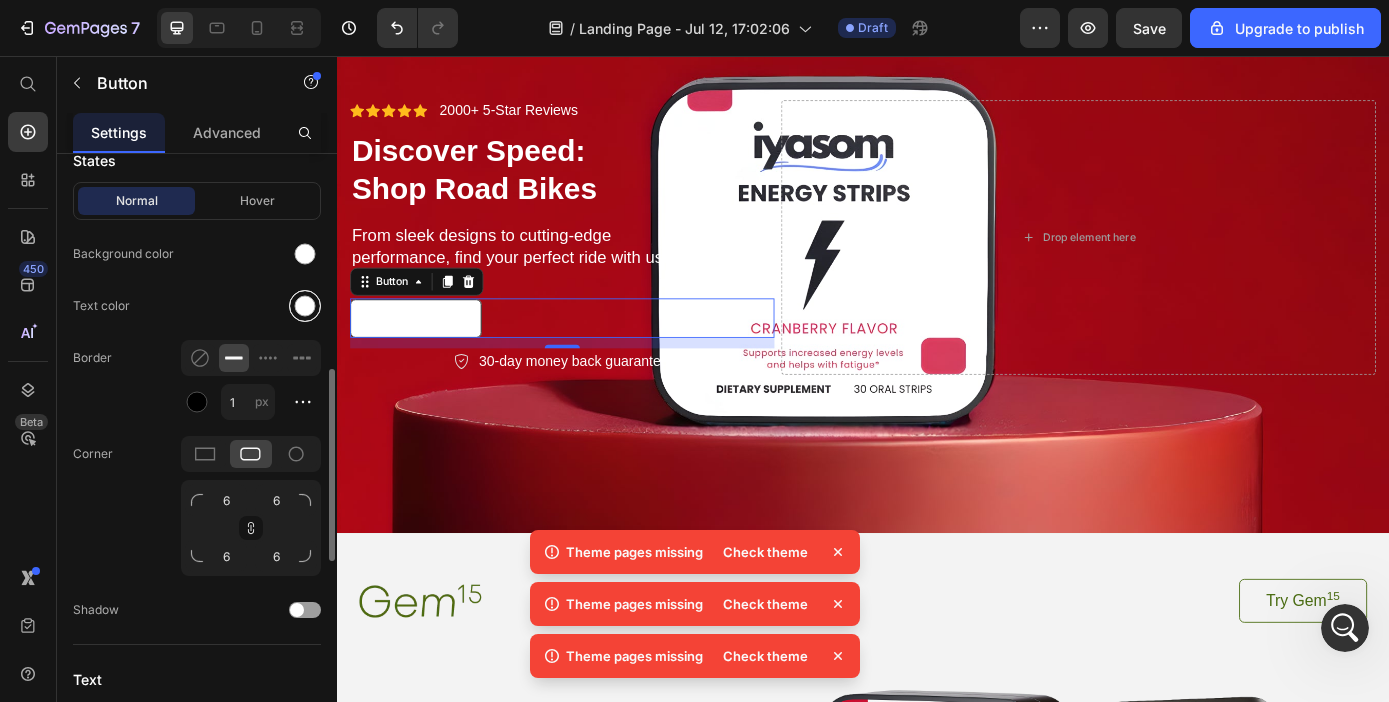 click at bounding box center (305, 306) 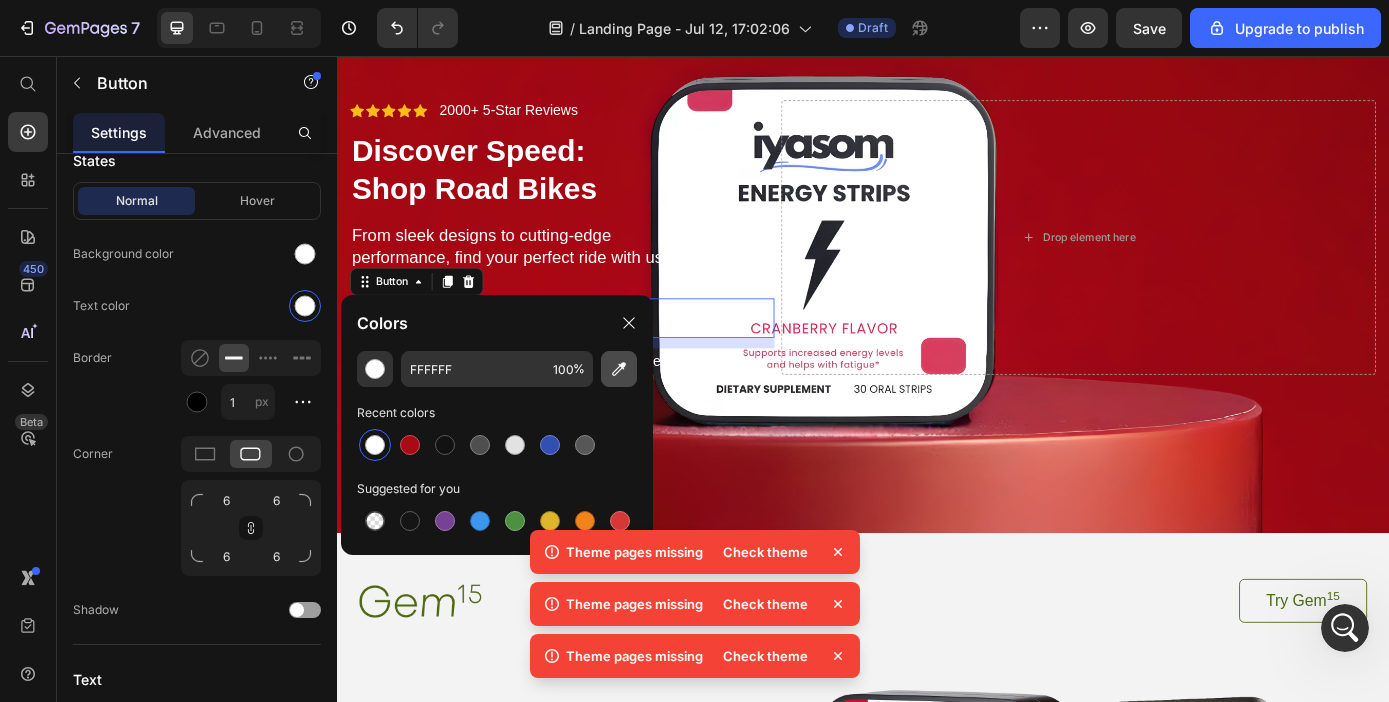 click 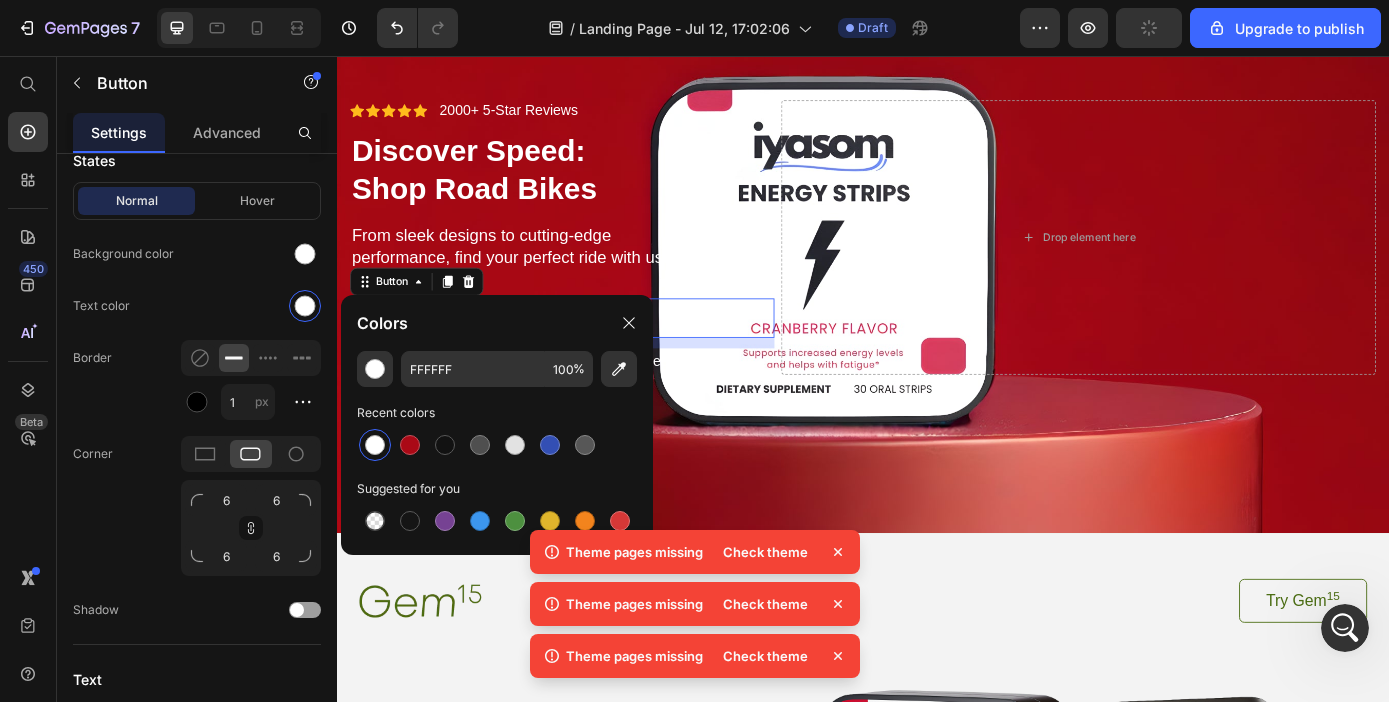 type on "DA685C" 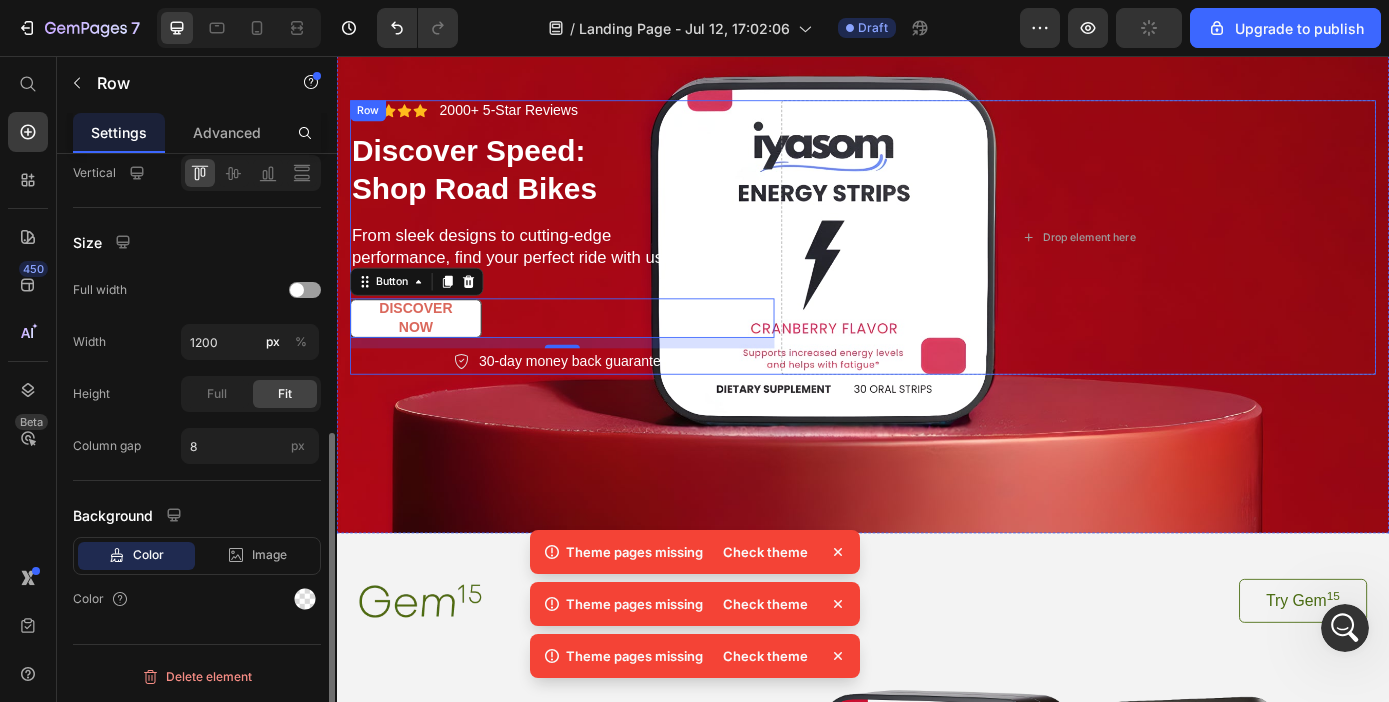 click on "Icon Icon Icon Icon Icon Icon List 2000+ 5-Star Reviews Text Block Row Discover Speed: Shop Road Bikes Heading From sleek designs to cutting-edge  performance, find your perfect ride with us. Text Block Discover Now Button   12
30-day money back guarantee Item List Row" at bounding box center [594, 262] 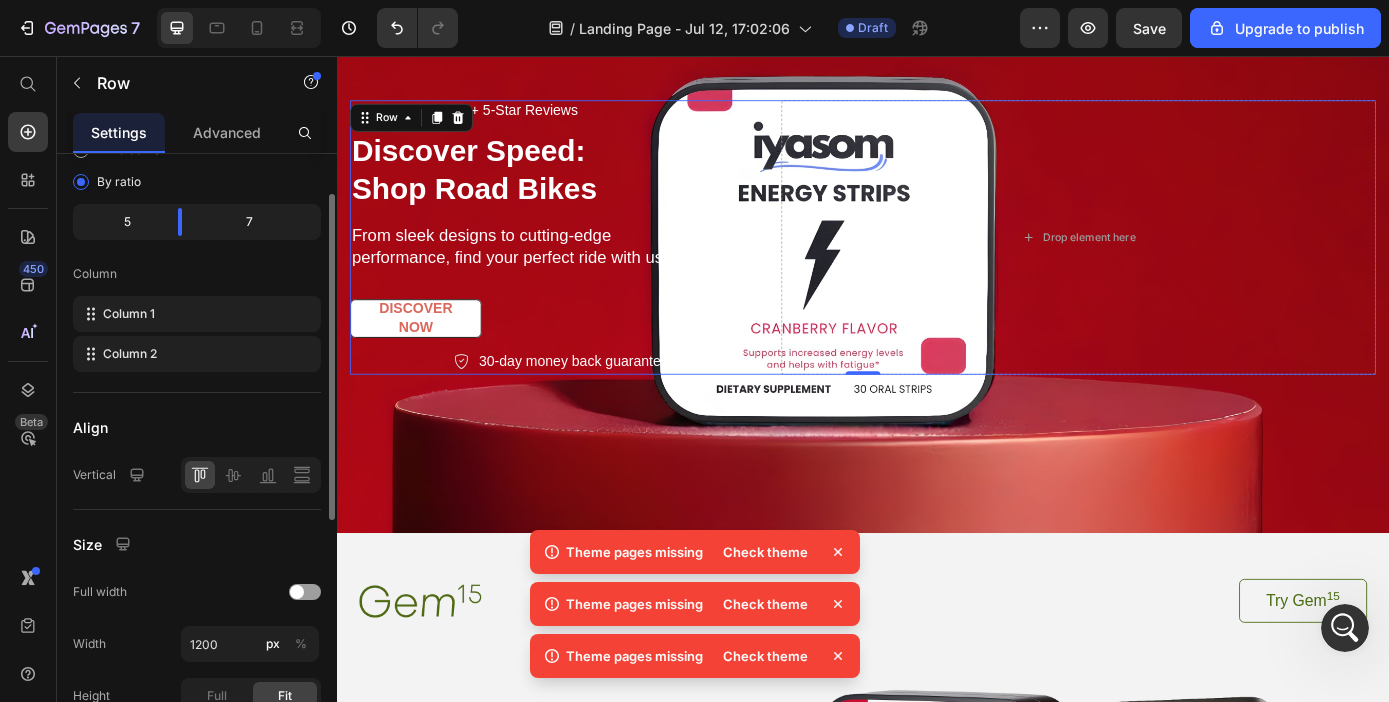 scroll, scrollTop: 148, scrollLeft: 0, axis: vertical 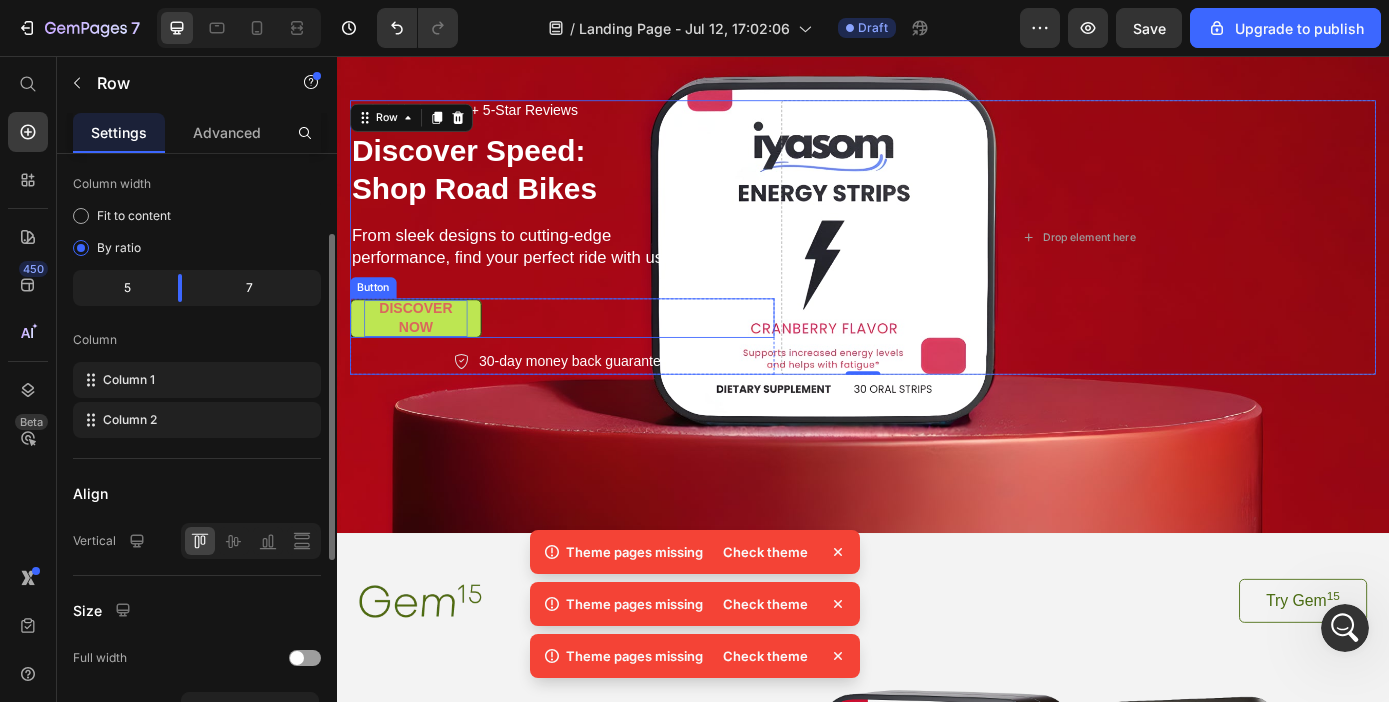 click on "Discover Now" at bounding box center (427, 355) 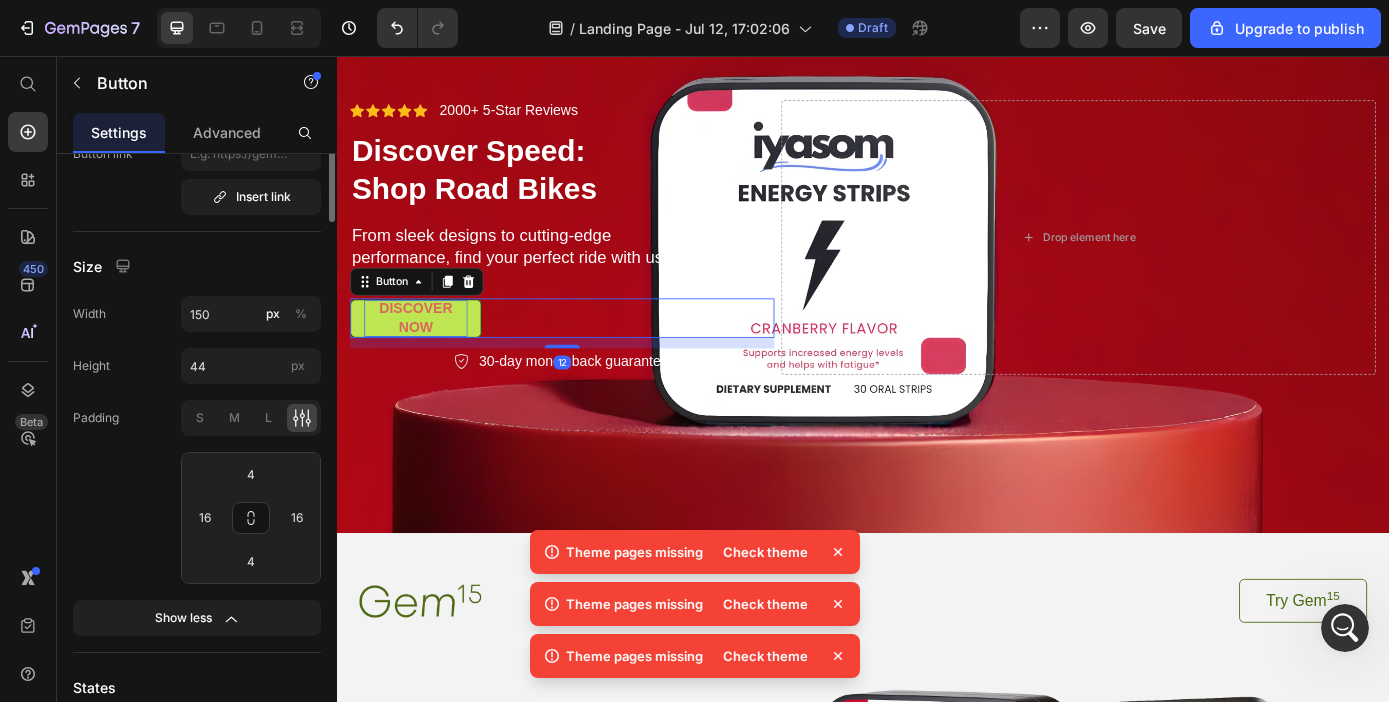 scroll, scrollTop: 0, scrollLeft: 0, axis: both 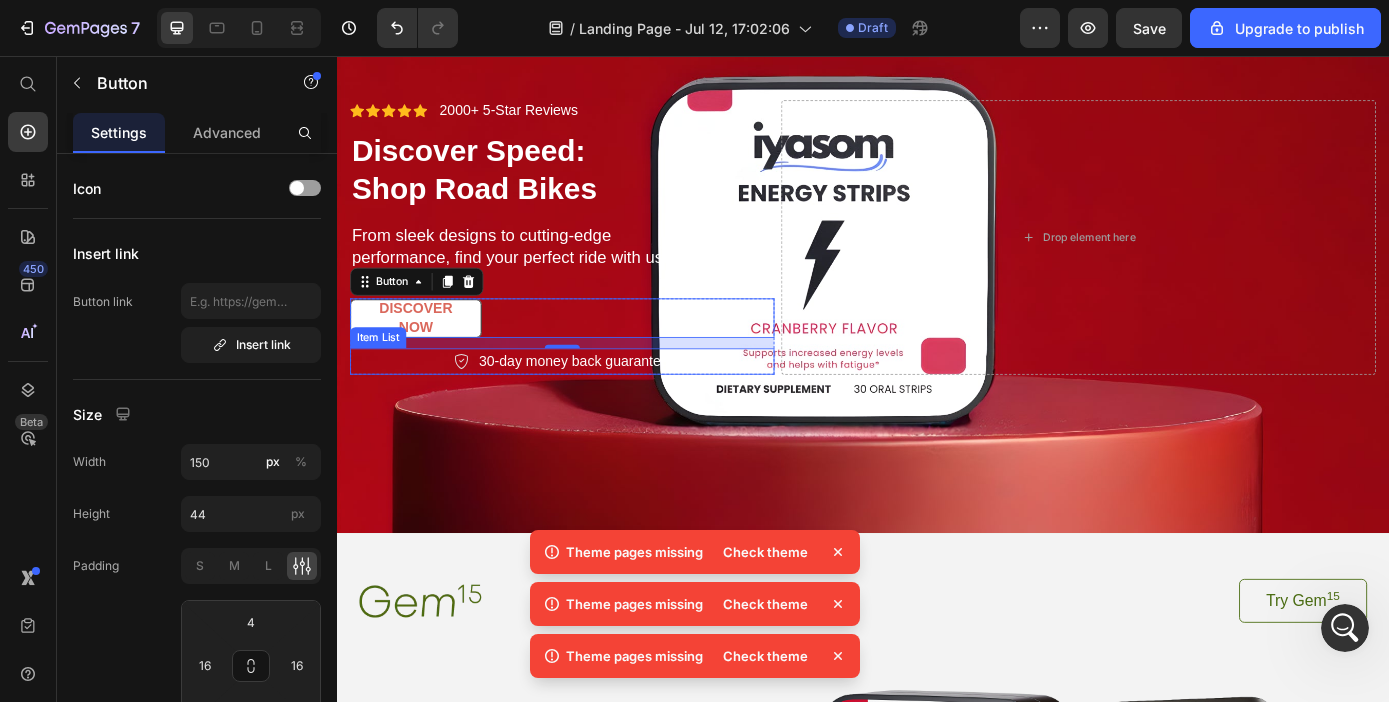 click on "30-day money back guarantee" at bounding box center [607, 404] 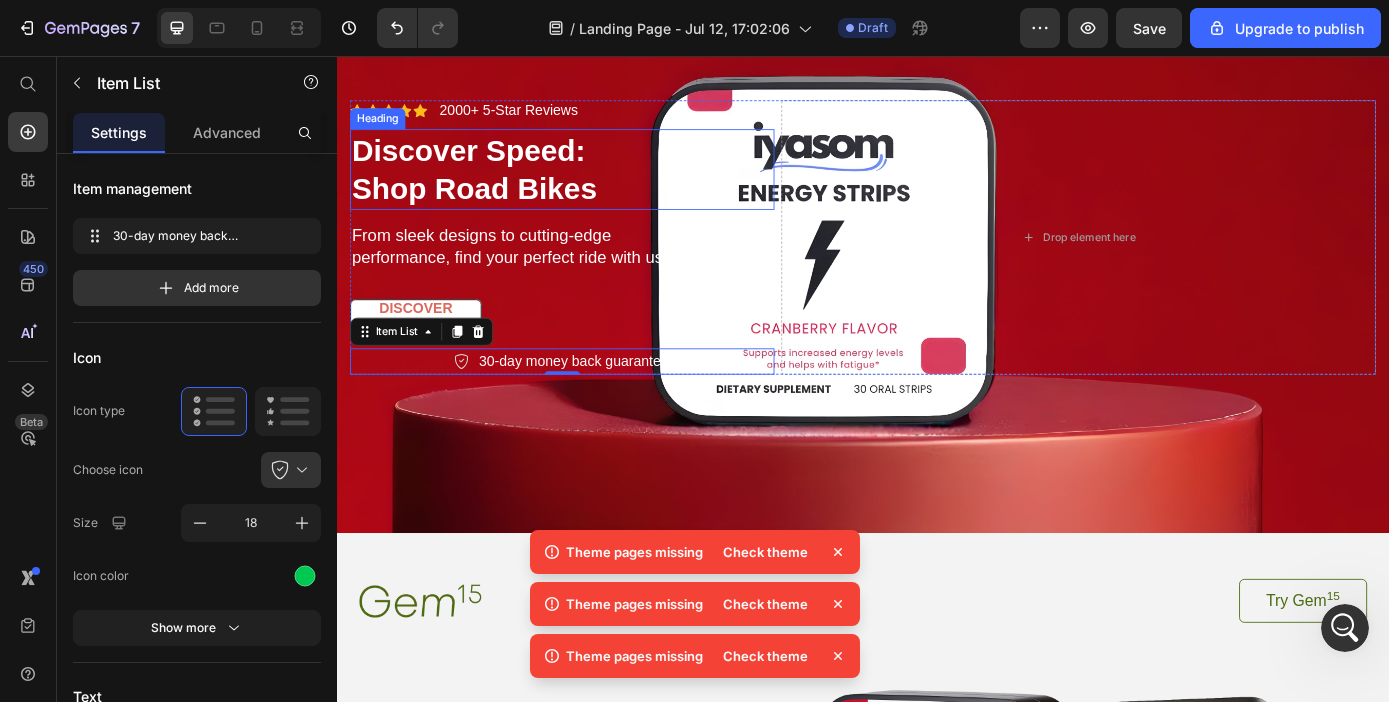 click on "Discover Speed: Shop Road Bikes" at bounding box center (594, 185) 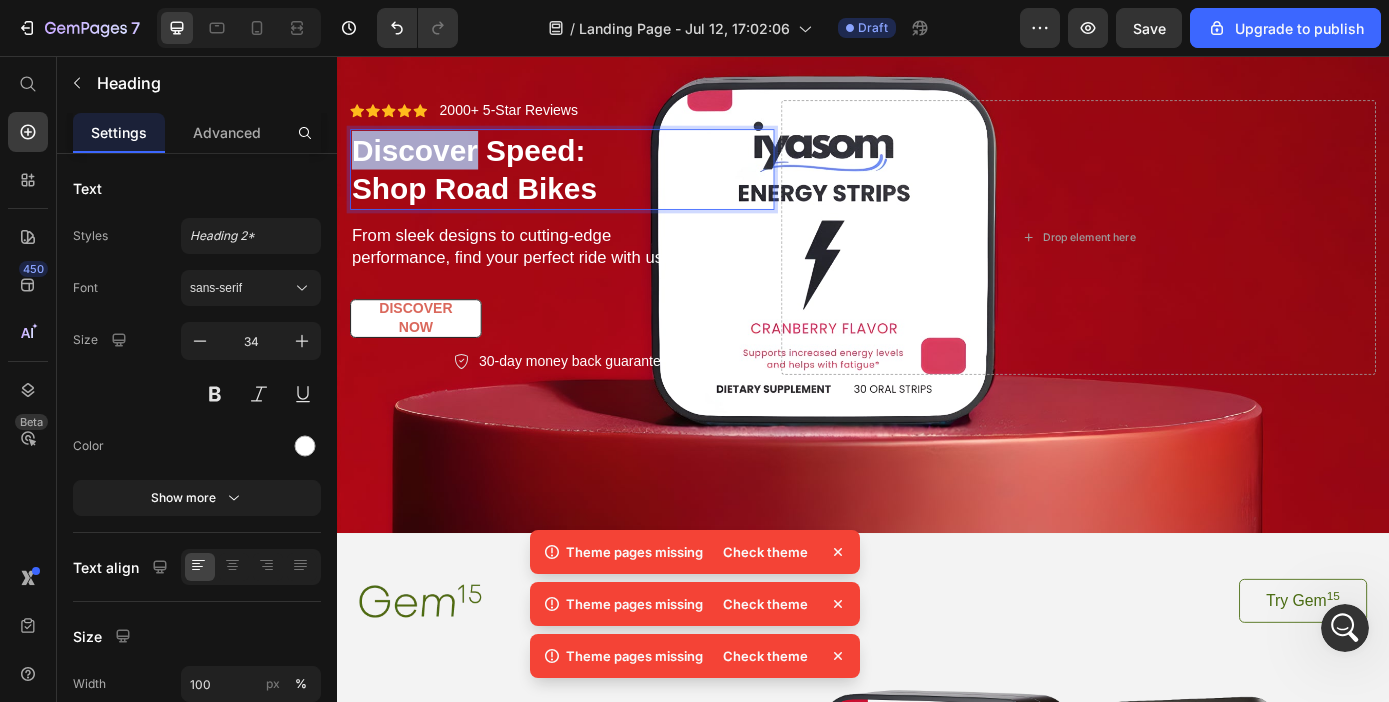 click on "Discover Speed: Shop Road Bikes" at bounding box center [594, 185] 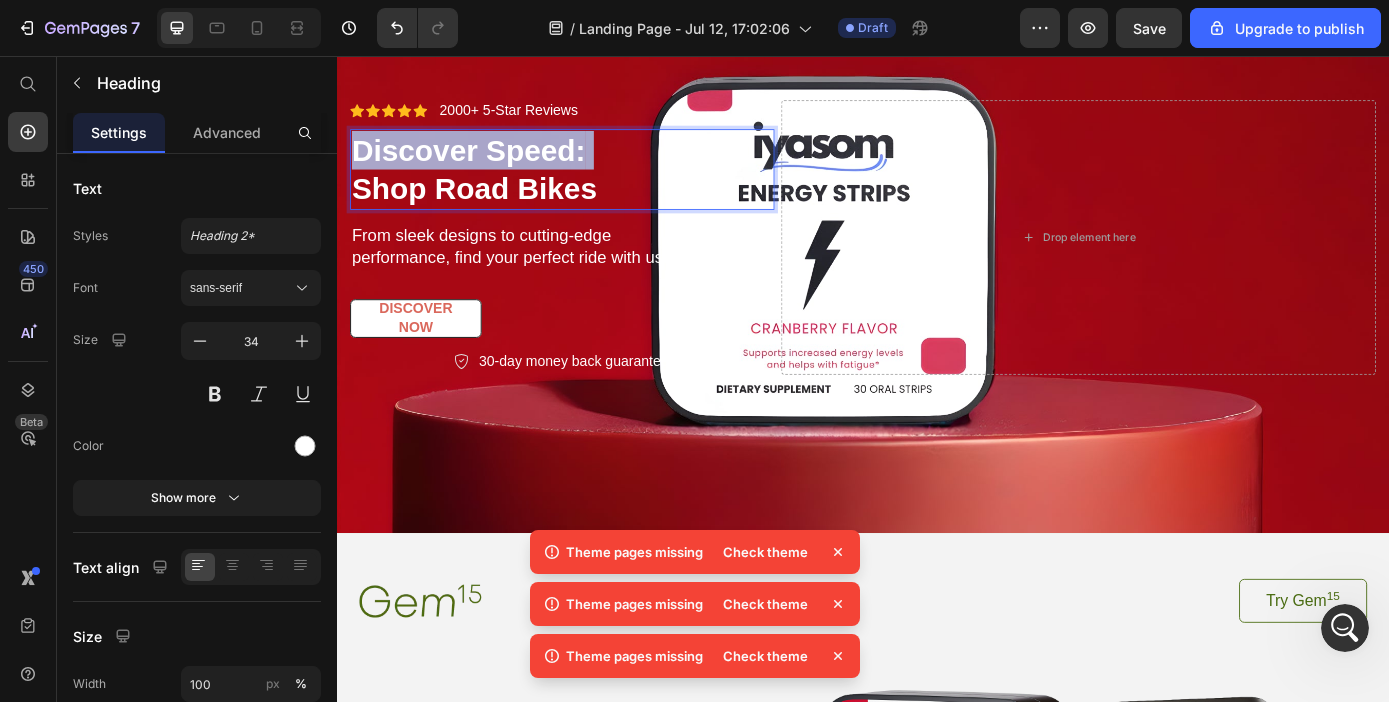 click on "Discover Speed: Shop Road Bikes" at bounding box center [594, 185] 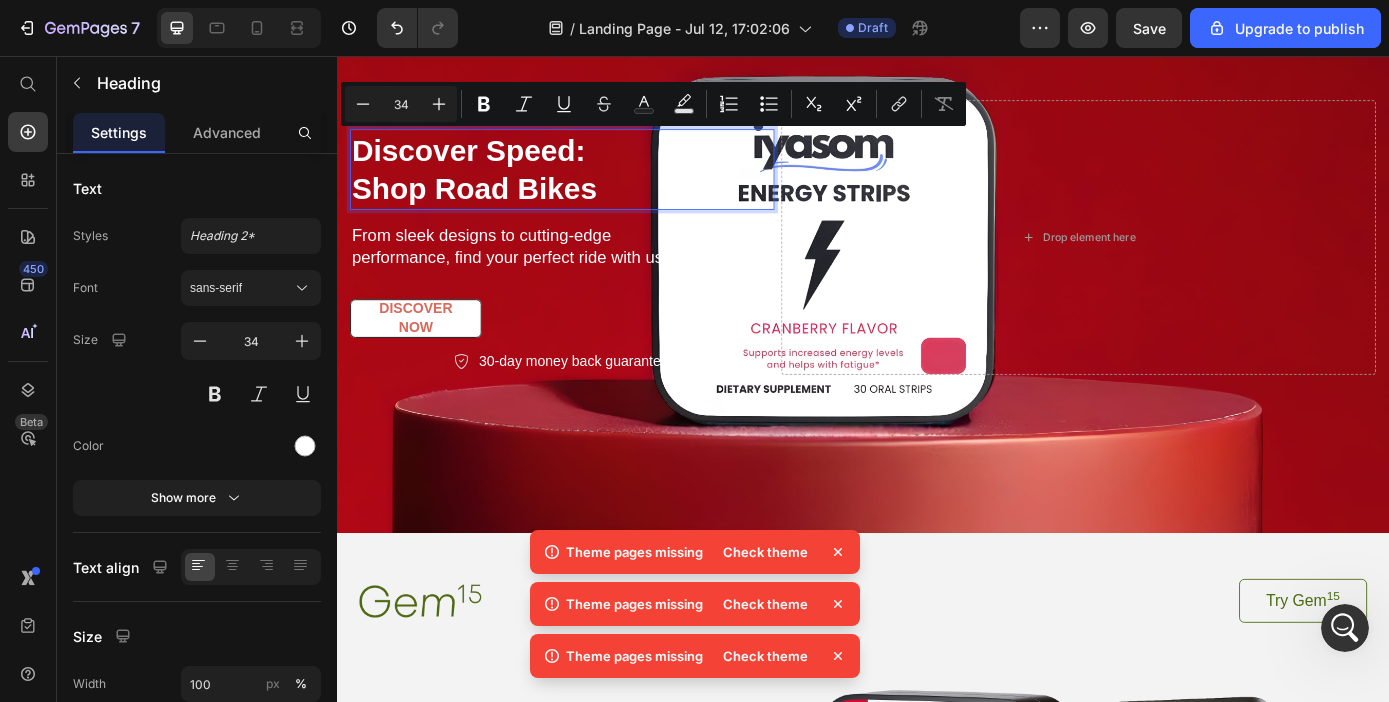 click on "Discover Speed: Shop Road Bikes" at bounding box center (594, 185) 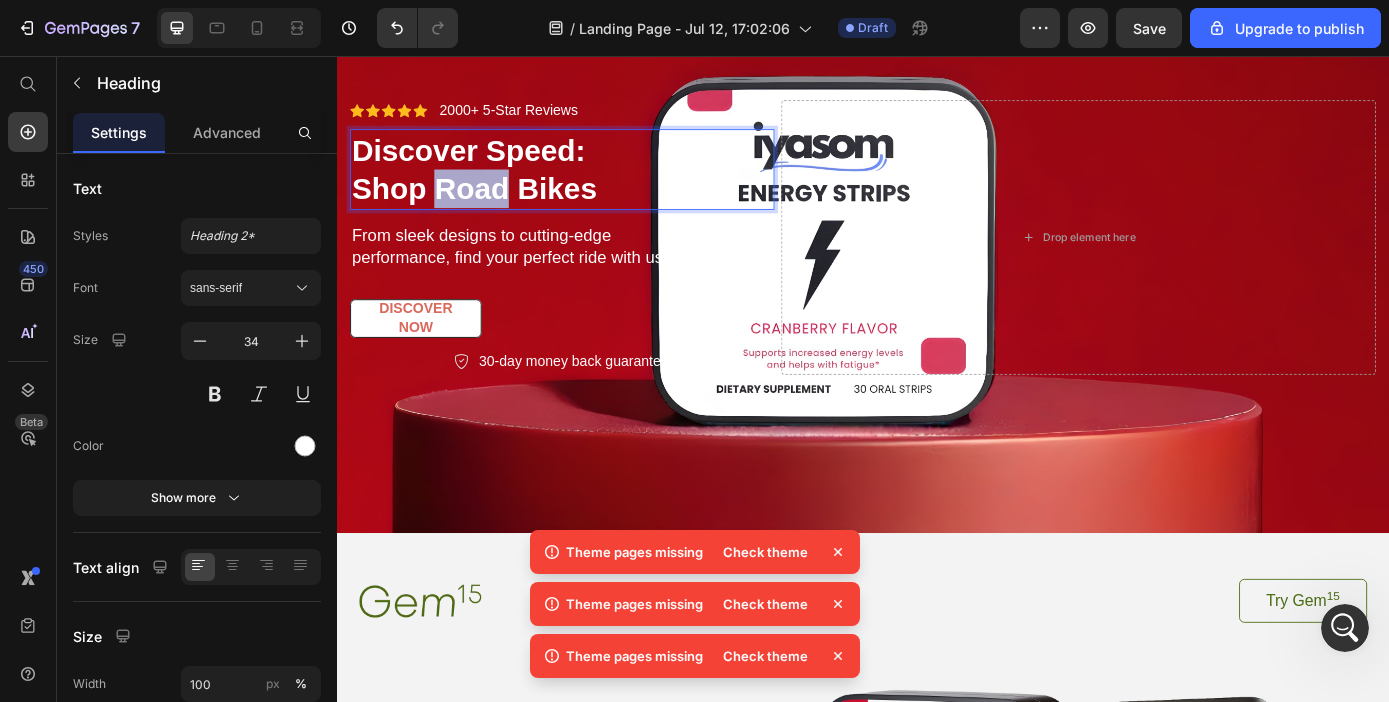 click on "Discover Speed: Shop Road Bikes" at bounding box center (594, 185) 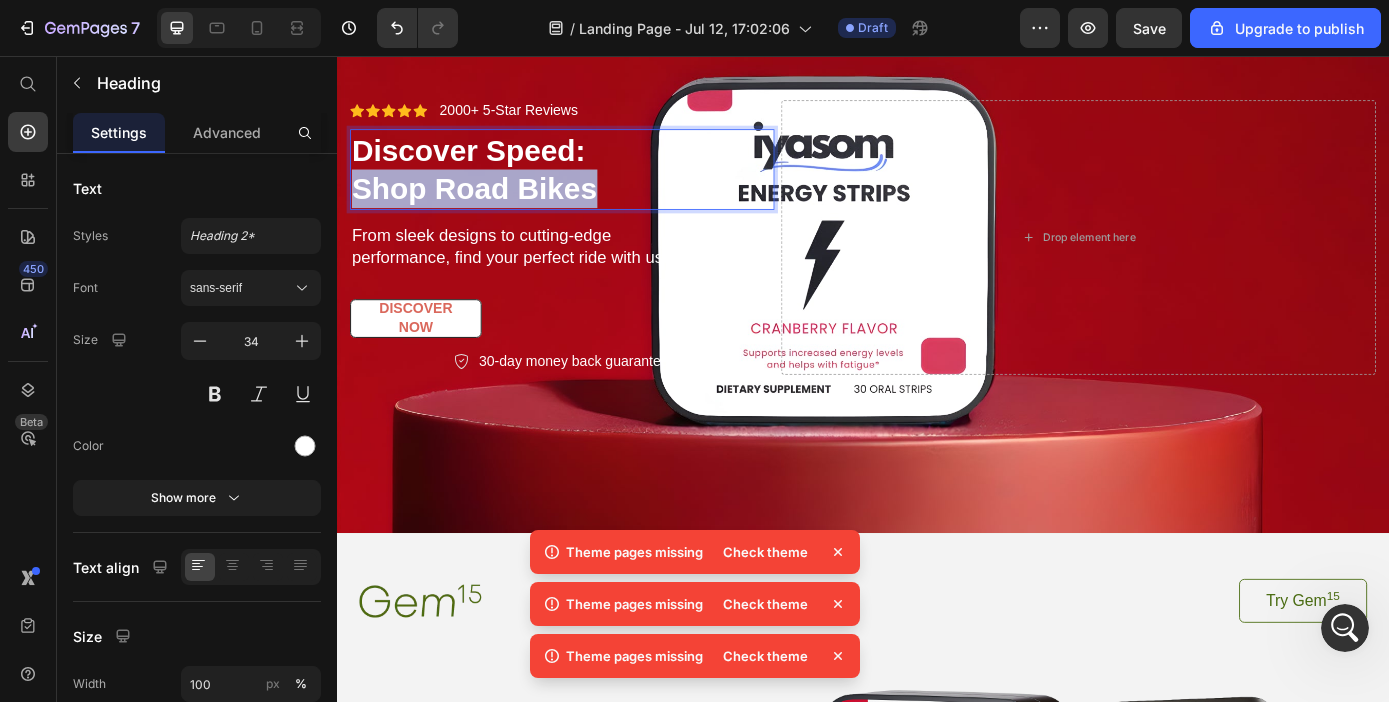 click on "Discover Speed: Shop Road Bikes" at bounding box center (594, 185) 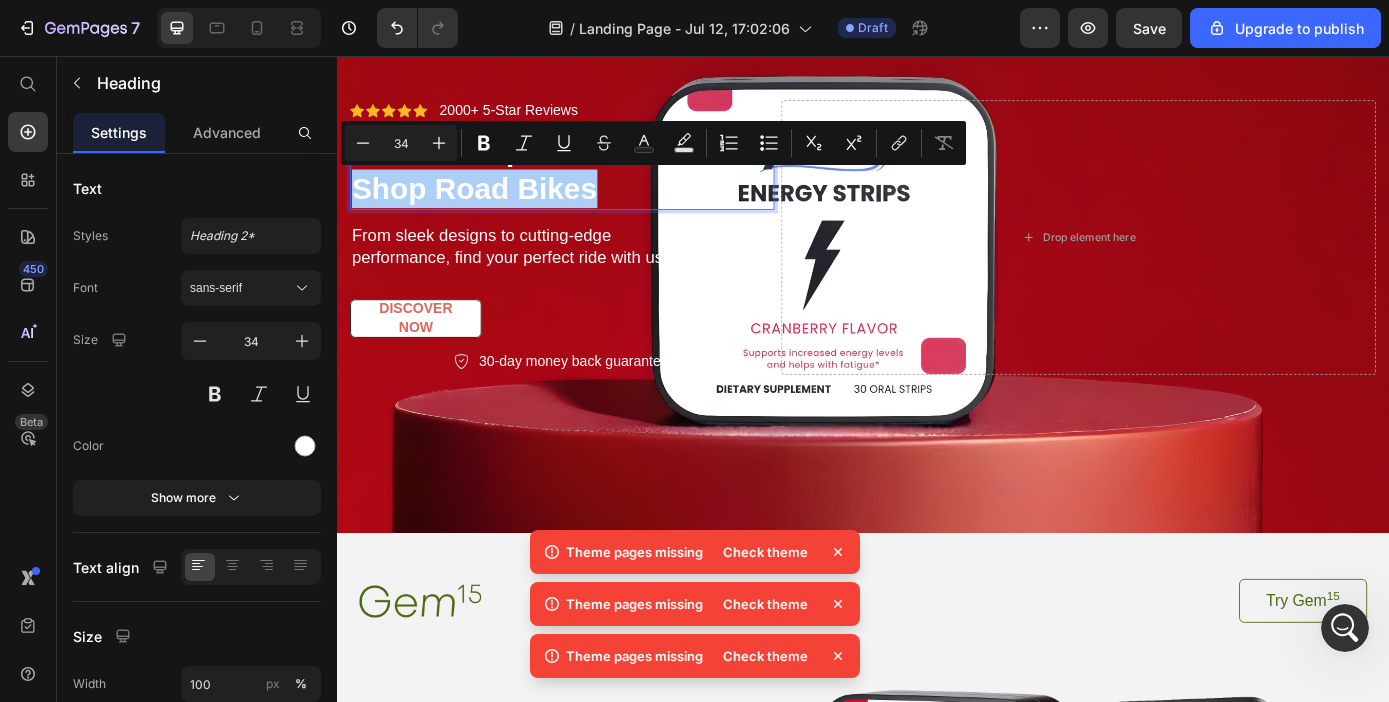 click on "Minus 34 Plus Bold Italic Underline       Strikethrough
Text Color
Text Background Color Numbered List Bulleted List Subscript Superscript       link Remove Format" at bounding box center (653, 143) 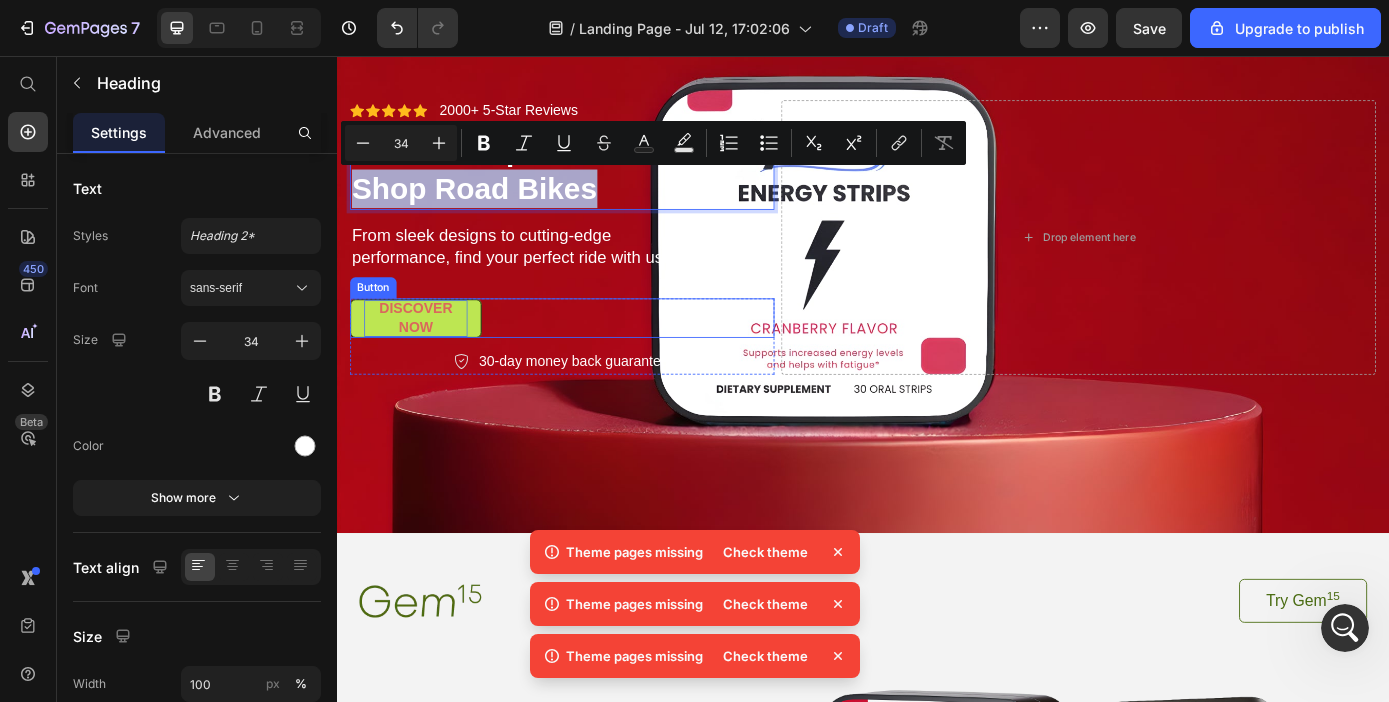 click on "Discover Now" at bounding box center [427, 355] 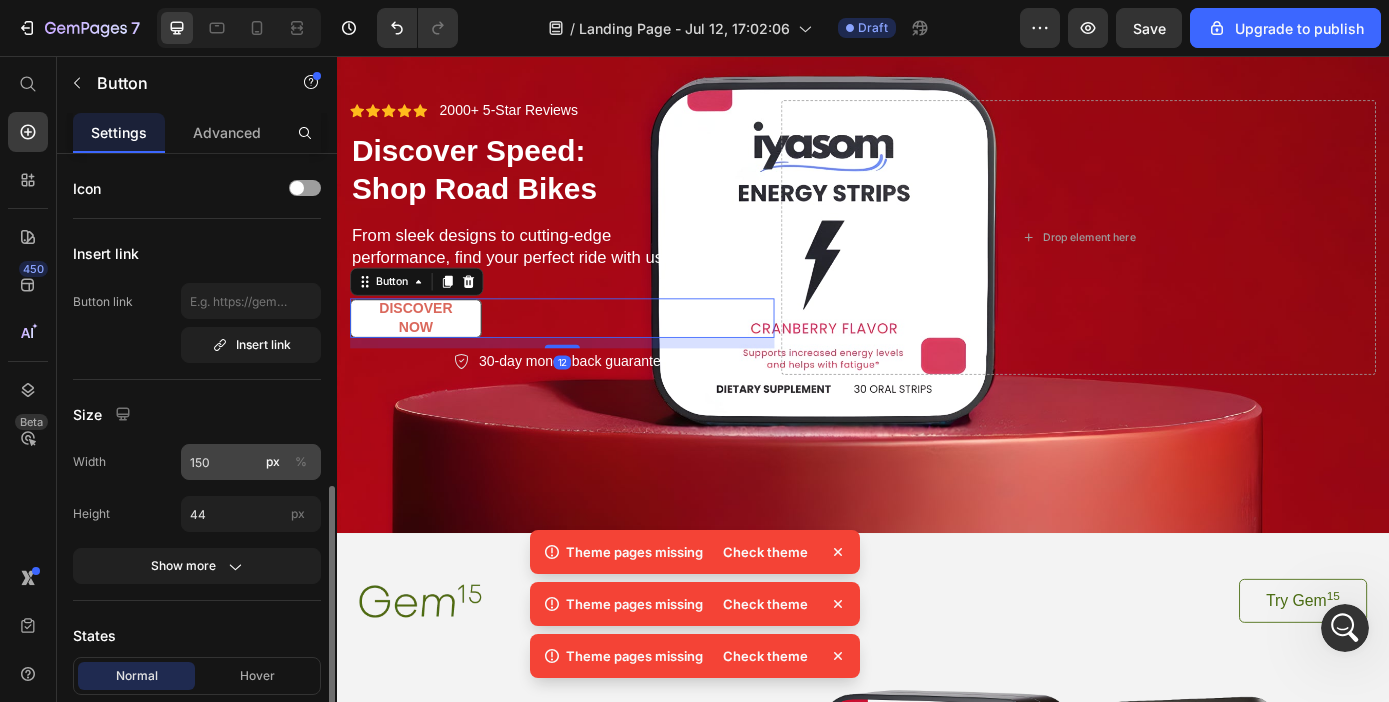 scroll, scrollTop: 284, scrollLeft: 0, axis: vertical 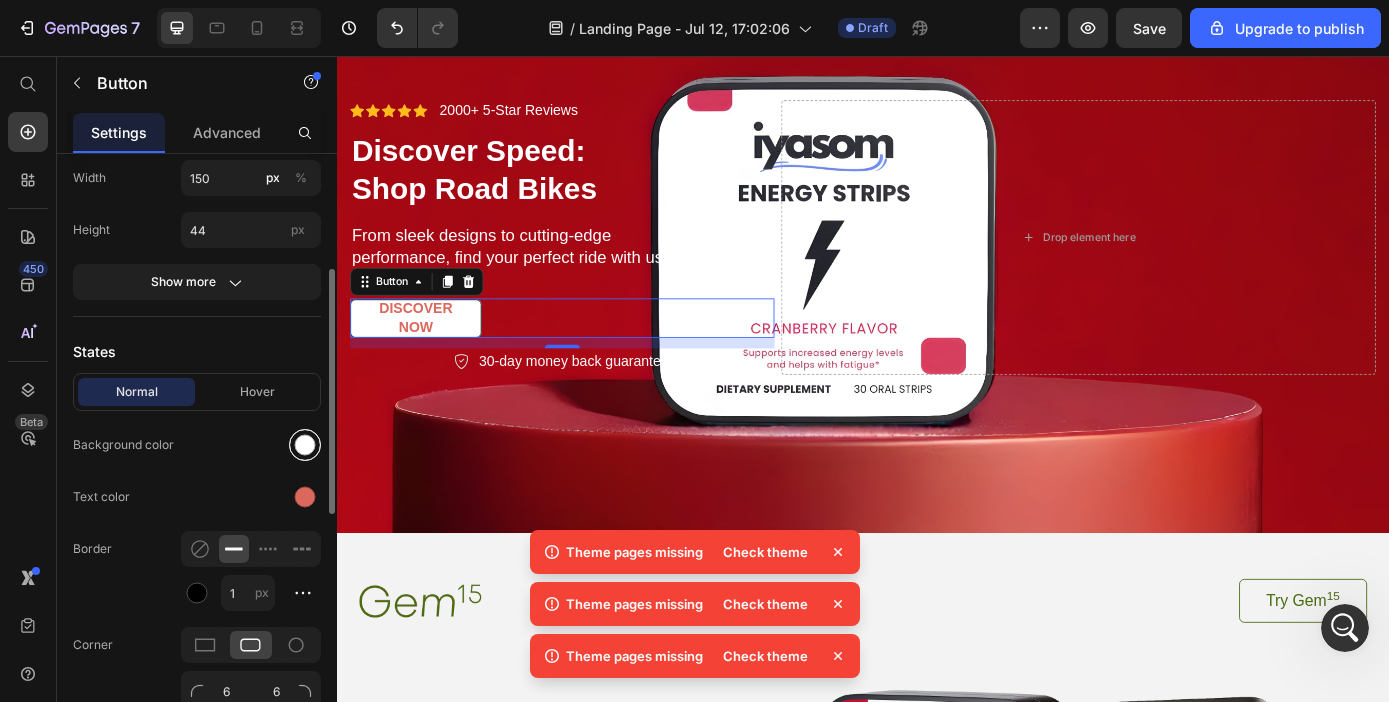 click at bounding box center (305, 445) 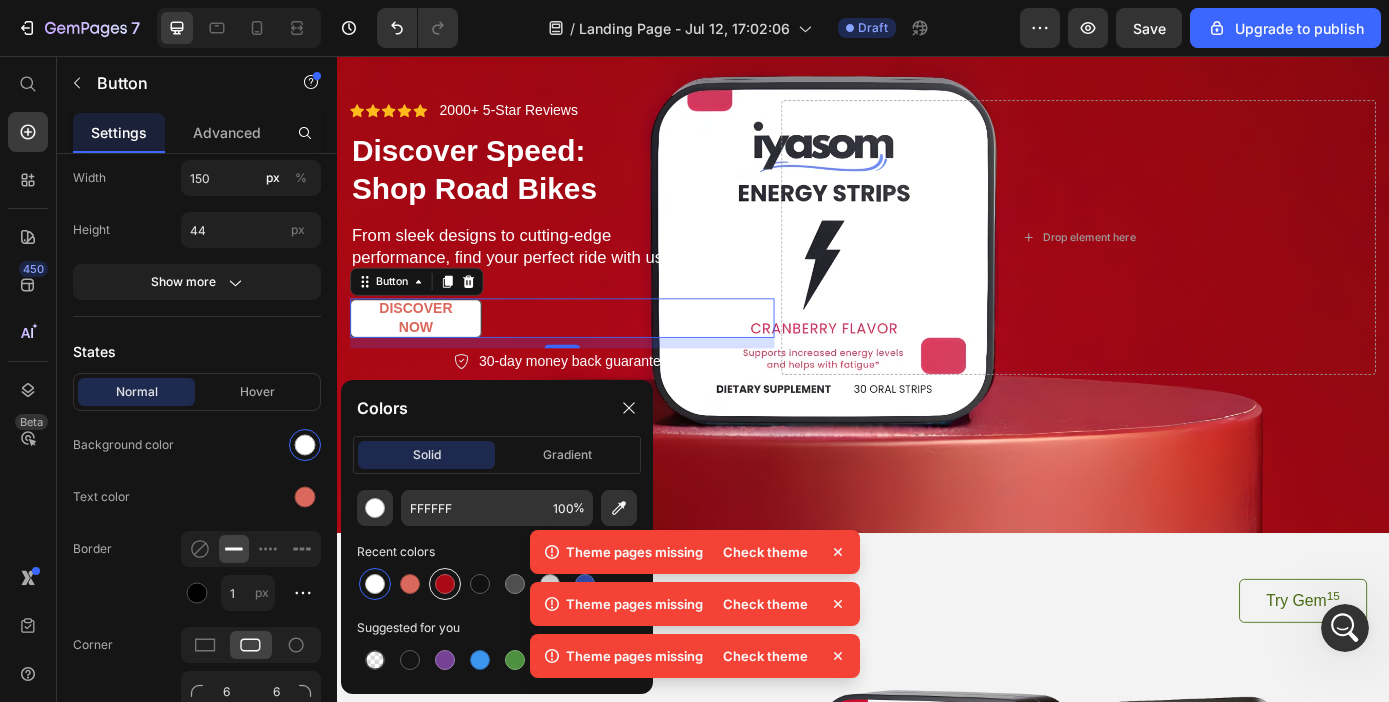 click at bounding box center (445, 584) 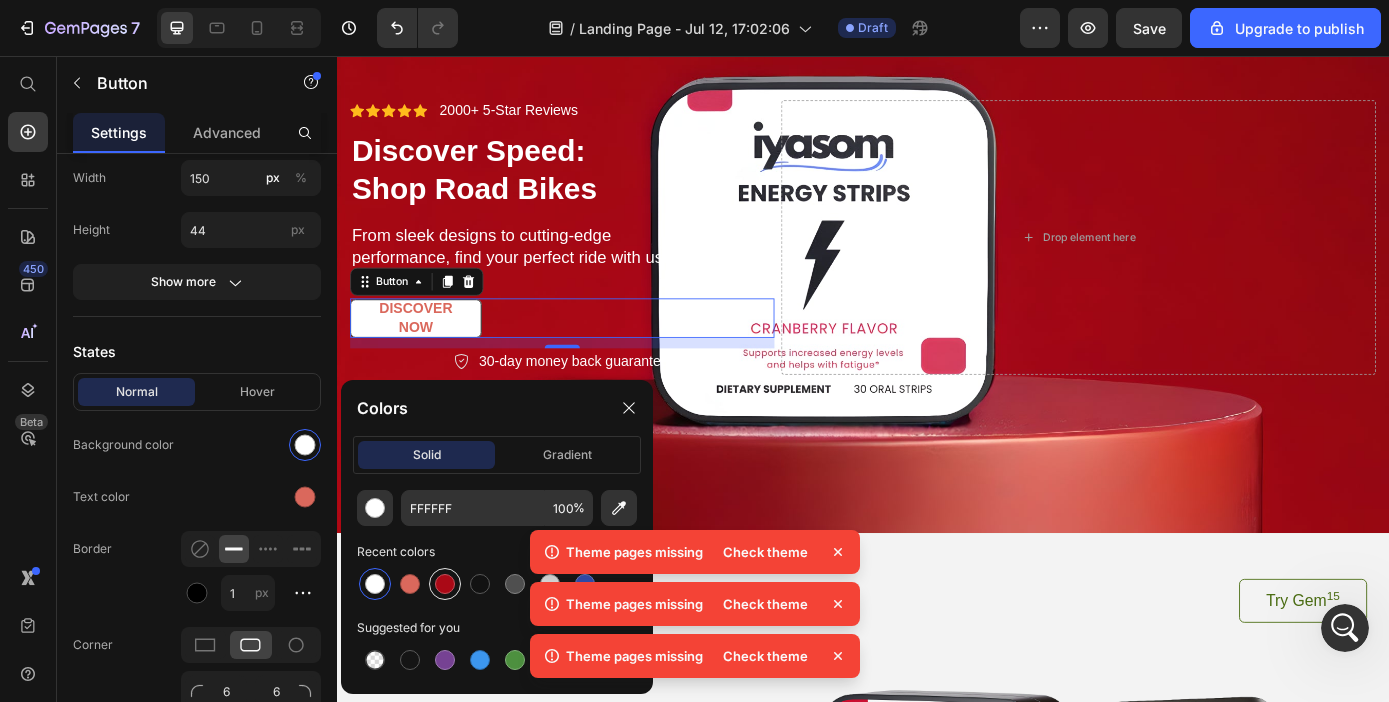 type on "AA0916" 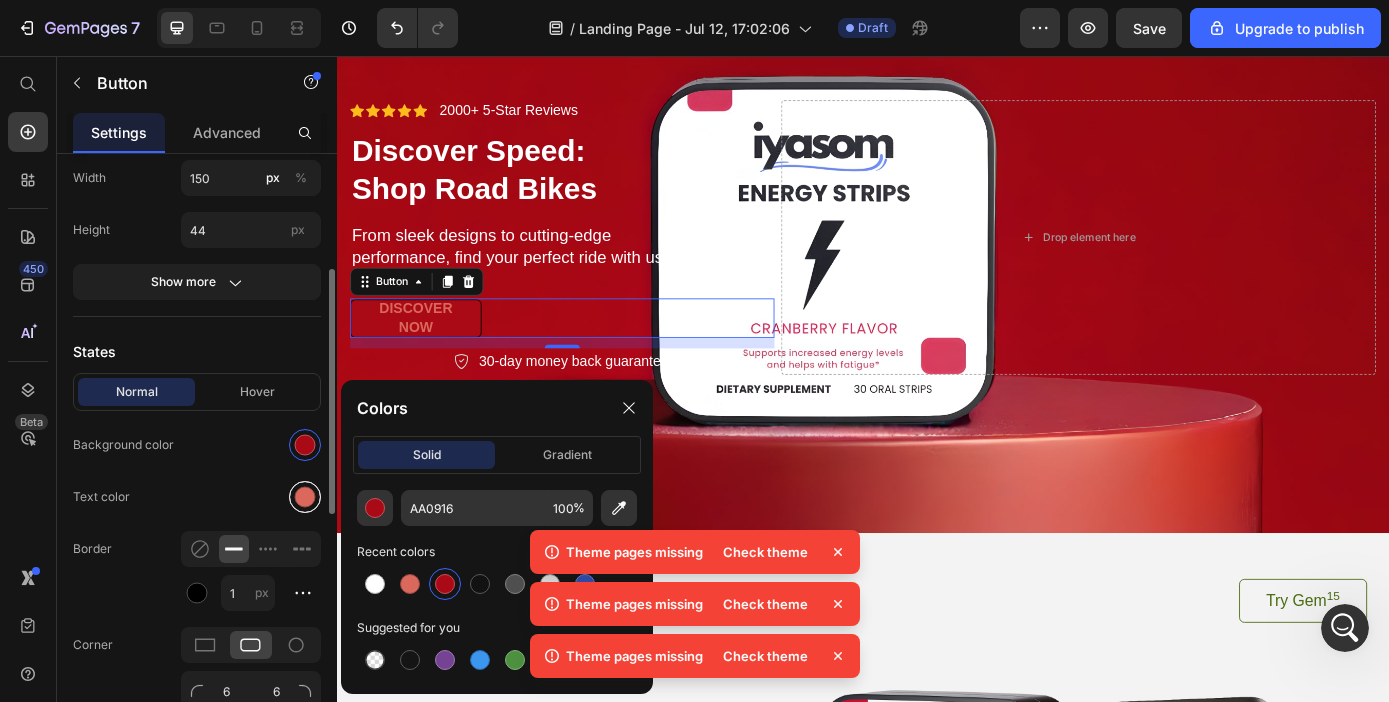 click at bounding box center [305, 497] 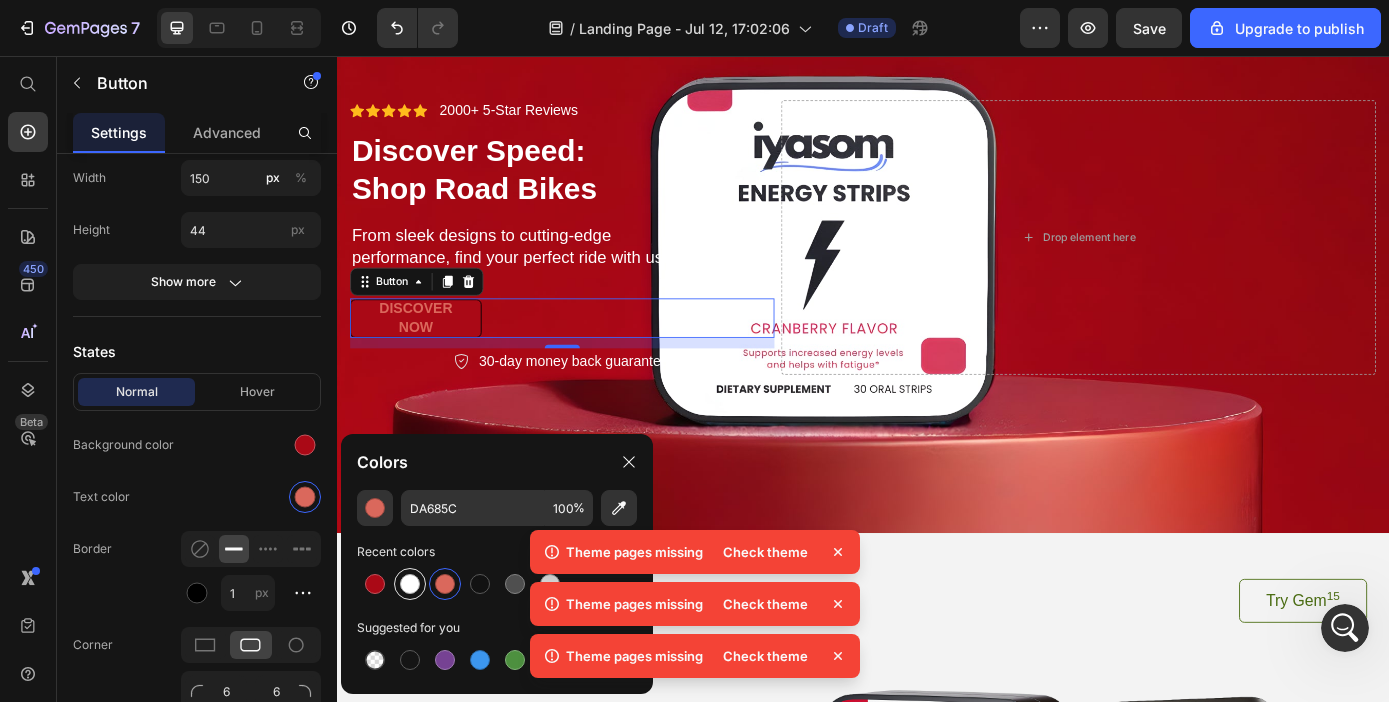 click at bounding box center (410, 584) 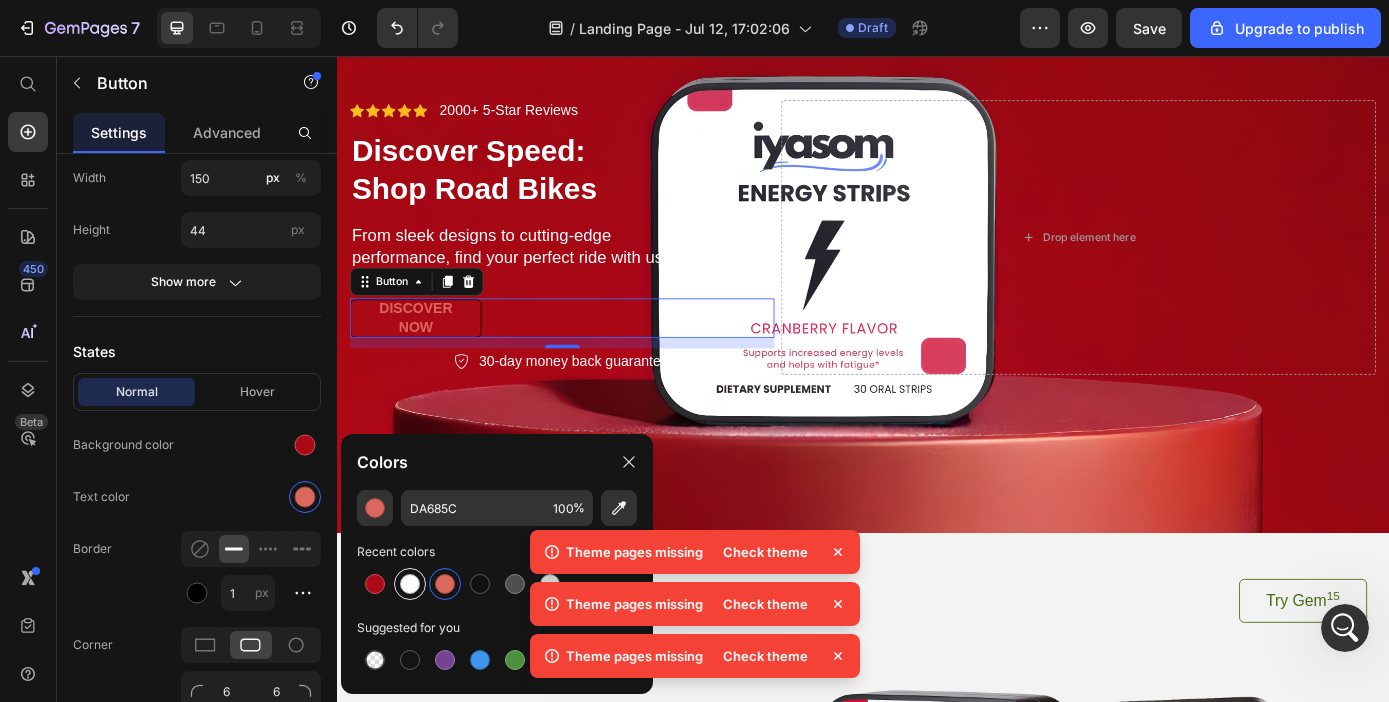 type on "FFFFFF" 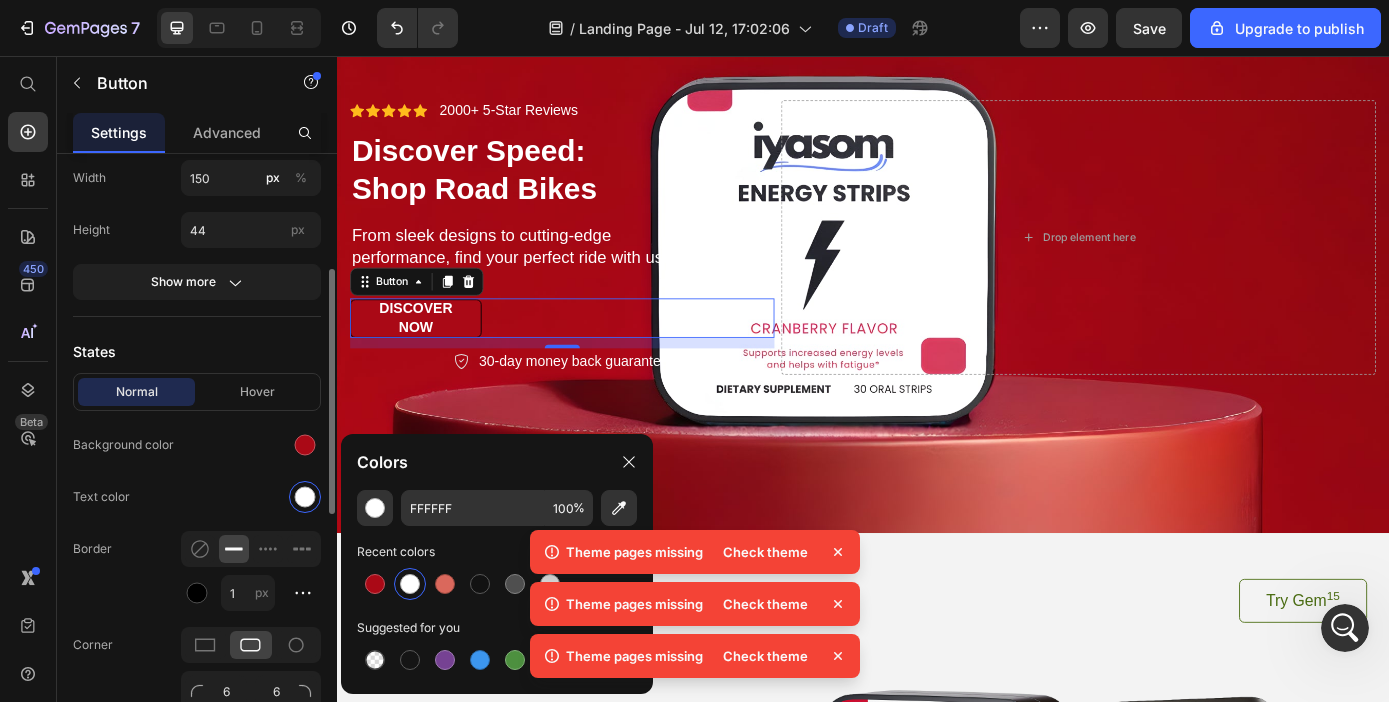 click on "Normal Hover Background color Text color Border 1 px Corner 6 6 6 6 Shadow" 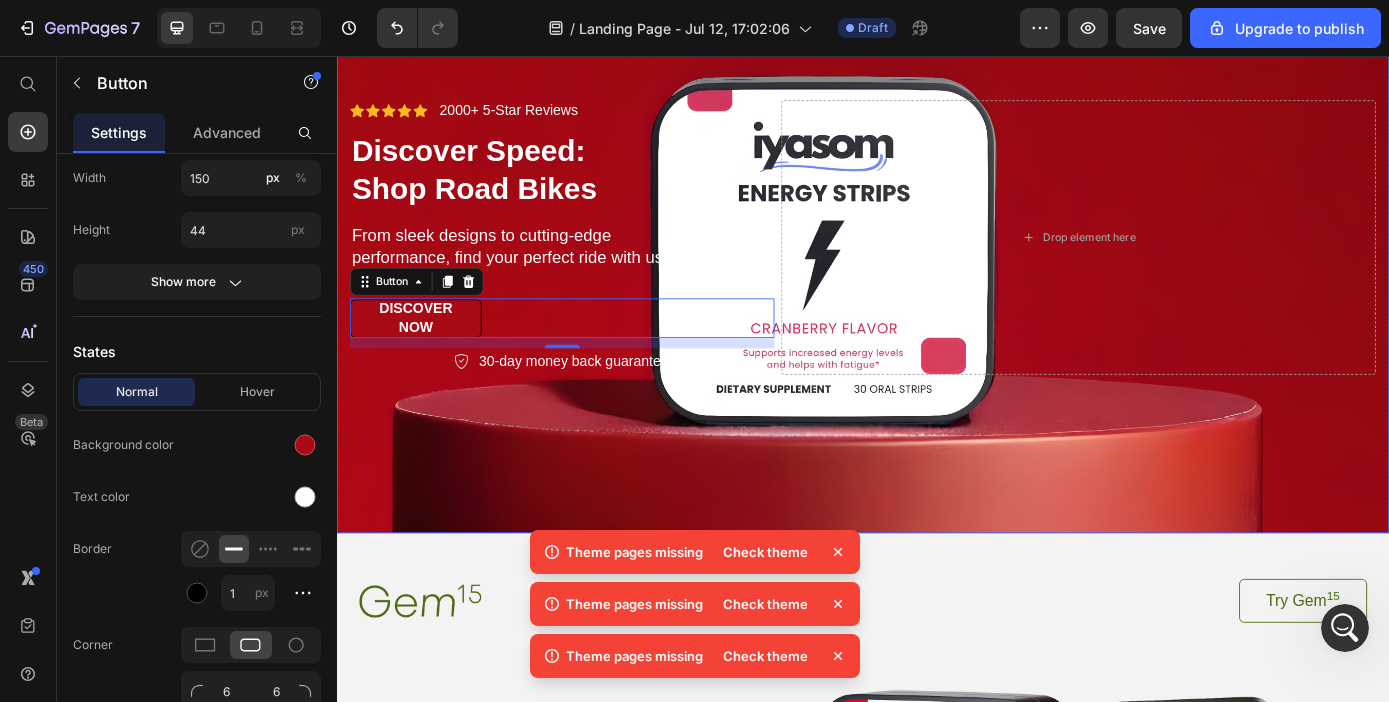 click on "Icon Icon Icon Icon Icon Icon List 2000+ 5-Star Reviews Text Block Row Discover Speed: Shop Road Bikes Heading From sleek designs to cutting-edge  performance, find your perfect ride with us. Text Block Discover Now Button   12
30-day money back guarantee Item List Row
Drop element here Row" at bounding box center [937, 262] 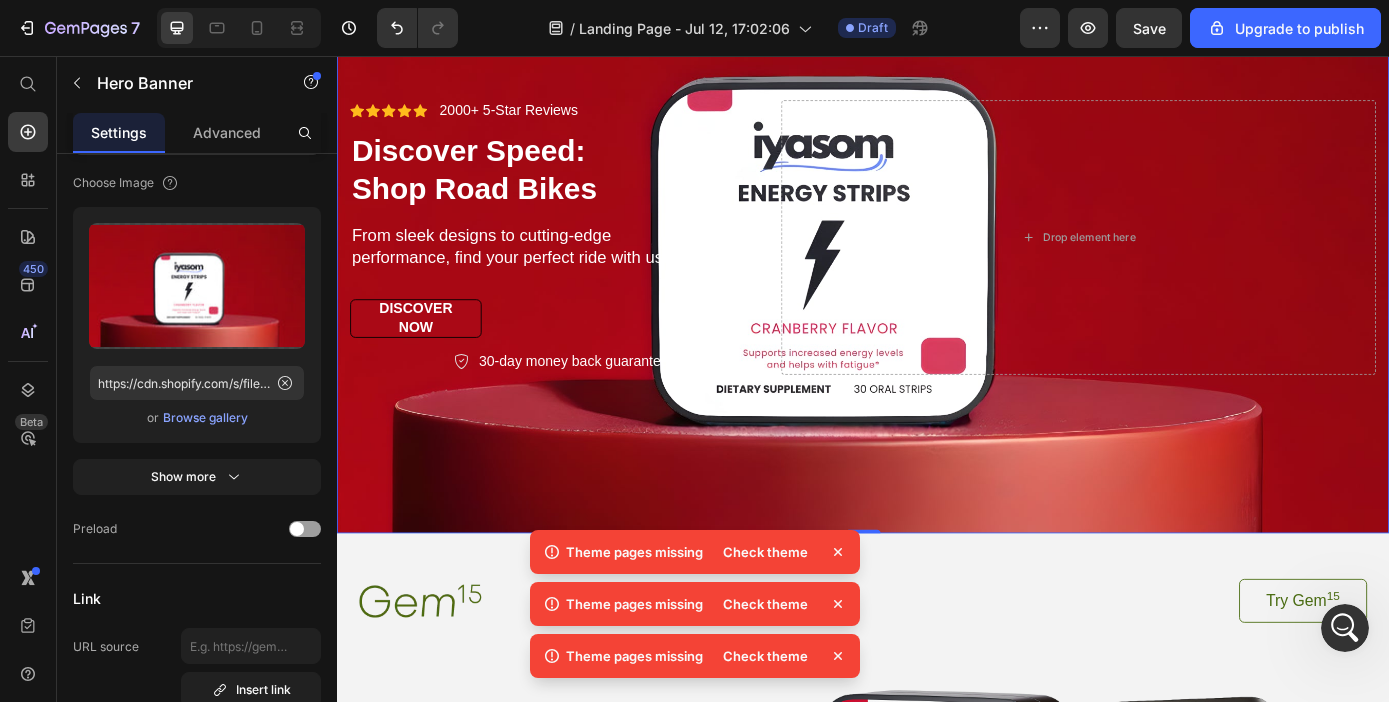 scroll, scrollTop: 0, scrollLeft: 0, axis: both 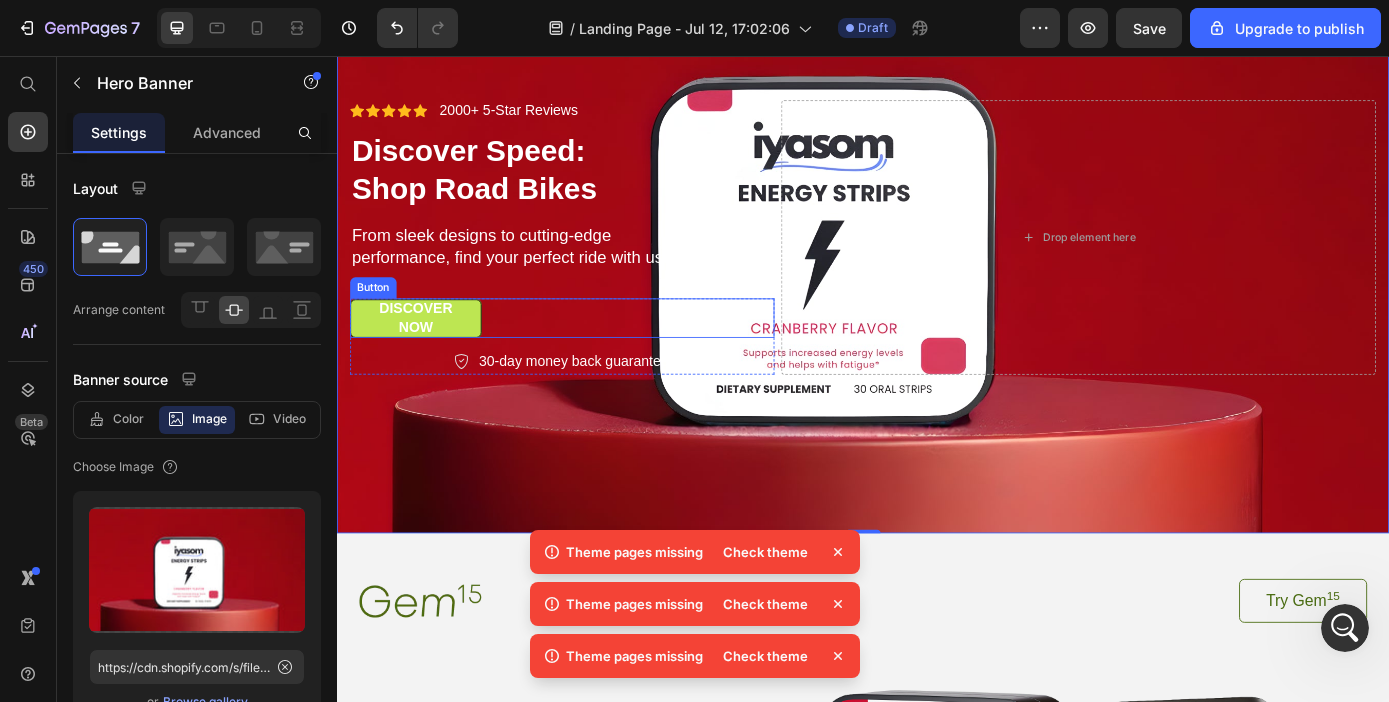 click on "Discover Now" at bounding box center (427, 355) 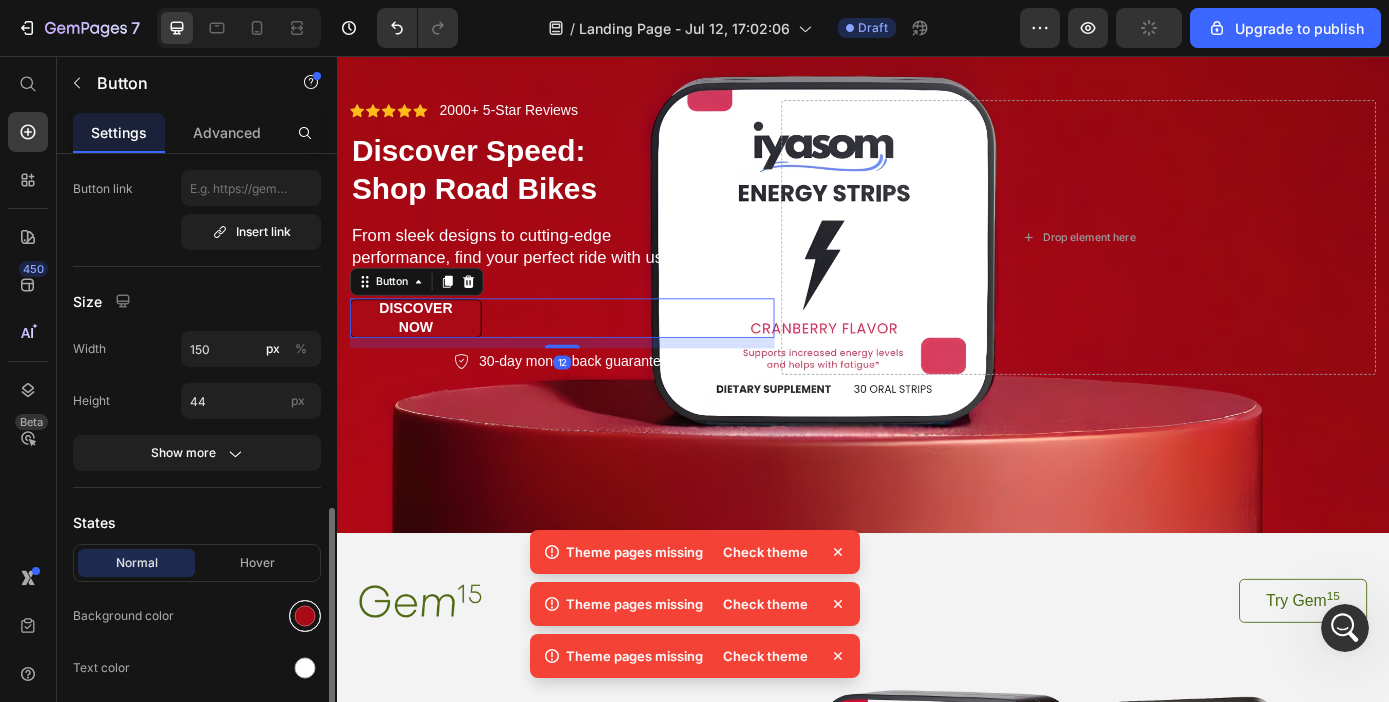 scroll, scrollTop: 332, scrollLeft: 0, axis: vertical 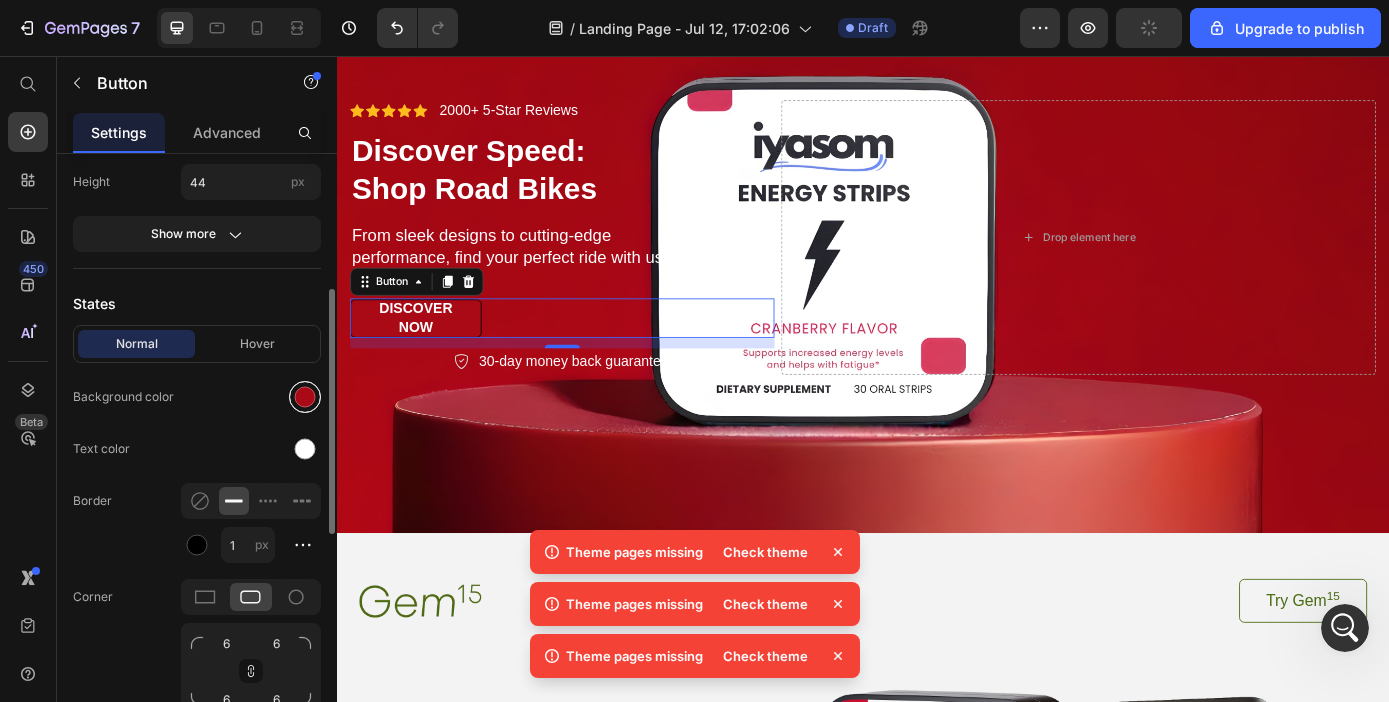 click at bounding box center (305, 397) 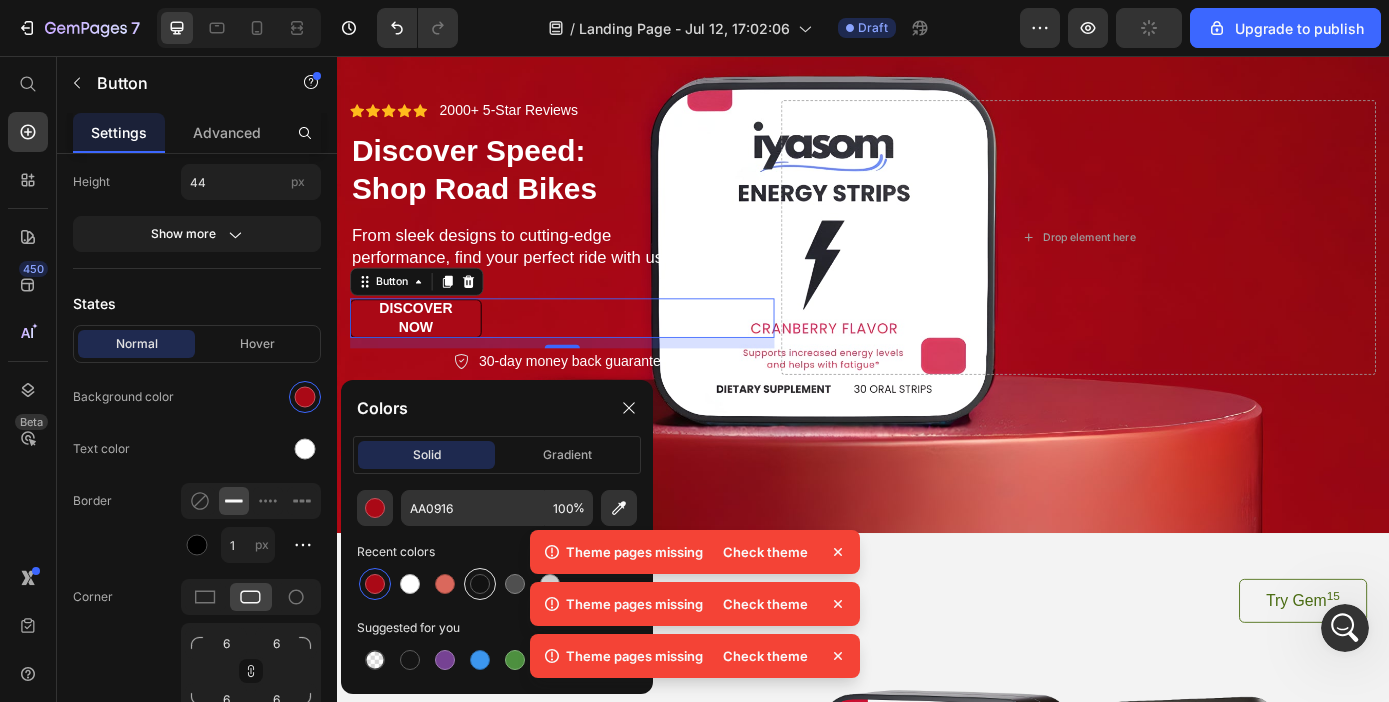 click at bounding box center (480, 584) 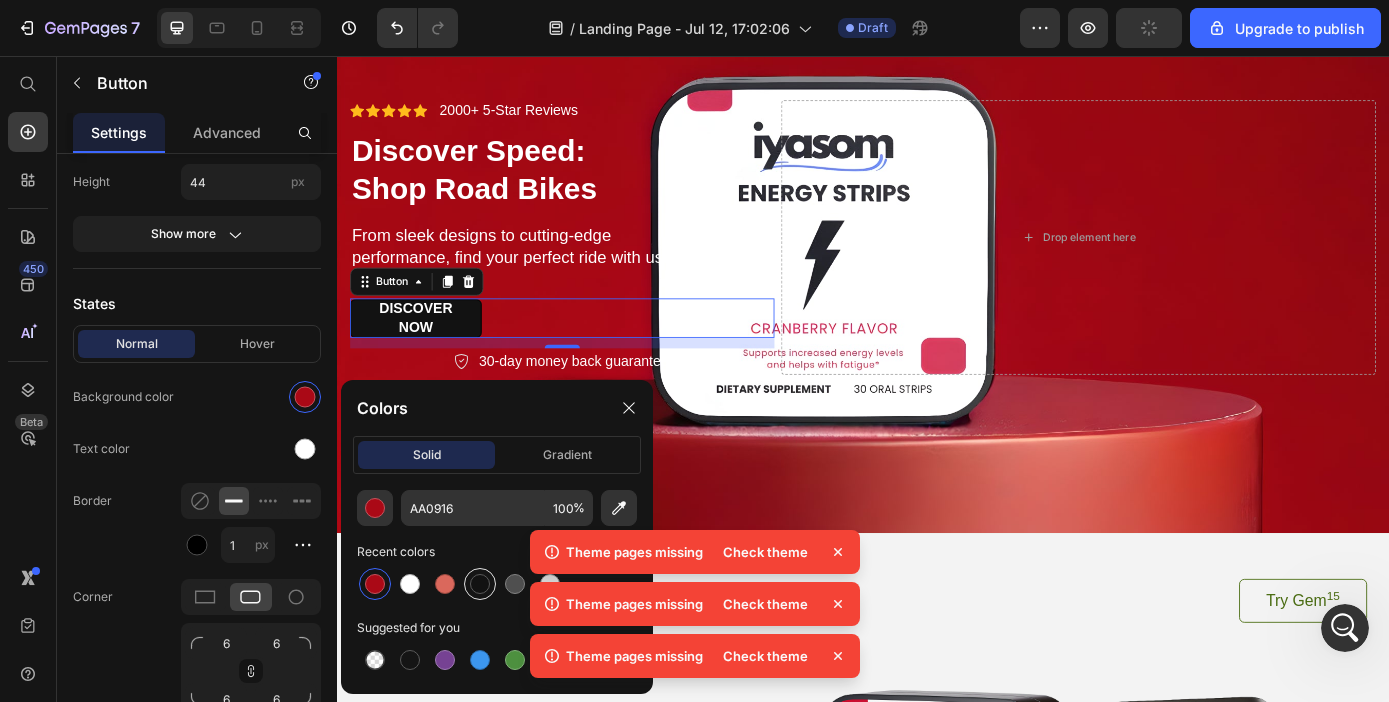 type on "121212" 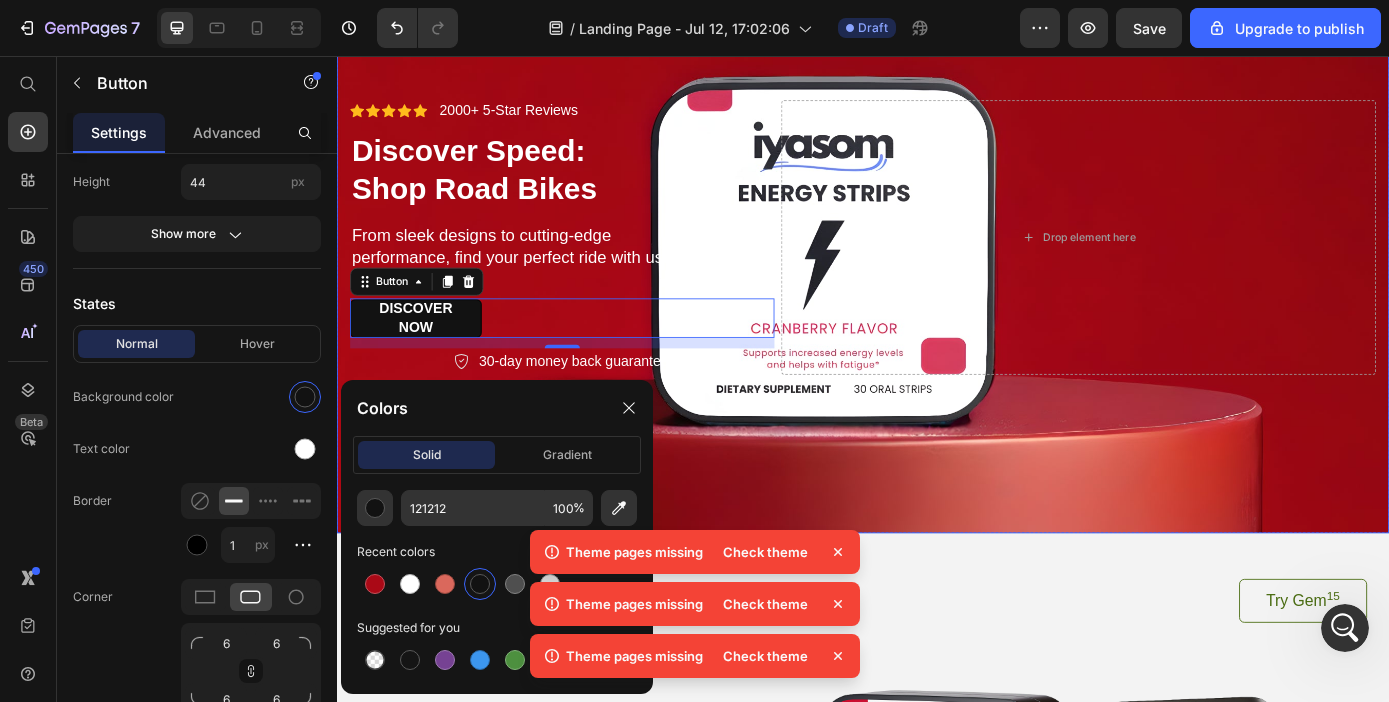 click at bounding box center (937, 262) 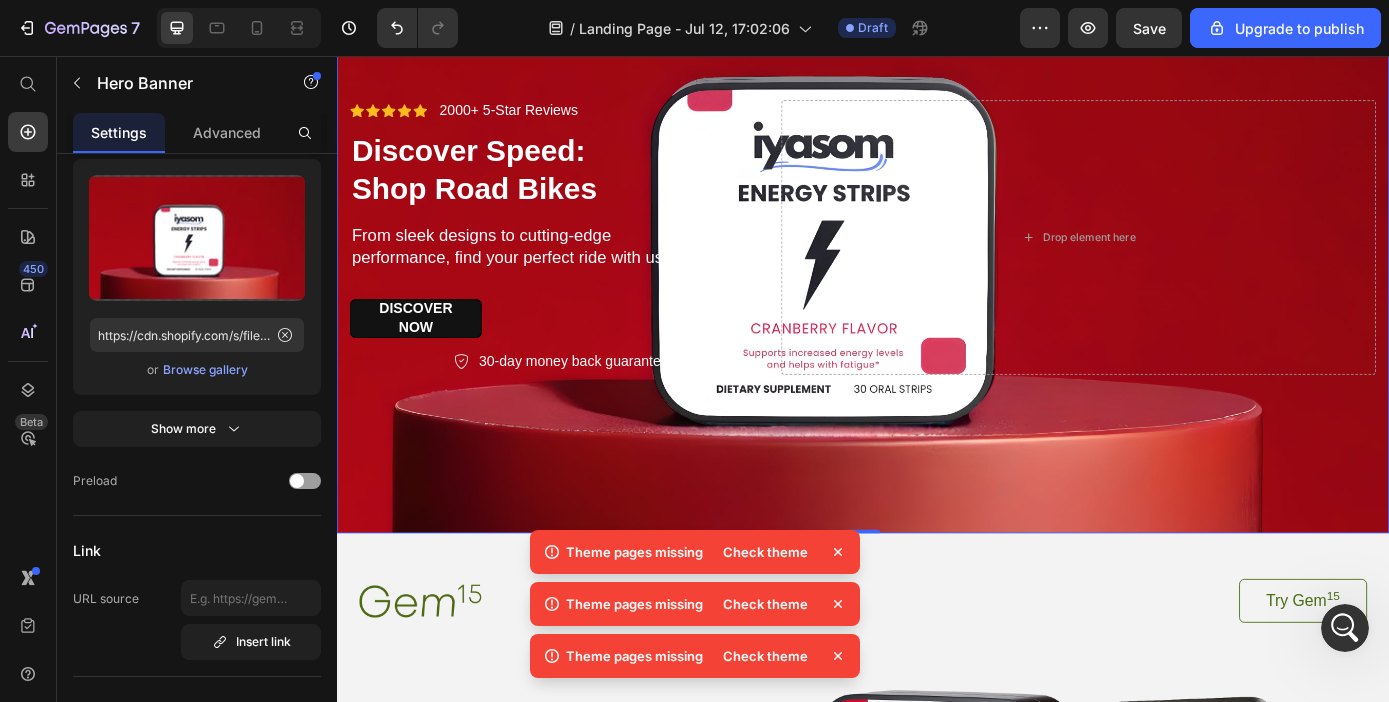 scroll, scrollTop: 0, scrollLeft: 0, axis: both 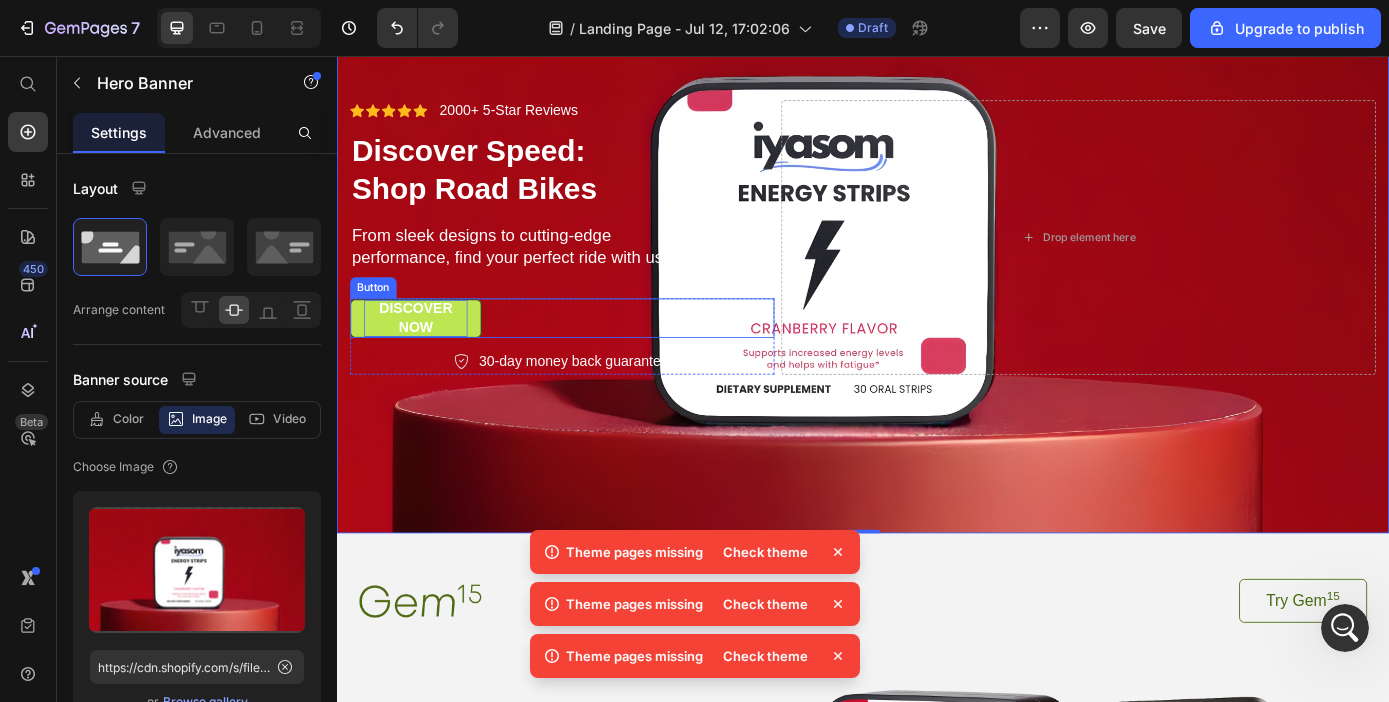 click on "Discover Now" at bounding box center (427, 355) 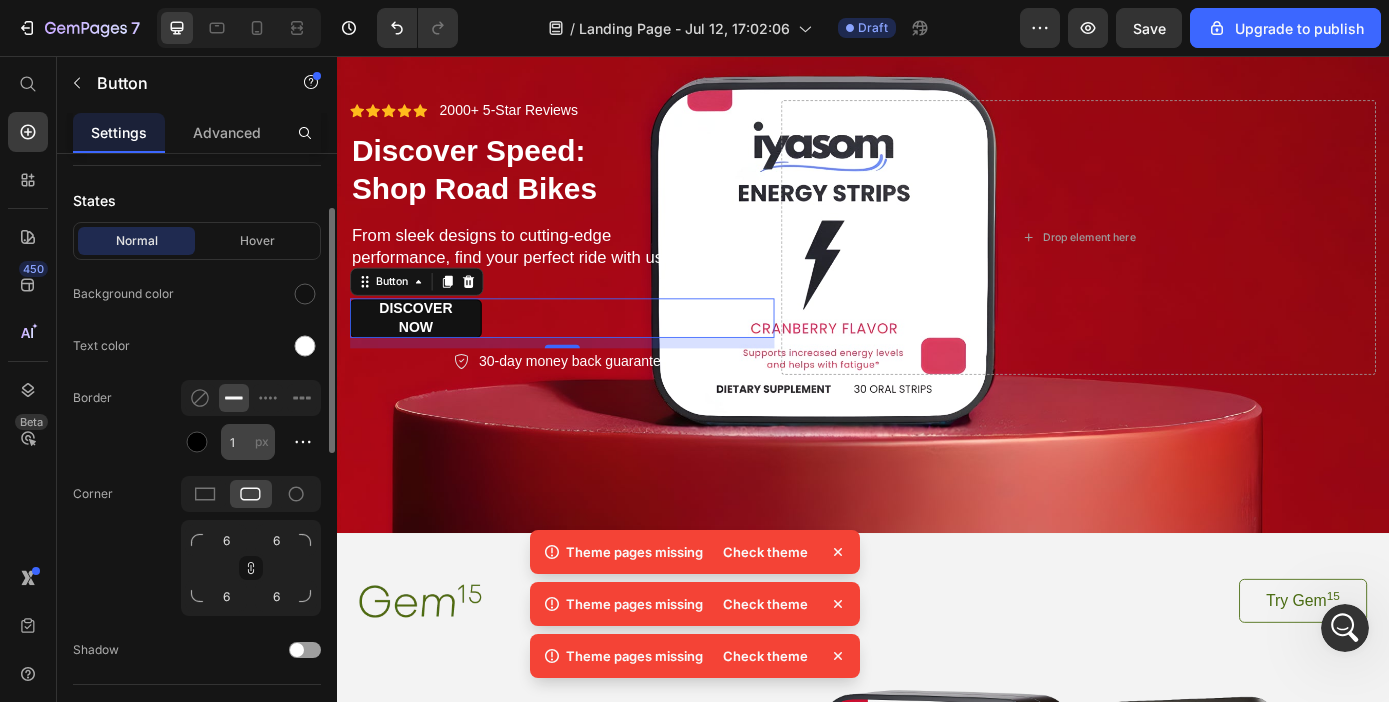 scroll, scrollTop: 348, scrollLeft: 0, axis: vertical 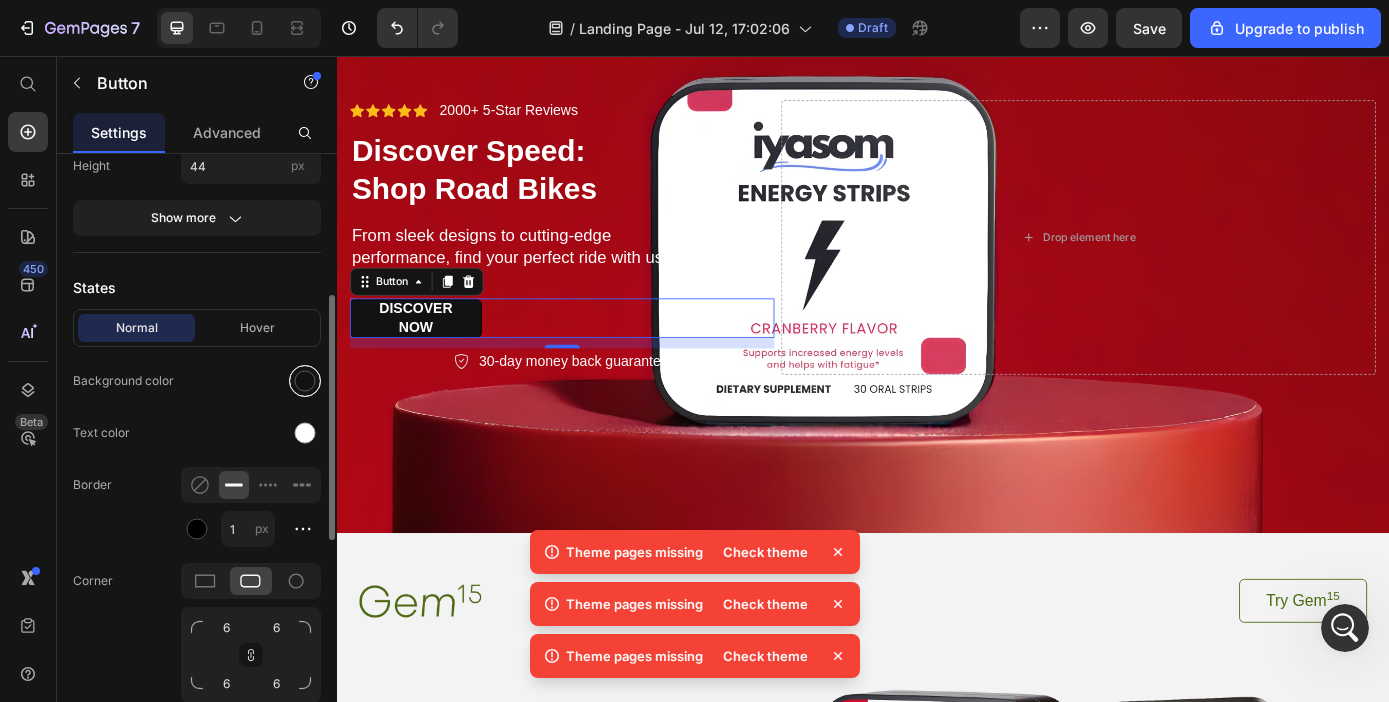 click at bounding box center (305, 381) 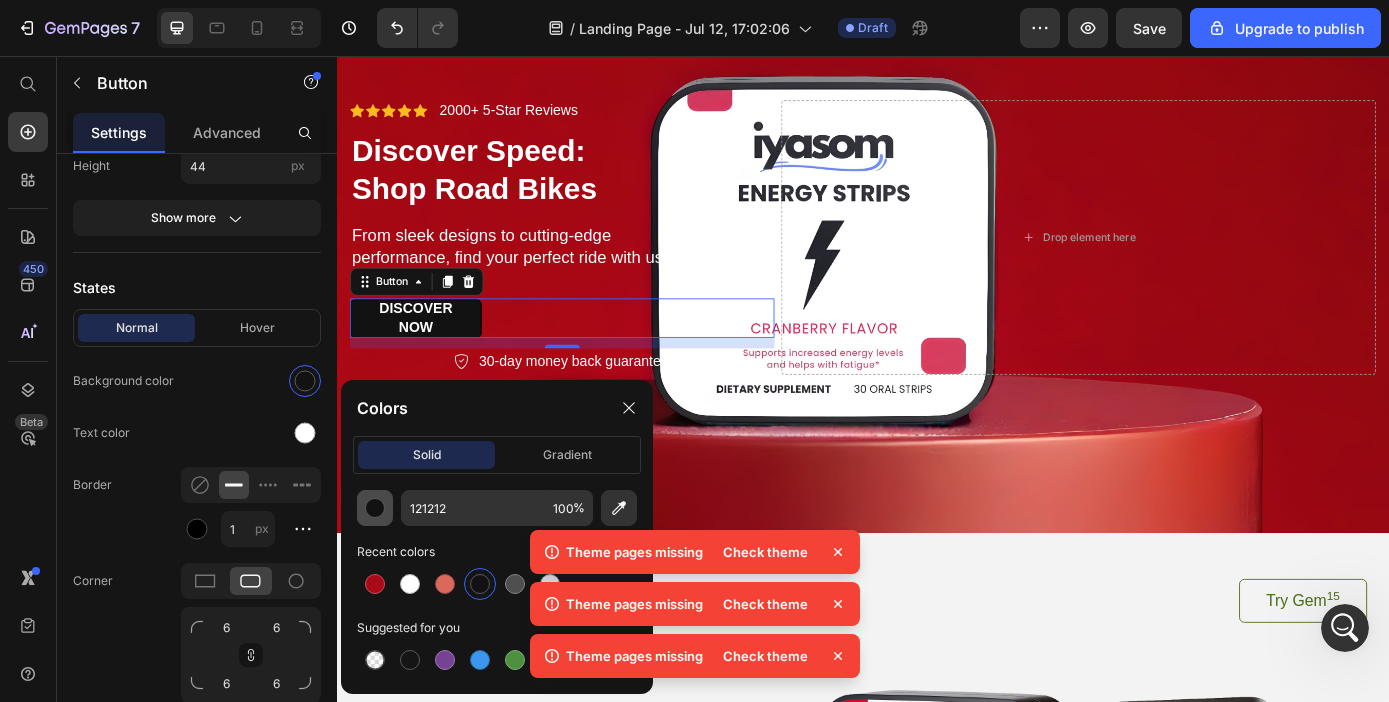 click at bounding box center [375, 508] 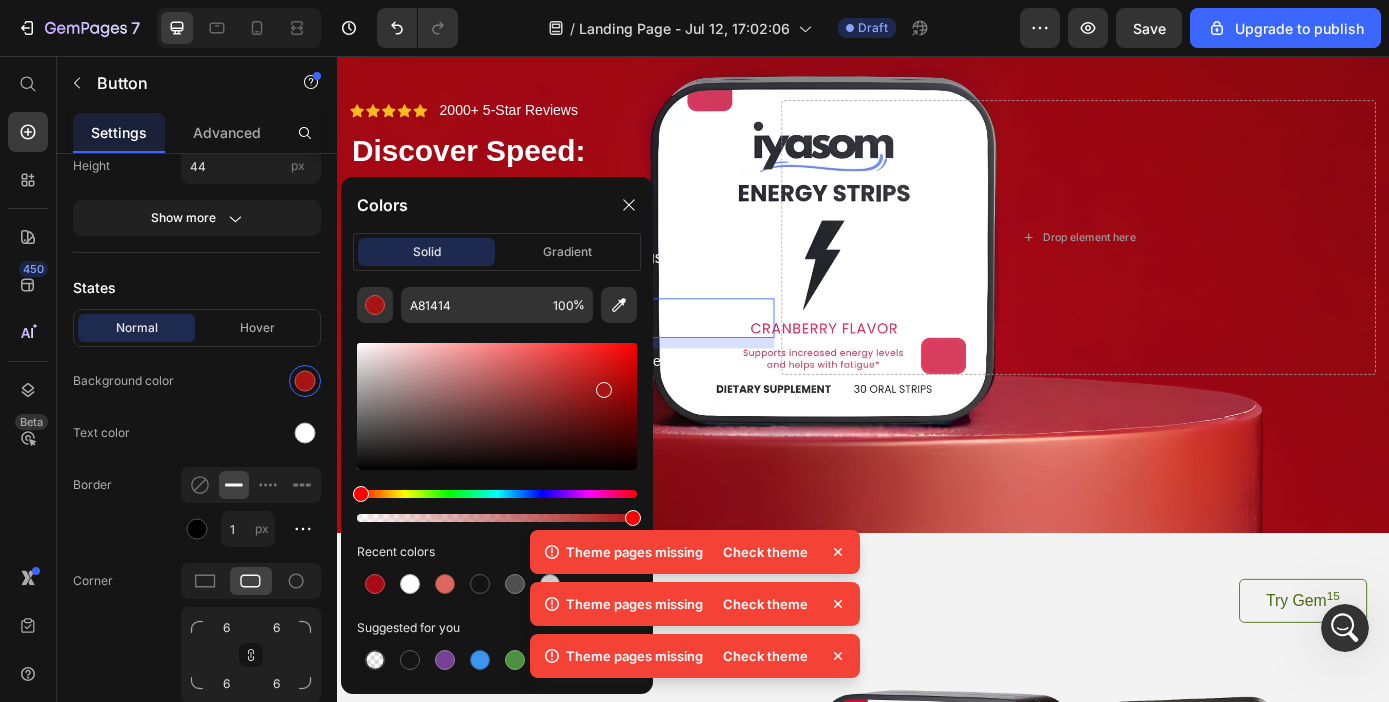 type on "A81515" 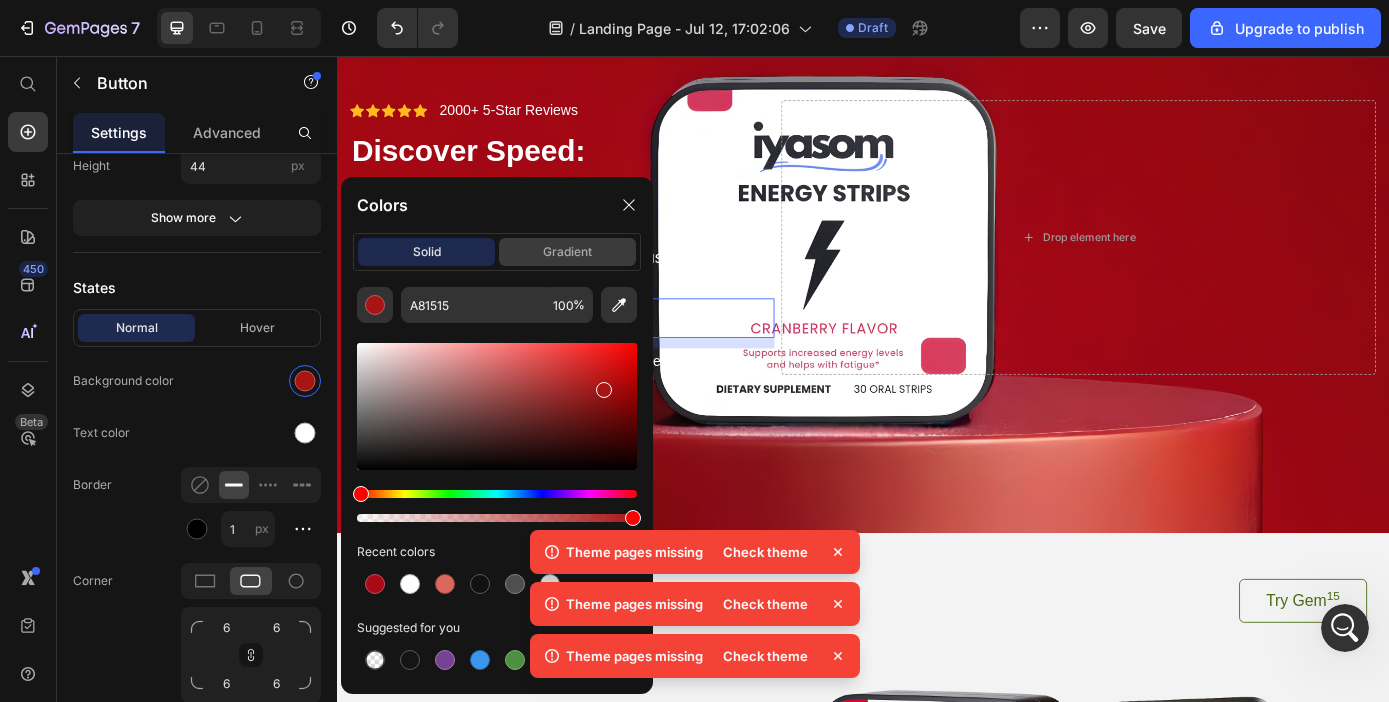 click on "gradient" 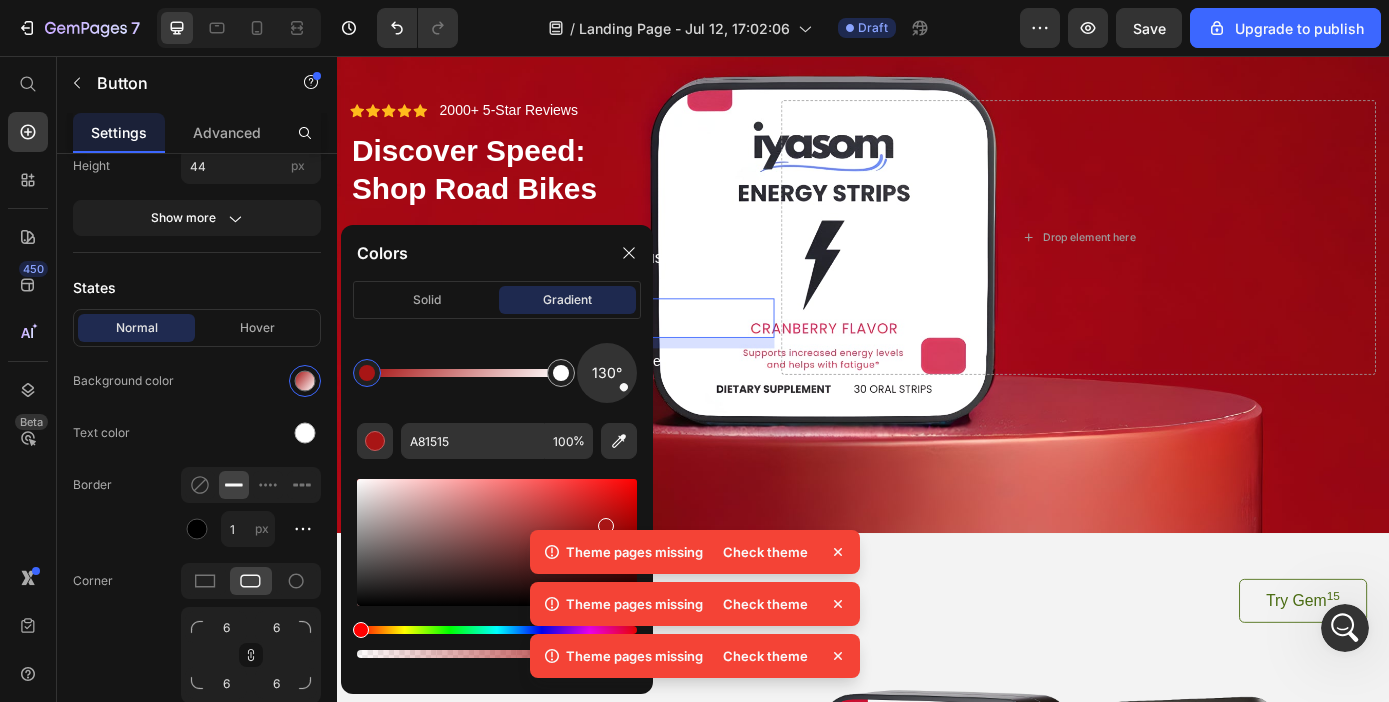 click 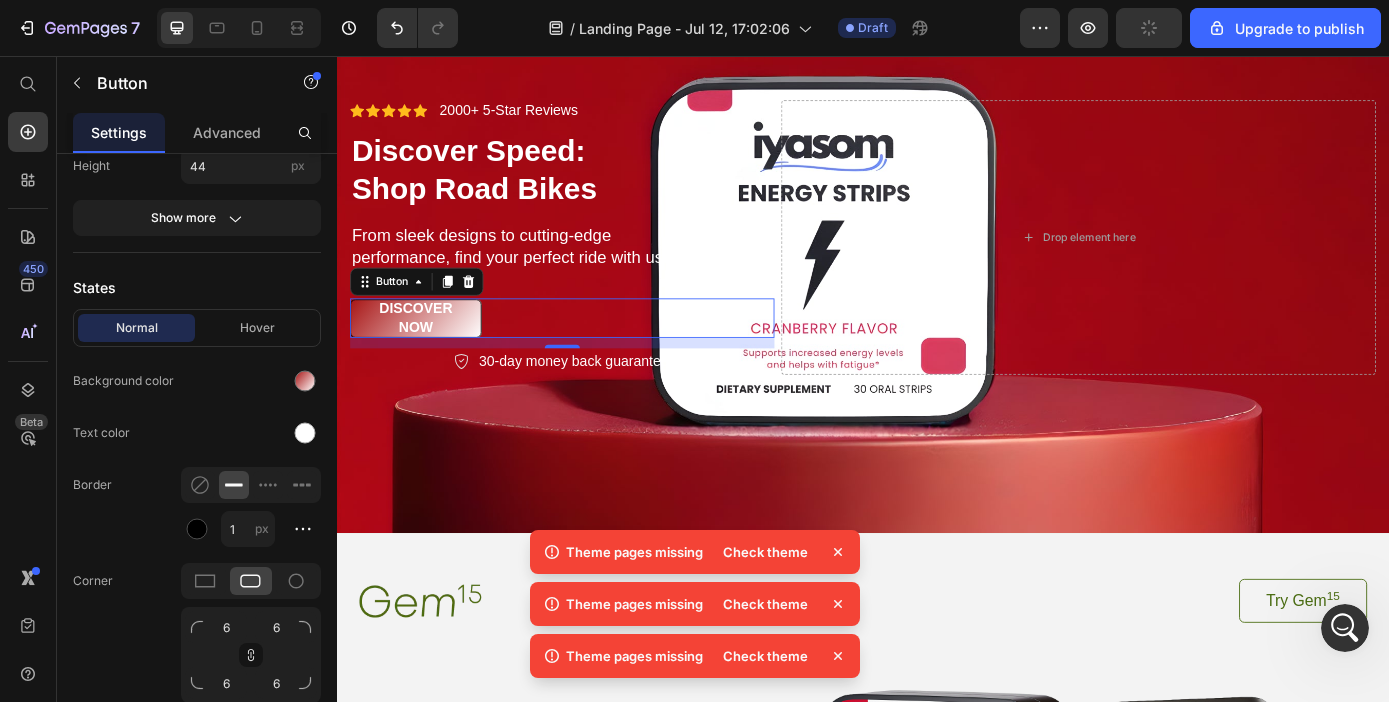 click 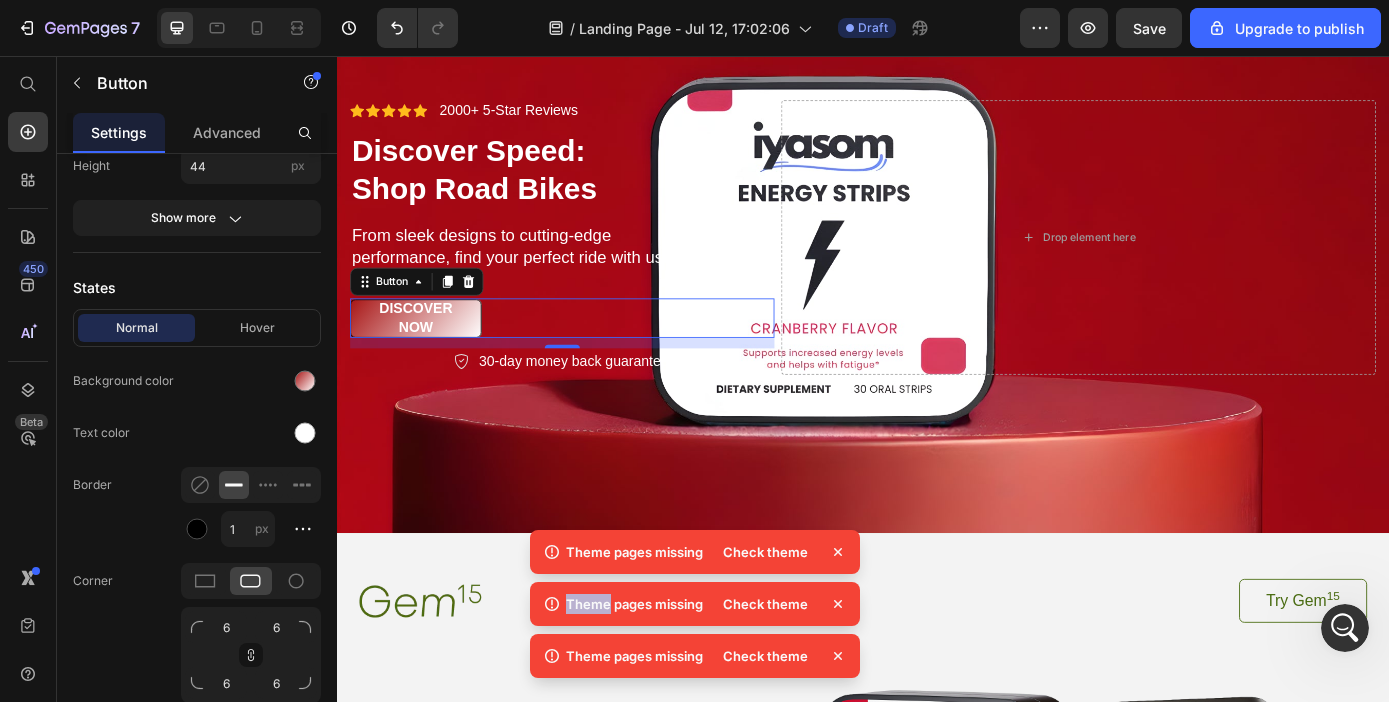 click 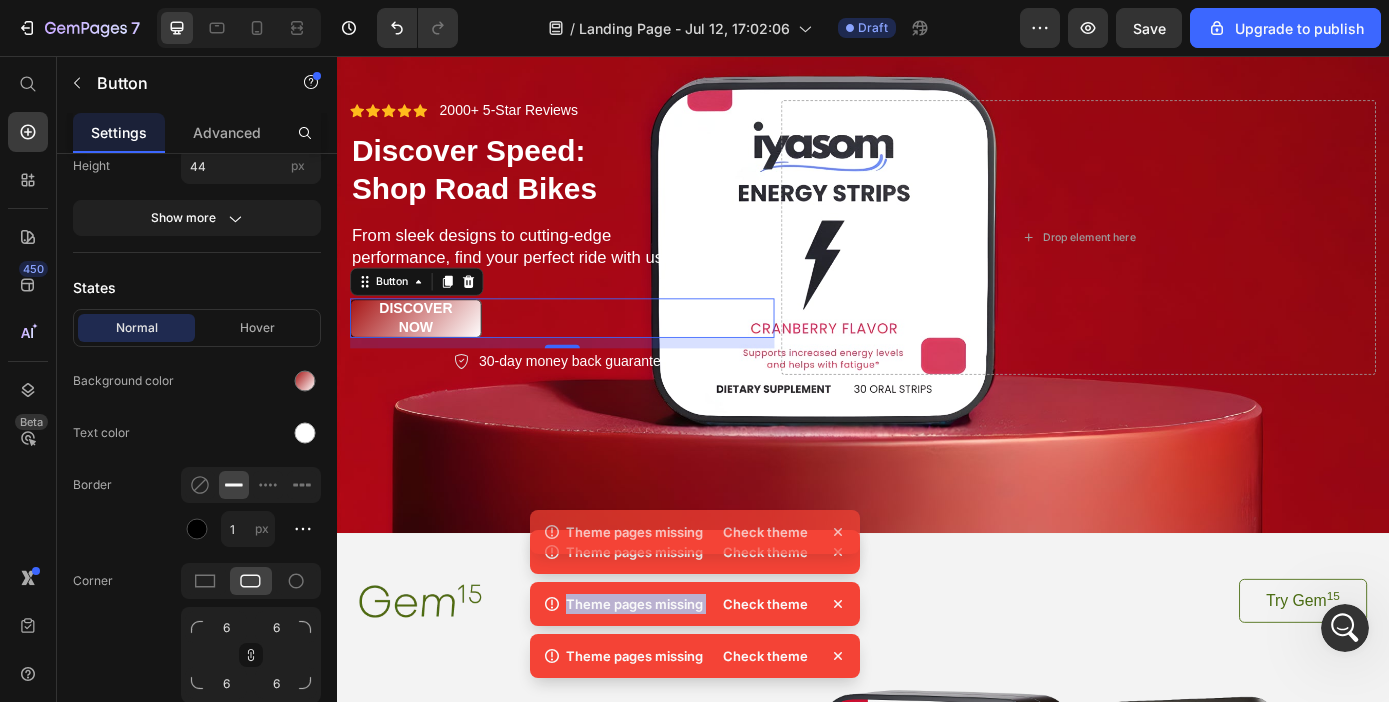 click 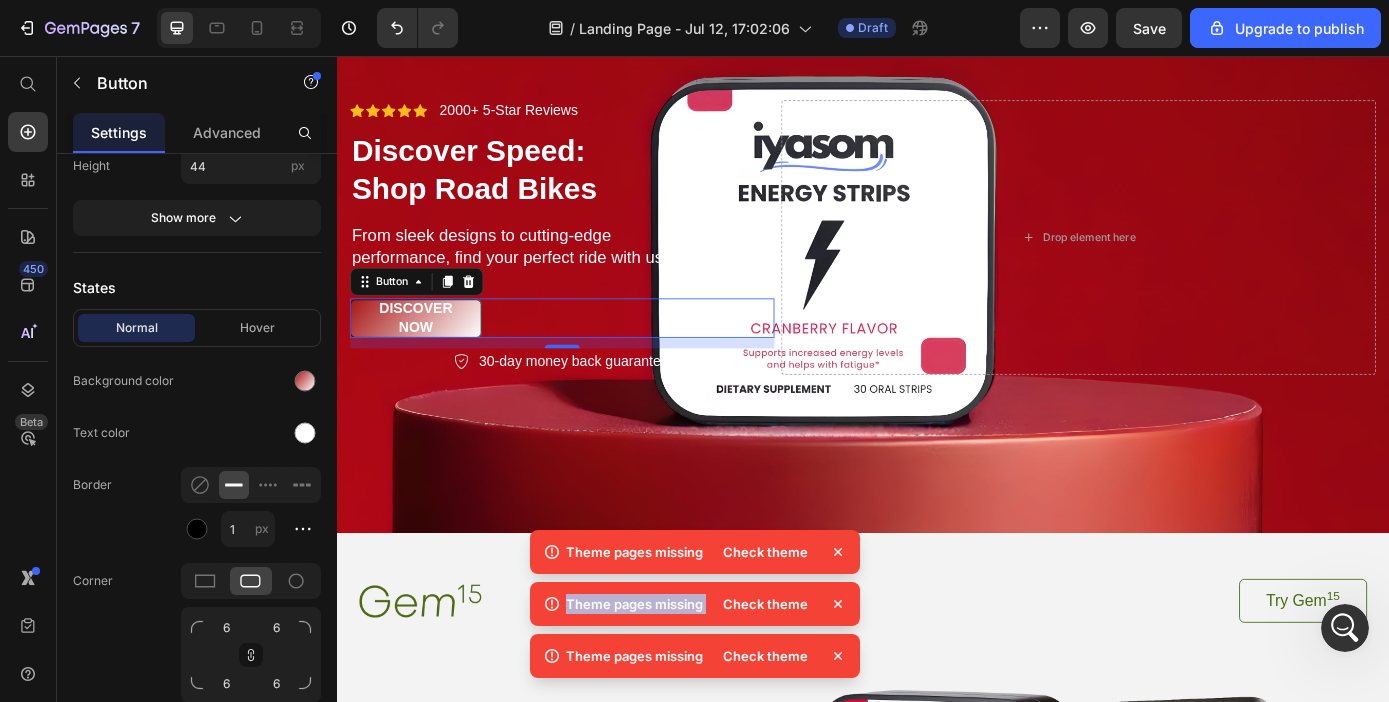 click 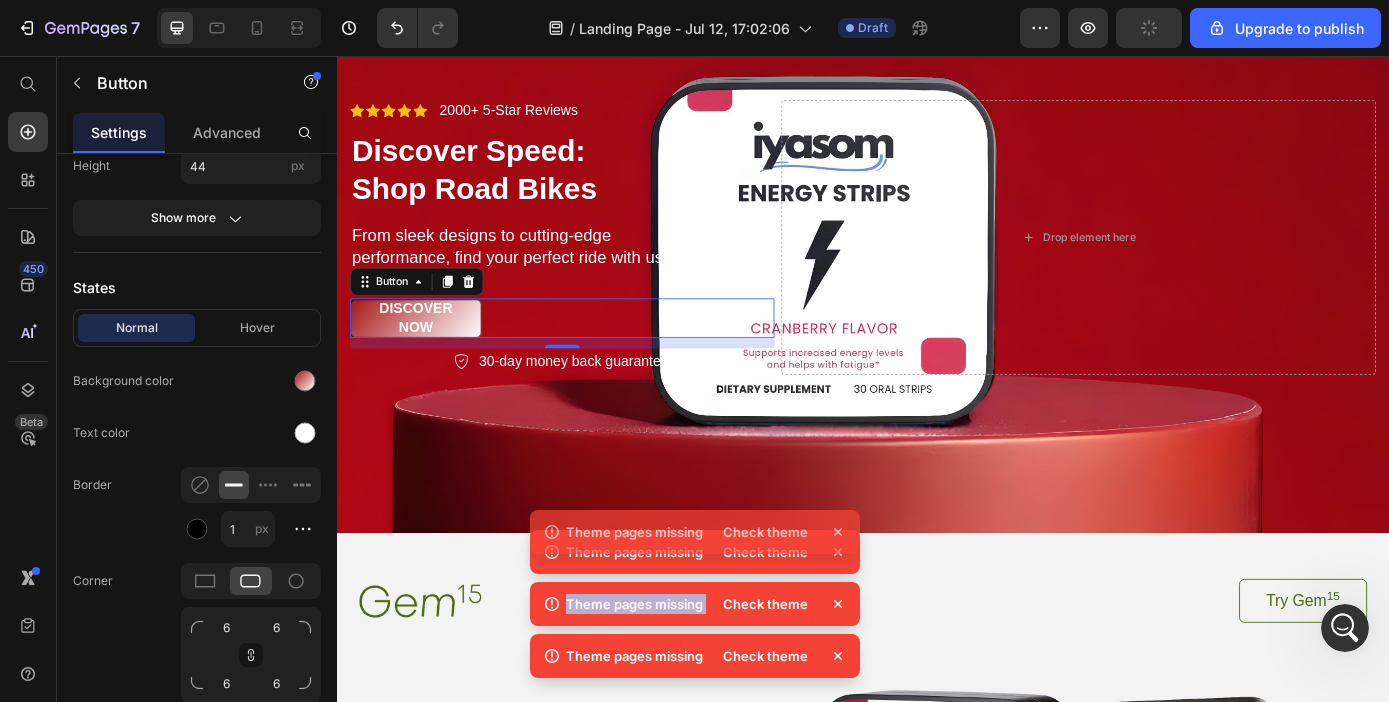 click 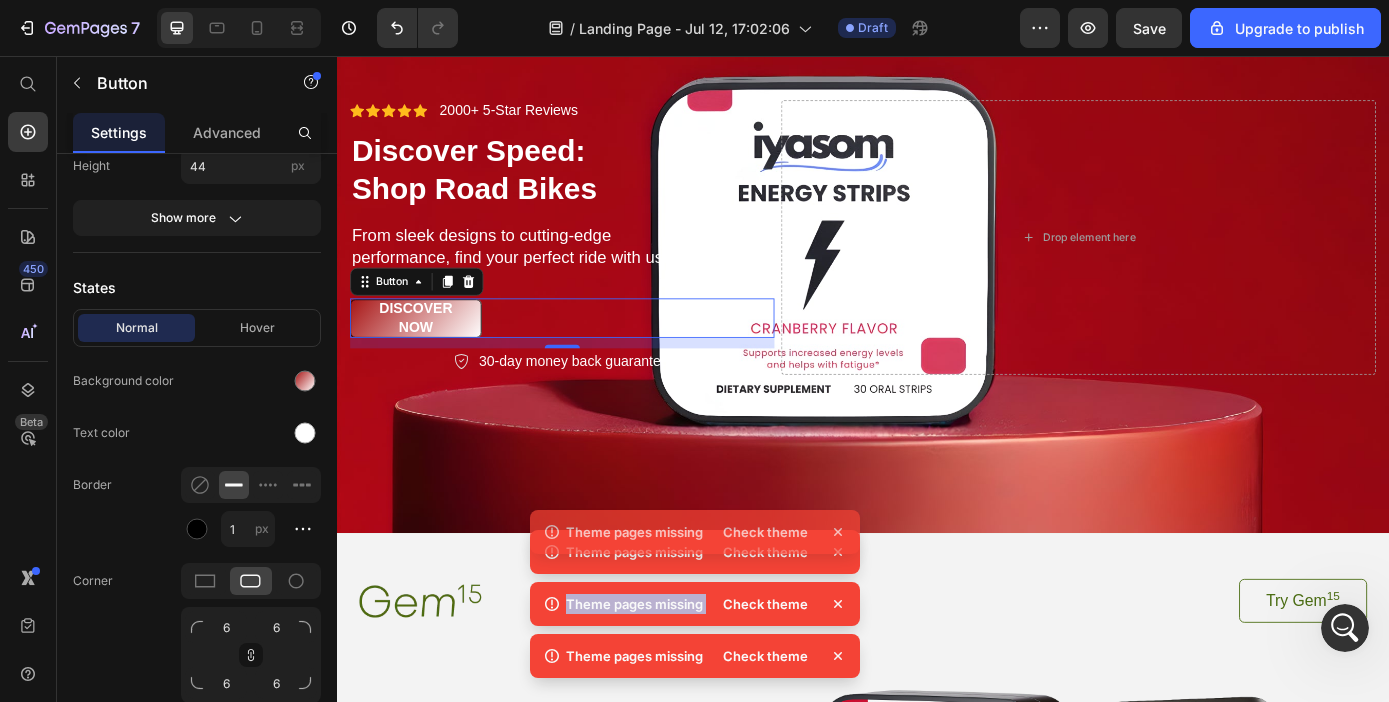 click 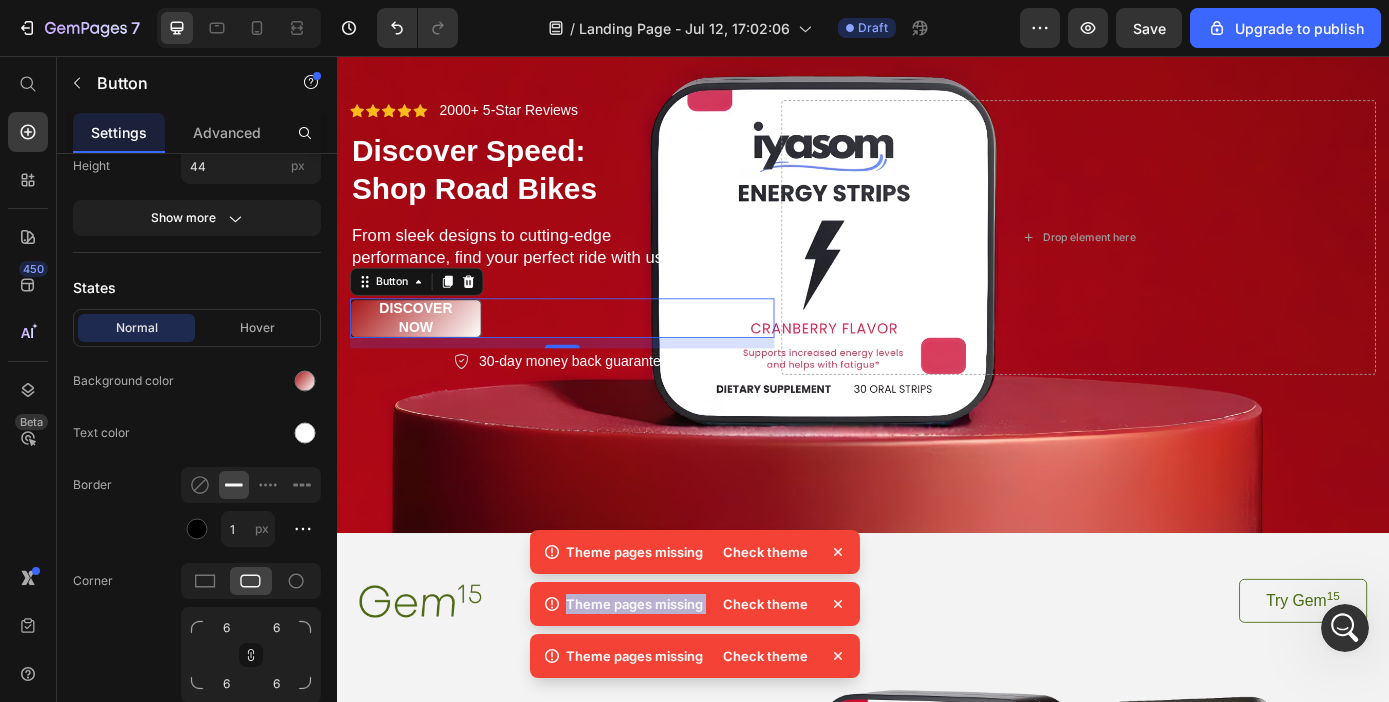 click 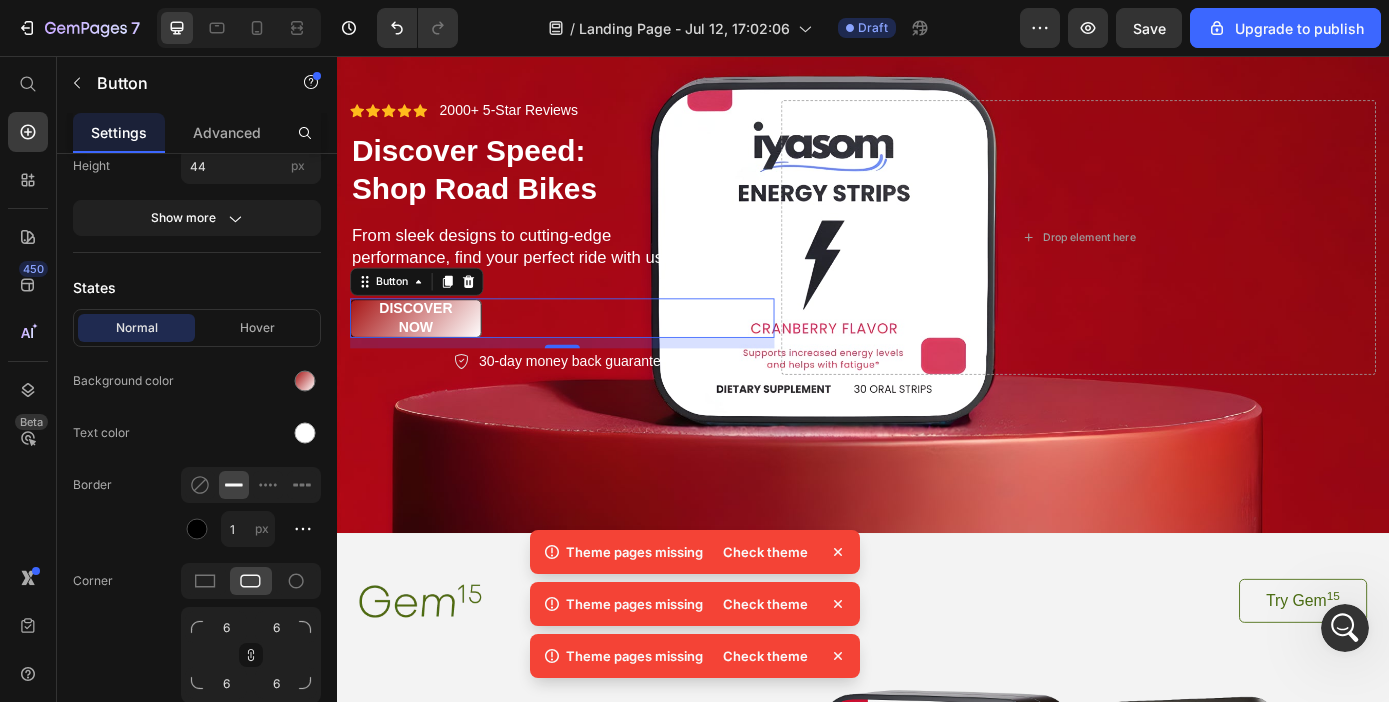 click 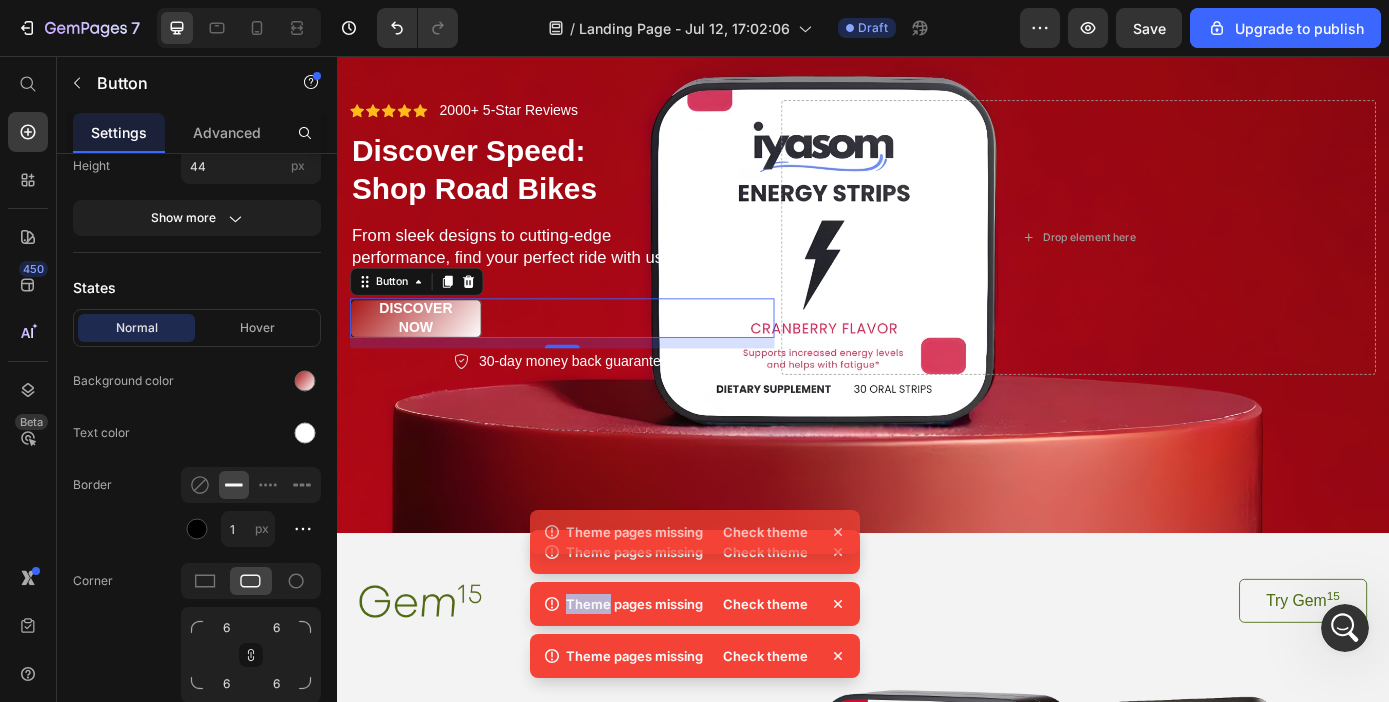 click 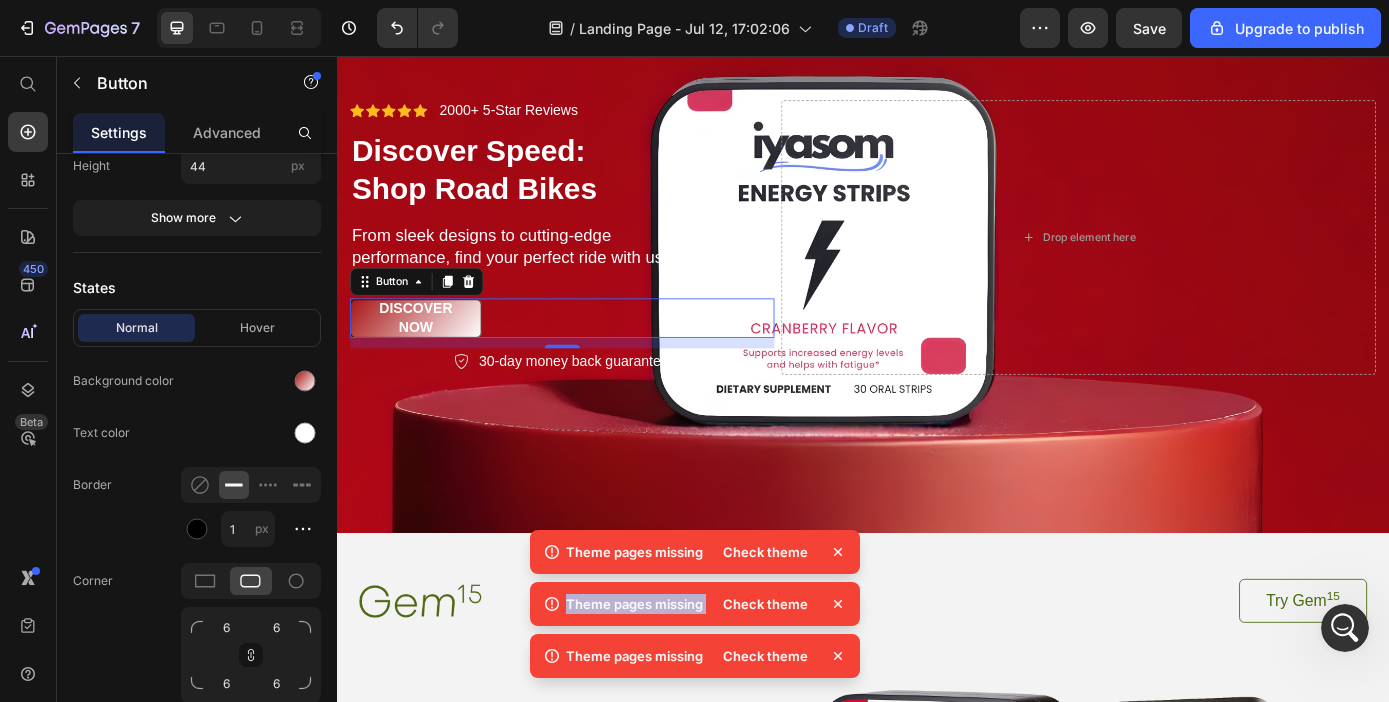 click 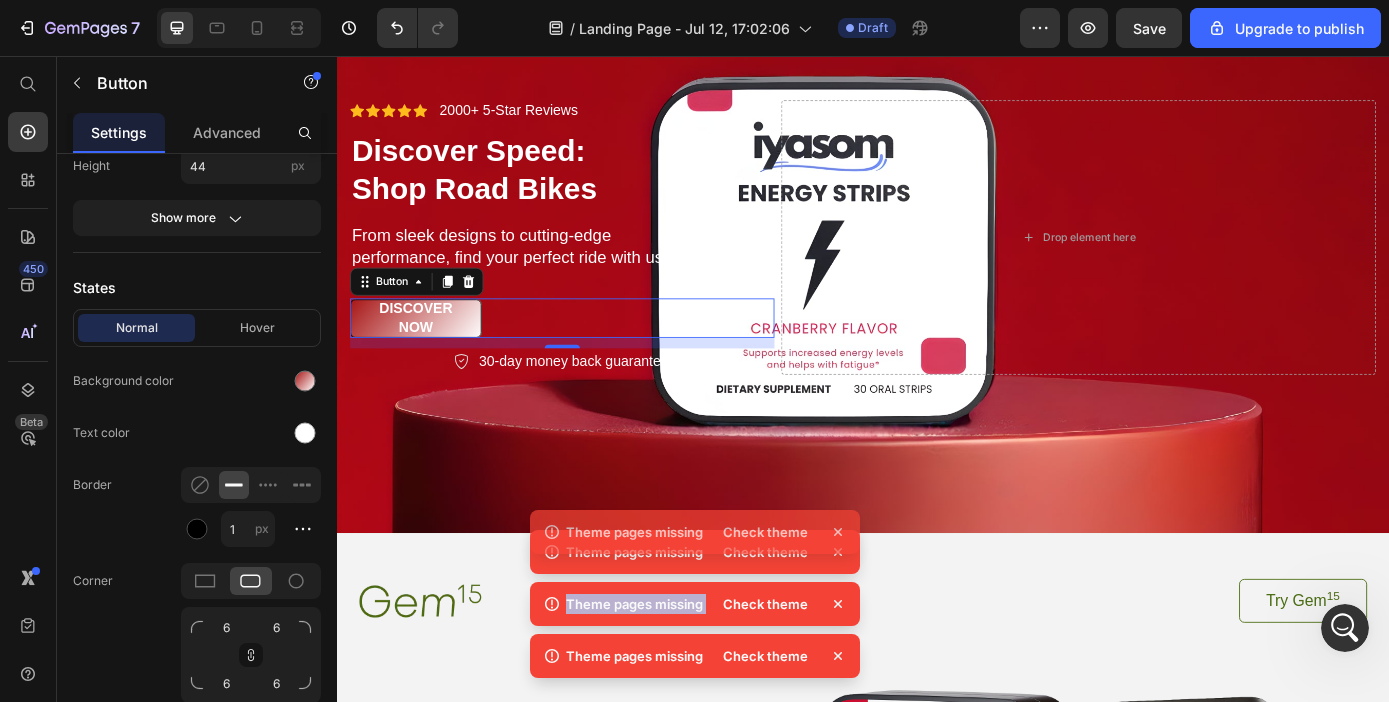 click 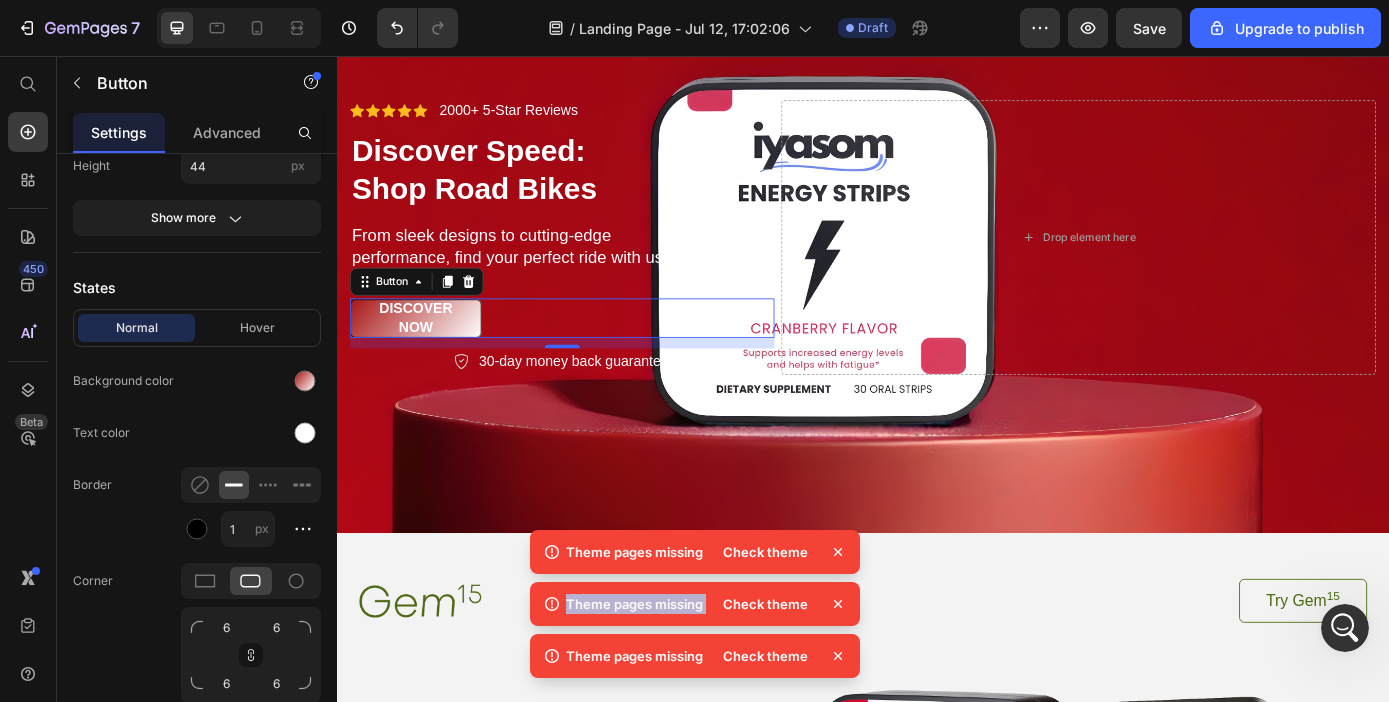 click 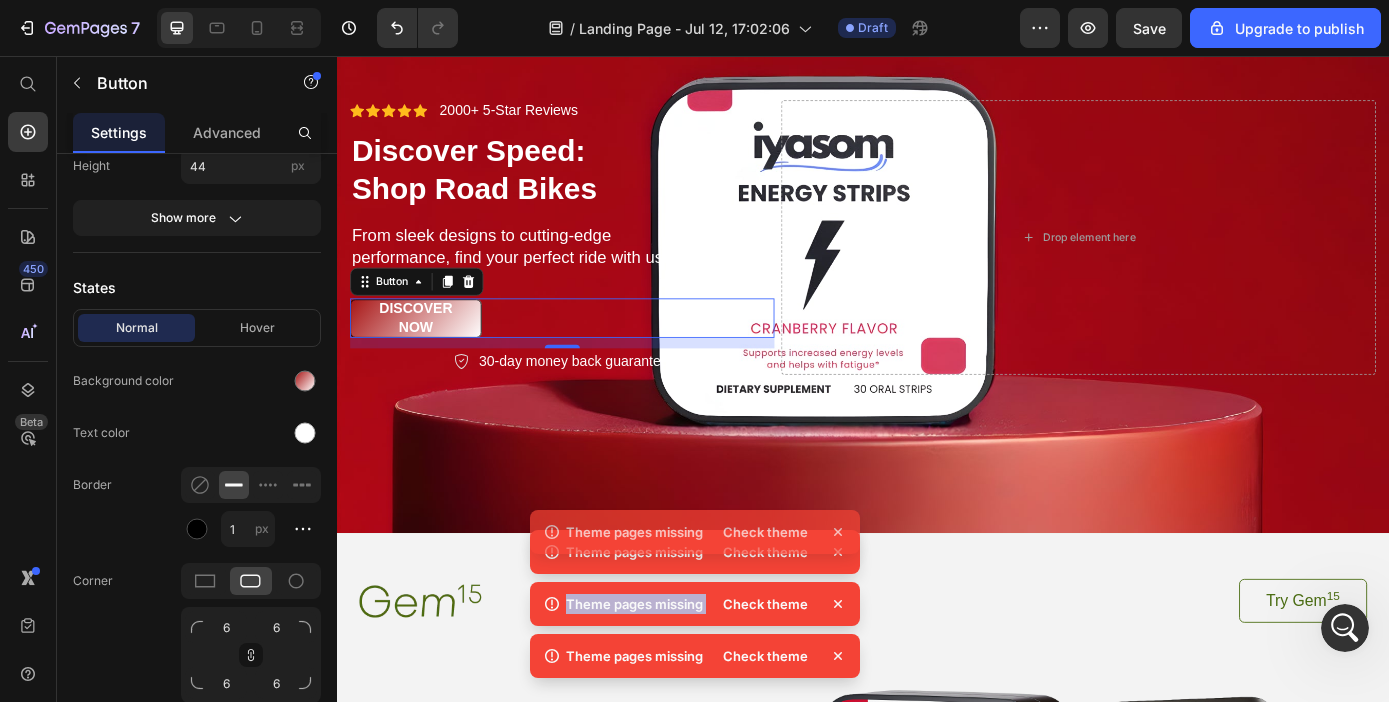 click 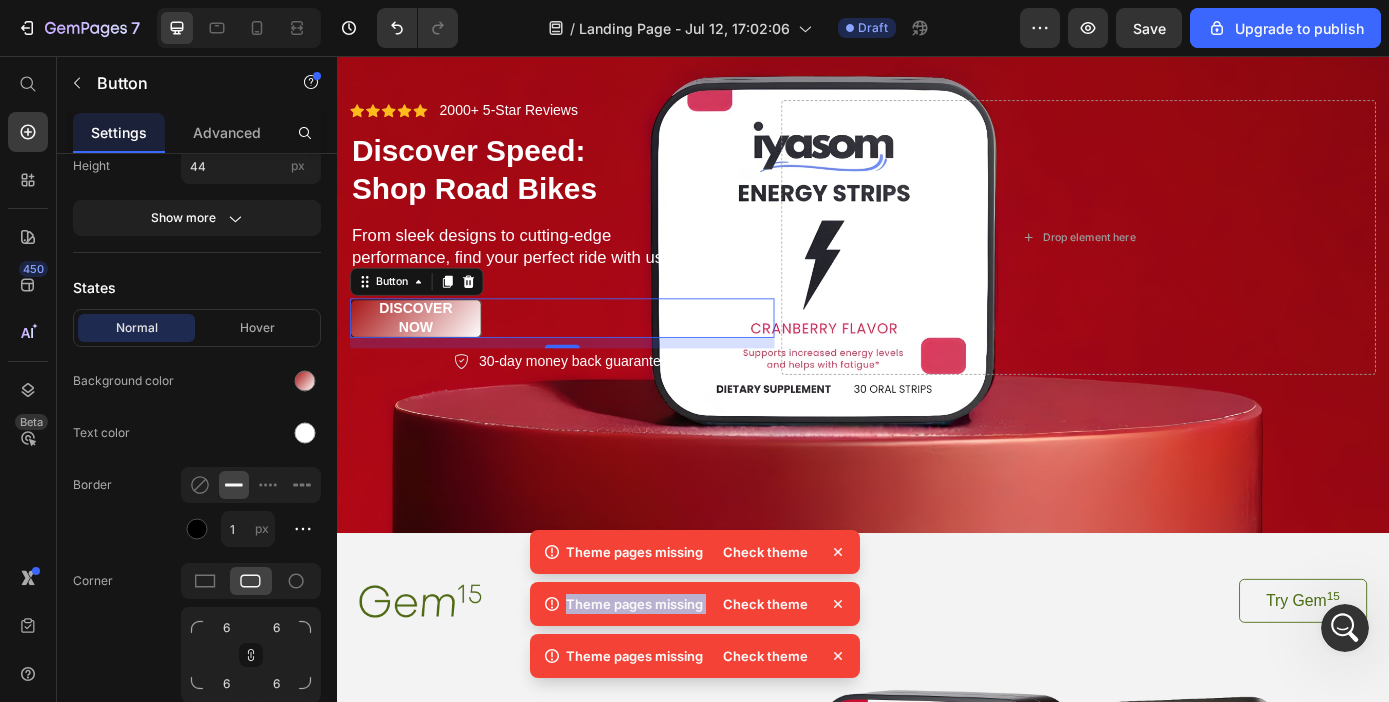 click 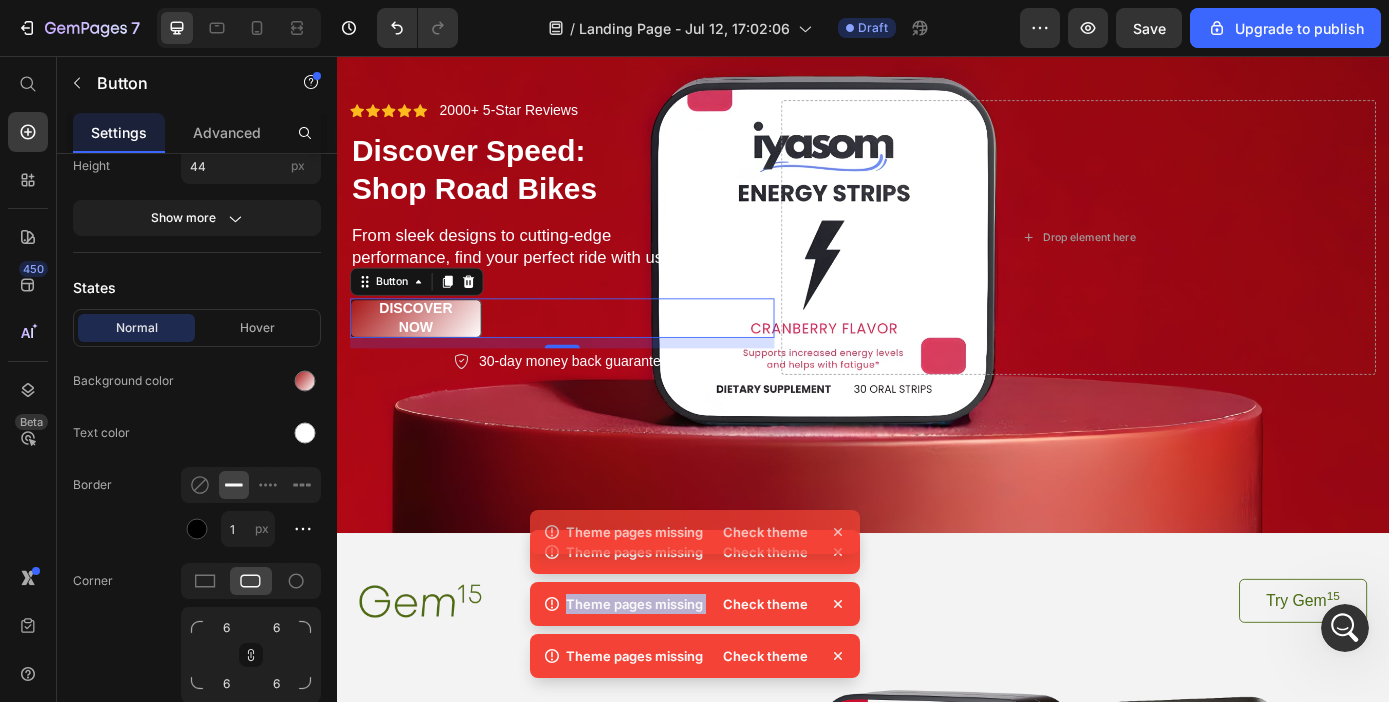 click 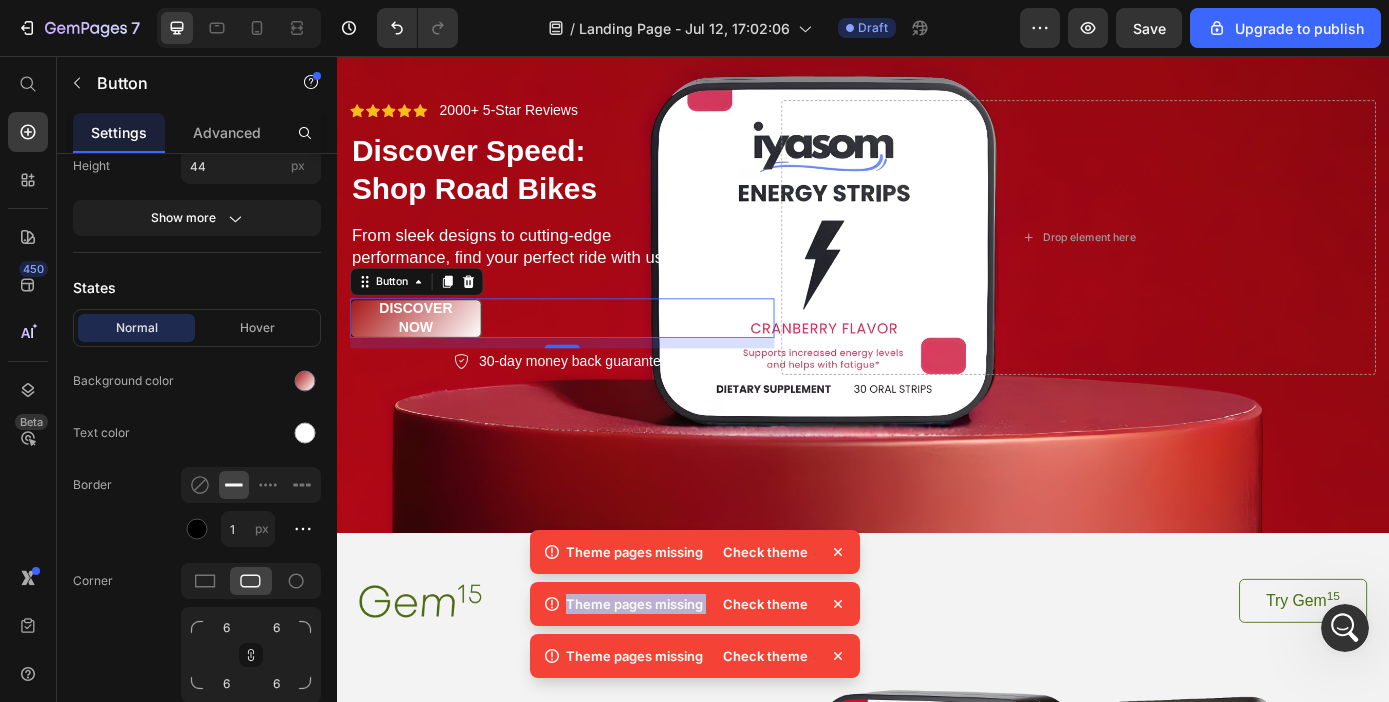 click 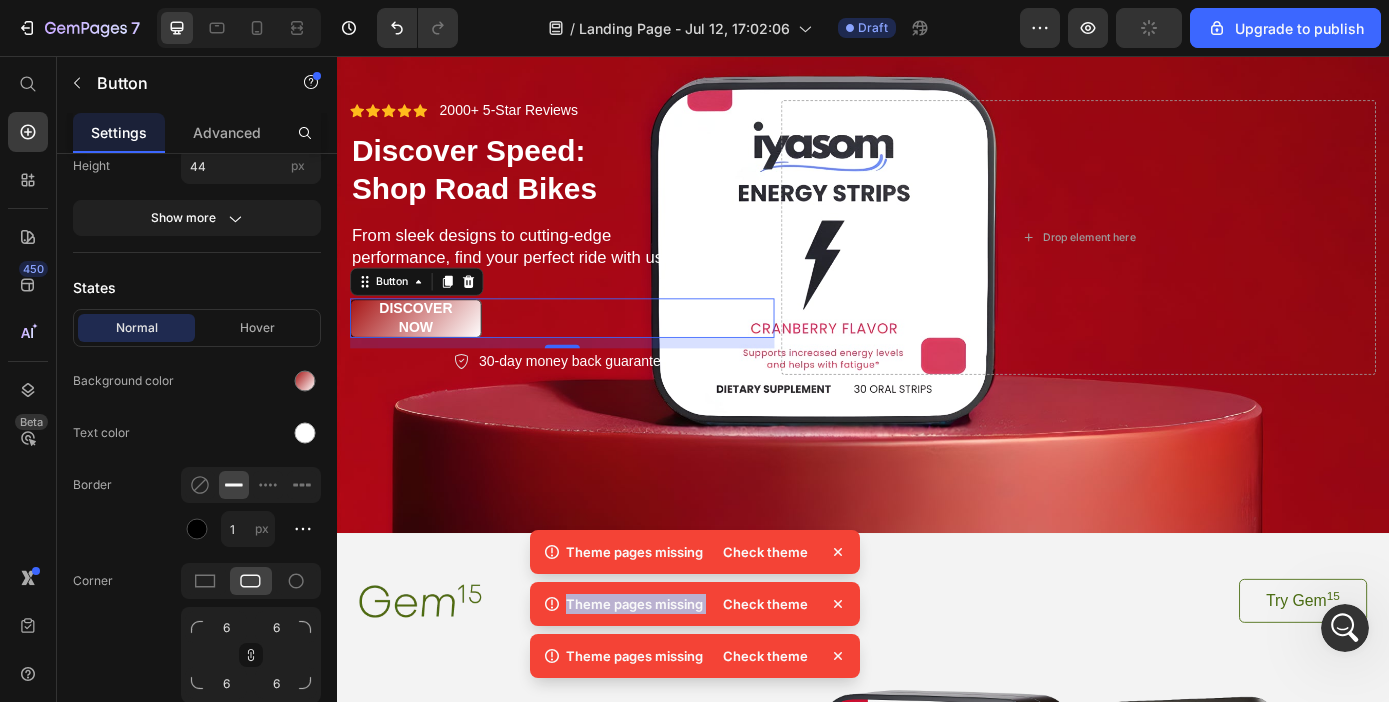 click 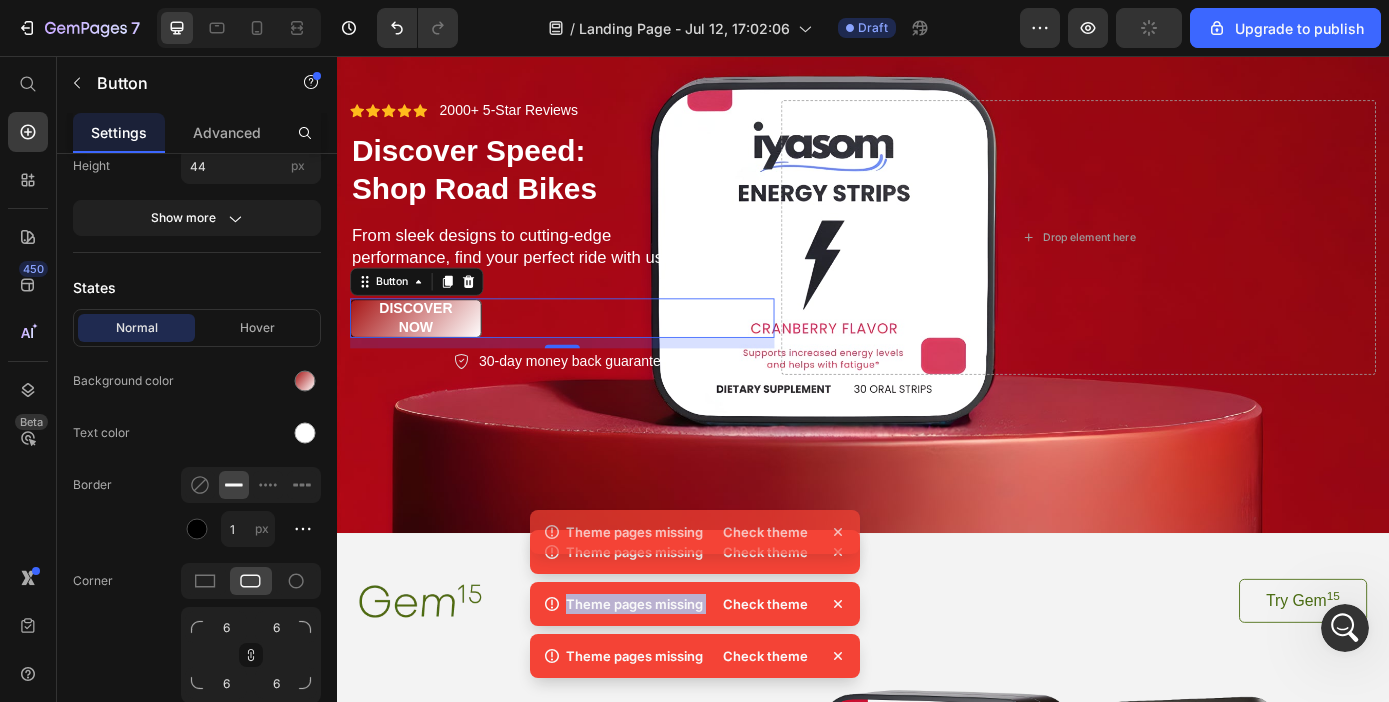 click 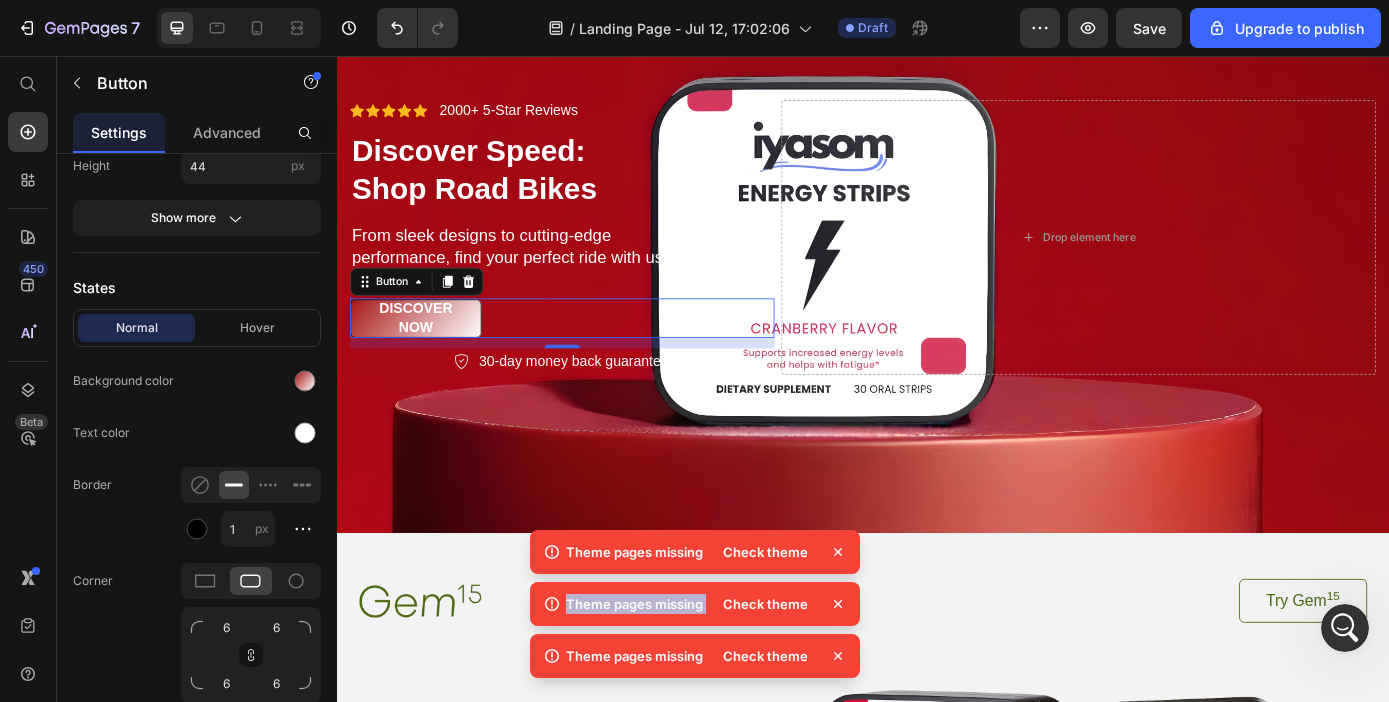 click 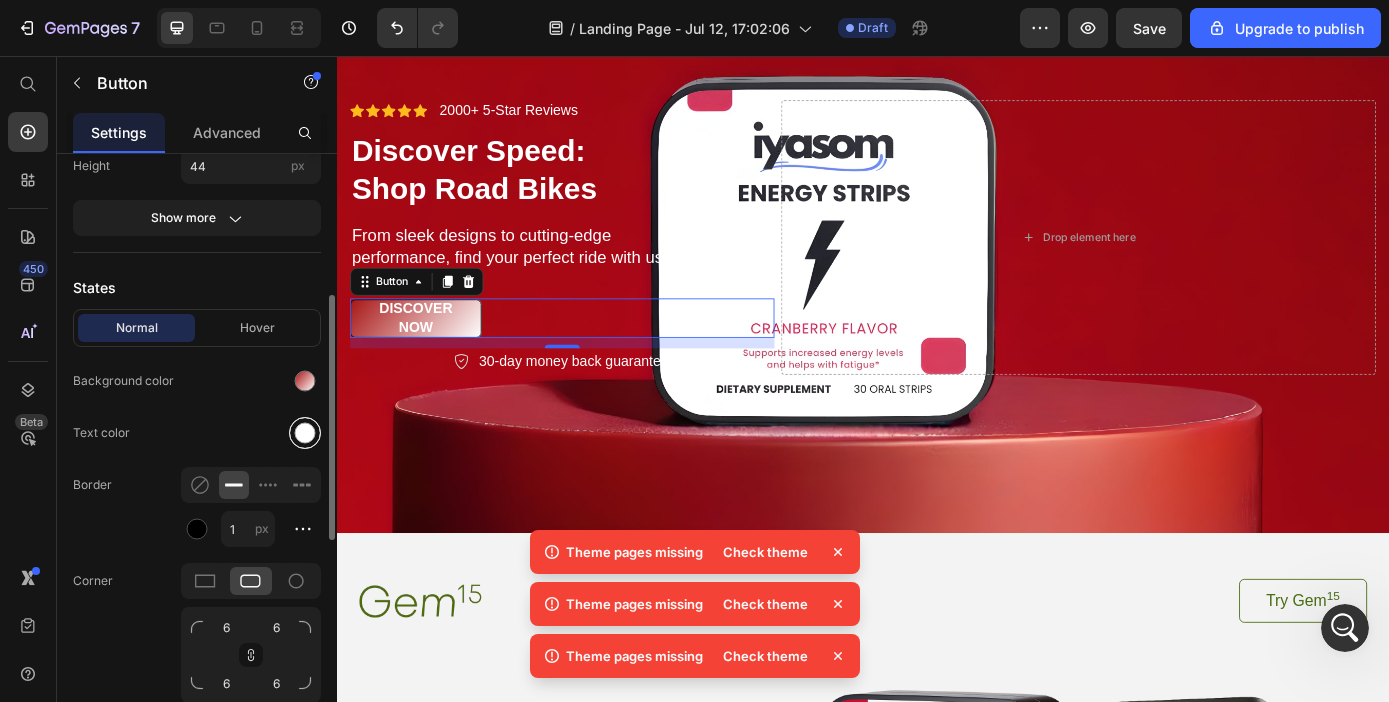 click at bounding box center (305, 433) 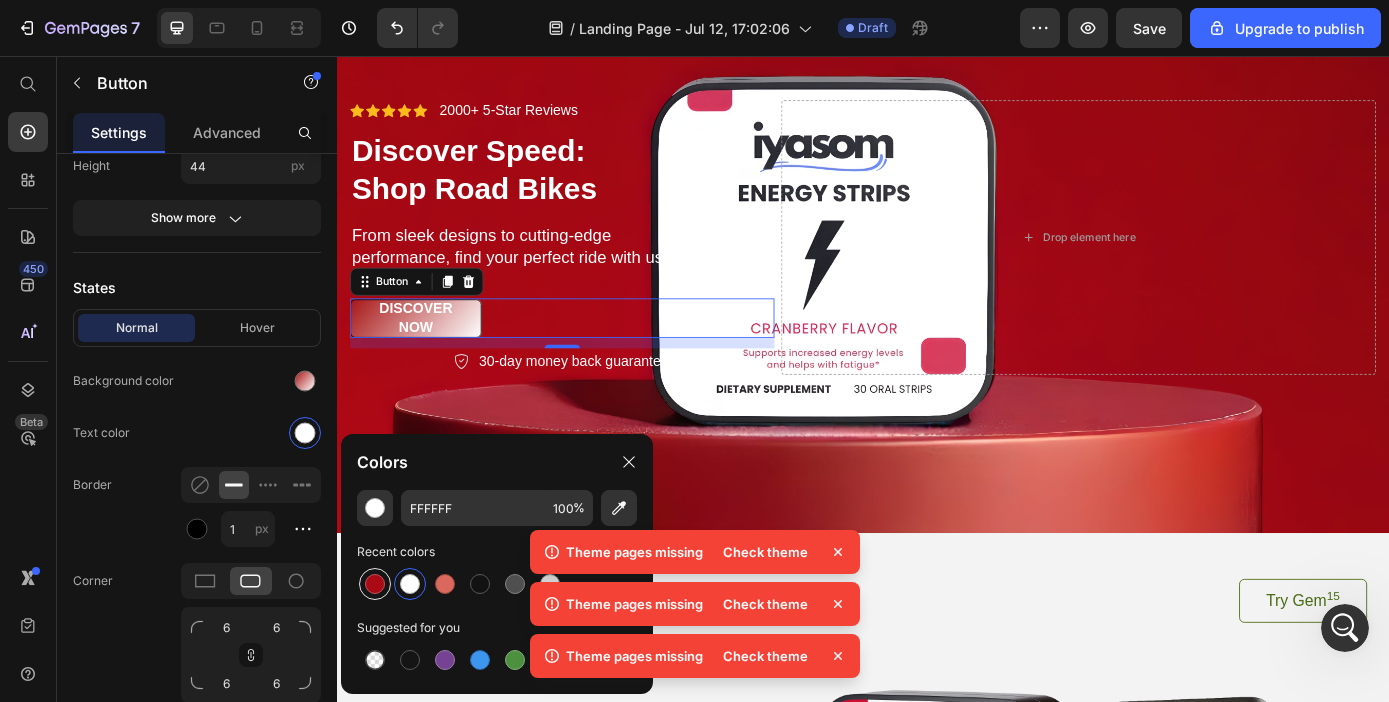 click at bounding box center (375, 584) 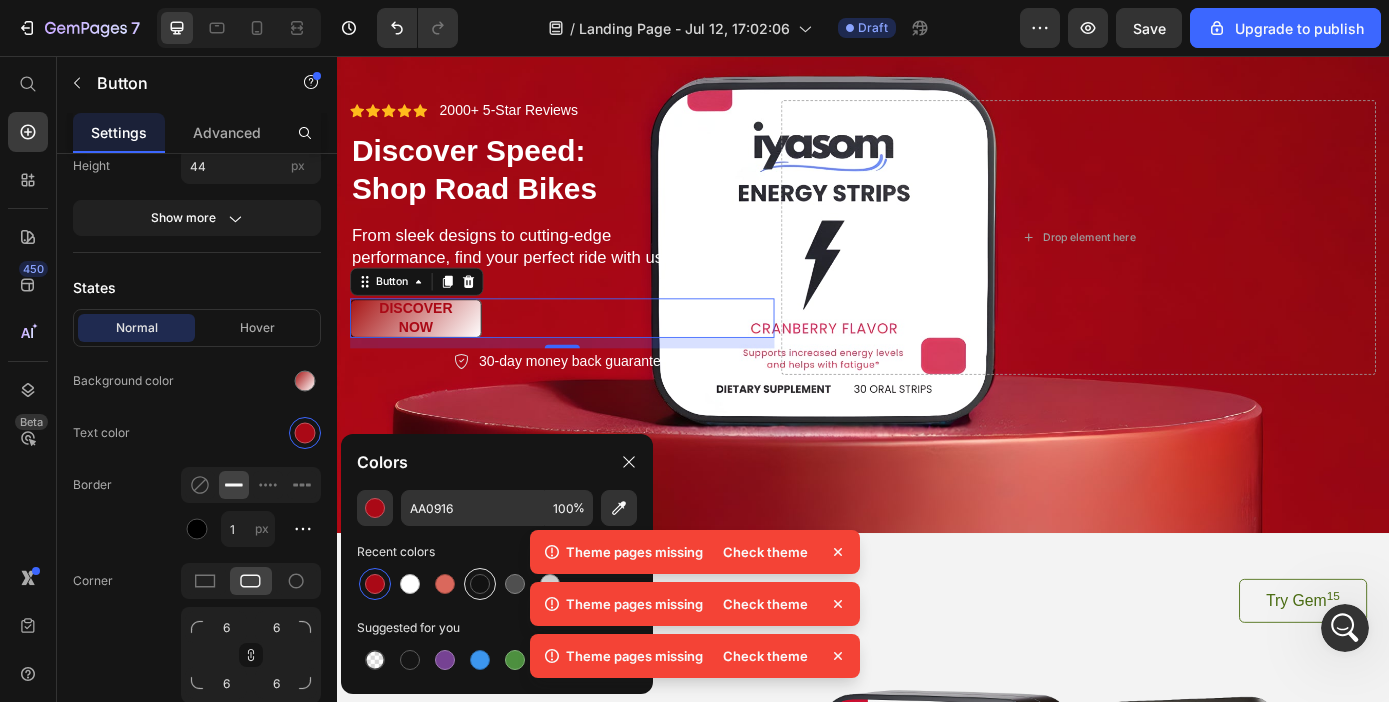 click at bounding box center (480, 584) 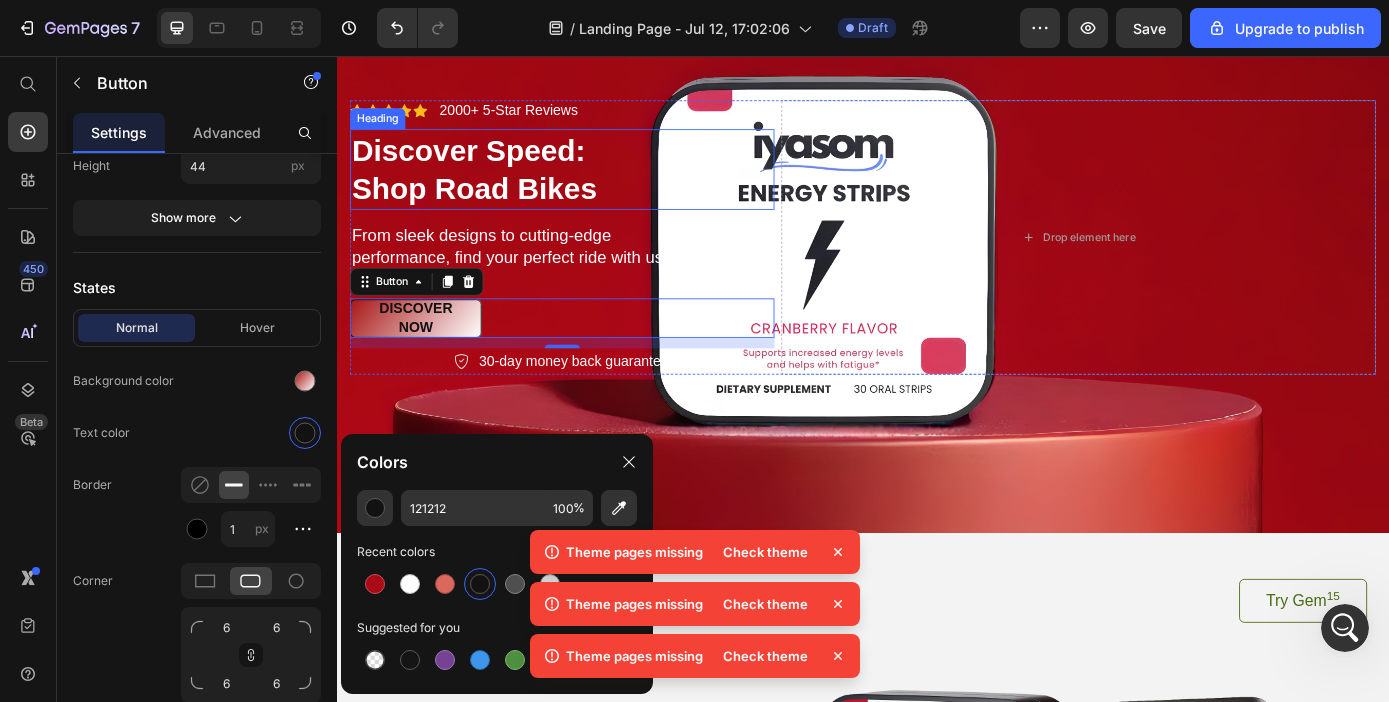 click on "Discover Speed: Shop Road Bikes" at bounding box center (594, 185) 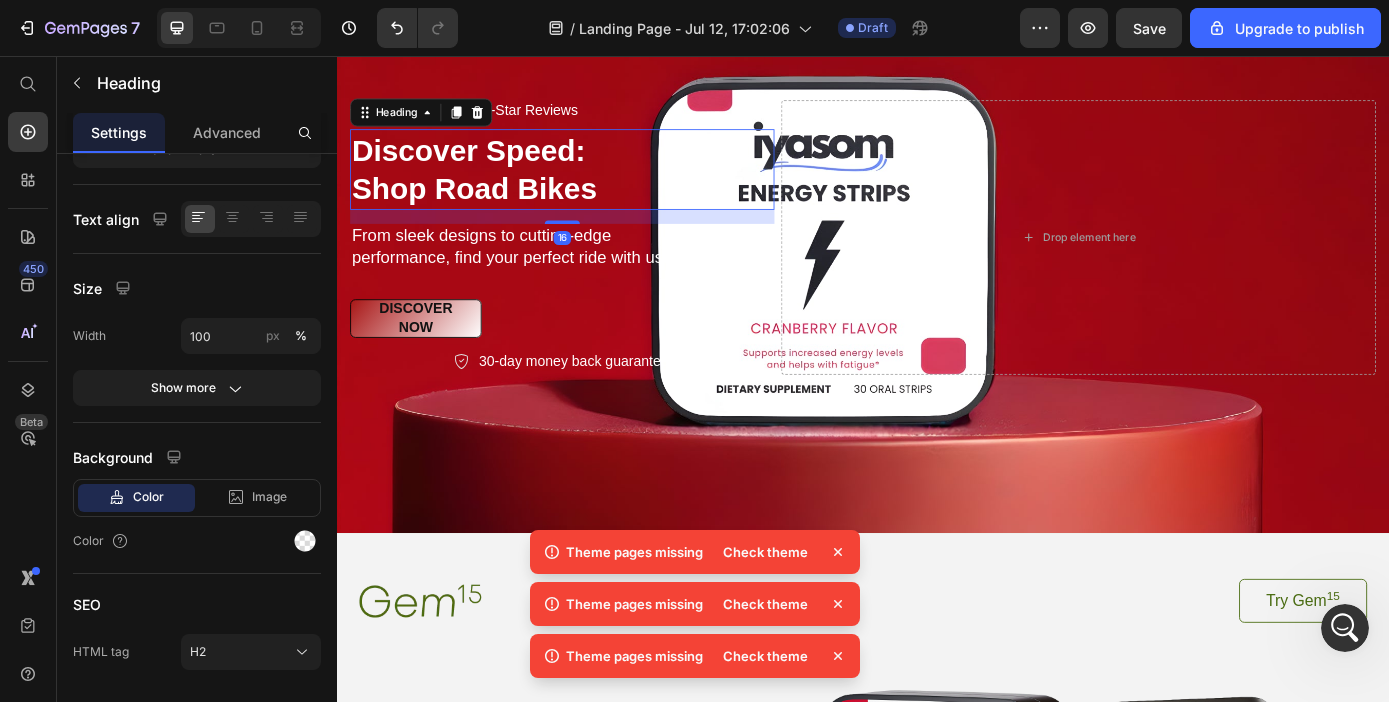 scroll, scrollTop: 0, scrollLeft: 0, axis: both 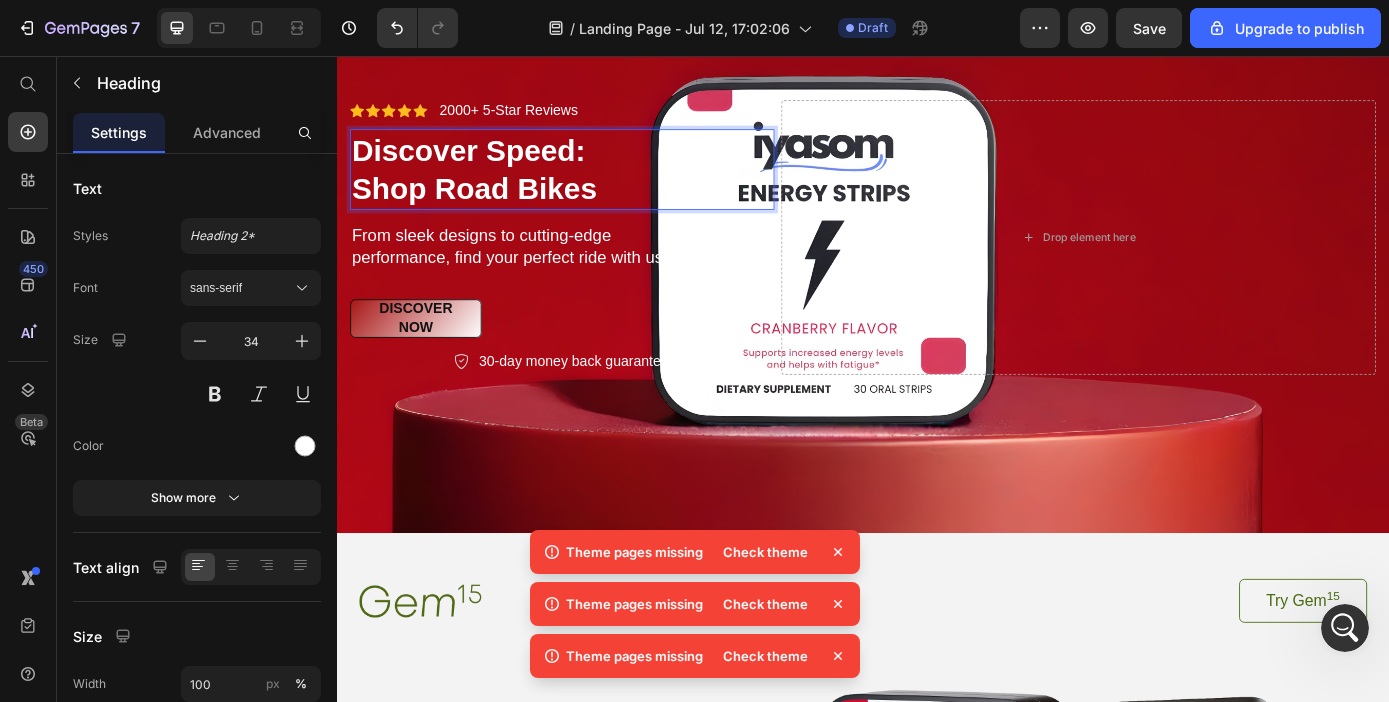 click on "Discover Speed: Shop Road Bikes" at bounding box center (594, 185) 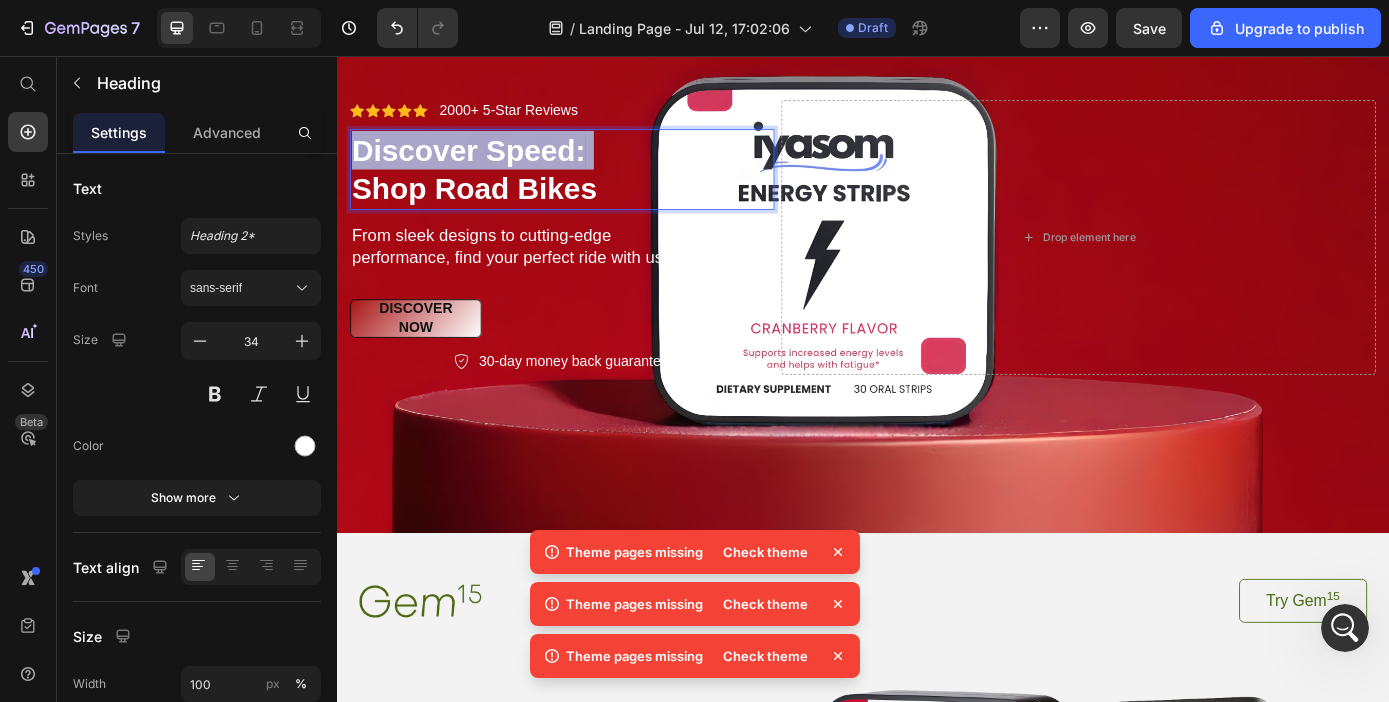 click on "Discover Speed: Shop Road Bikes" at bounding box center [594, 185] 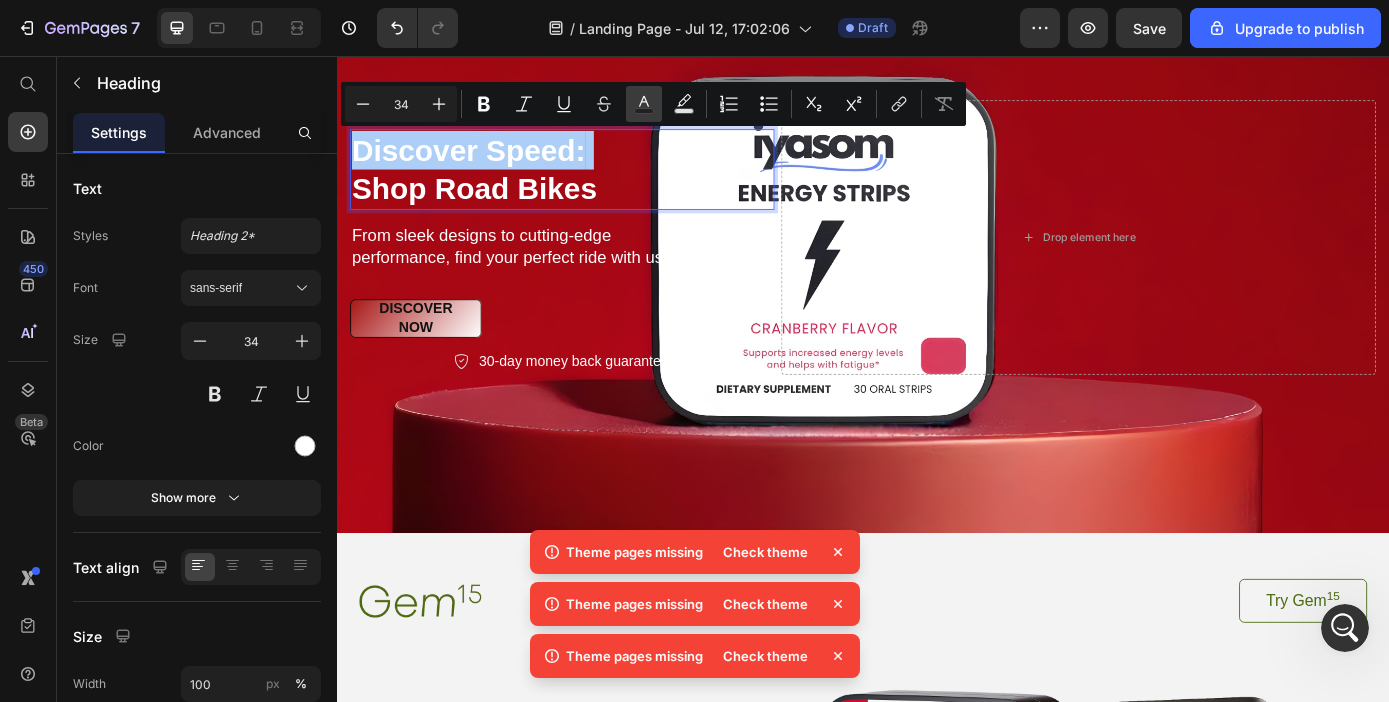 click 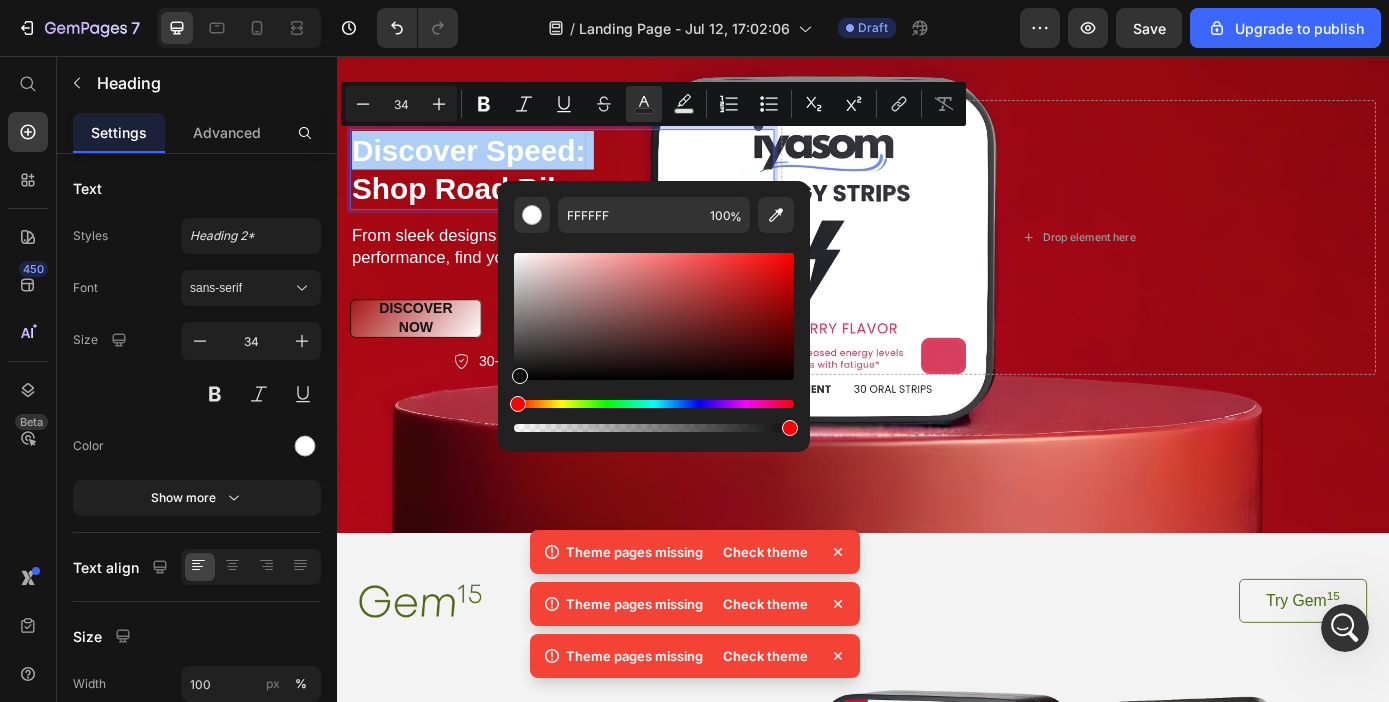 click at bounding box center [654, 316] 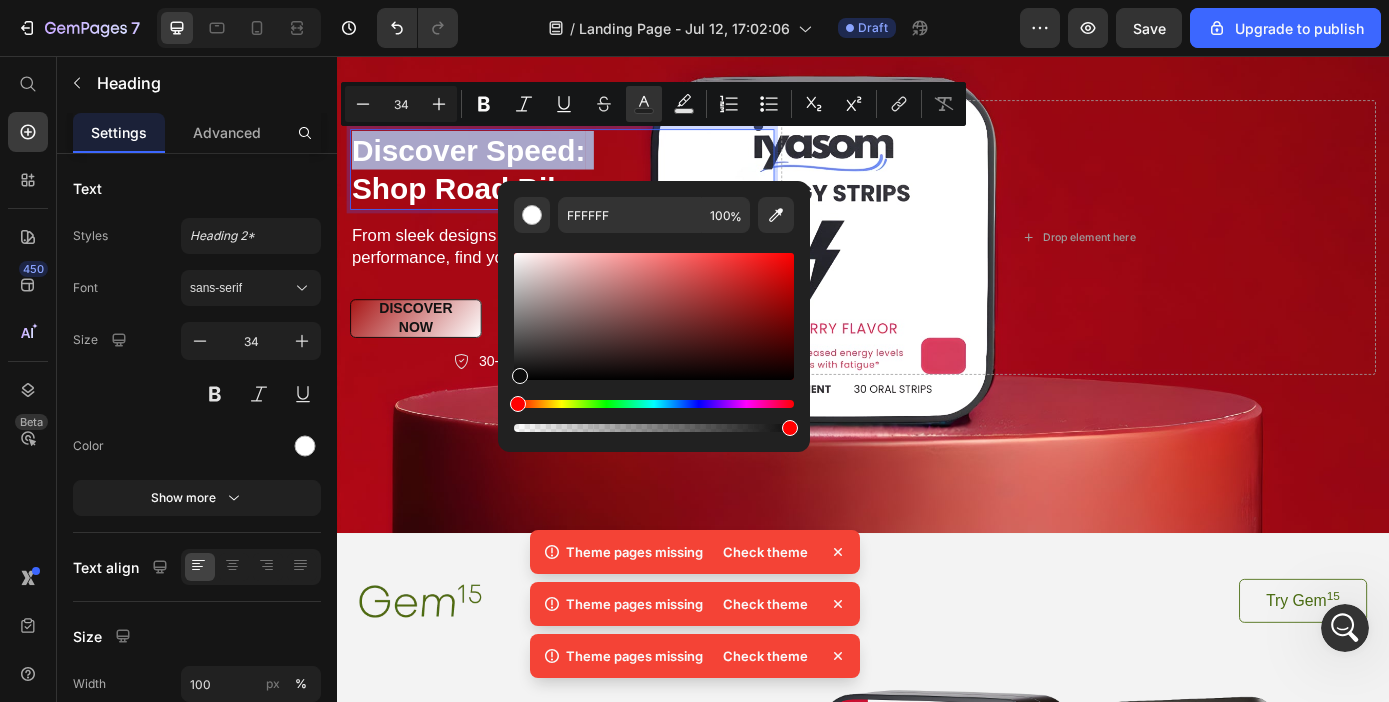 type on "0C0C0C" 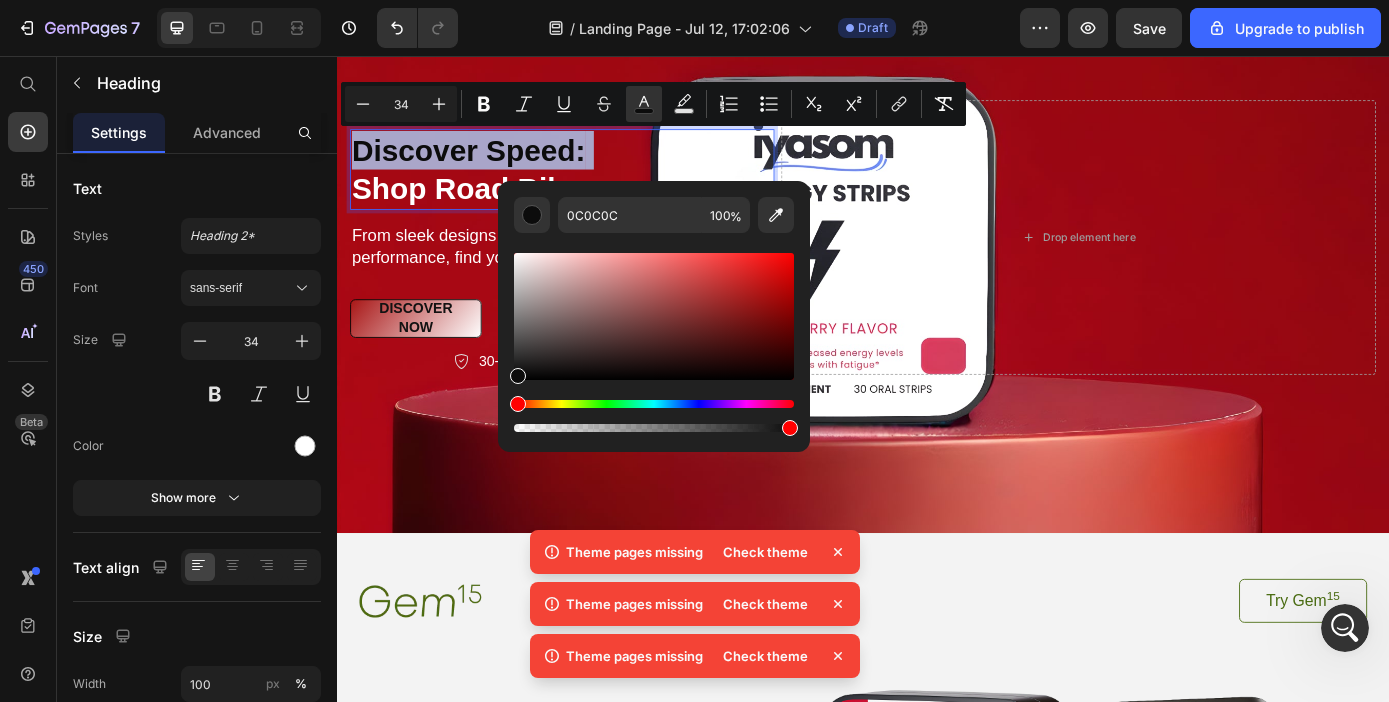 click at bounding box center (518, 376) 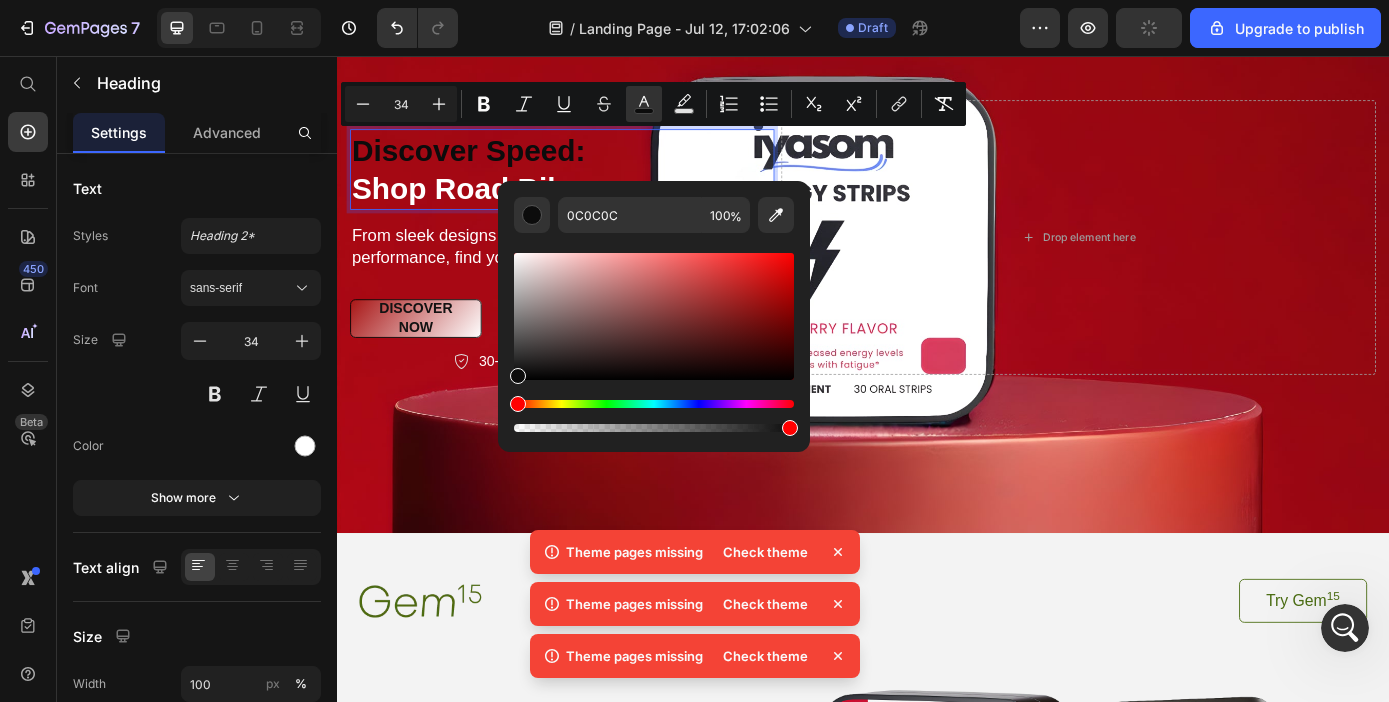 click on "Discover Speed: Shop Road Bikes" at bounding box center (594, 185) 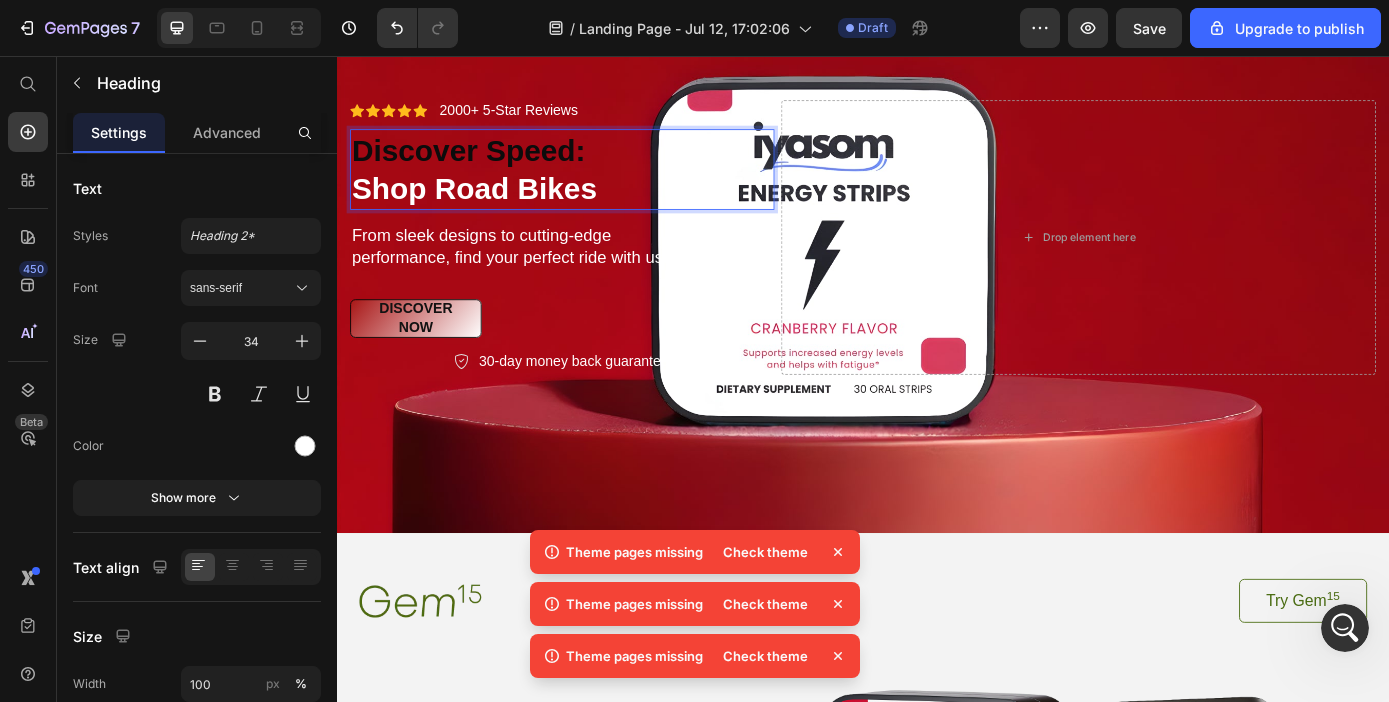 click on "Discover Speed: Shop Road Bikes" at bounding box center (594, 185) 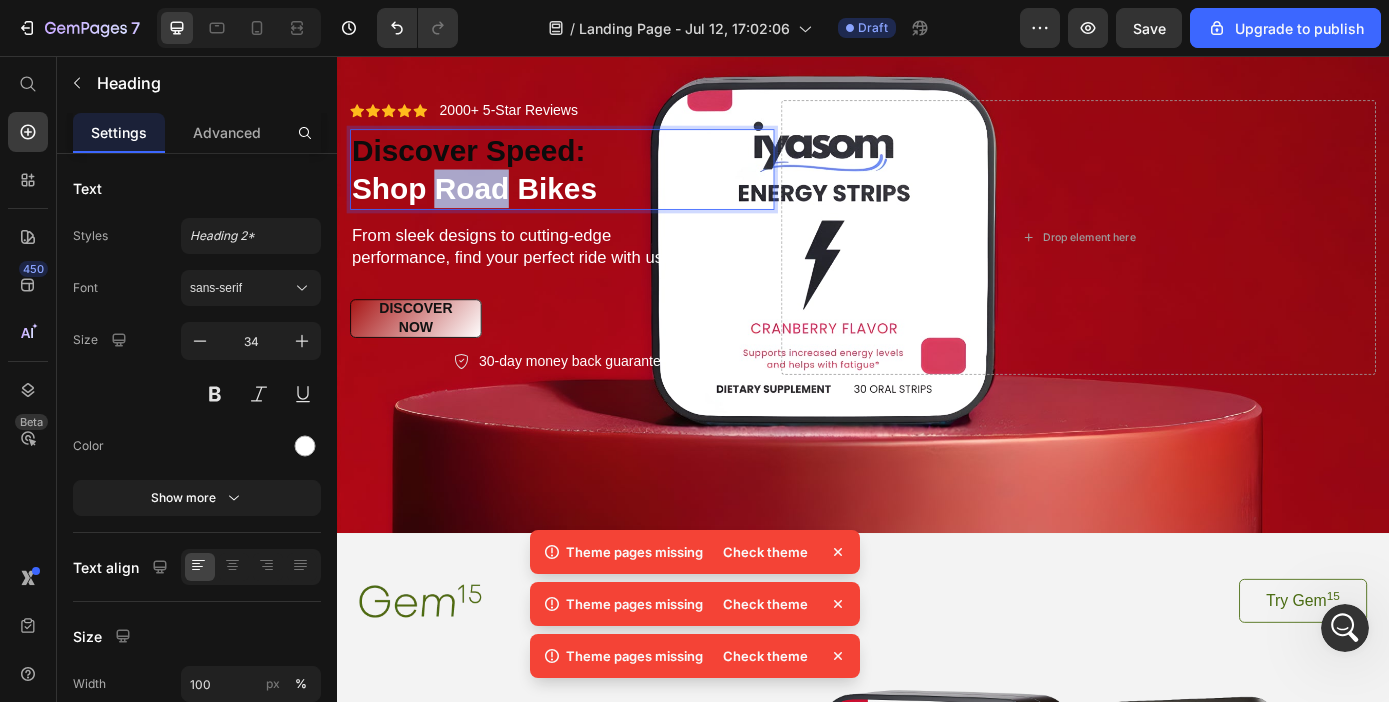 click on "Discover Speed: Shop Road Bikes" at bounding box center [594, 185] 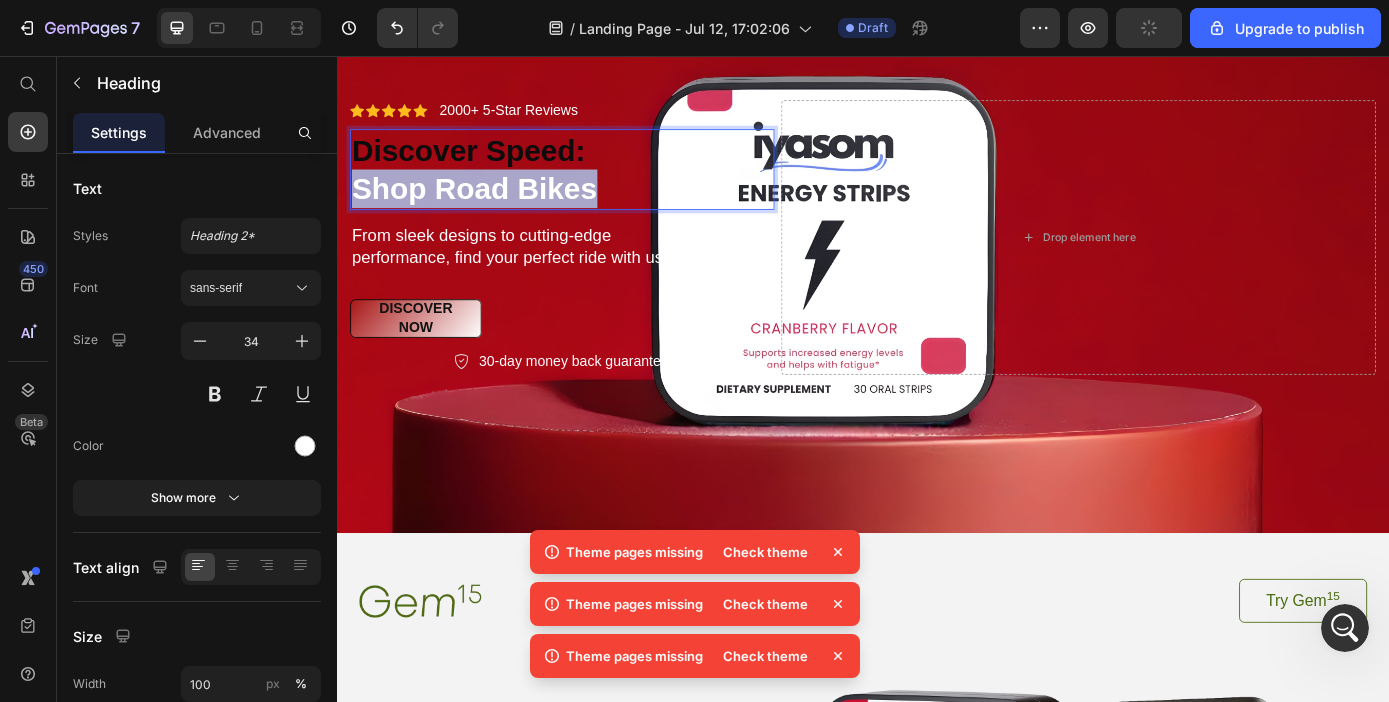 click on "Discover Speed: Shop Road Bikes" at bounding box center (594, 185) 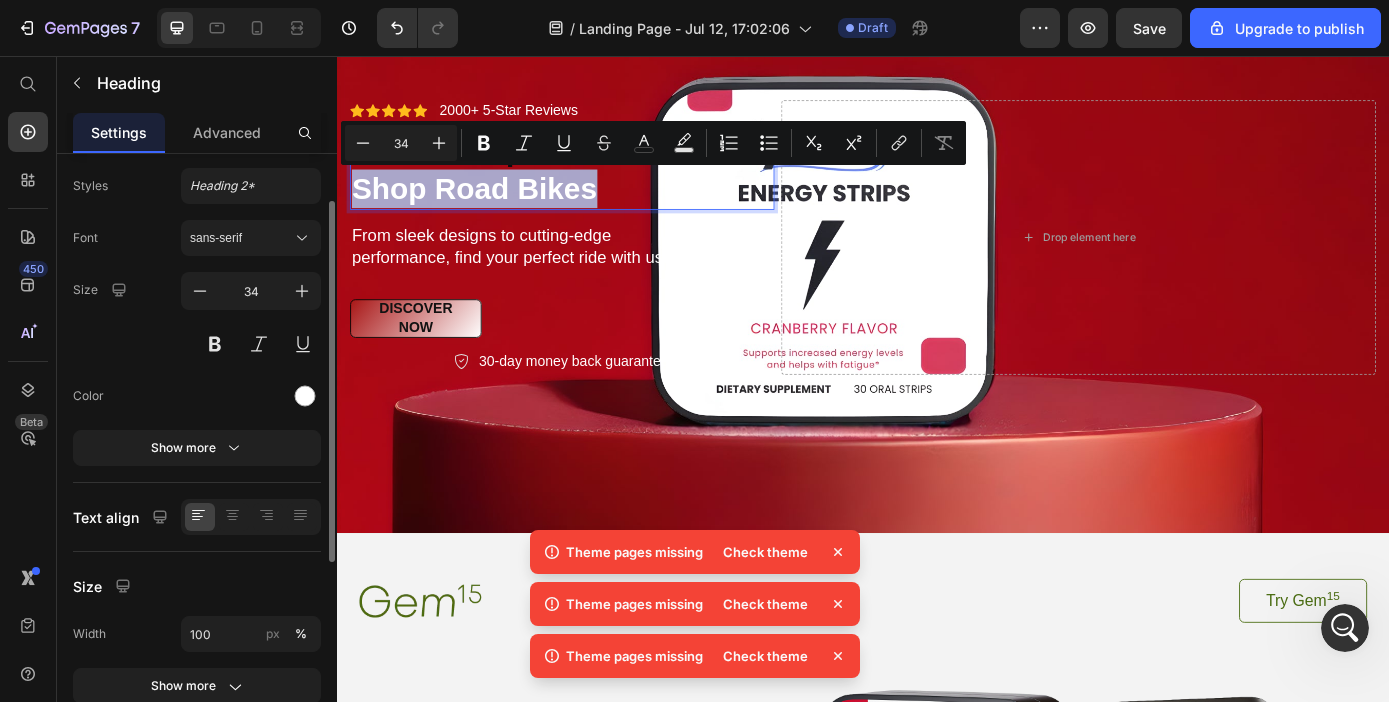 scroll, scrollTop: 61, scrollLeft: 0, axis: vertical 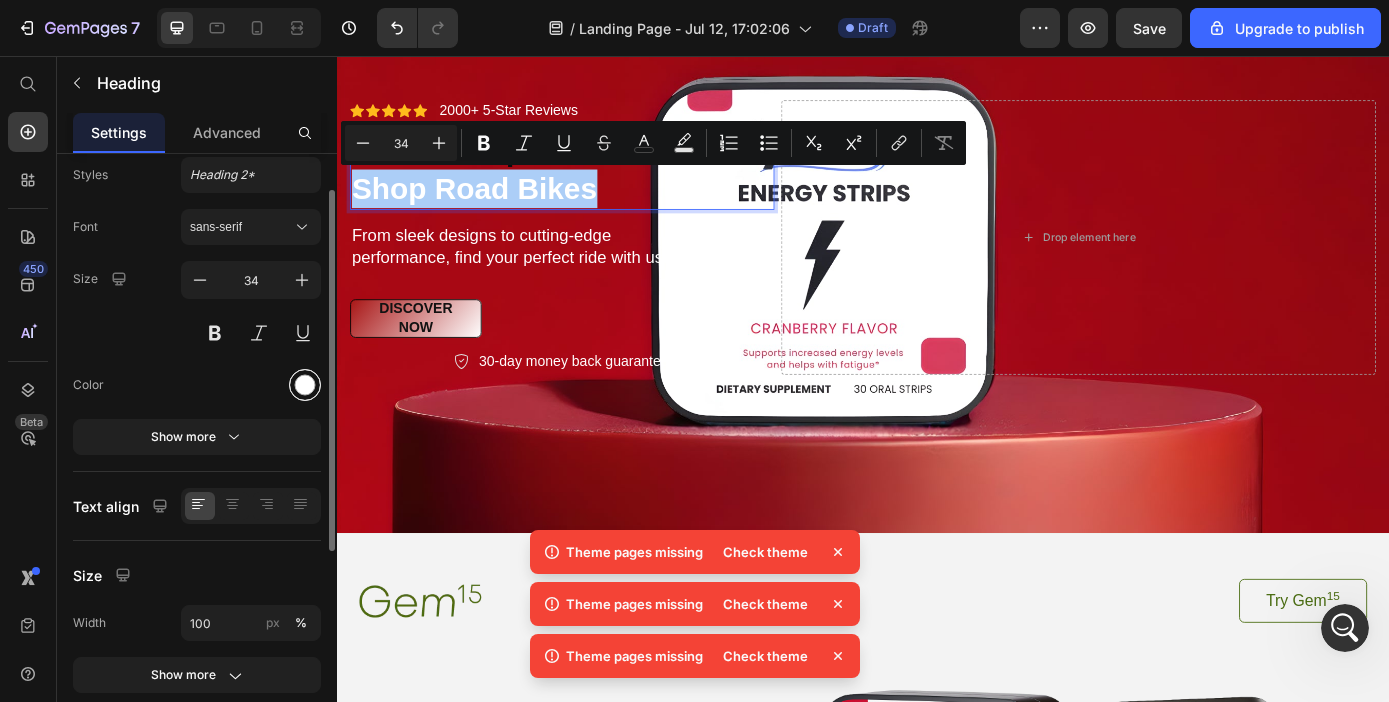 click at bounding box center [305, 385] 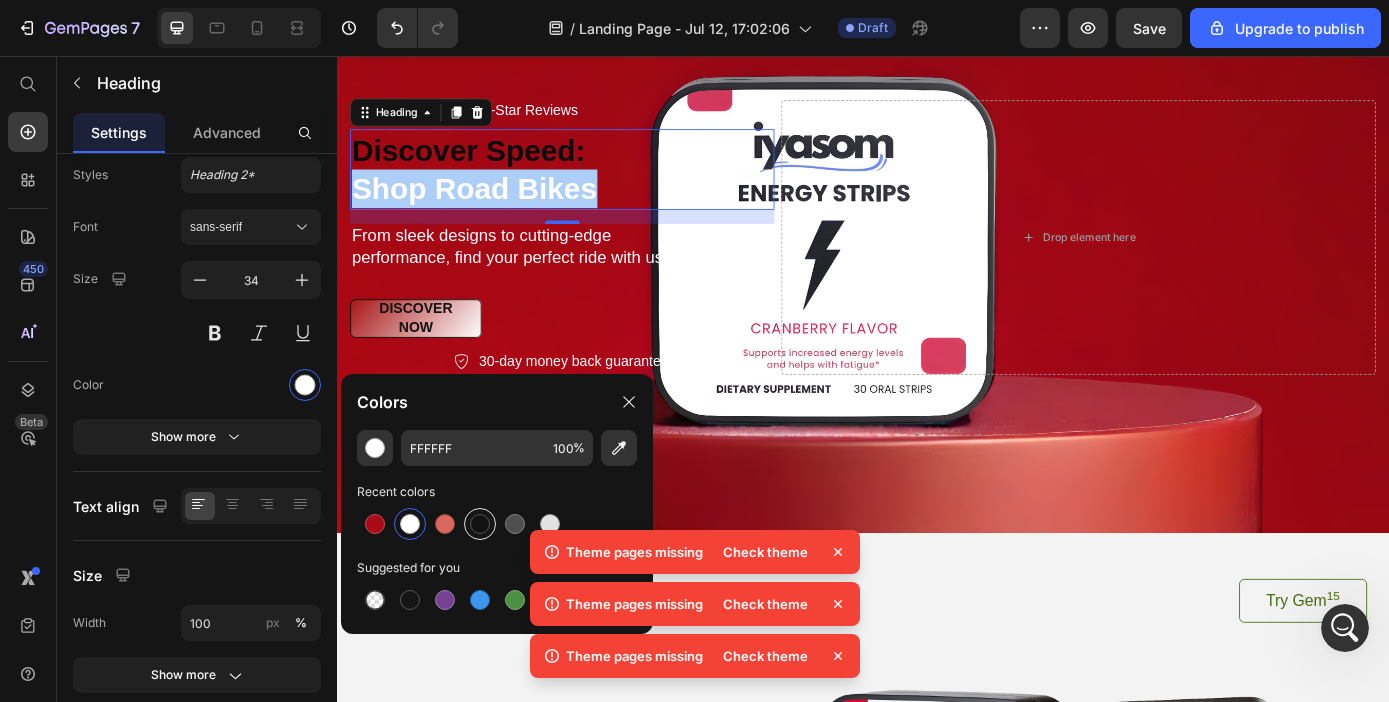 click at bounding box center [480, 524] 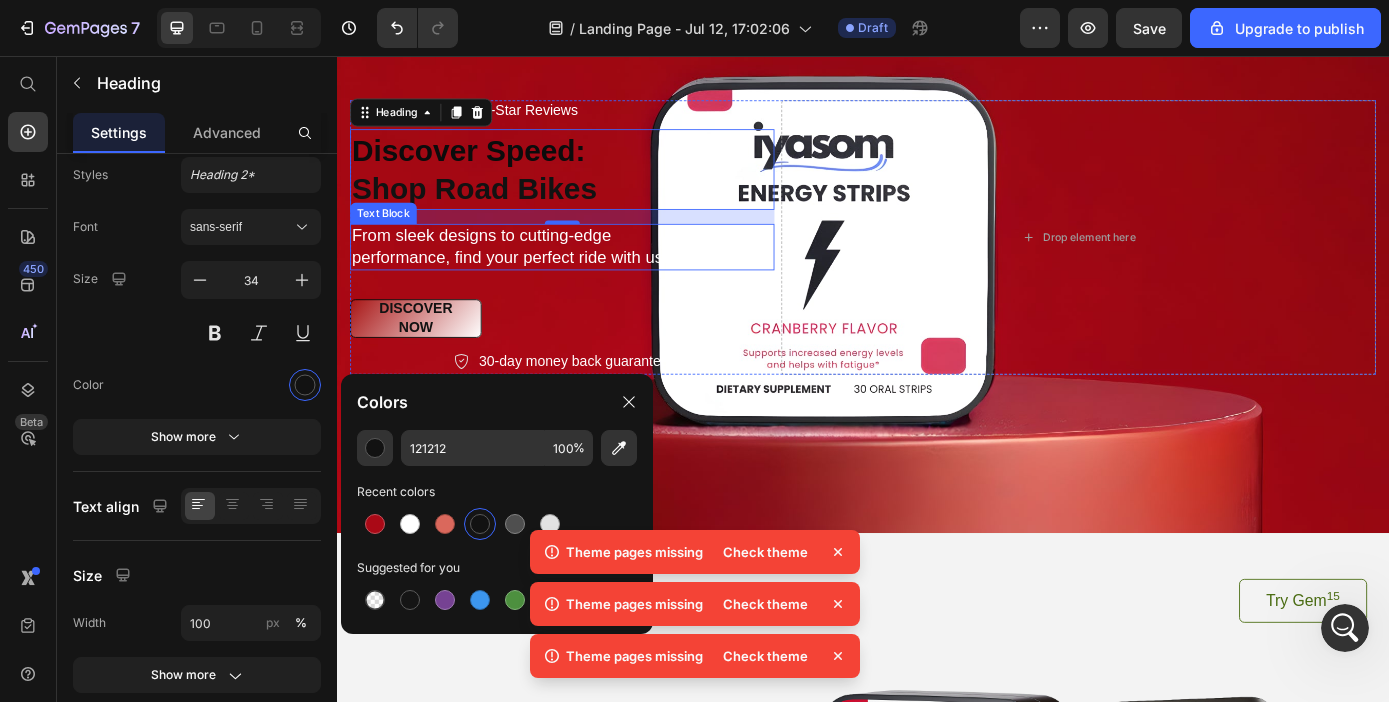click on "From sleek designs to cutting-edge  performance, find your perfect ride with us." at bounding box center [594, 273] 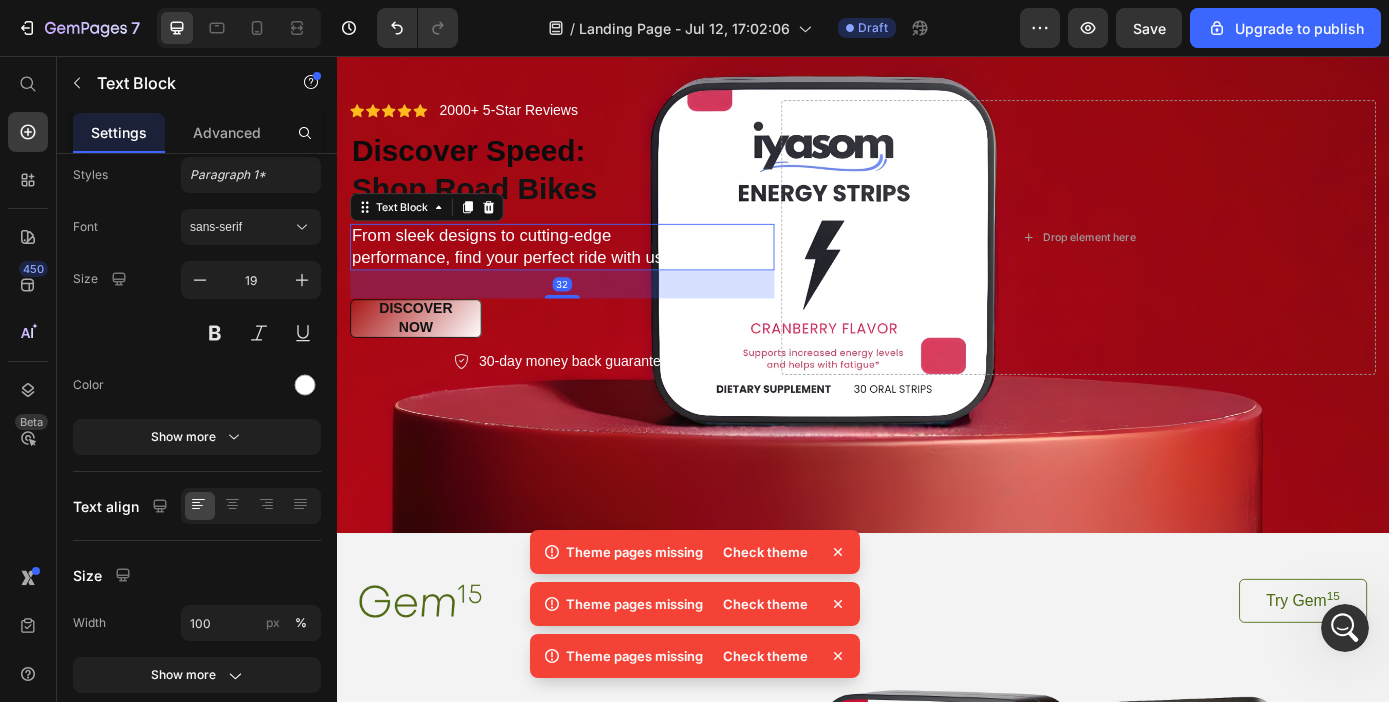 scroll, scrollTop: 0, scrollLeft: 0, axis: both 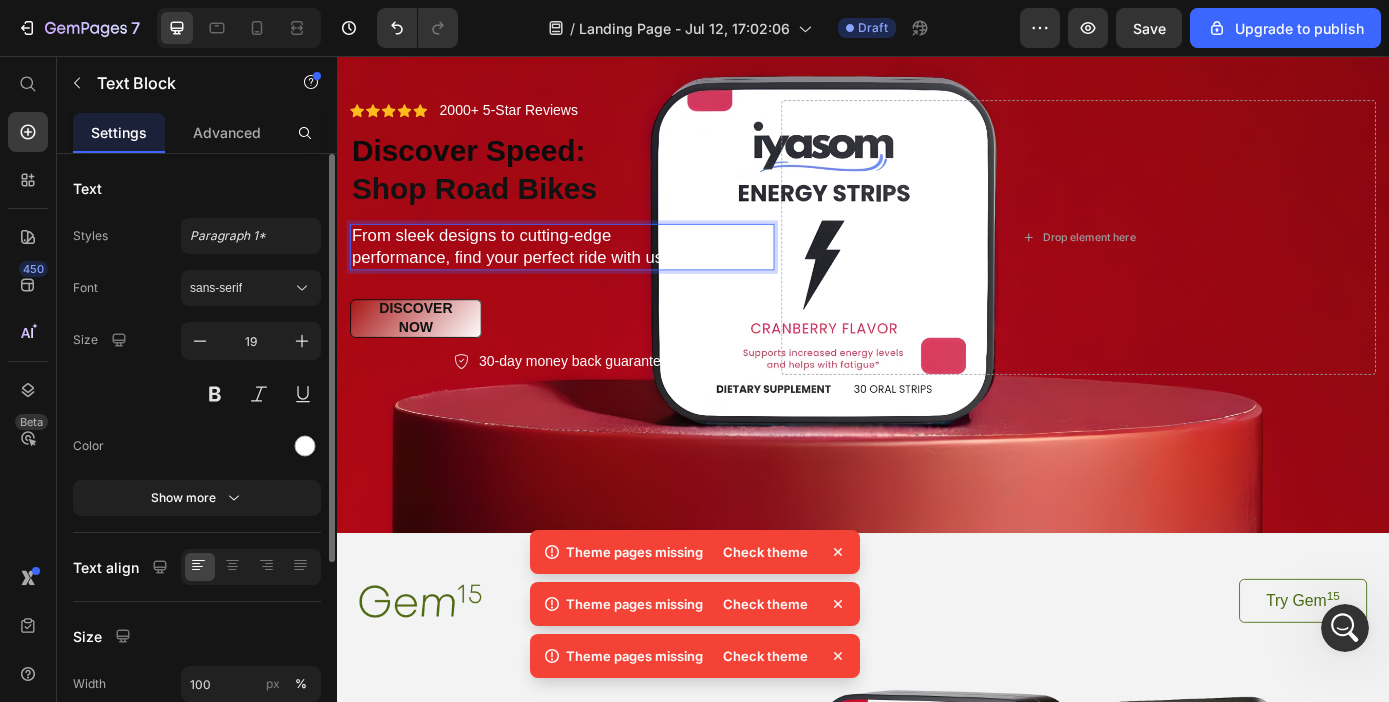 click on "From sleek designs to cutting-edge  performance, find your perfect ride with us." at bounding box center [594, 273] 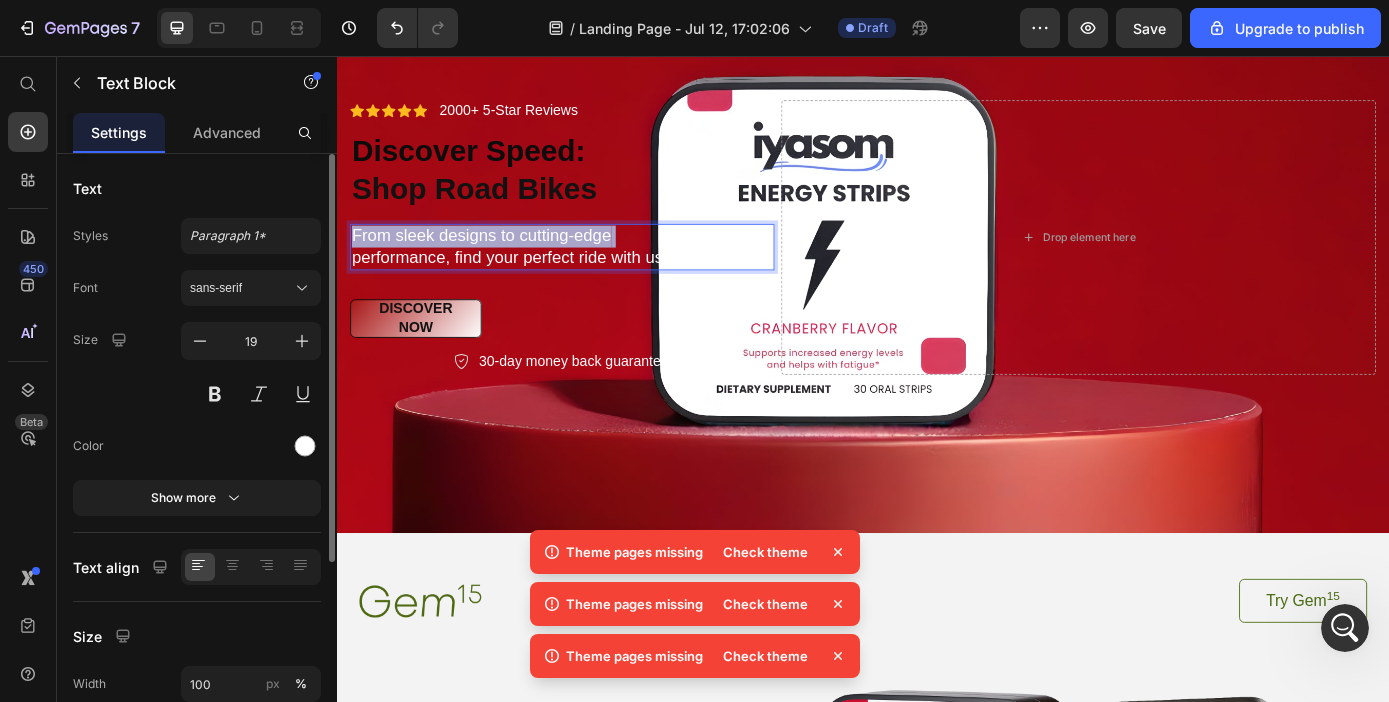 click on "From sleek designs to cutting-edge  performance, find your perfect ride with us." at bounding box center [594, 273] 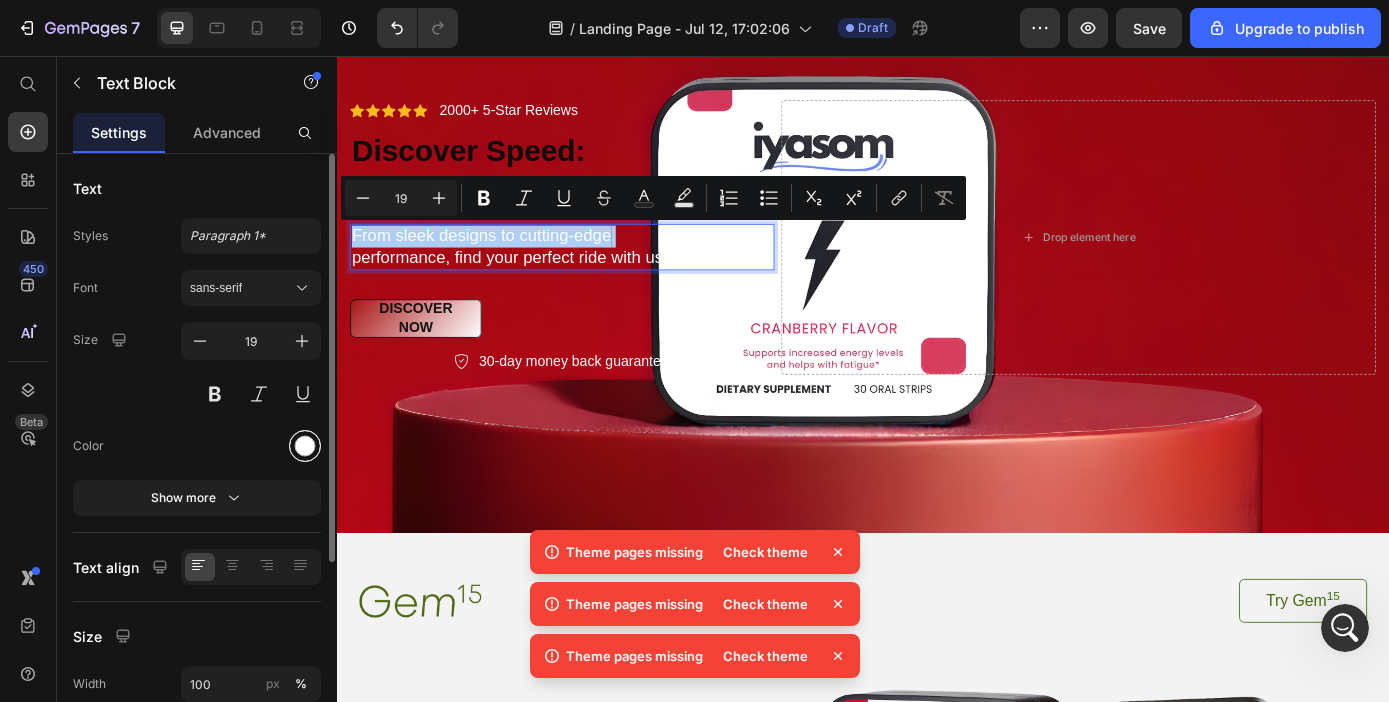 click at bounding box center [305, 446] 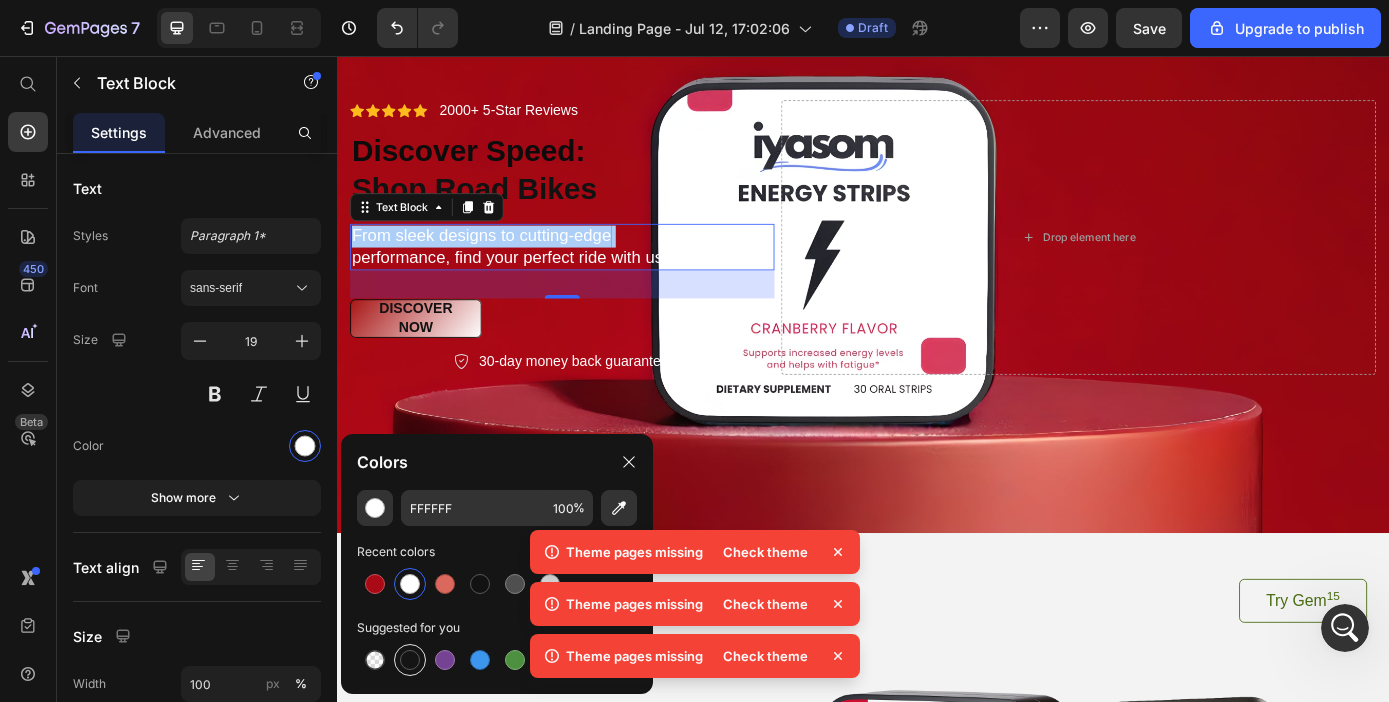 click at bounding box center (410, 660) 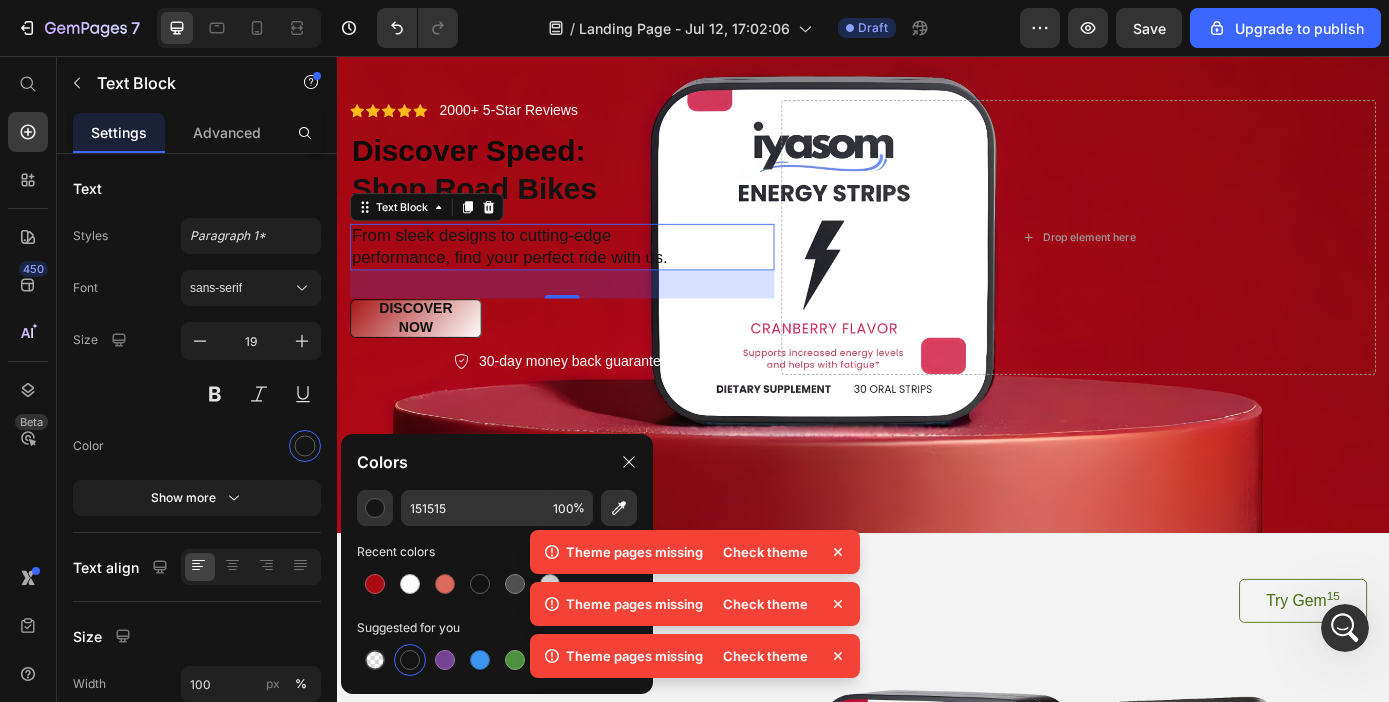 click on "From sleek designs to cutting-edge  performance, find your perfect ride with us." at bounding box center [594, 273] 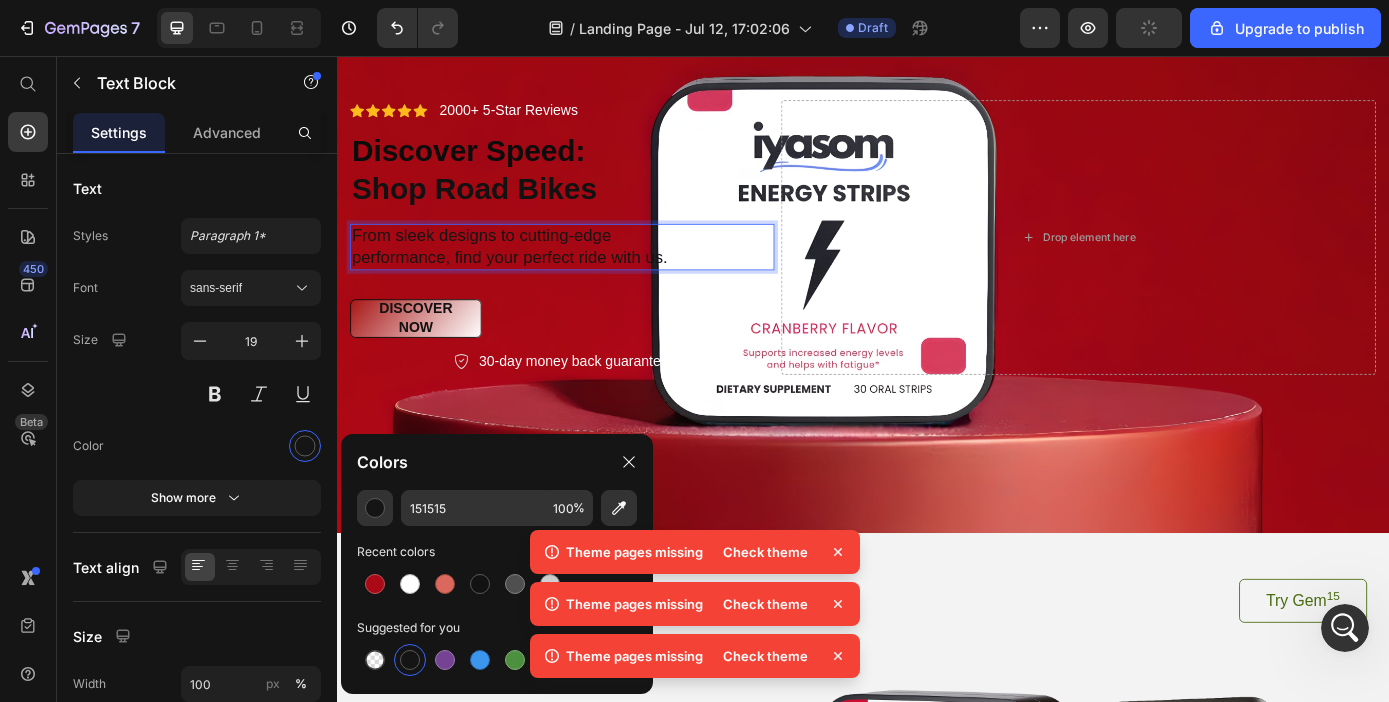 click on "From sleek designs to cutting-edge  performance, find your perfect ride with us." at bounding box center [594, 273] 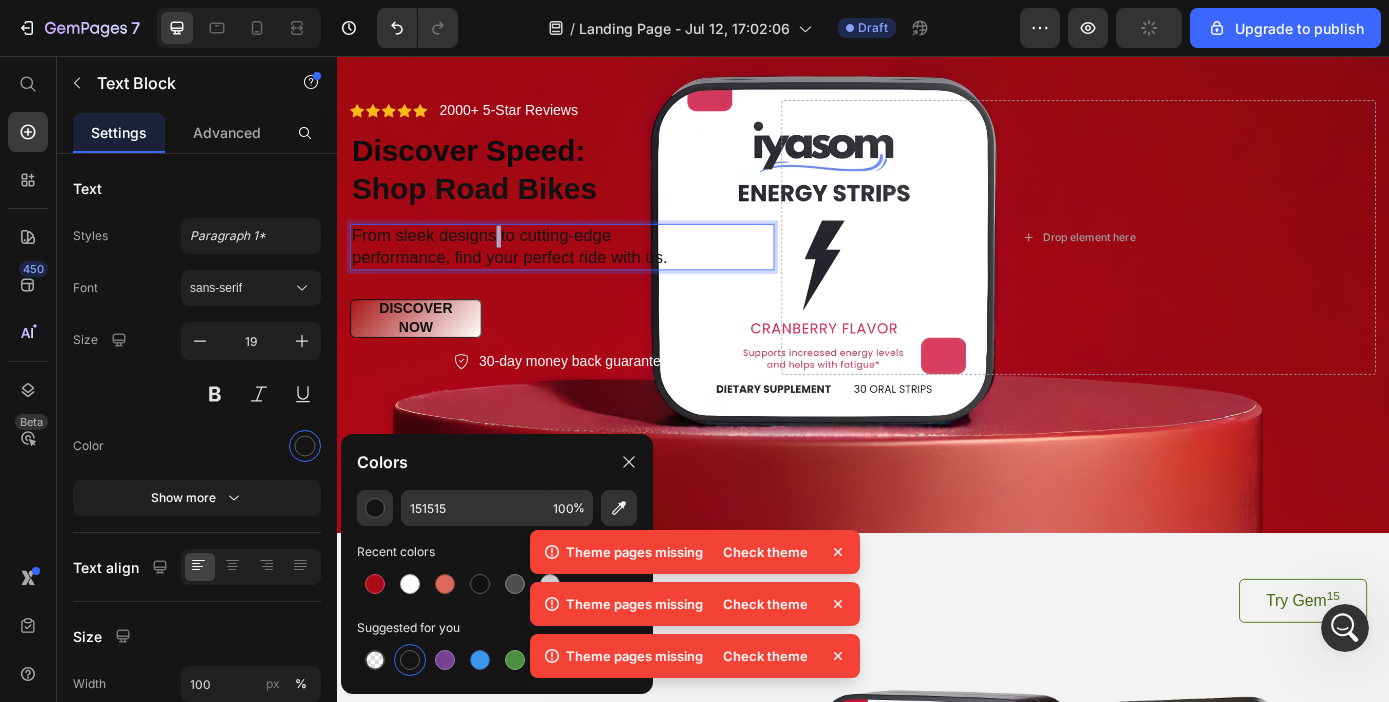 click on "From sleek designs to cutting-edge  performance, find your perfect ride with us." at bounding box center (594, 273) 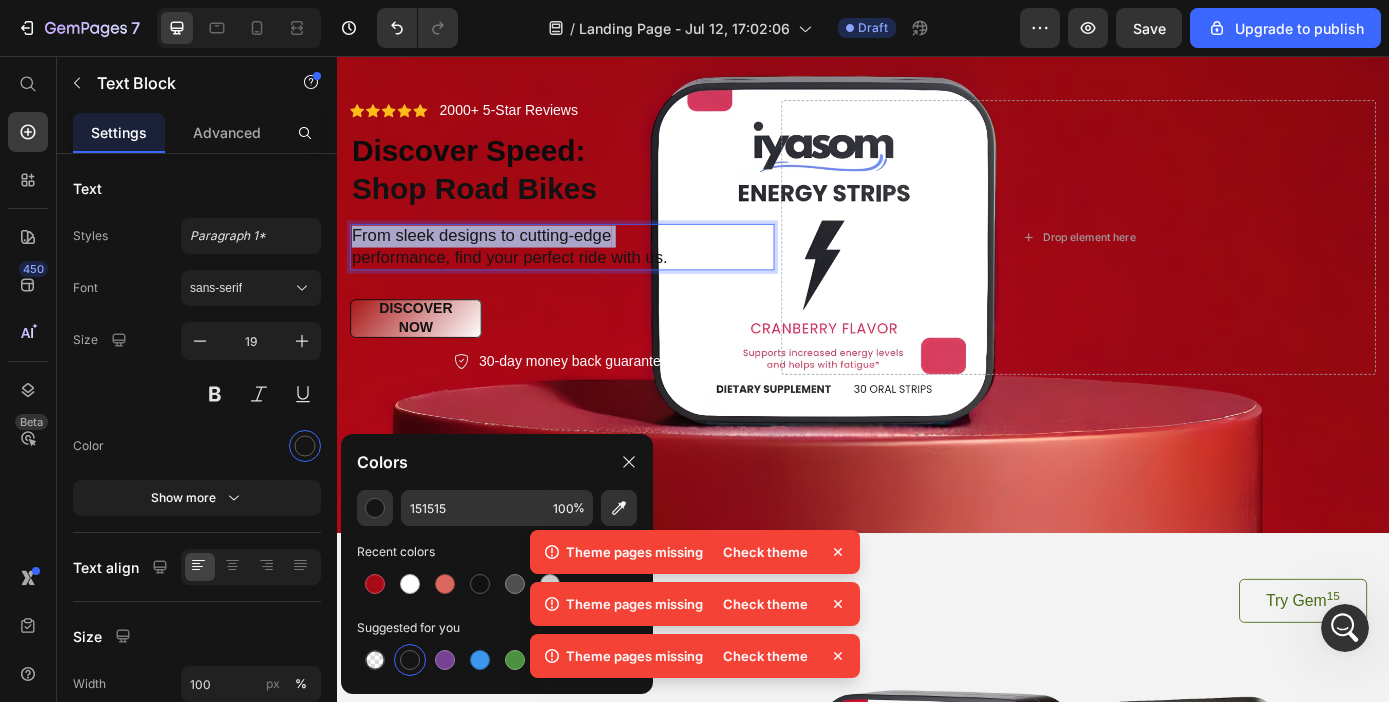 click on "From sleek designs to cutting-edge  performance, find your perfect ride with us." at bounding box center (594, 273) 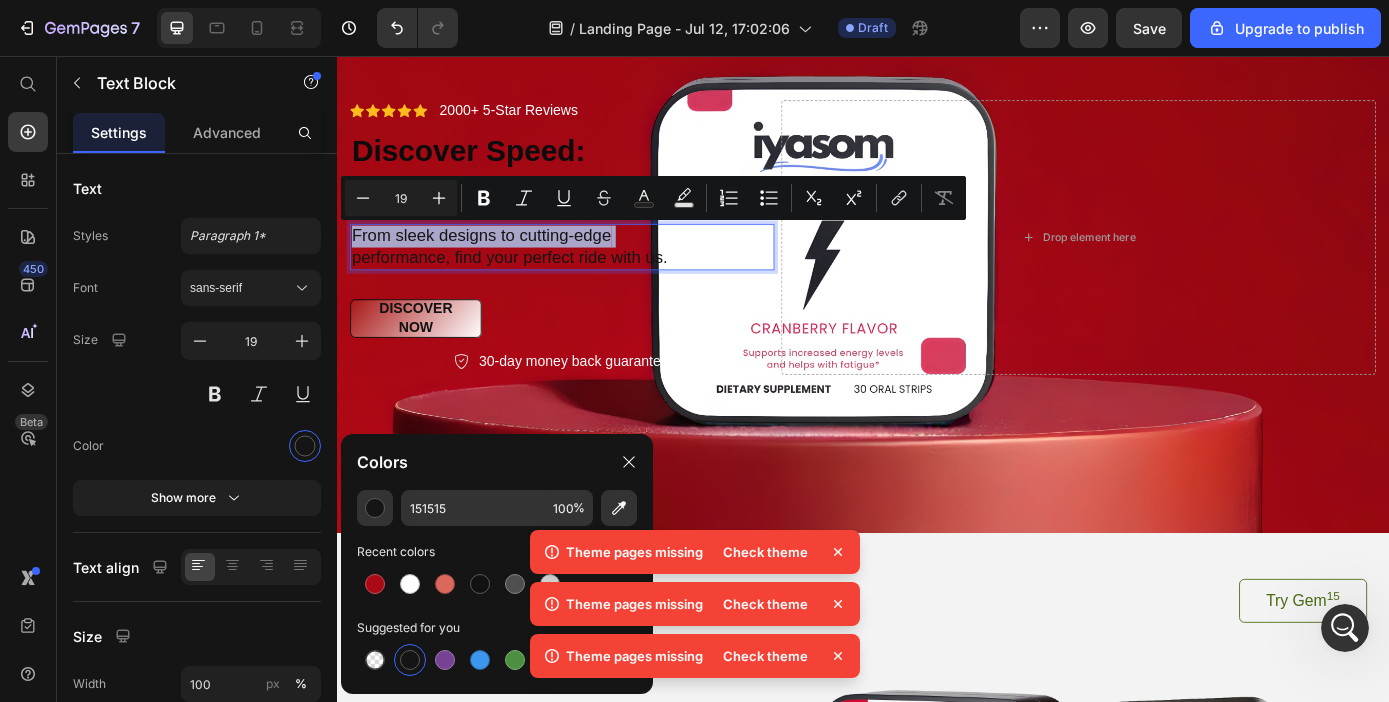 click on "From sleek designs to cutting-edge  performance, find your perfect ride with us." at bounding box center [594, 273] 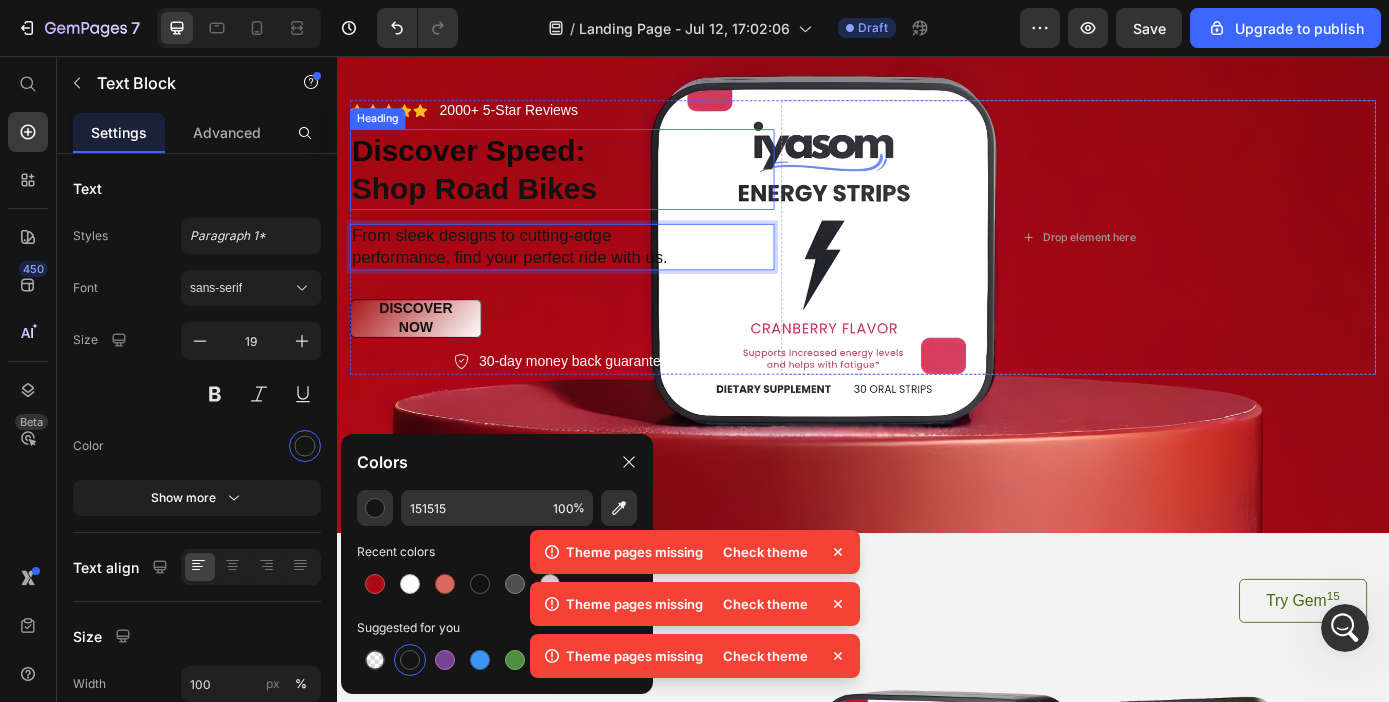 click on "⁠⁠⁠⁠⁠⁠⁠ Discover Speed: Shop Road Bikes" at bounding box center [594, 185] 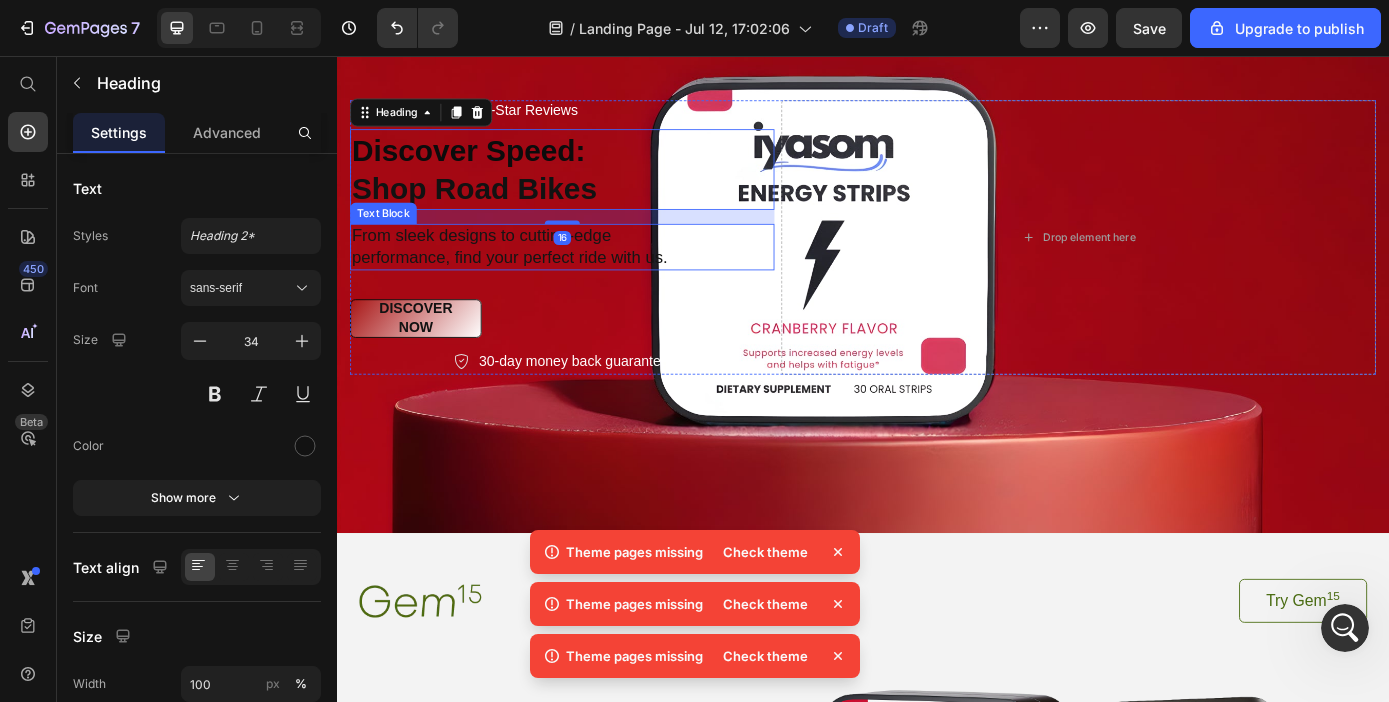 click on "From sleek designs to cutting-edge  performance, find your perfect ride with us." at bounding box center (594, 273) 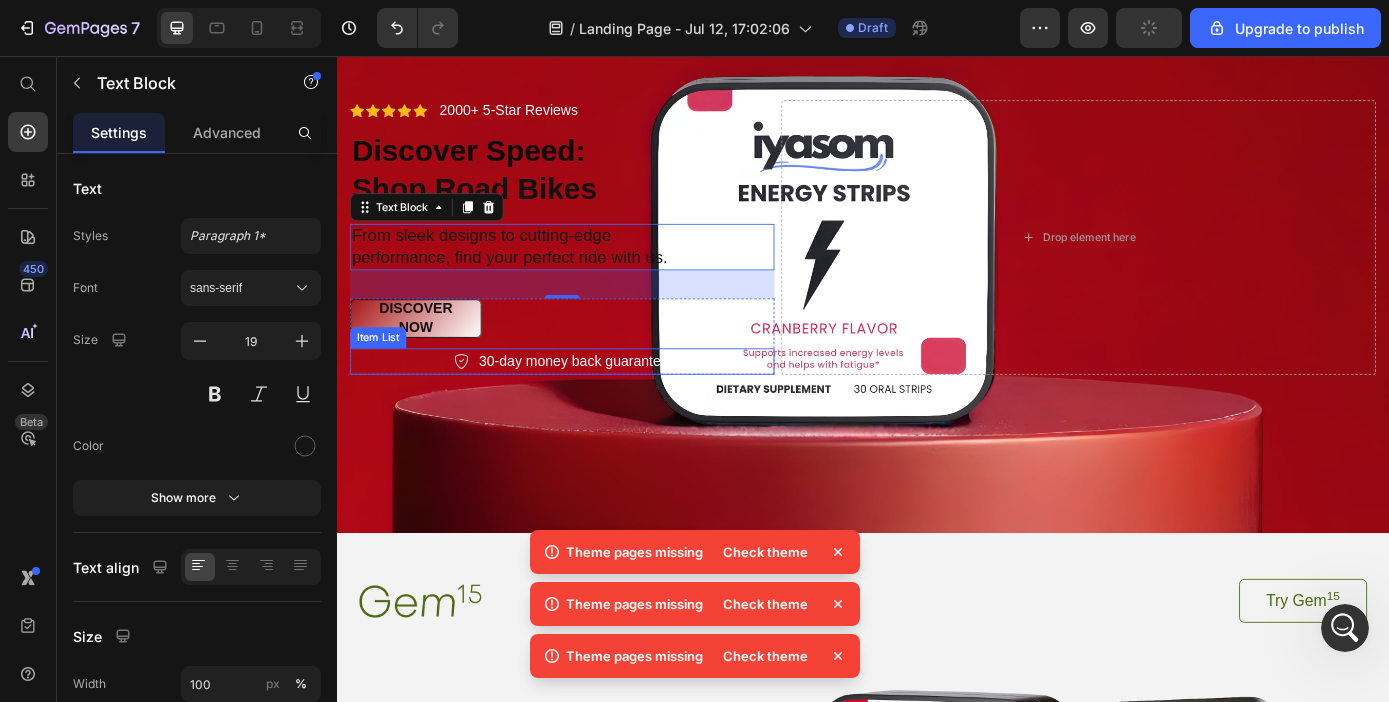 click on "30-day money back guarantee" at bounding box center (594, 404) 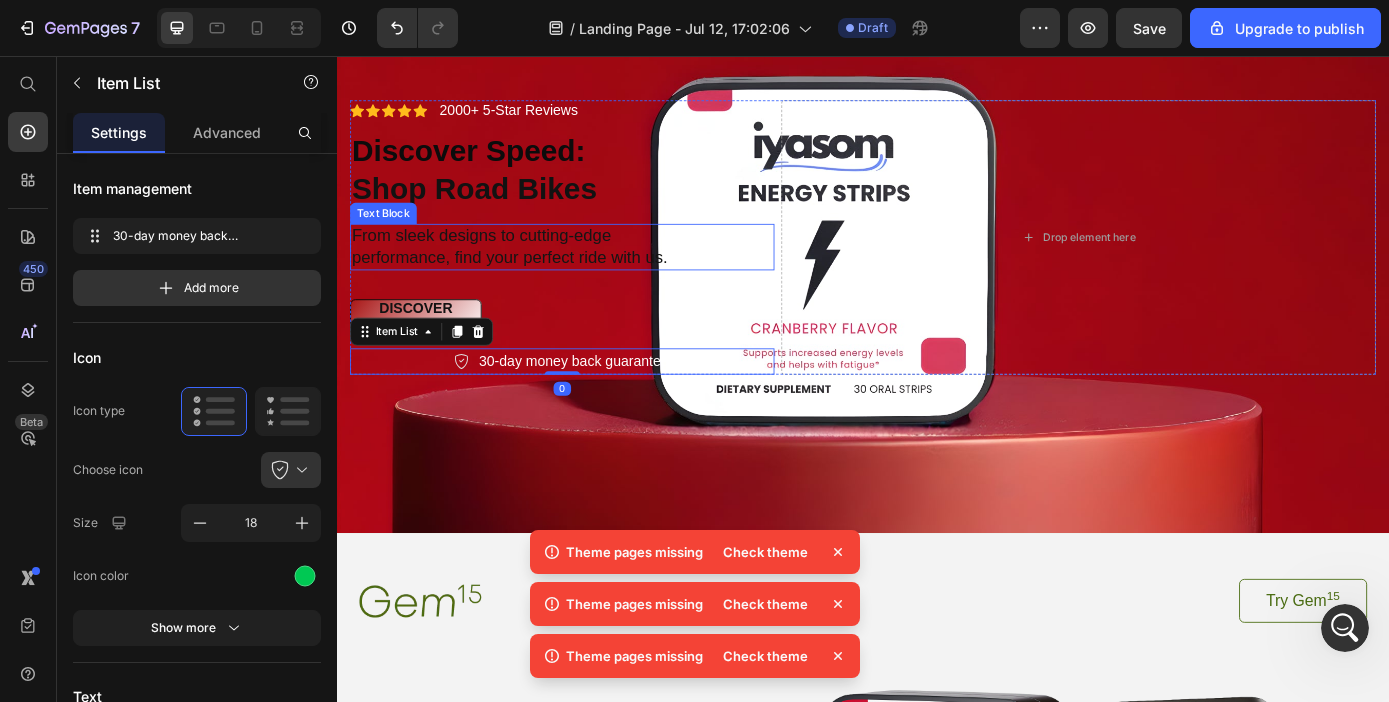 click on "From sleek designs to cutting-edge  performance, find your perfect ride with us." at bounding box center (594, 273) 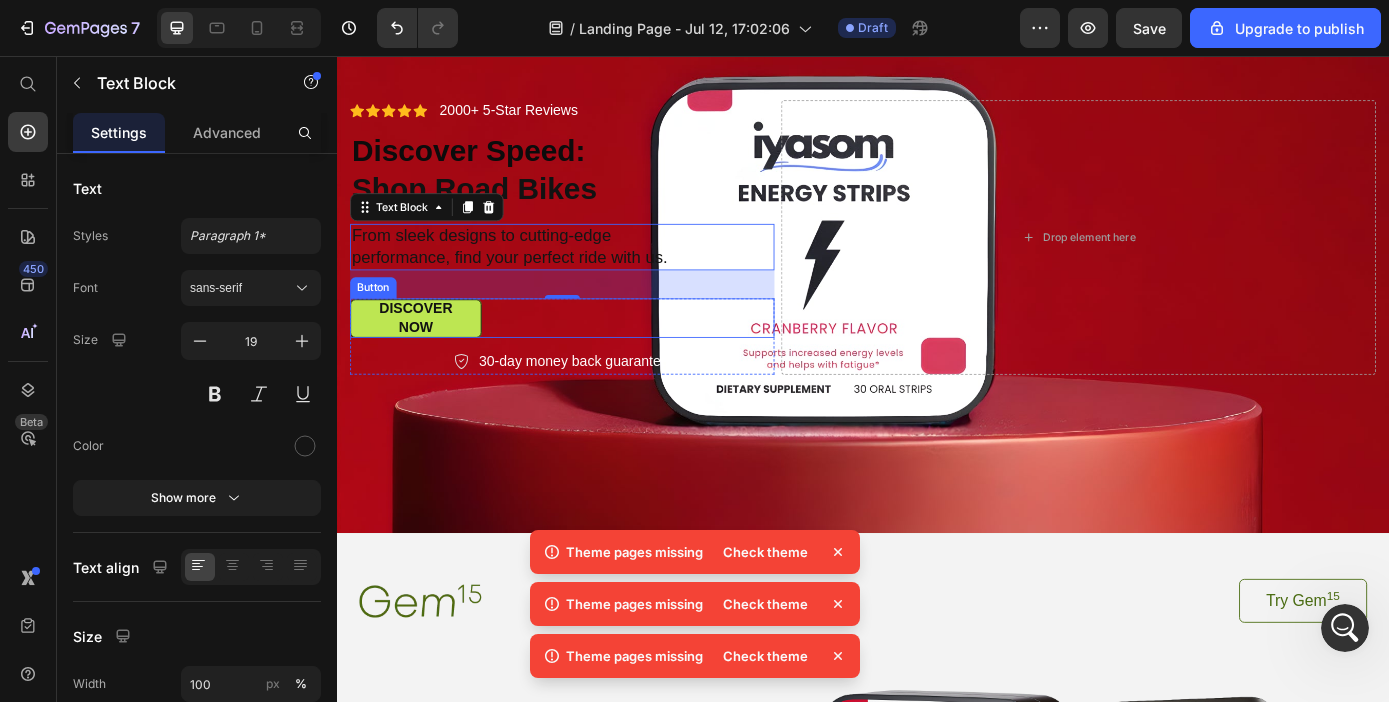 click on "Discover Now" at bounding box center [427, 355] 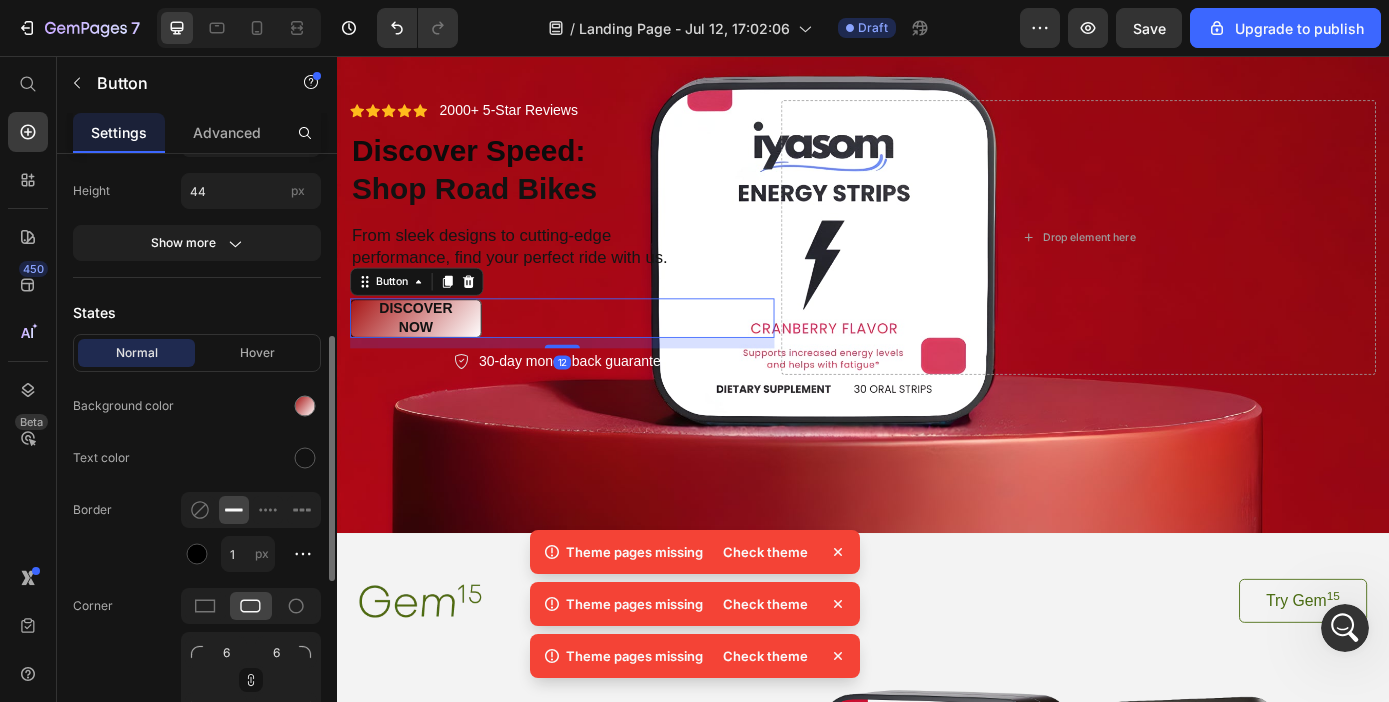 scroll, scrollTop: 366, scrollLeft: 0, axis: vertical 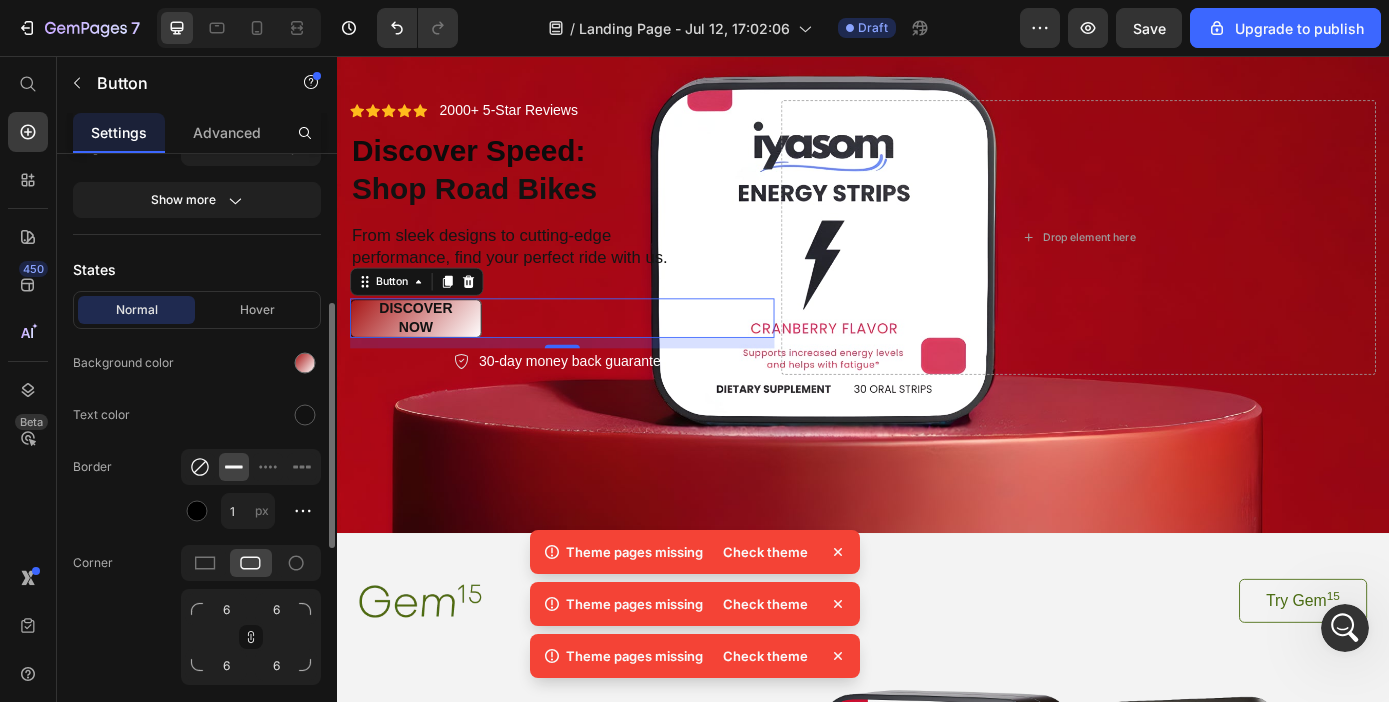 click 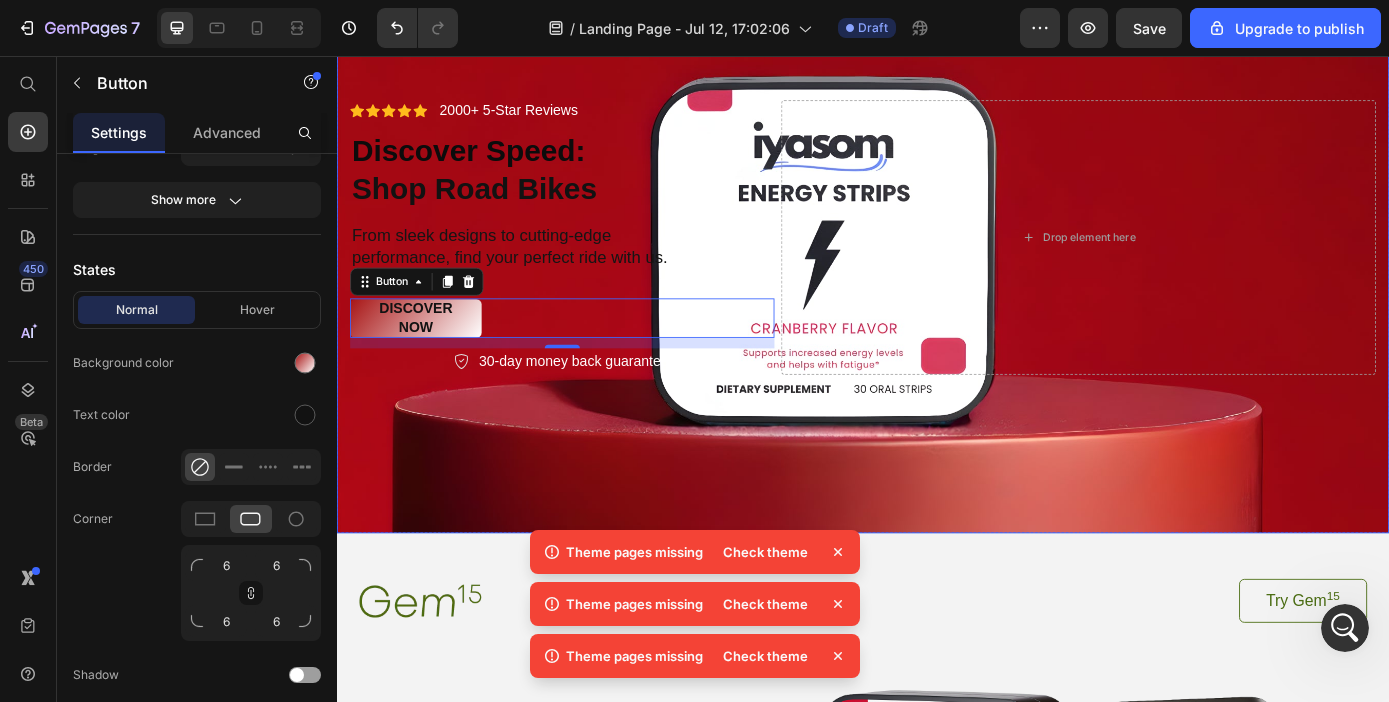 click at bounding box center (937, 262) 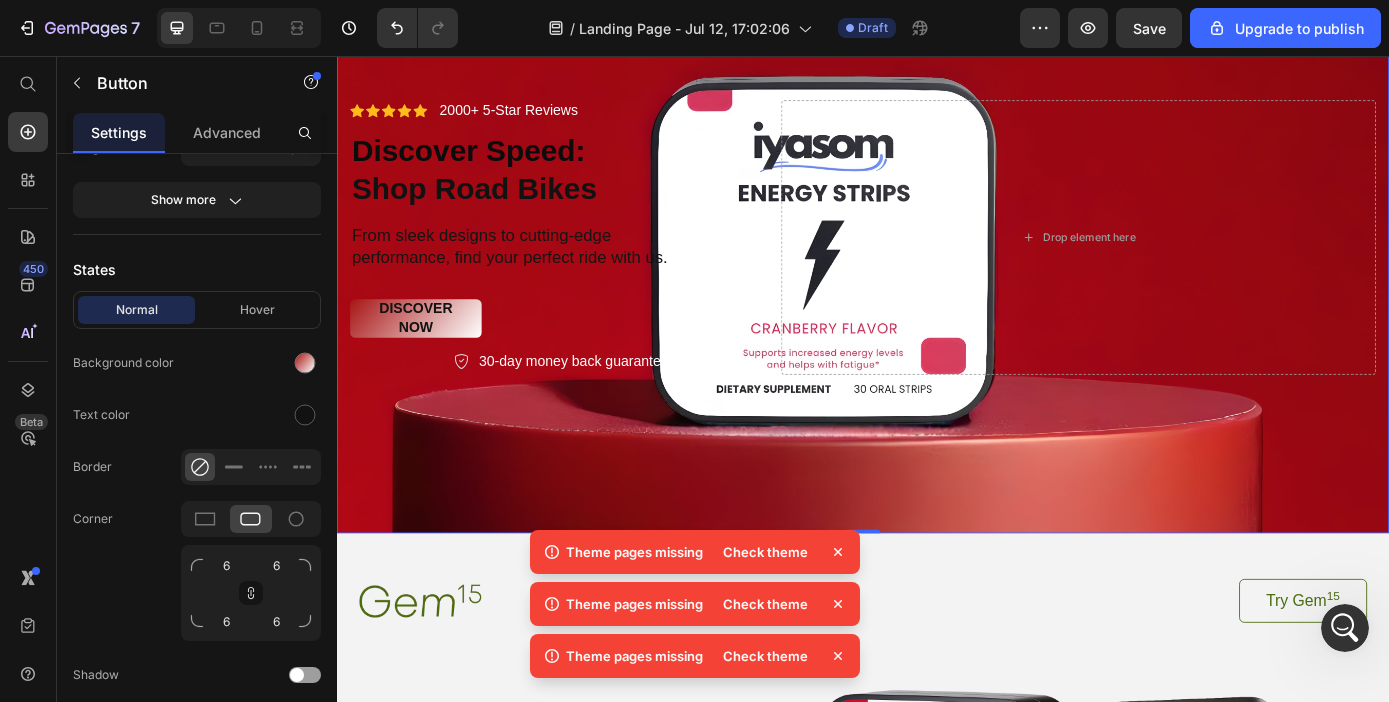 scroll, scrollTop: 0, scrollLeft: 0, axis: both 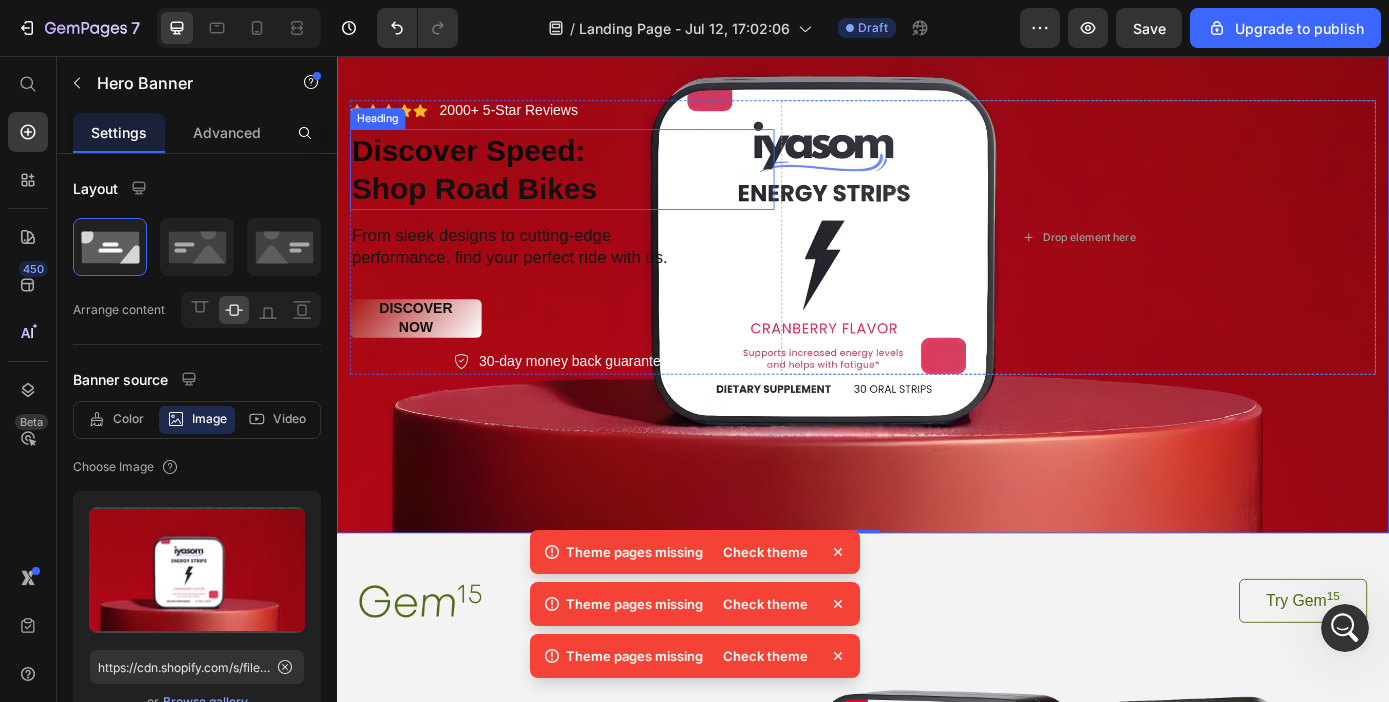 click on "⁠⁠⁠⁠⁠⁠⁠ Discover Speed: Shop Road Bikes" at bounding box center (594, 185) 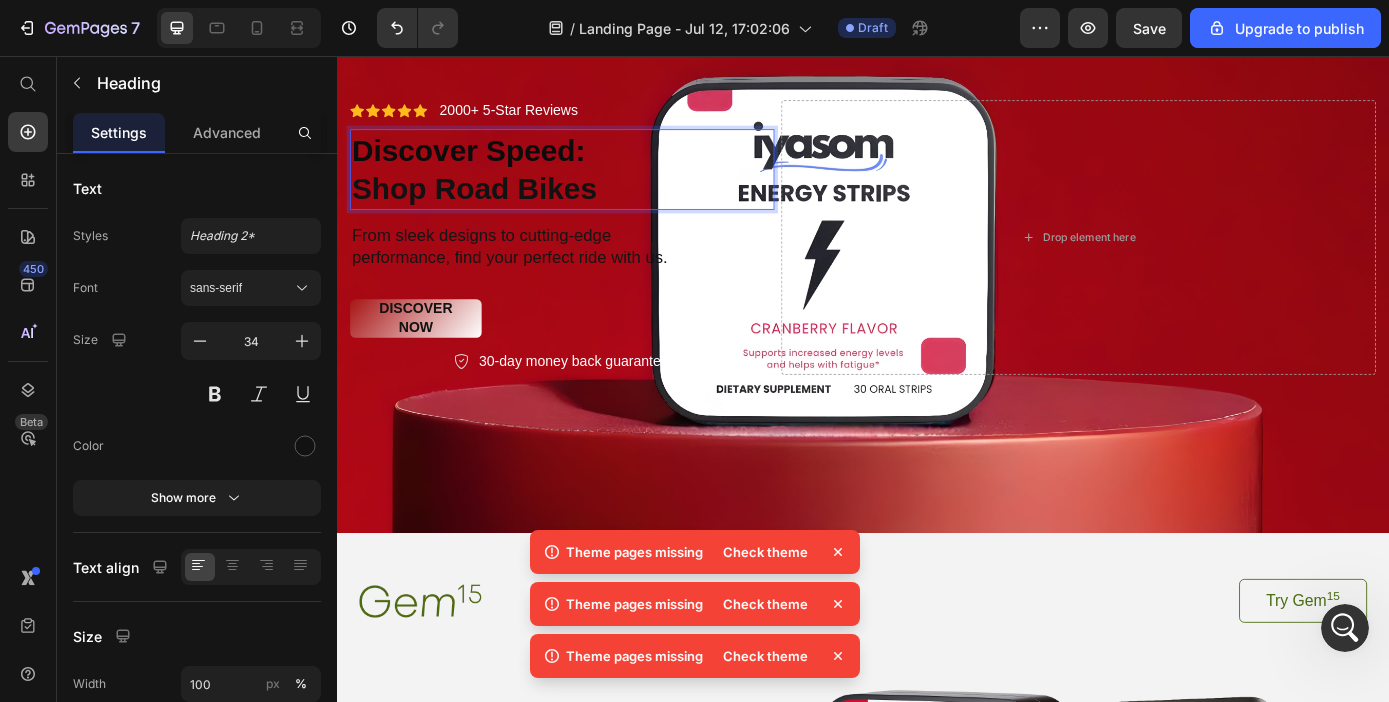 click on "Discover Speed:" at bounding box center (487, 163) 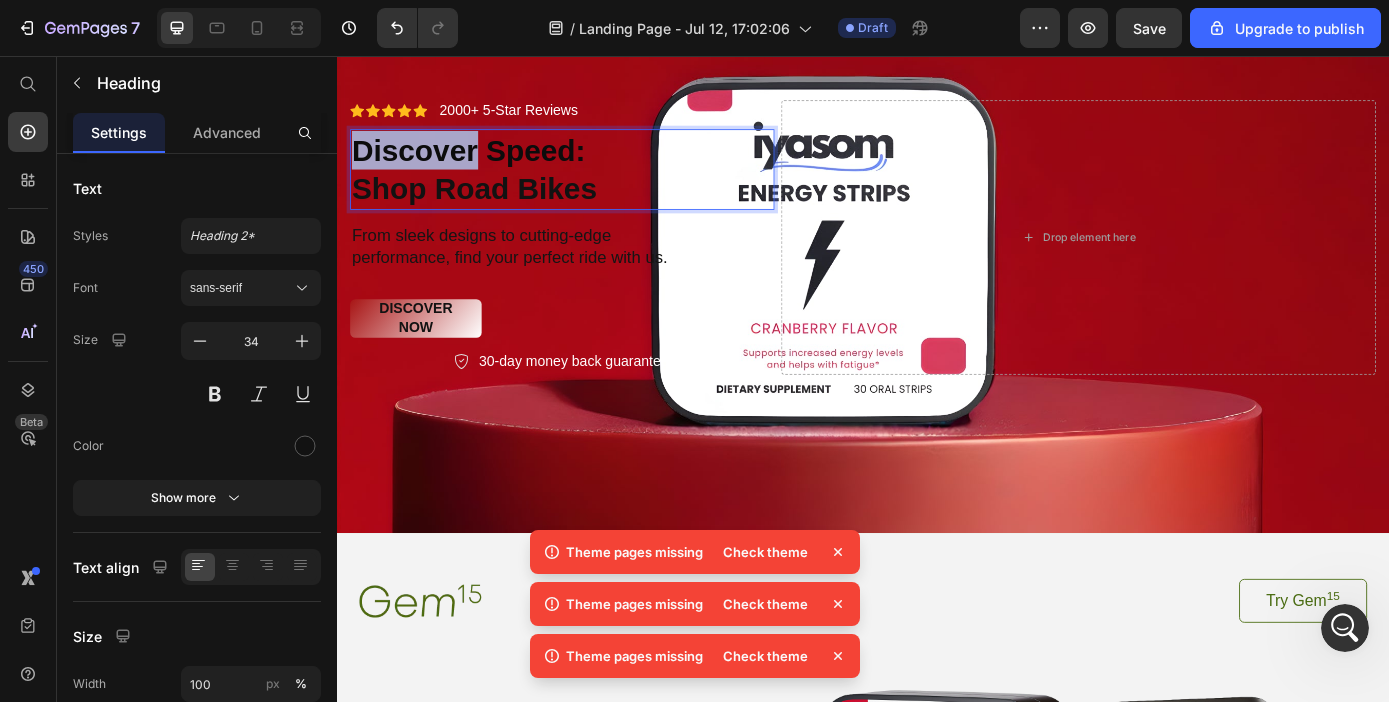 click on "Discover Speed:" at bounding box center [487, 163] 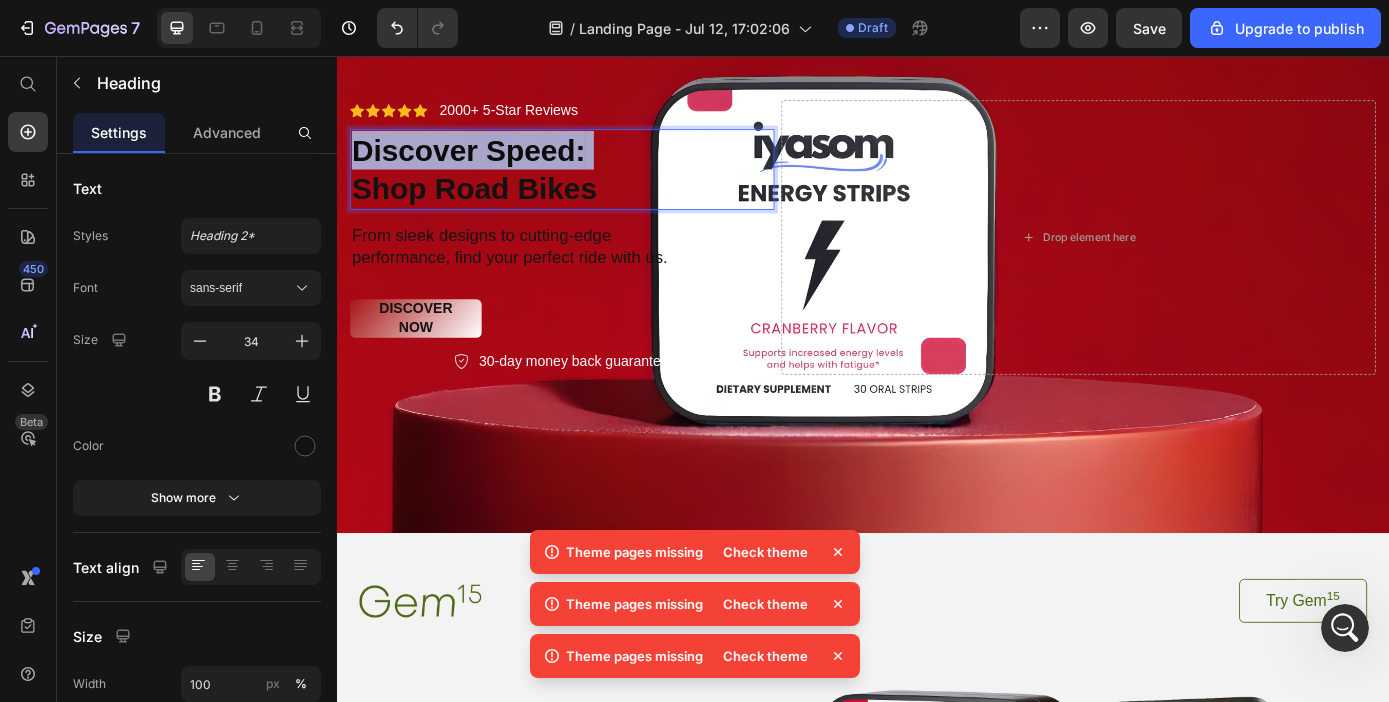 click on "Discover Speed:" at bounding box center [487, 163] 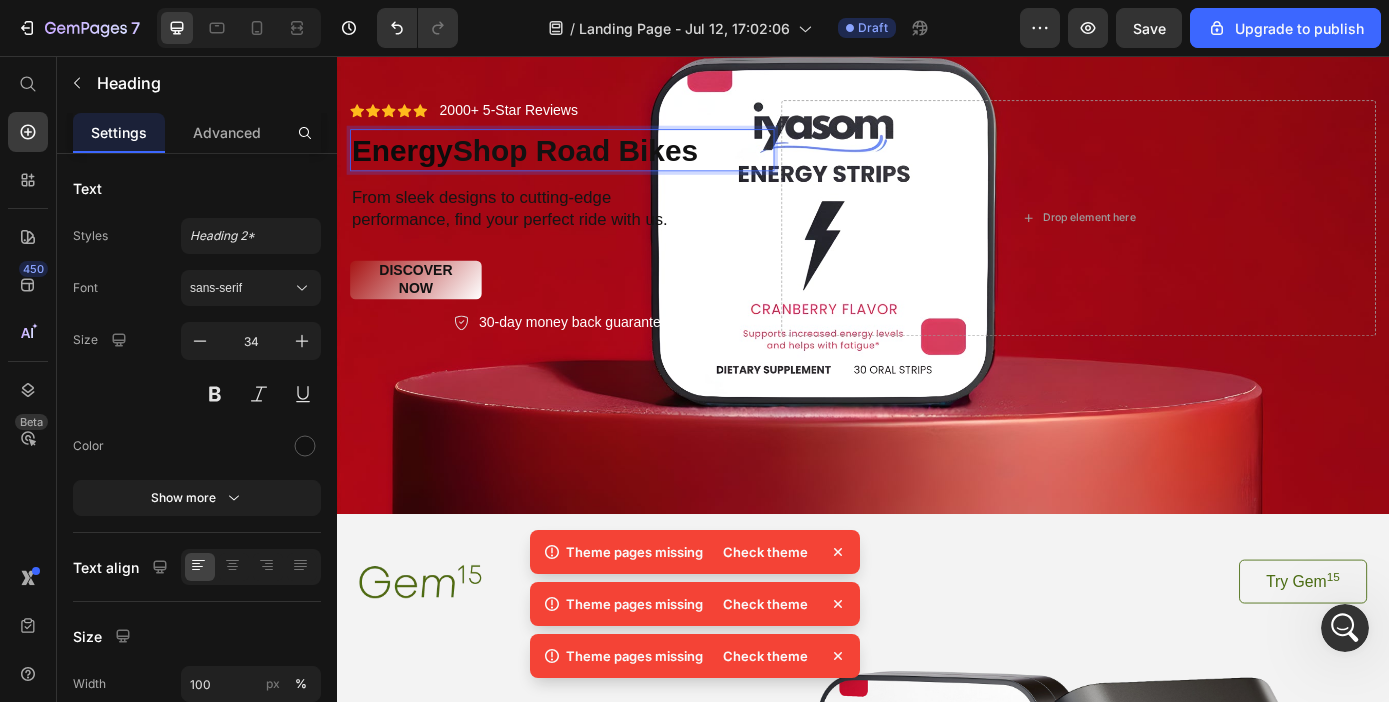 scroll, scrollTop: 172, scrollLeft: 0, axis: vertical 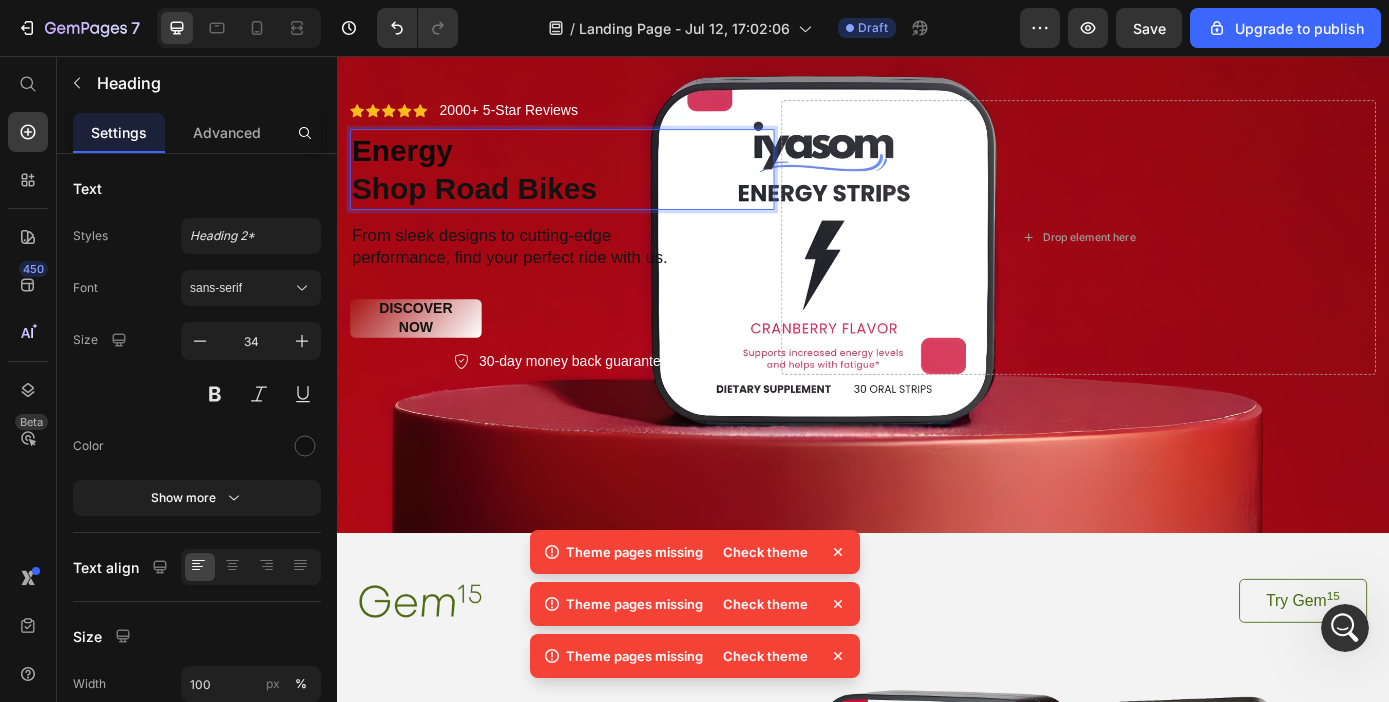 click on "Energy ⁠⁠⁠⁠⁠⁠⁠ Shop Road Bikes" at bounding box center (594, 185) 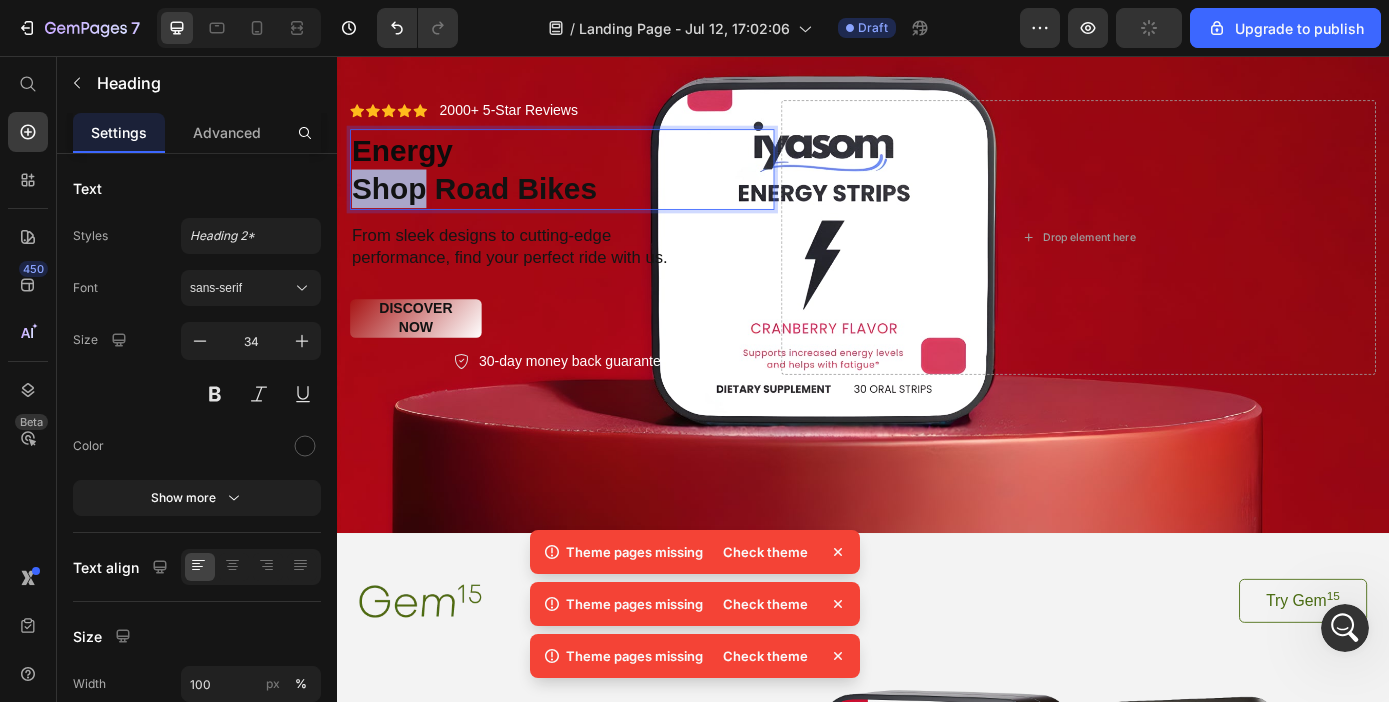 click on "Energy Shop Road Bikes" at bounding box center [594, 185] 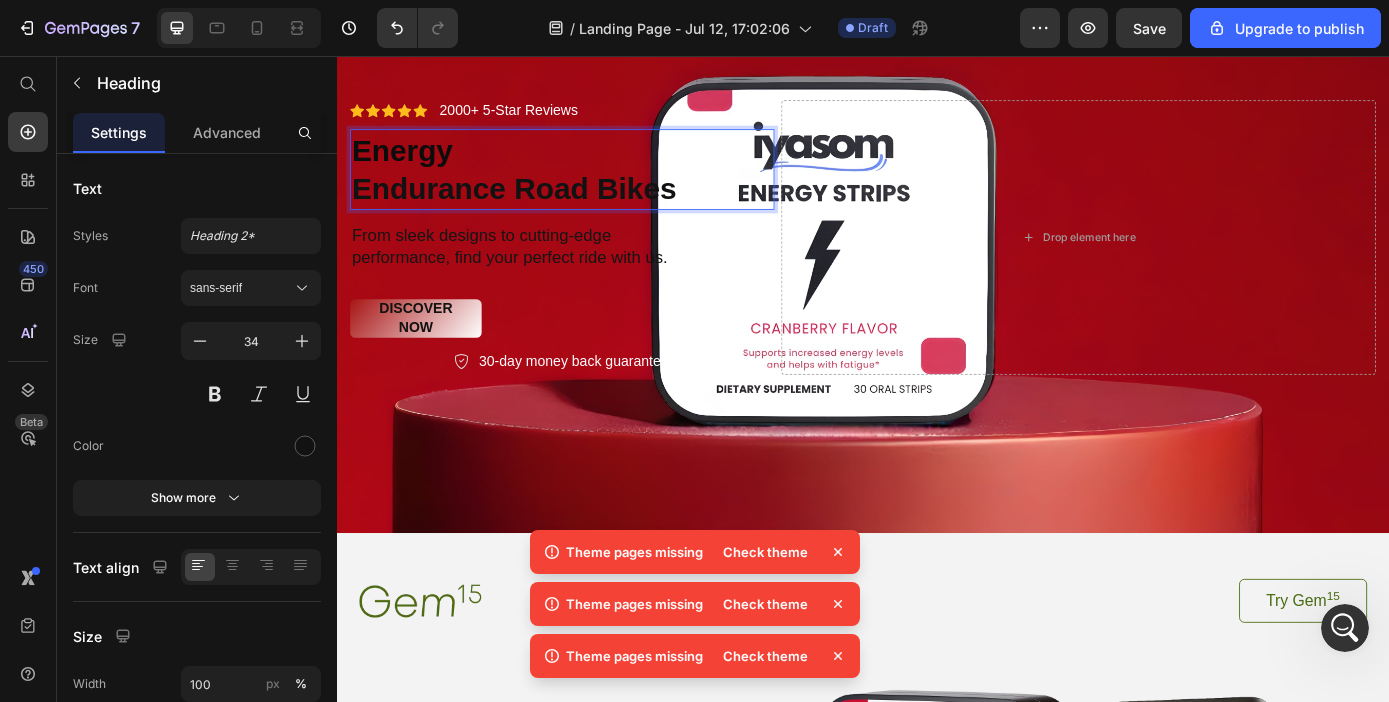 click on "Energy Endurance Road Bikes" at bounding box center (594, 185) 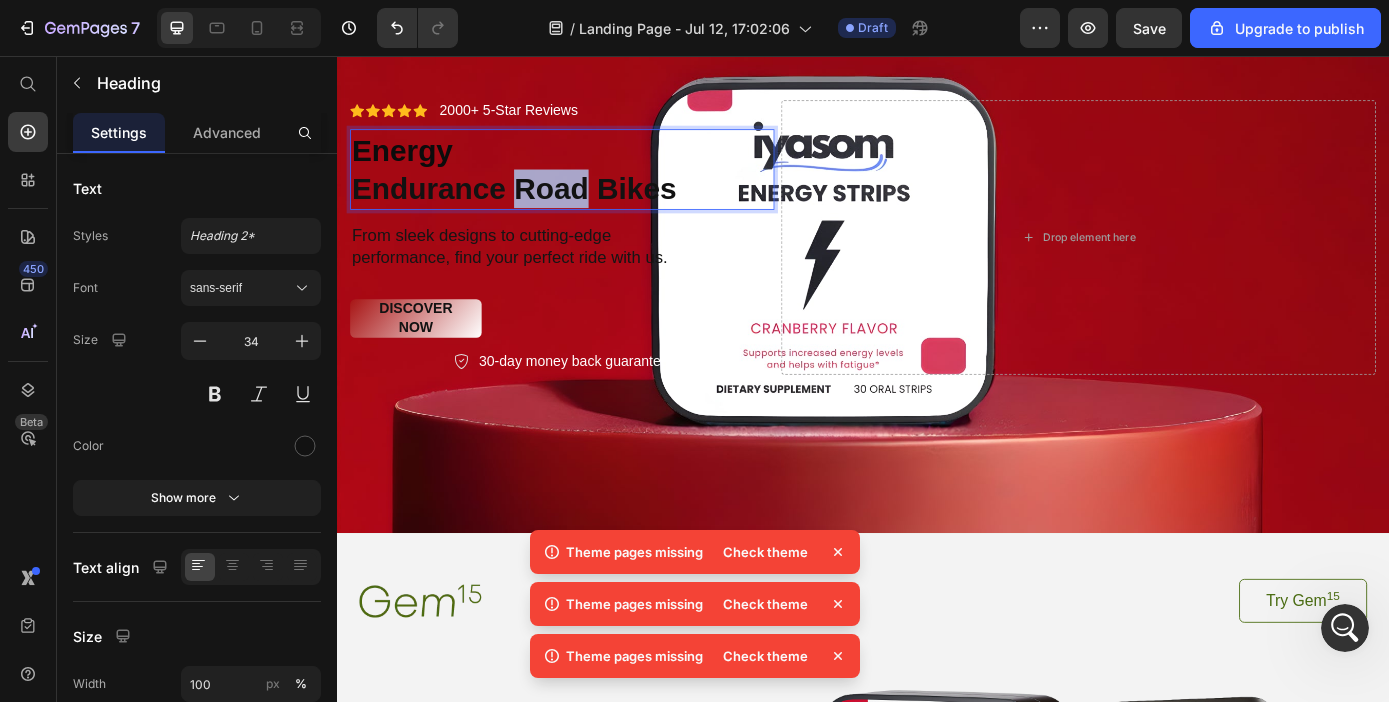 click on "Energy Endurance Road Bikes" at bounding box center [594, 185] 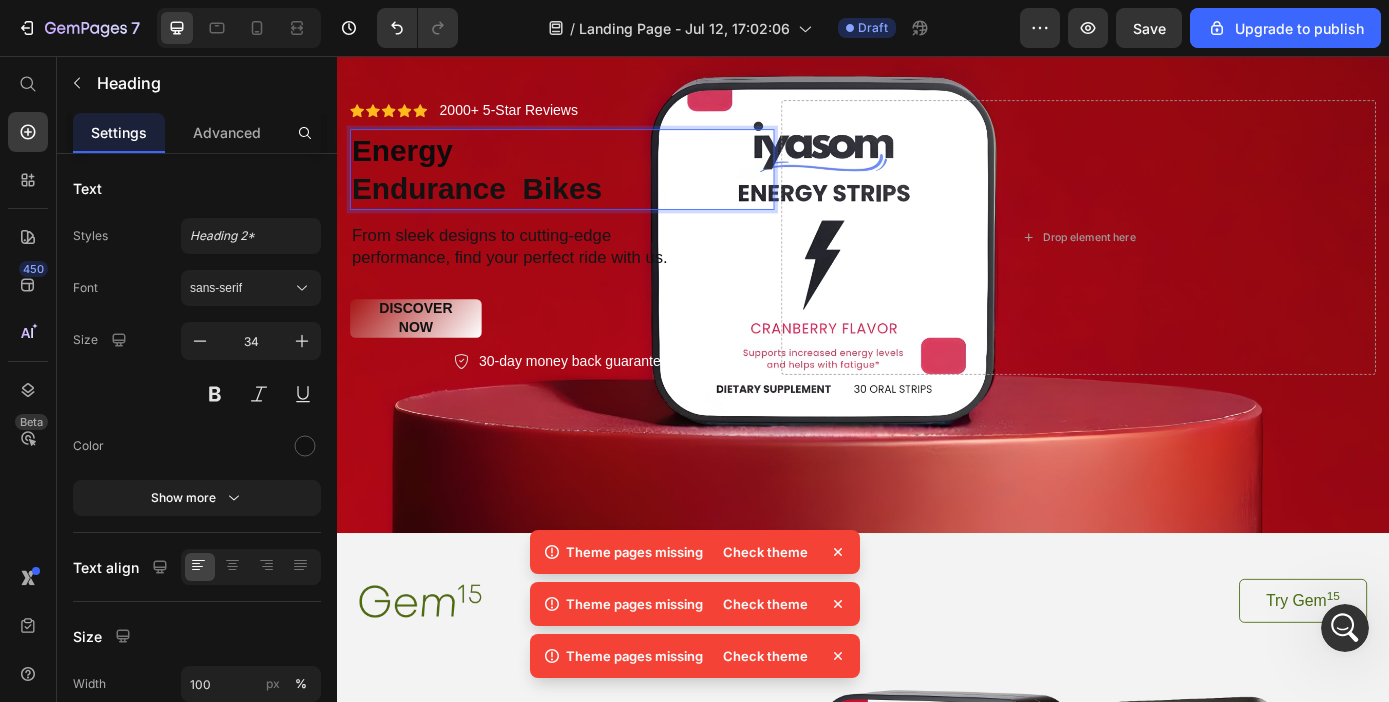 click on "Energy Endurance Bikes" at bounding box center (594, 185) 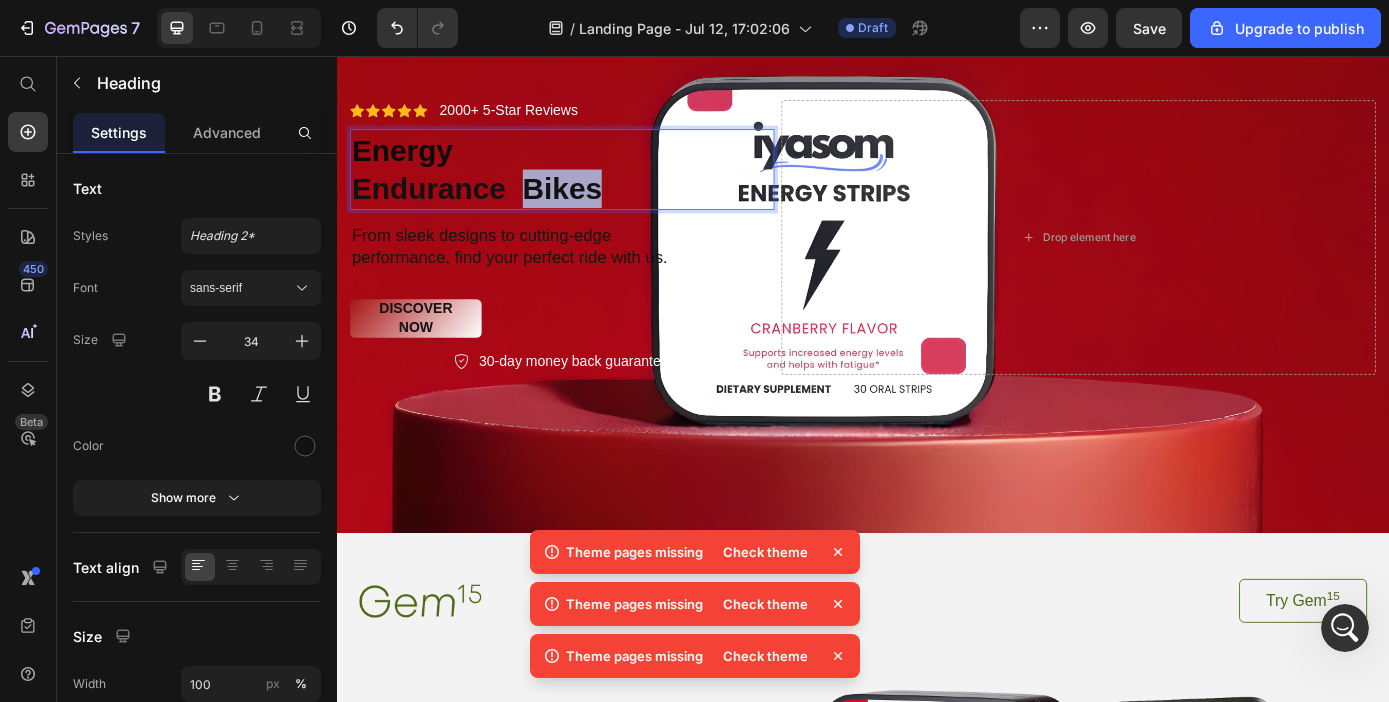 click on "Energy Endurance Bikes" at bounding box center [594, 185] 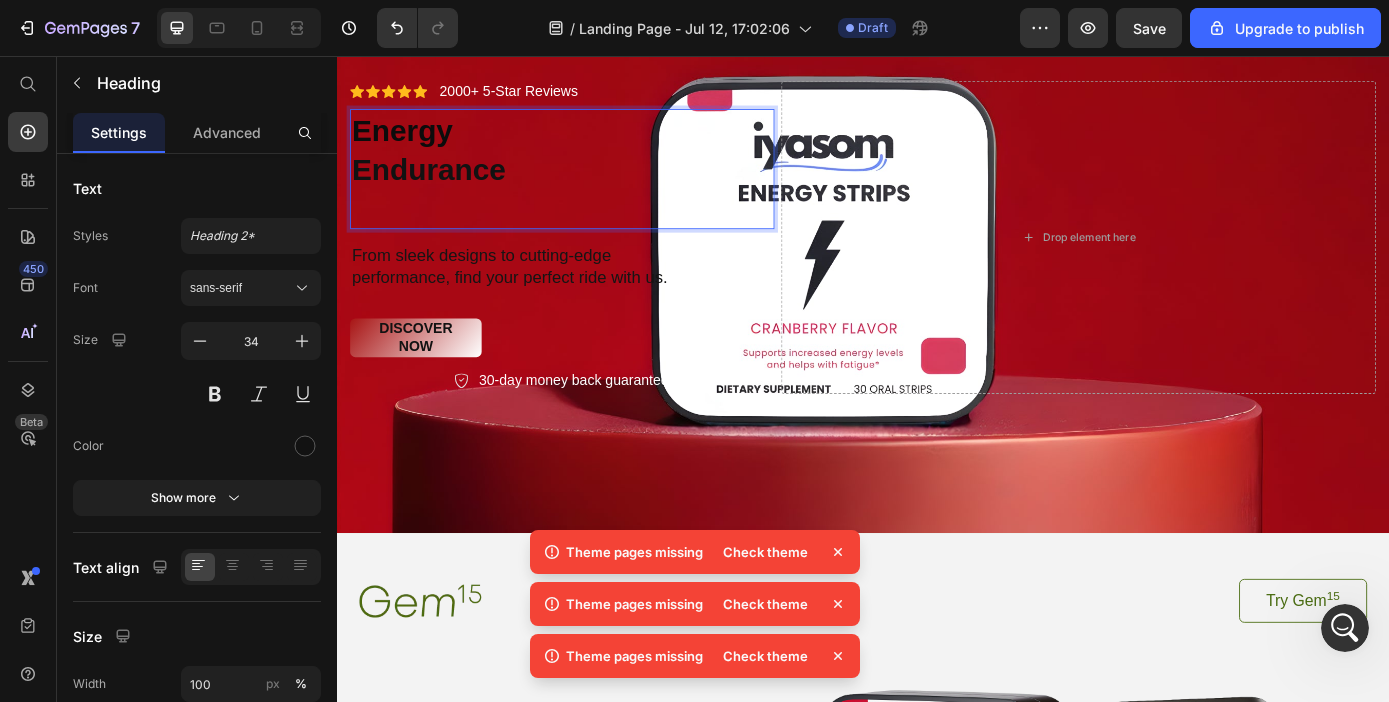scroll, scrollTop: 149, scrollLeft: 0, axis: vertical 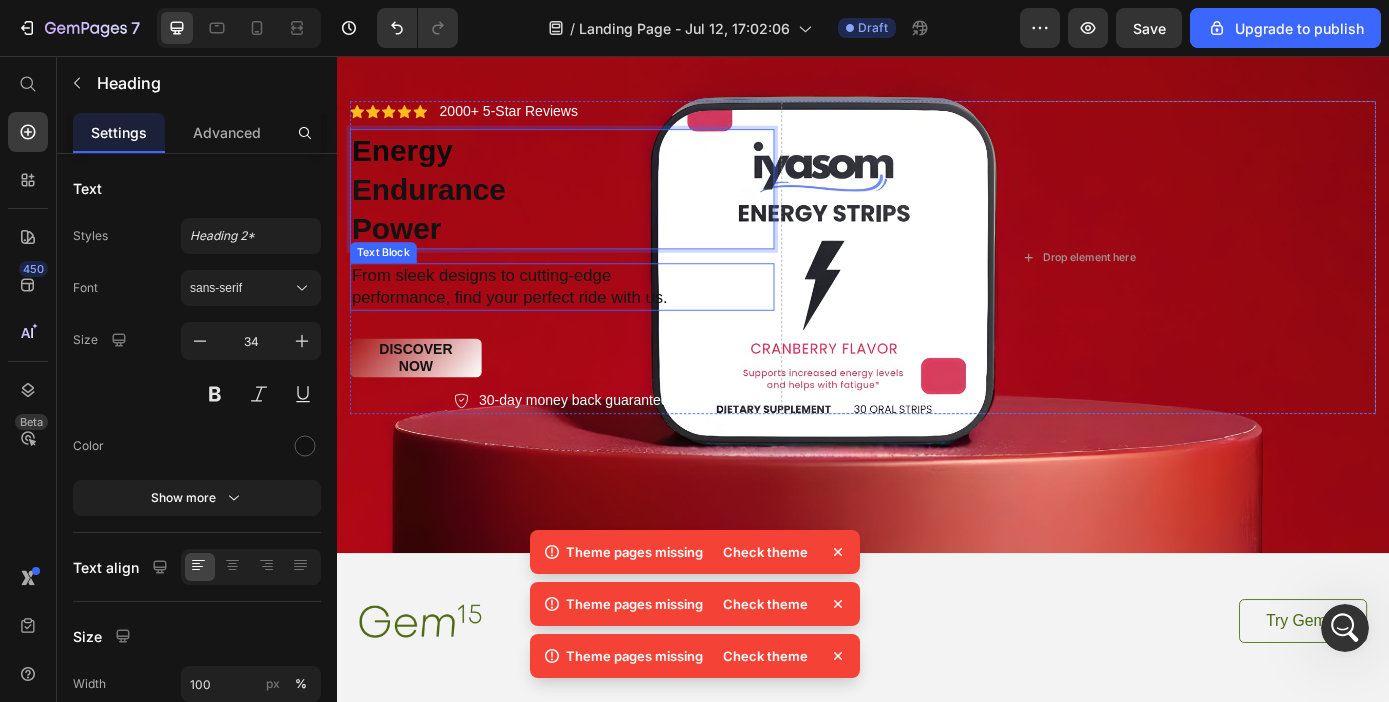 click on "From sleek designs to cutting-edge  performance, find your perfect ride with us." at bounding box center [594, 318] 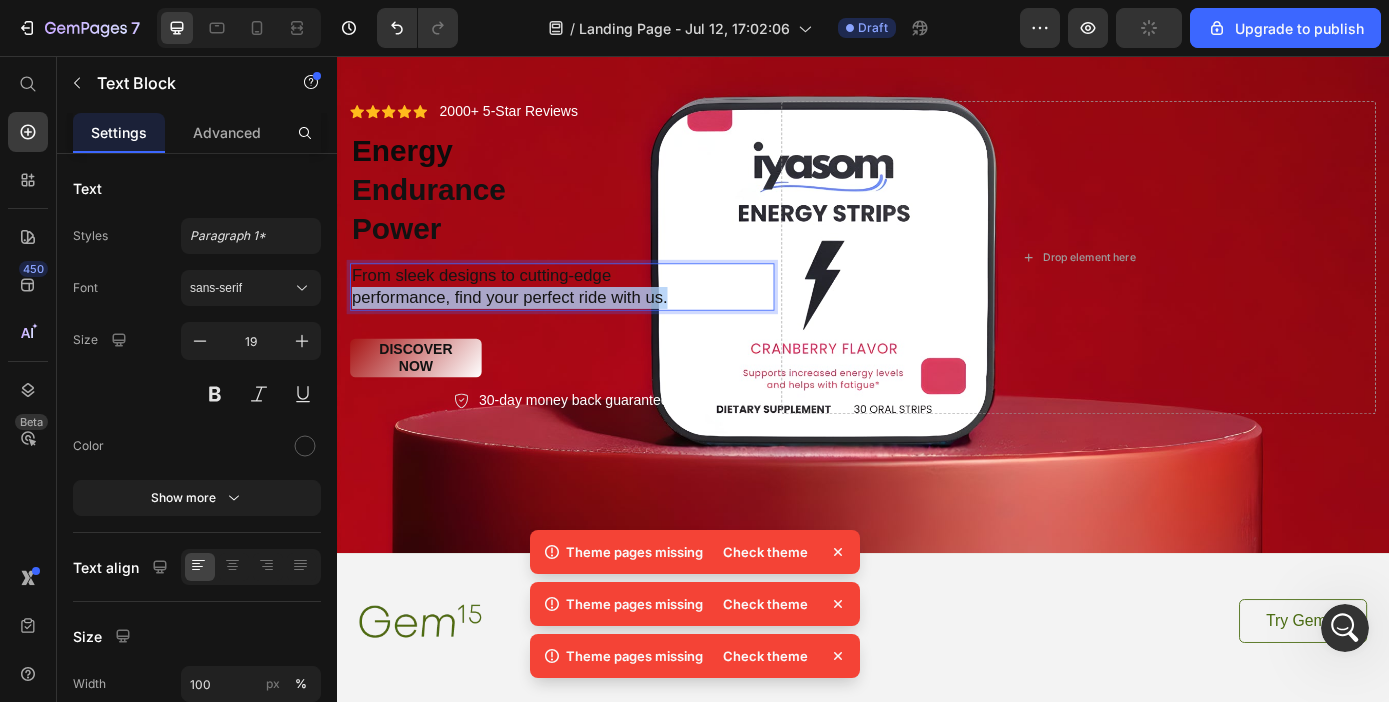 click on "From sleek designs to cutting-edge  performance, find your perfect ride with us." at bounding box center (594, 318) 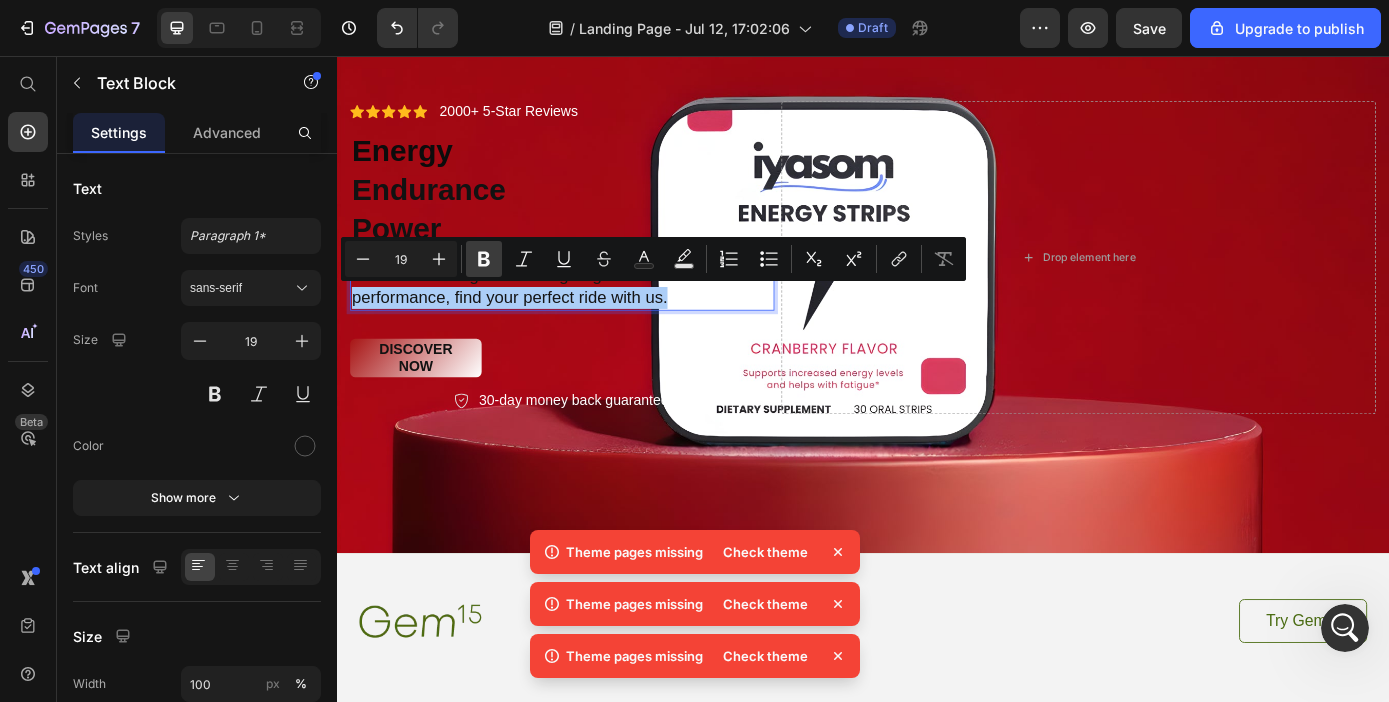 click on "Bold" at bounding box center [484, 259] 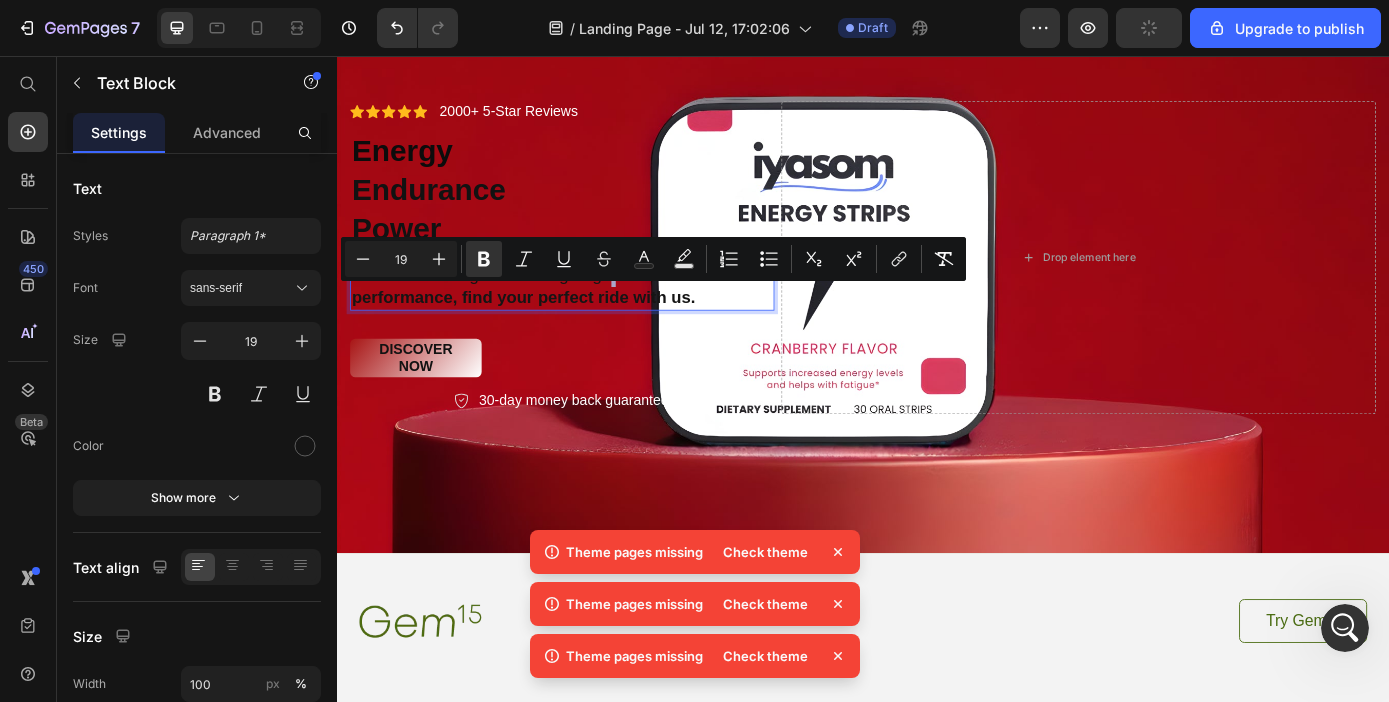 click on "performance, find your perfect ride with us." at bounding box center (550, 330) 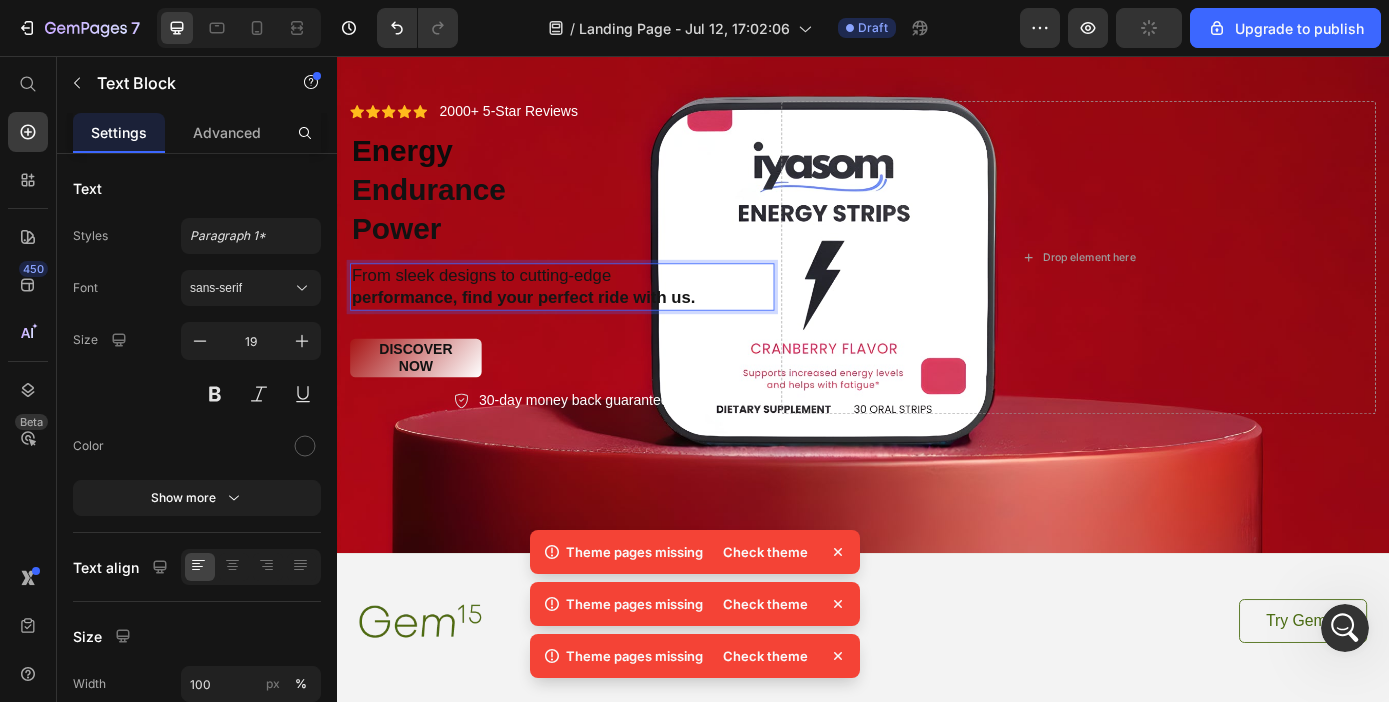 click on "From sleek designs to cutting-edge  performance, find your perfect ride with us." at bounding box center [594, 318] 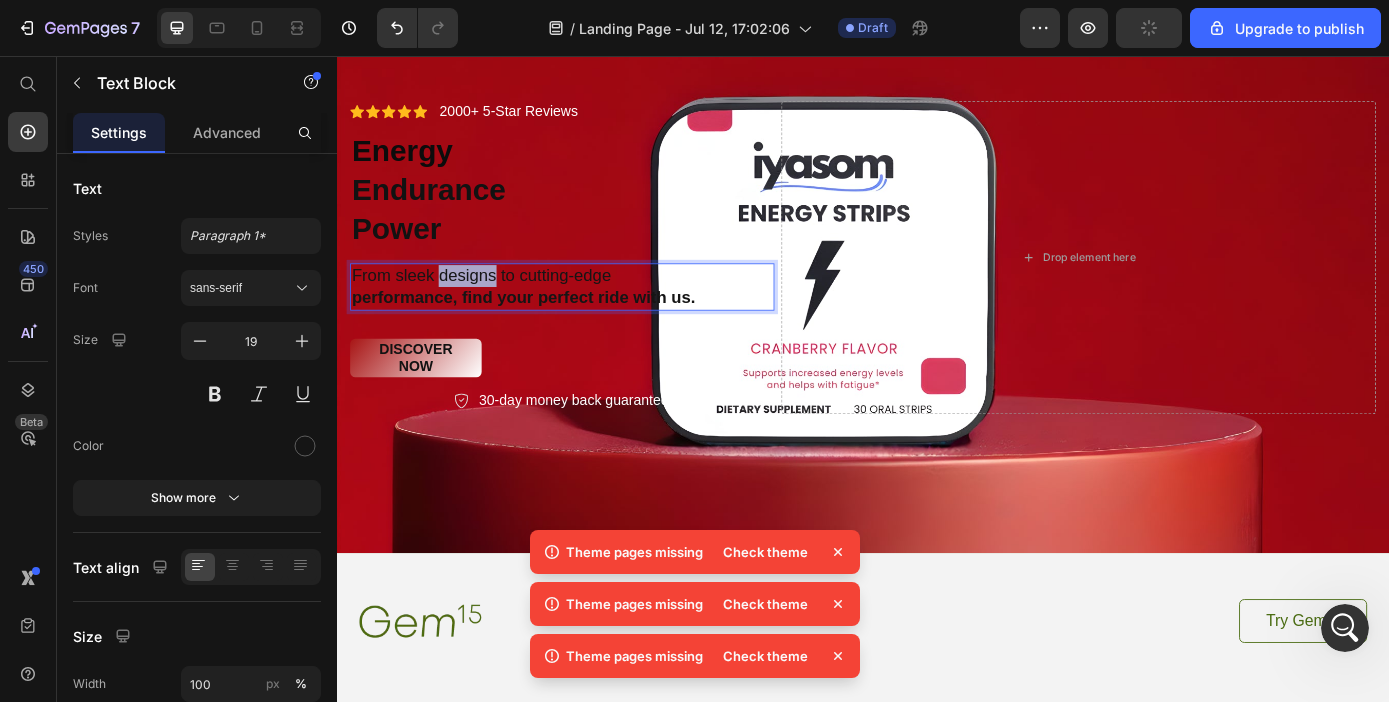 click on "From sleek designs to cutting-edge  performance, find your perfect ride with us." at bounding box center [594, 318] 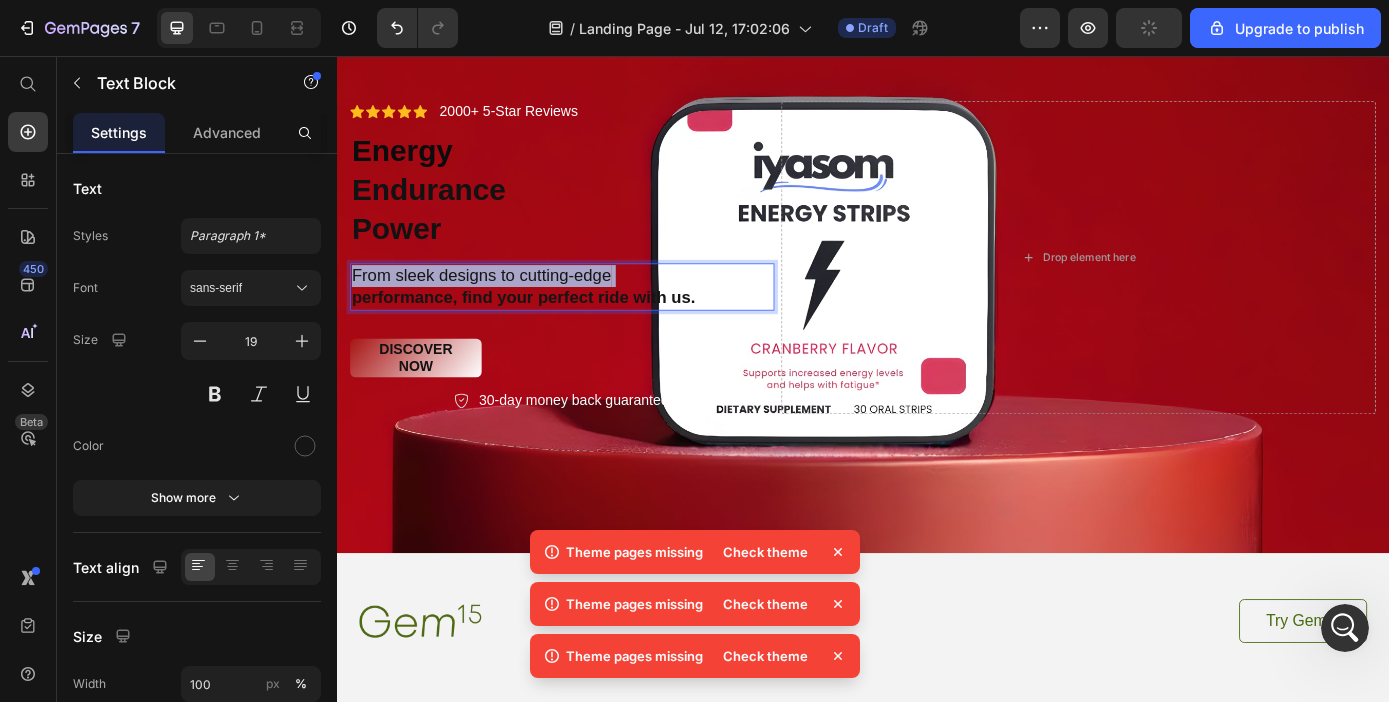 click on "From sleek designs to cutting-edge  performance, find your perfect ride with us." at bounding box center (594, 318) 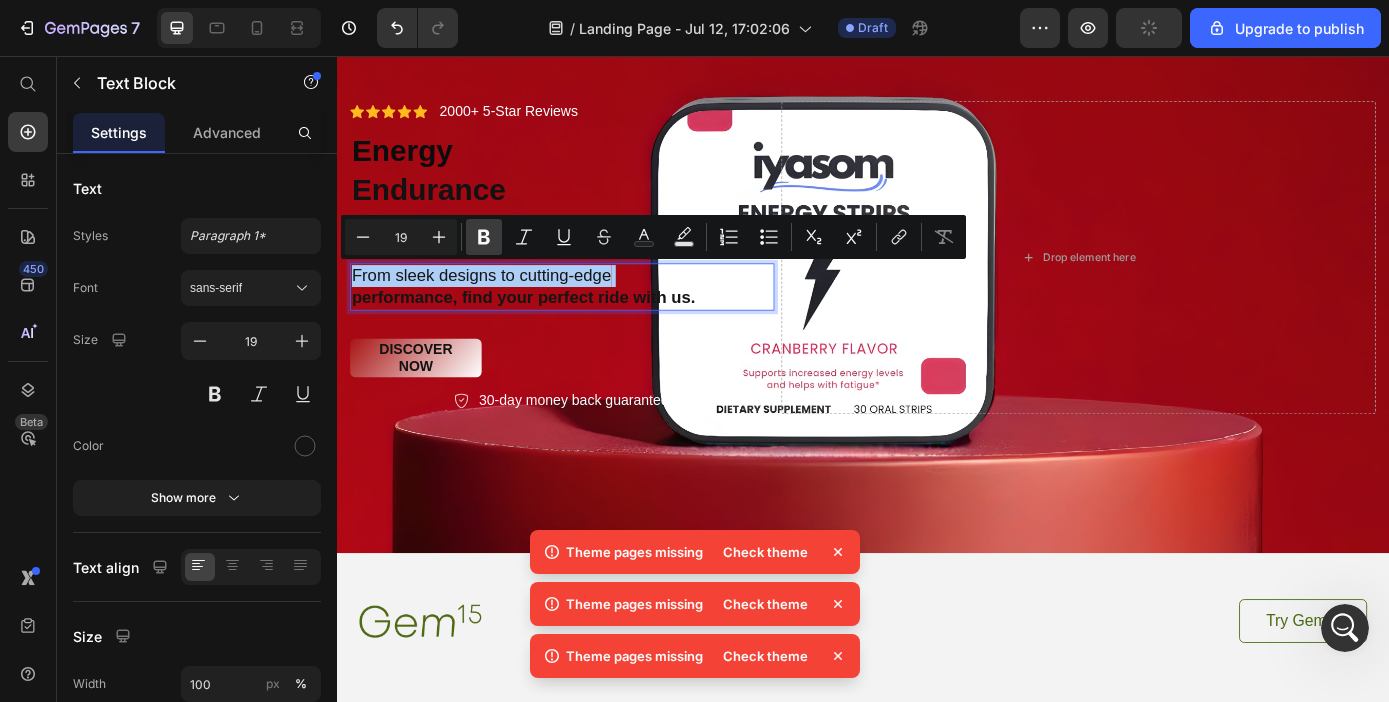 click 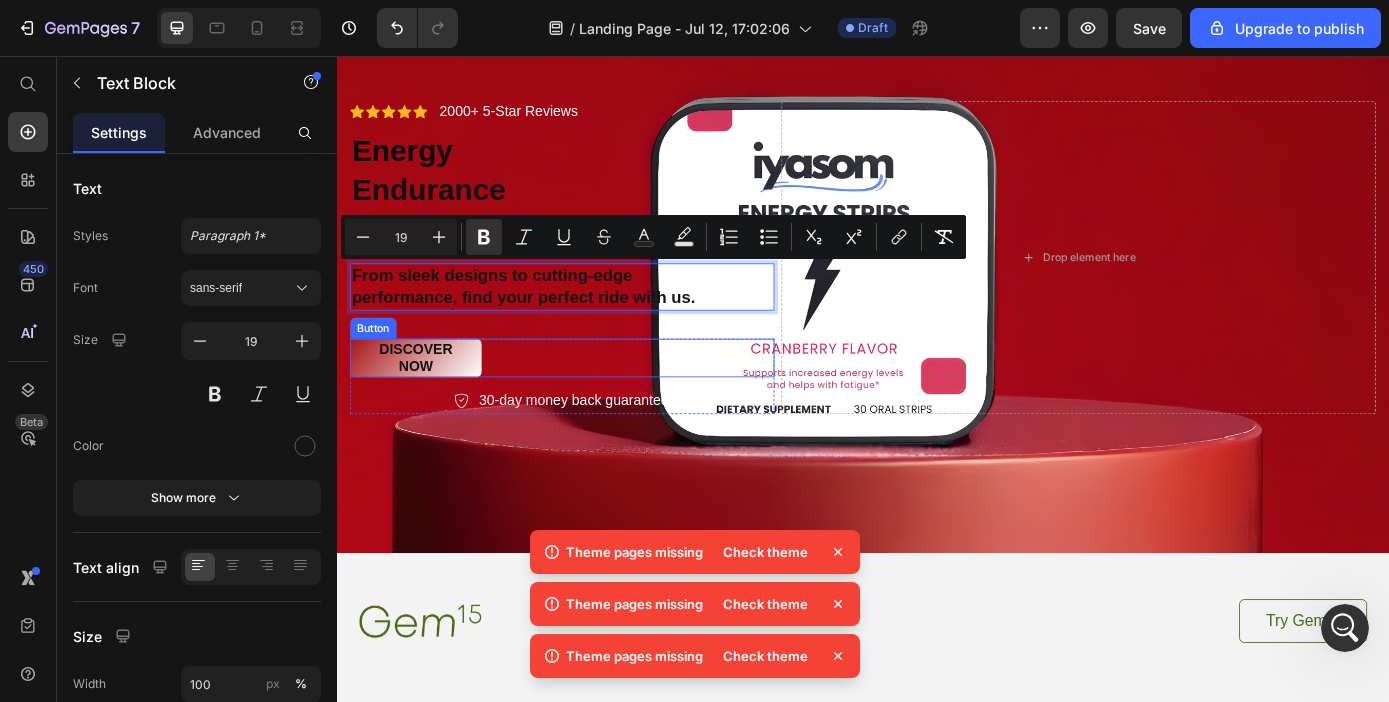 click on "Discover Now Button" at bounding box center (594, 400) 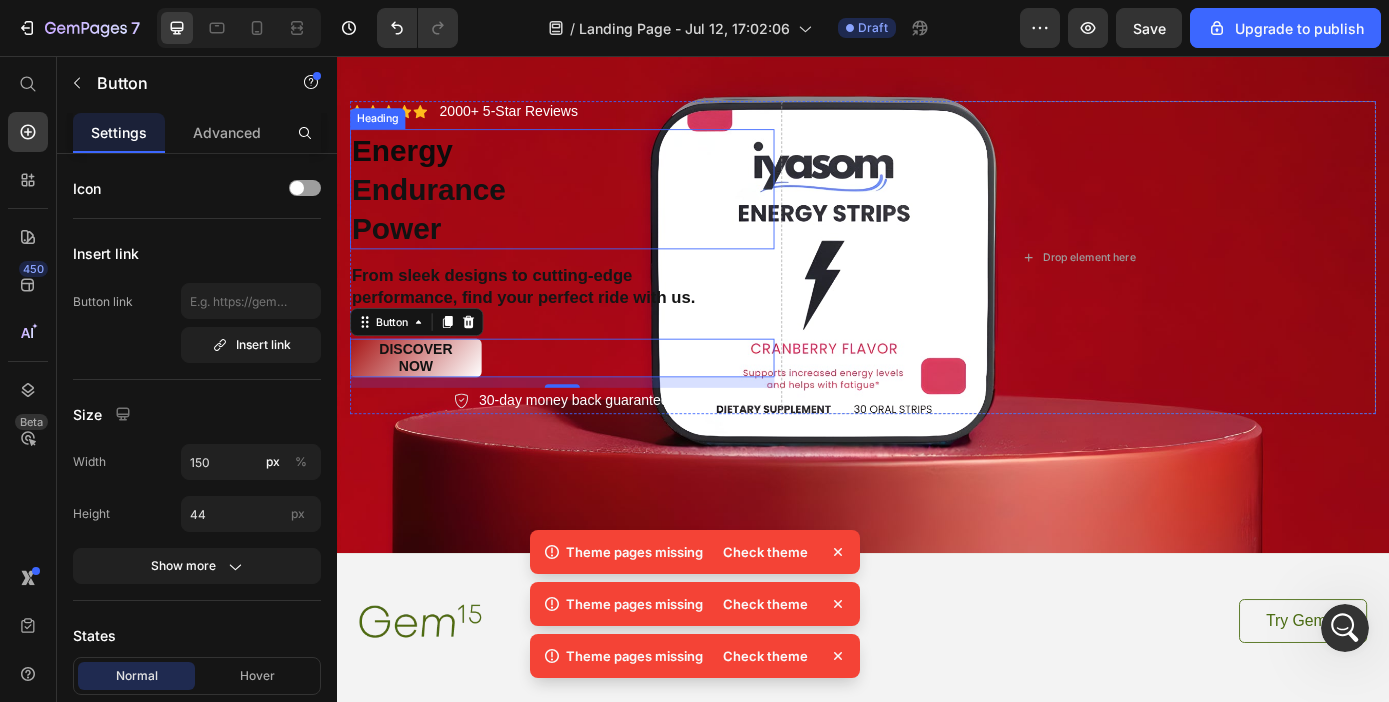click on "⁠⁠⁠⁠⁠⁠⁠ Energy Endurance  Power" at bounding box center [594, 207] 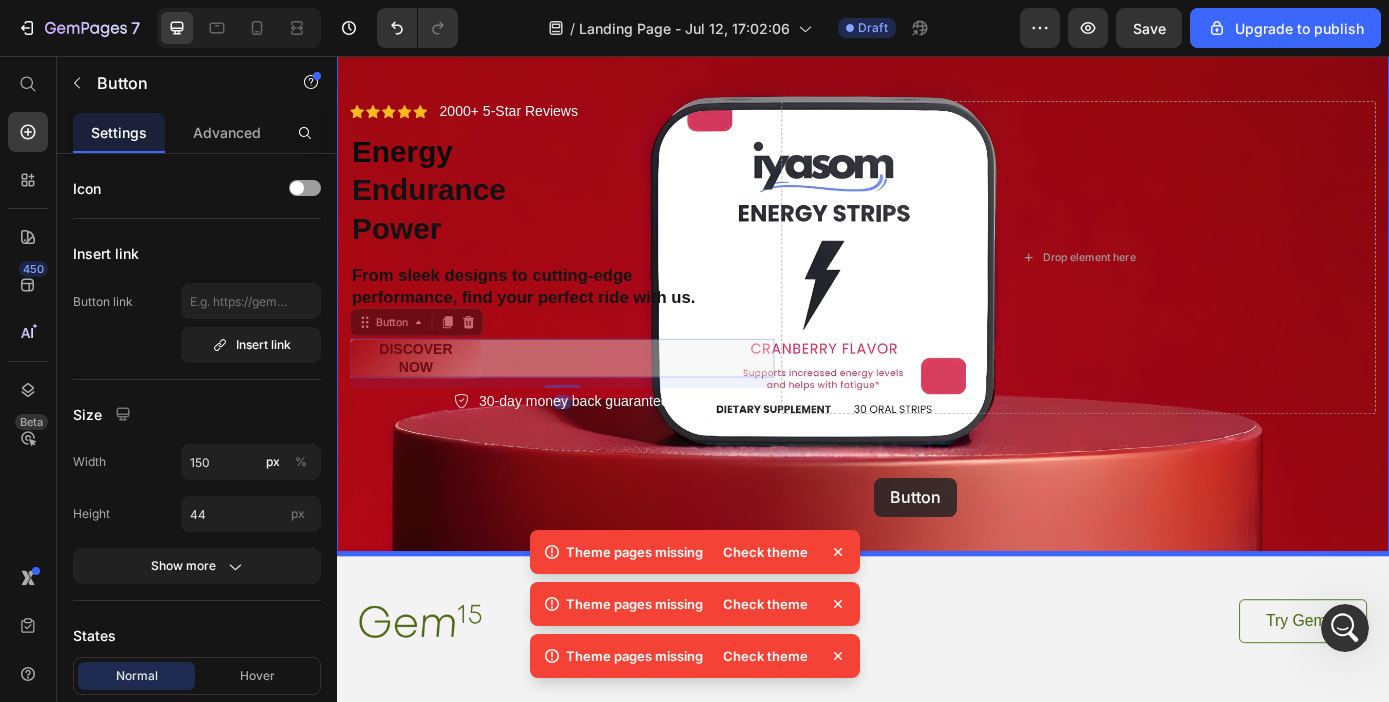 drag, startPoint x: 381, startPoint y: 366, endPoint x: 949, endPoint y: 537, distance: 593.18207 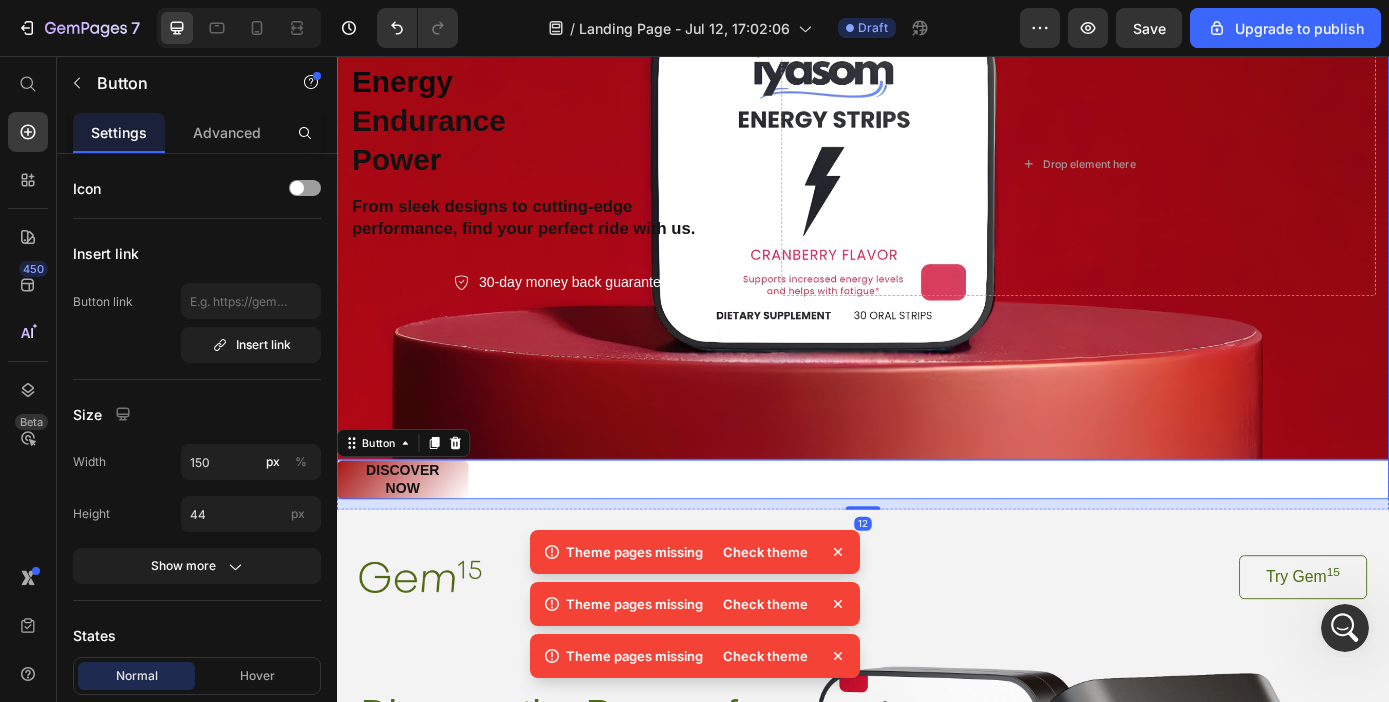 scroll, scrollTop: 264, scrollLeft: 0, axis: vertical 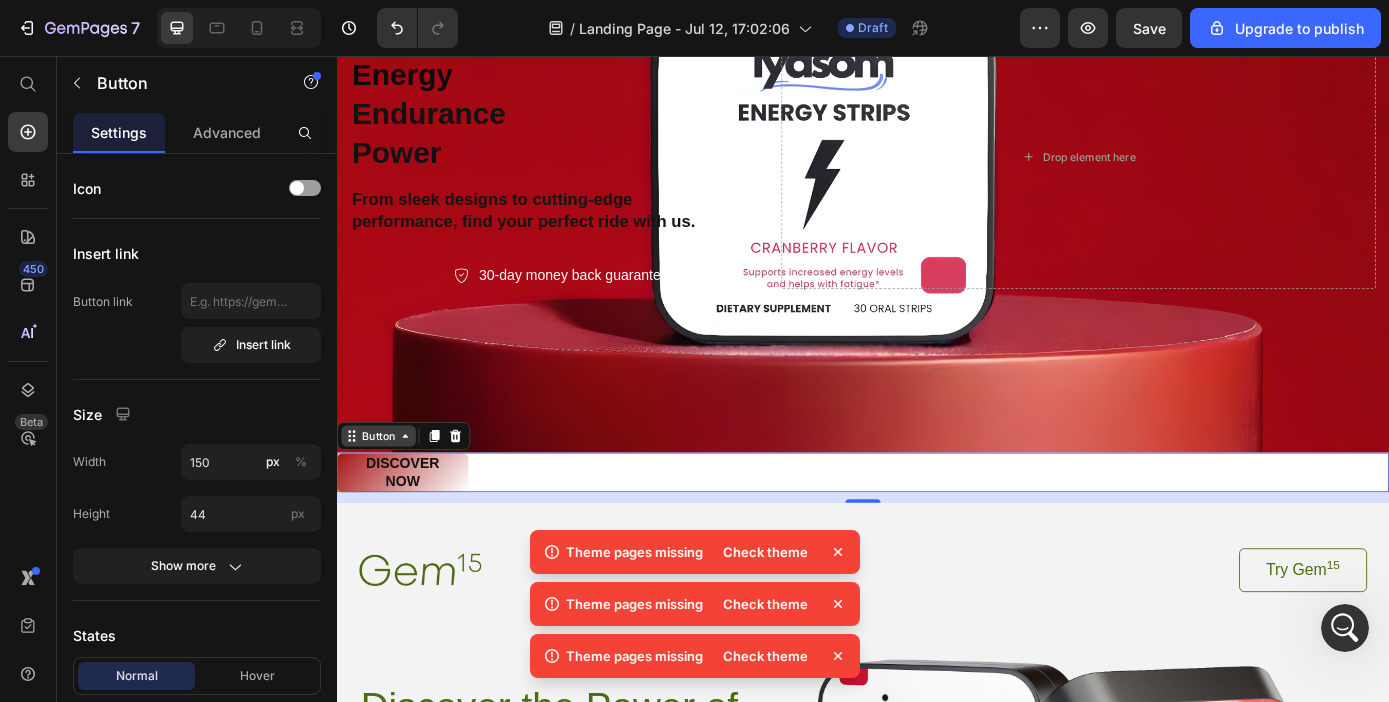 click on "Button" at bounding box center (384, 489) 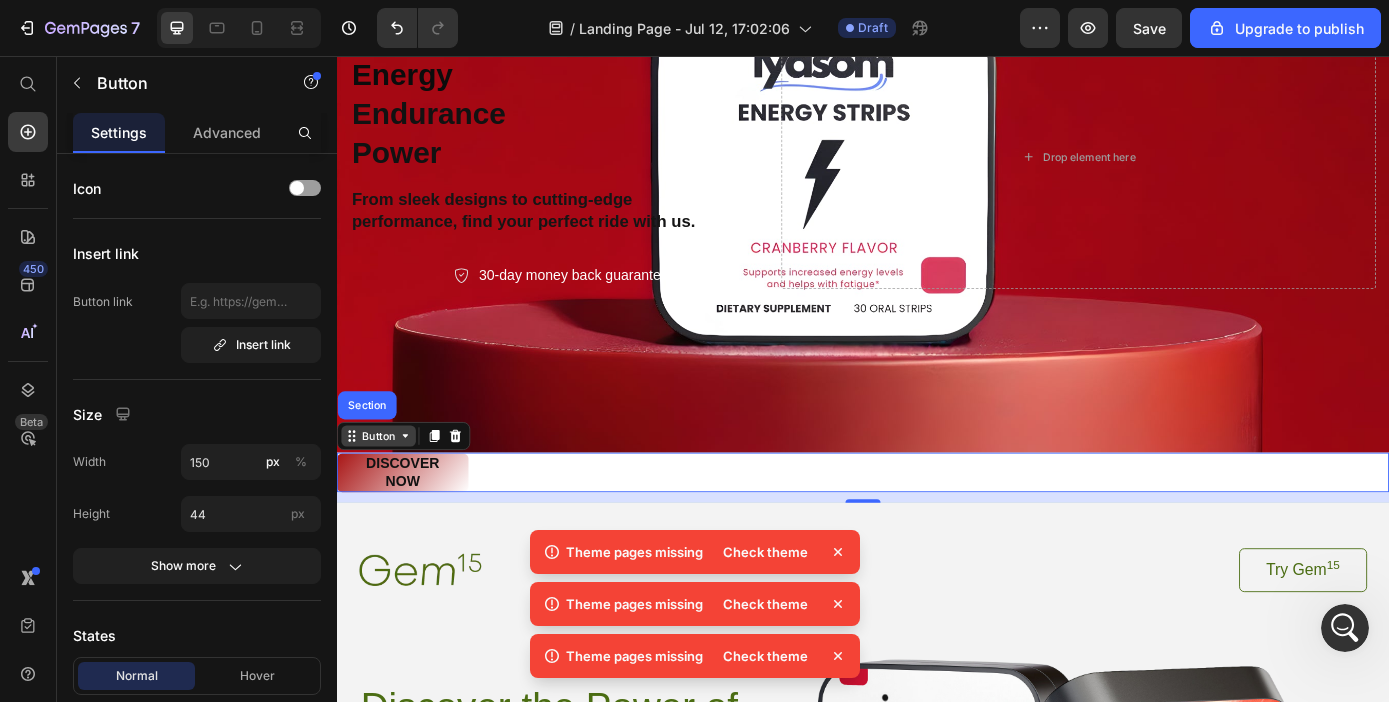 click on "Button" at bounding box center [384, 489] 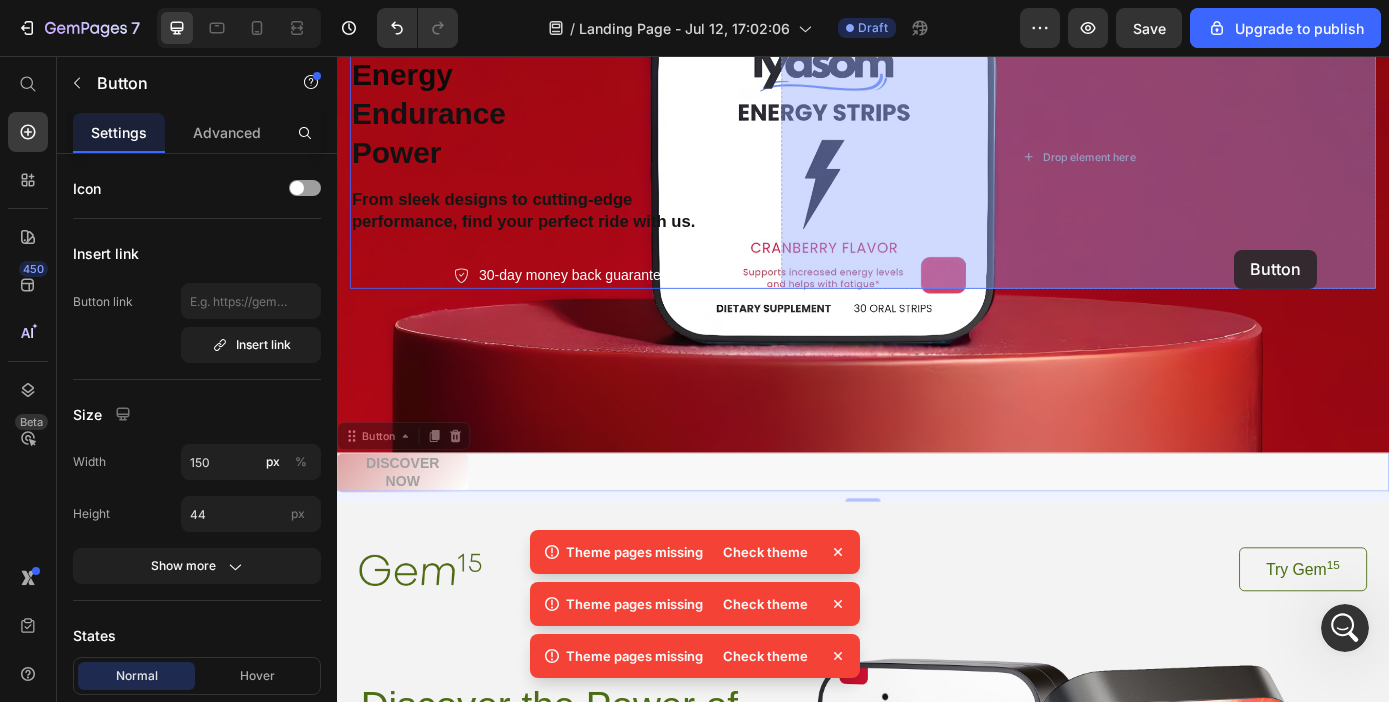 drag, startPoint x: 400, startPoint y: 490, endPoint x: 1354, endPoint y: 270, distance: 979.0383 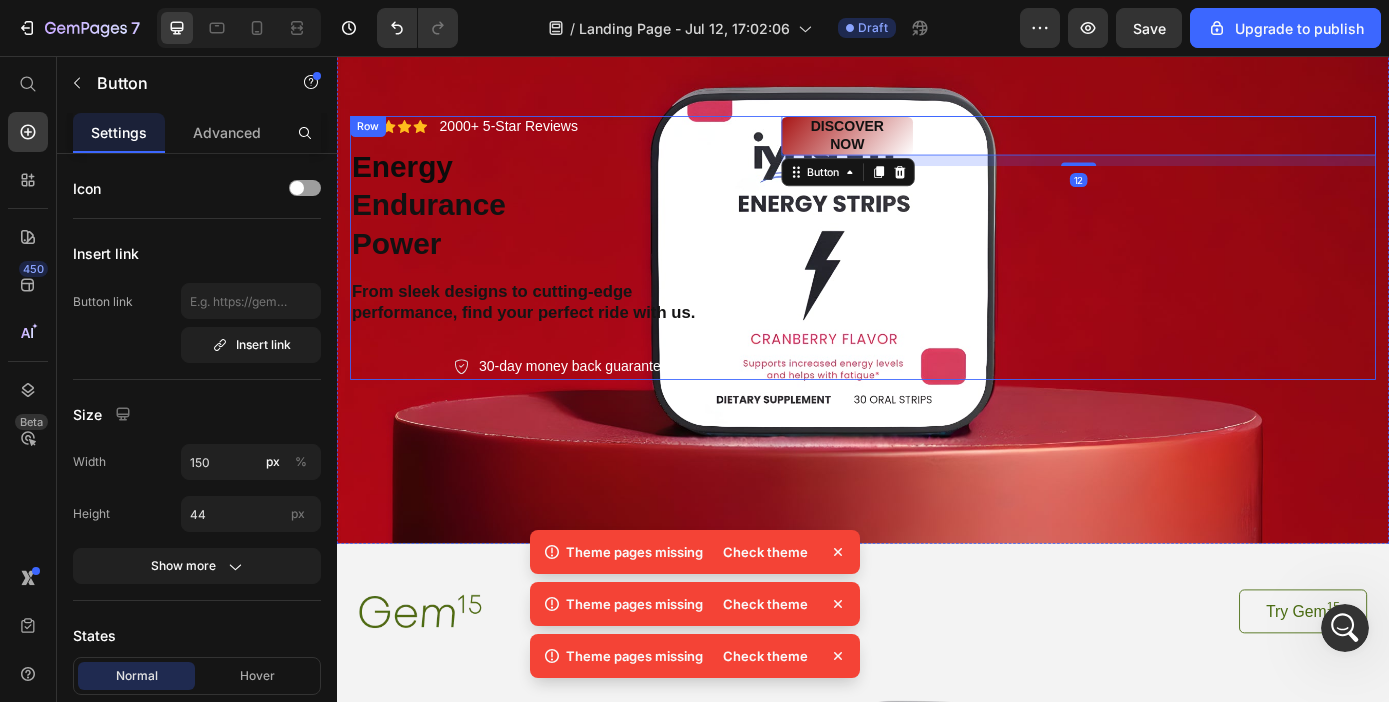 scroll, scrollTop: 161, scrollLeft: 0, axis: vertical 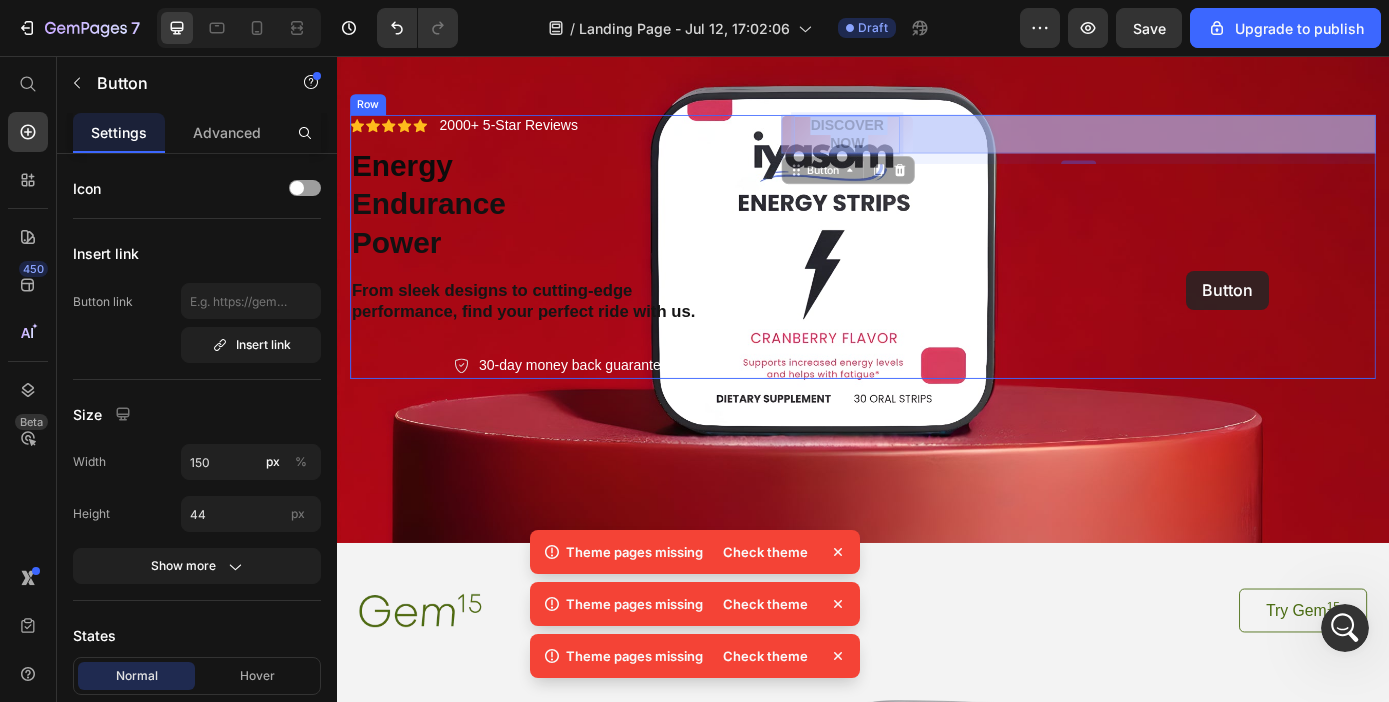 drag, startPoint x: 928, startPoint y: 138, endPoint x: 1305, endPoint y: 302, distance: 411.1265 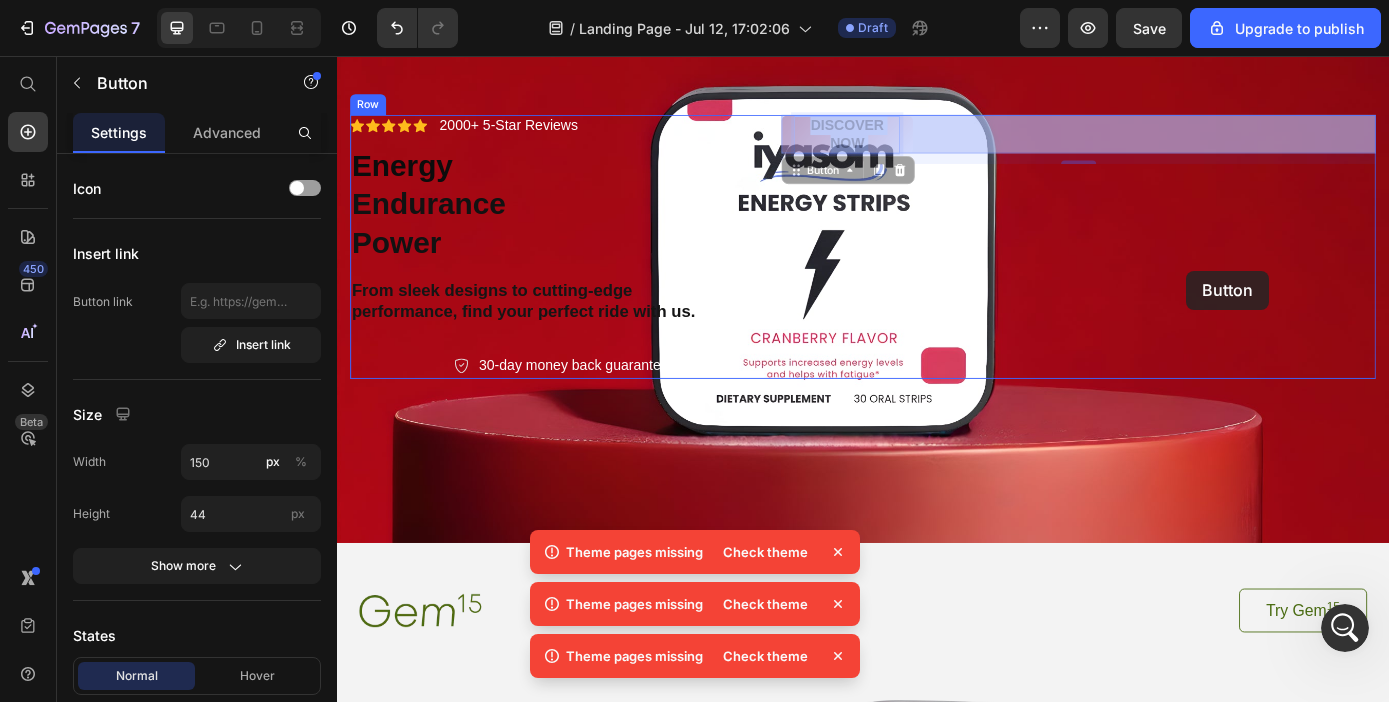 click on "Header Icon Icon Icon Icon Icon Icon List 2000+ 5-Star Reviews Text Block Row ⁠⁠⁠⁠⁠⁠⁠ Energy Endurance  Power Heading From sleek designs to cutting-edge  performance, find your perfect ride with us. Text Block
30-day money back guarantee Item List Row Discover Now Button   12 Discover Now Button   12 Row Hero Banner Section 1 Image Try Gem 15 Button Row Discover the Power of Essential Fatty Acids Heading Unlock your potential with our premium Essential Fatty Acid (EFA) capsules, meticulously crafted to support your overall health and well-being. Text Block buy now Button Row Row Hero Banner Section 2 Root Start with Sections from sidebar Add sections Add elements Start with Generating from URL or image Add section Choose templates inspired by CRO experts Generate layout from URL or image Add blank section then drag & drop elements Footer" at bounding box center (937, 2966) 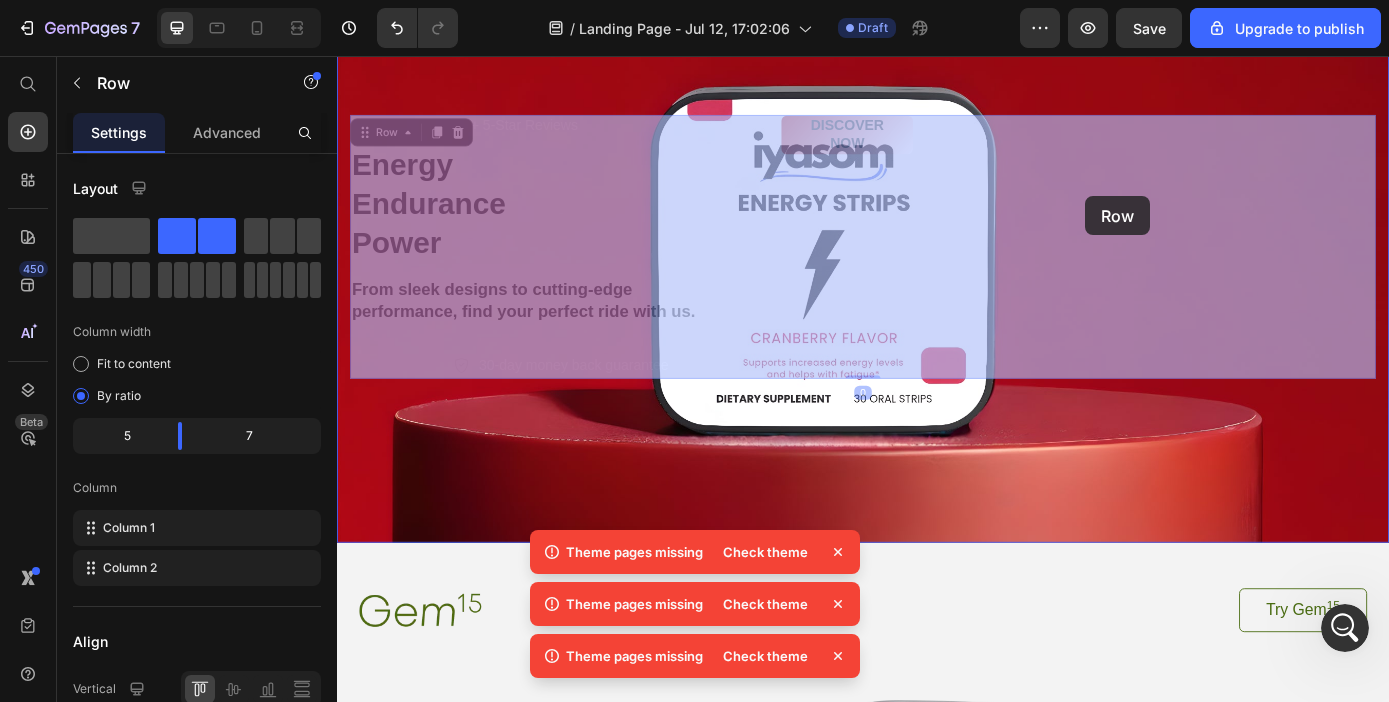 drag, startPoint x: 1190, startPoint y: 182, endPoint x: 1173, endPoint y: 204, distance: 27.802877 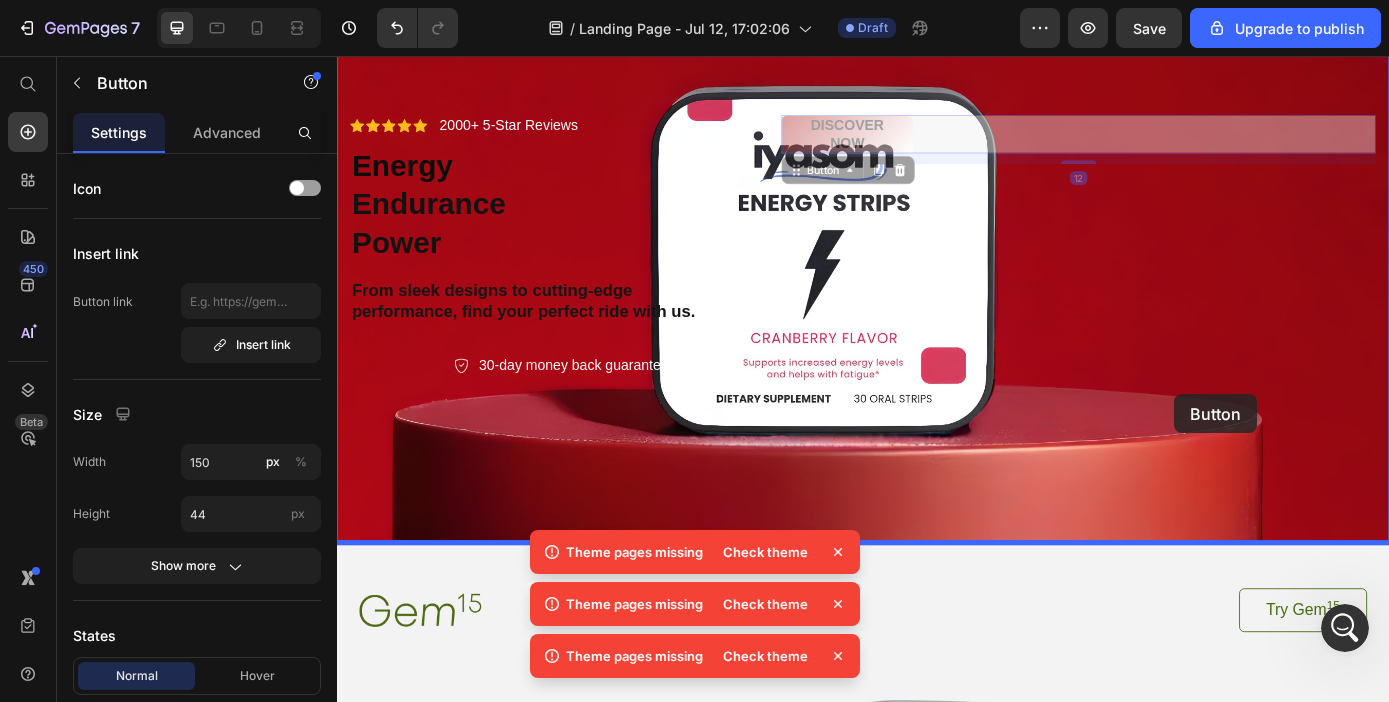 drag, startPoint x: 1072, startPoint y: 214, endPoint x: 1285, endPoint y: 431, distance: 304.06906 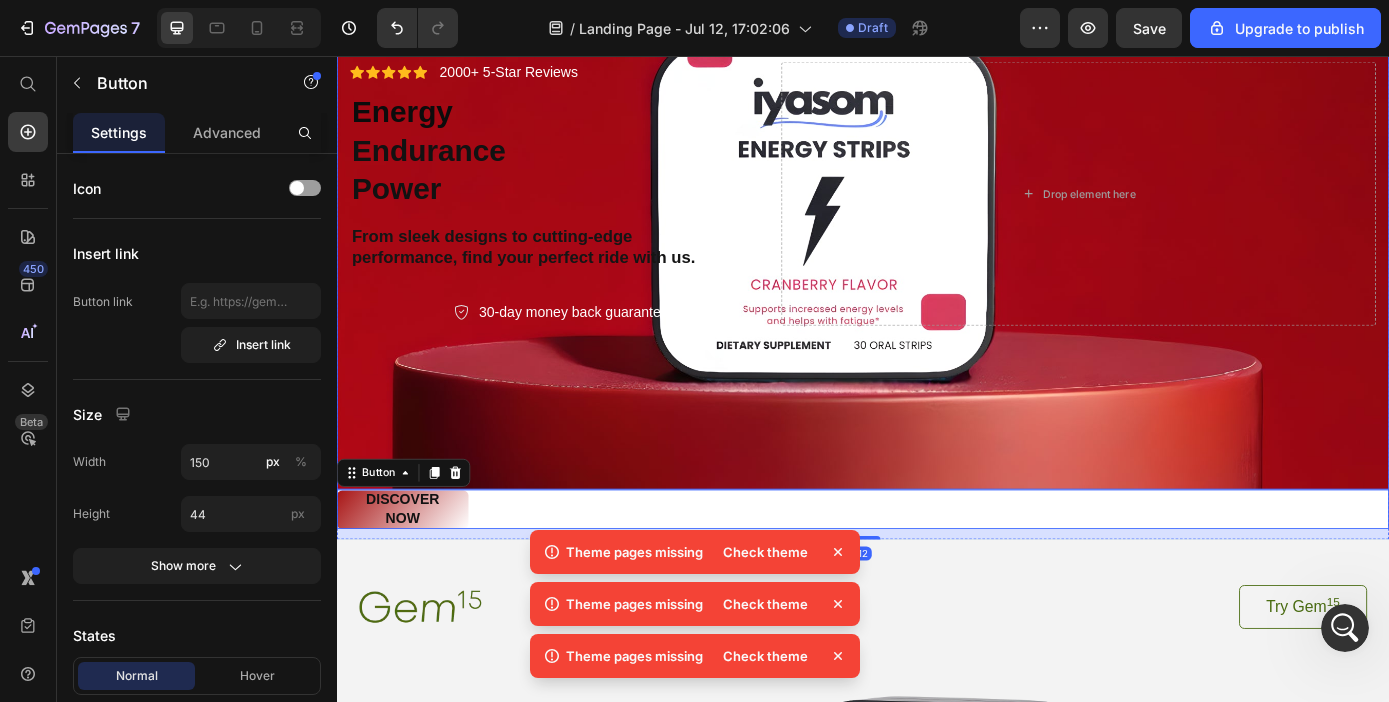scroll, scrollTop: 240, scrollLeft: 0, axis: vertical 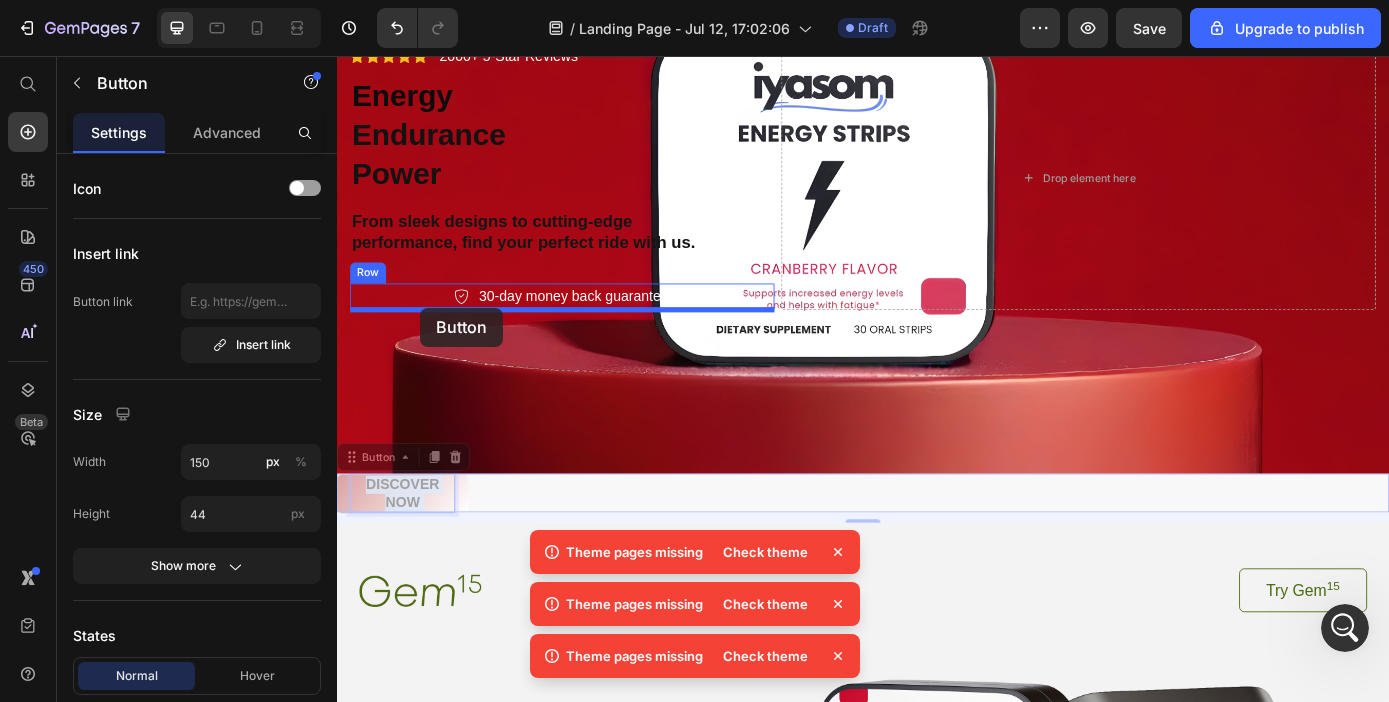 drag, startPoint x: 440, startPoint y: 366, endPoint x: 432, endPoint y: 343, distance: 24.351591 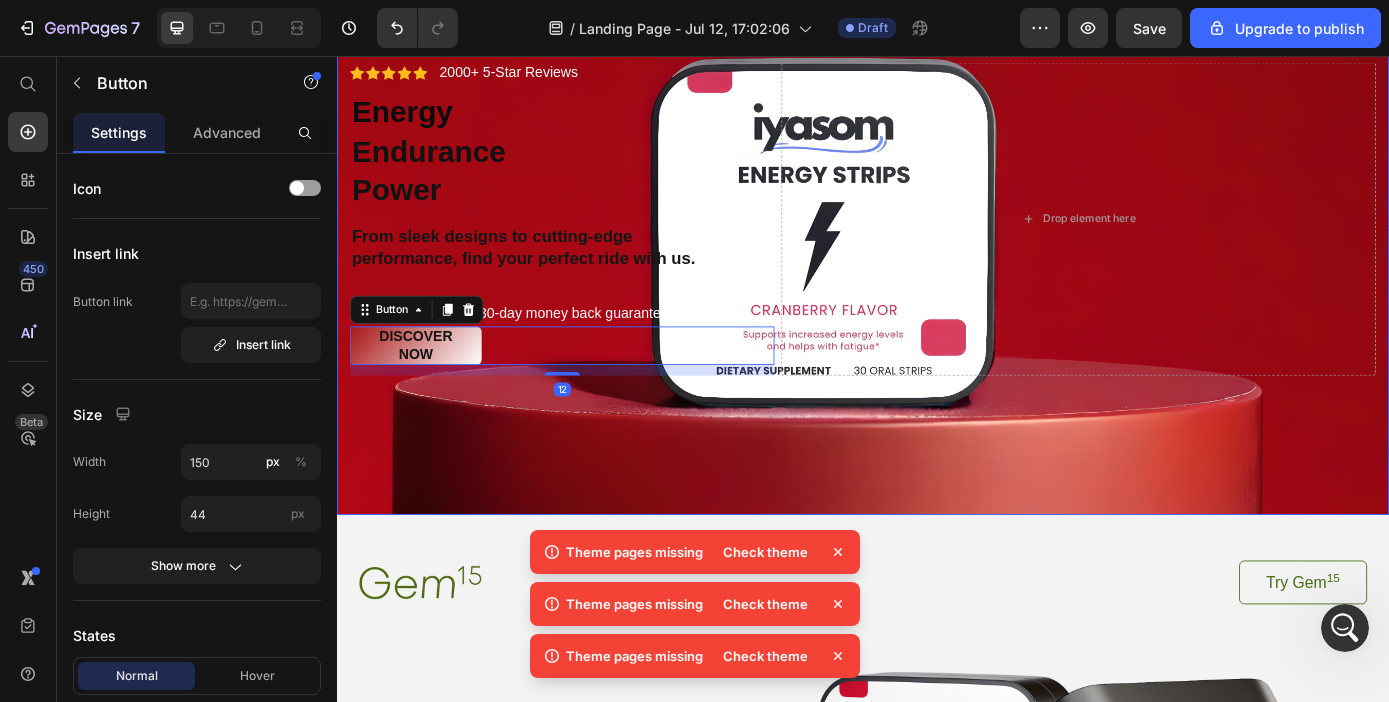 scroll, scrollTop: 165, scrollLeft: 0, axis: vertical 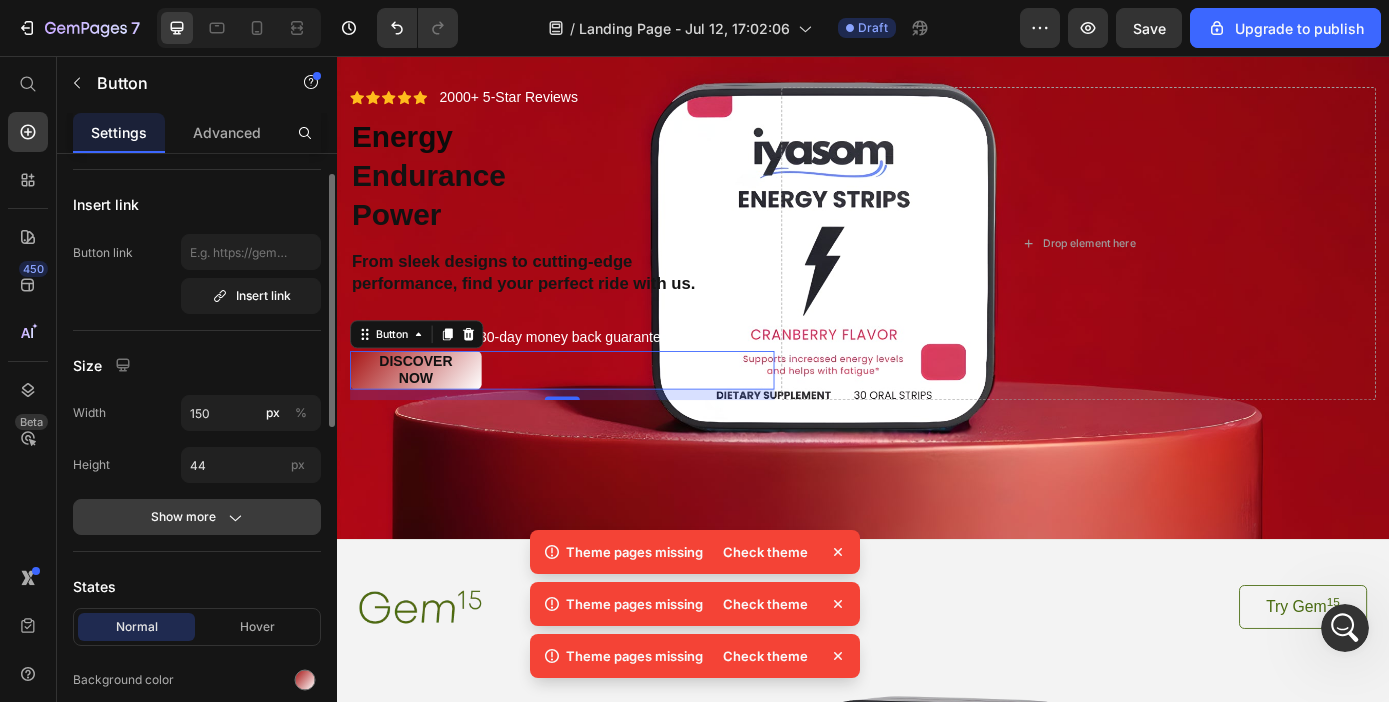 click on "Show more" at bounding box center (197, 517) 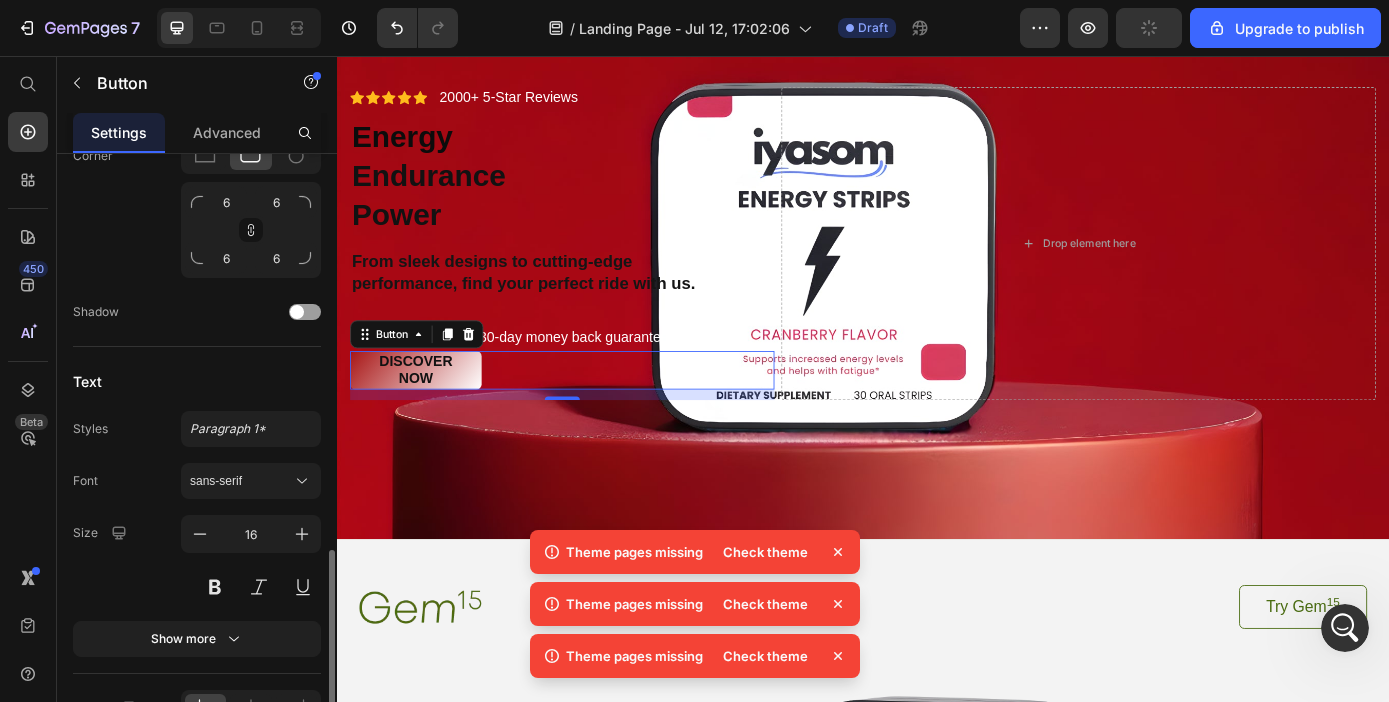 scroll, scrollTop: 969, scrollLeft: 0, axis: vertical 